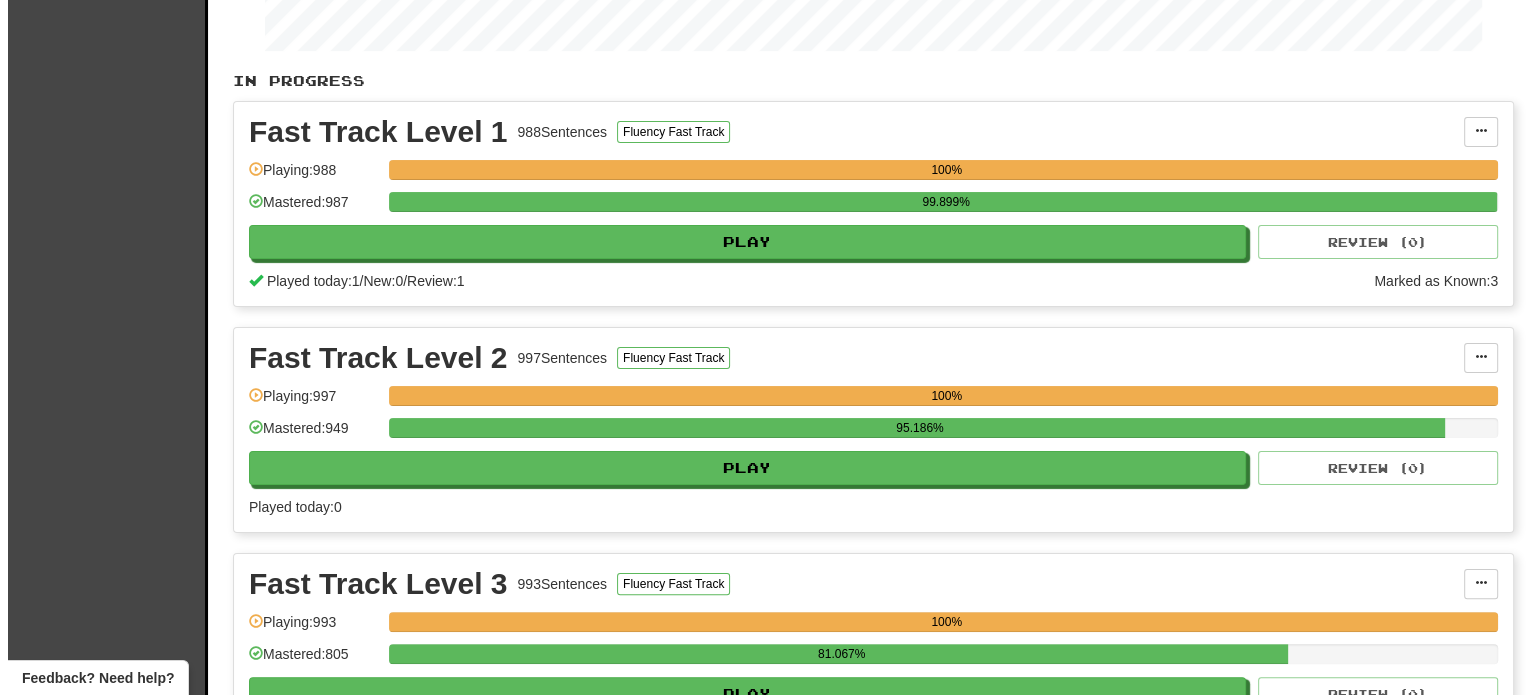 scroll, scrollTop: 0, scrollLeft: 0, axis: both 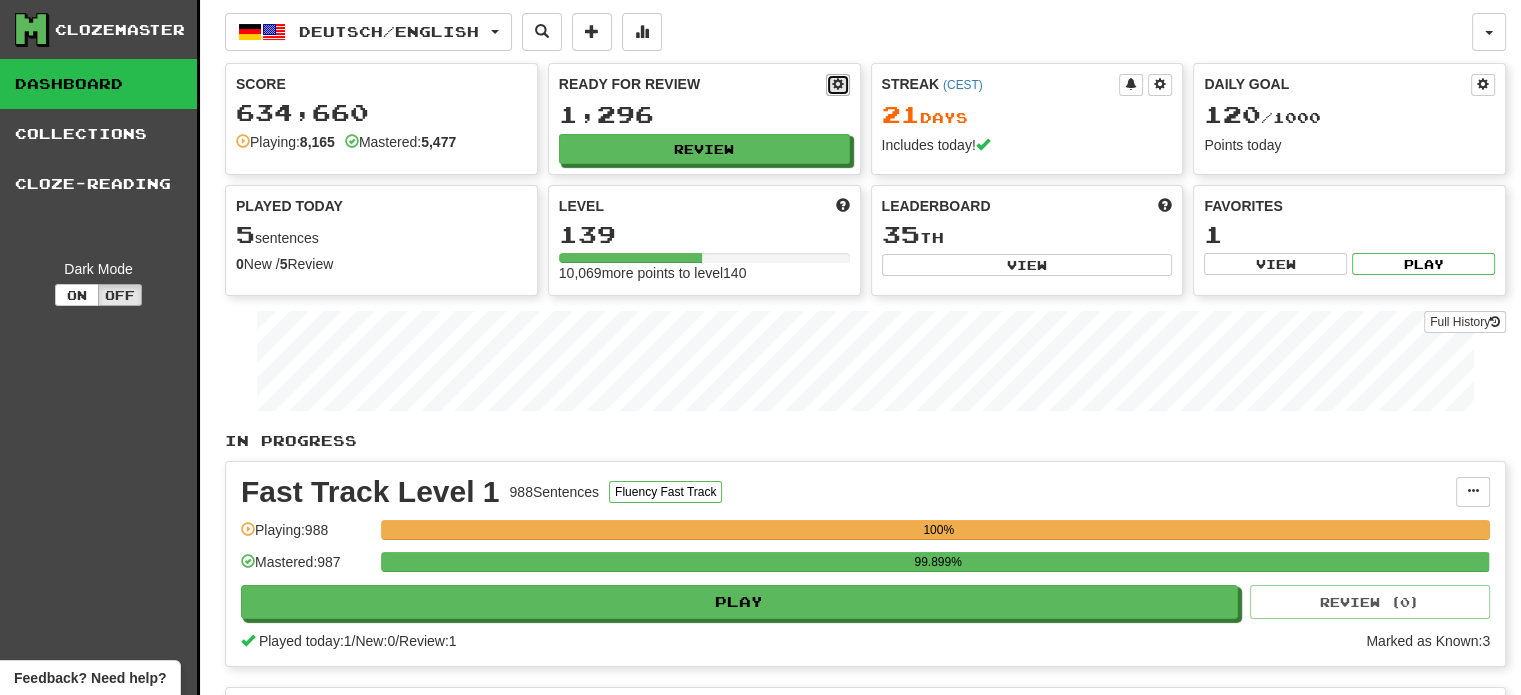 click at bounding box center [838, 85] 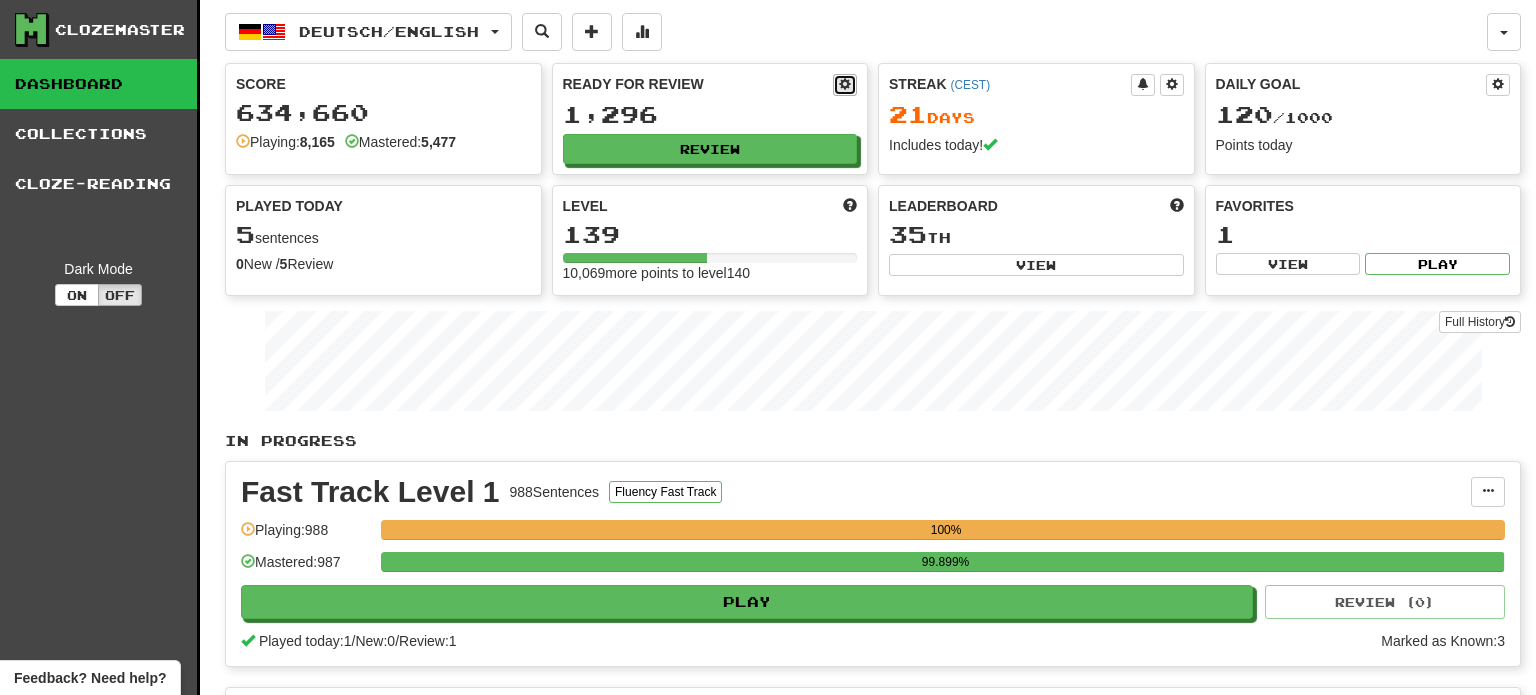 select on "**" 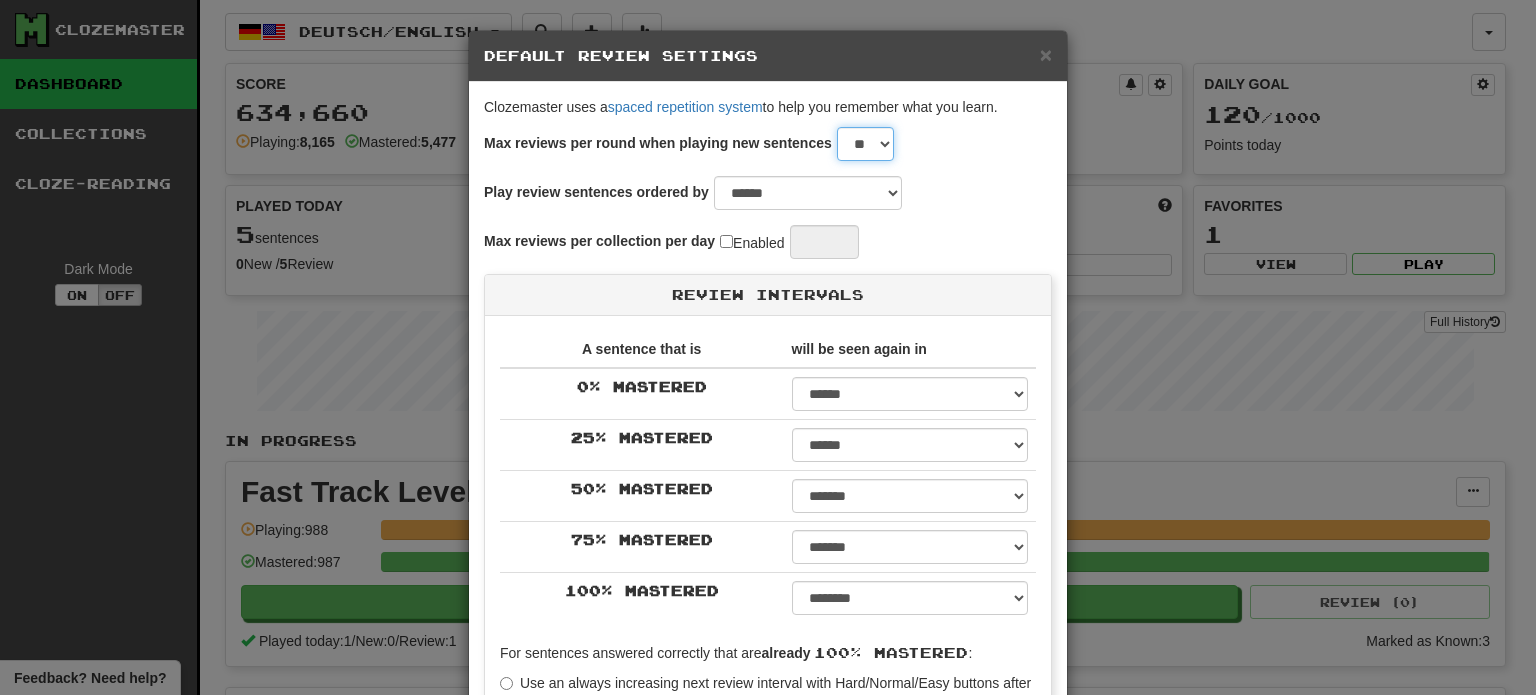 click on "* * * * * * * * * * ** ** ** ** ** ** ** ** ** ** ** ** ** ** ** ** ** ** ** ** ** ** ** ** ** ** ** ** ** ** ** ** ** ** ** ** ** ** ** ** **" at bounding box center (865, 144) 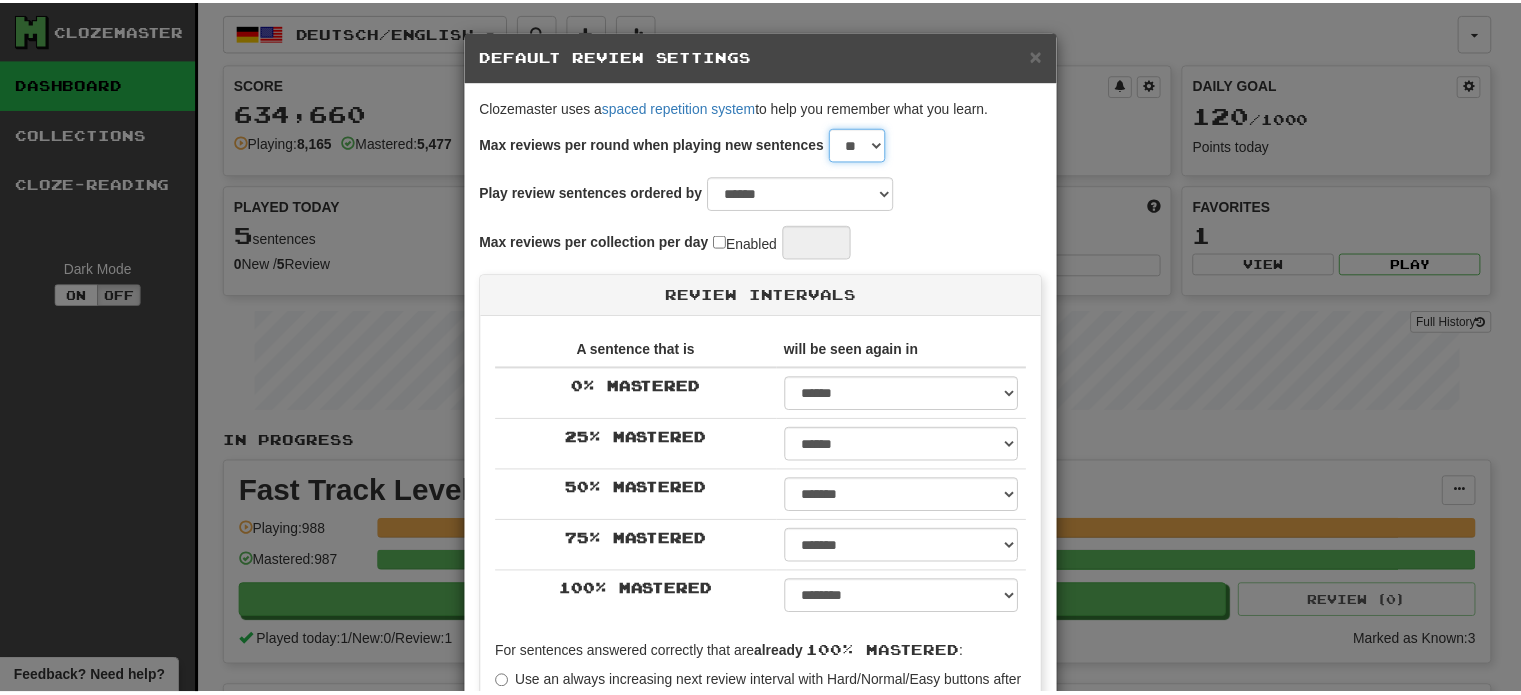 scroll, scrollTop: 407, scrollLeft: 0, axis: vertical 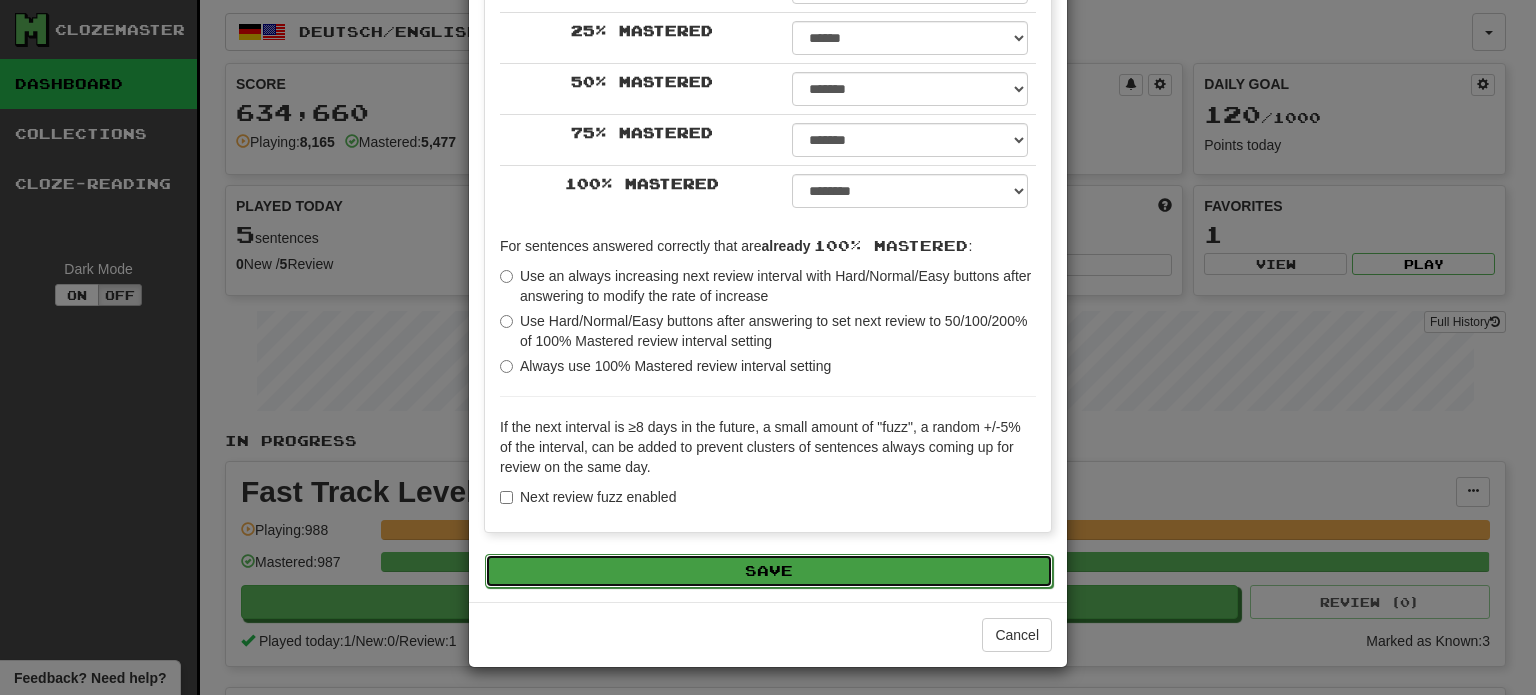 click on "Save" at bounding box center [769, 571] 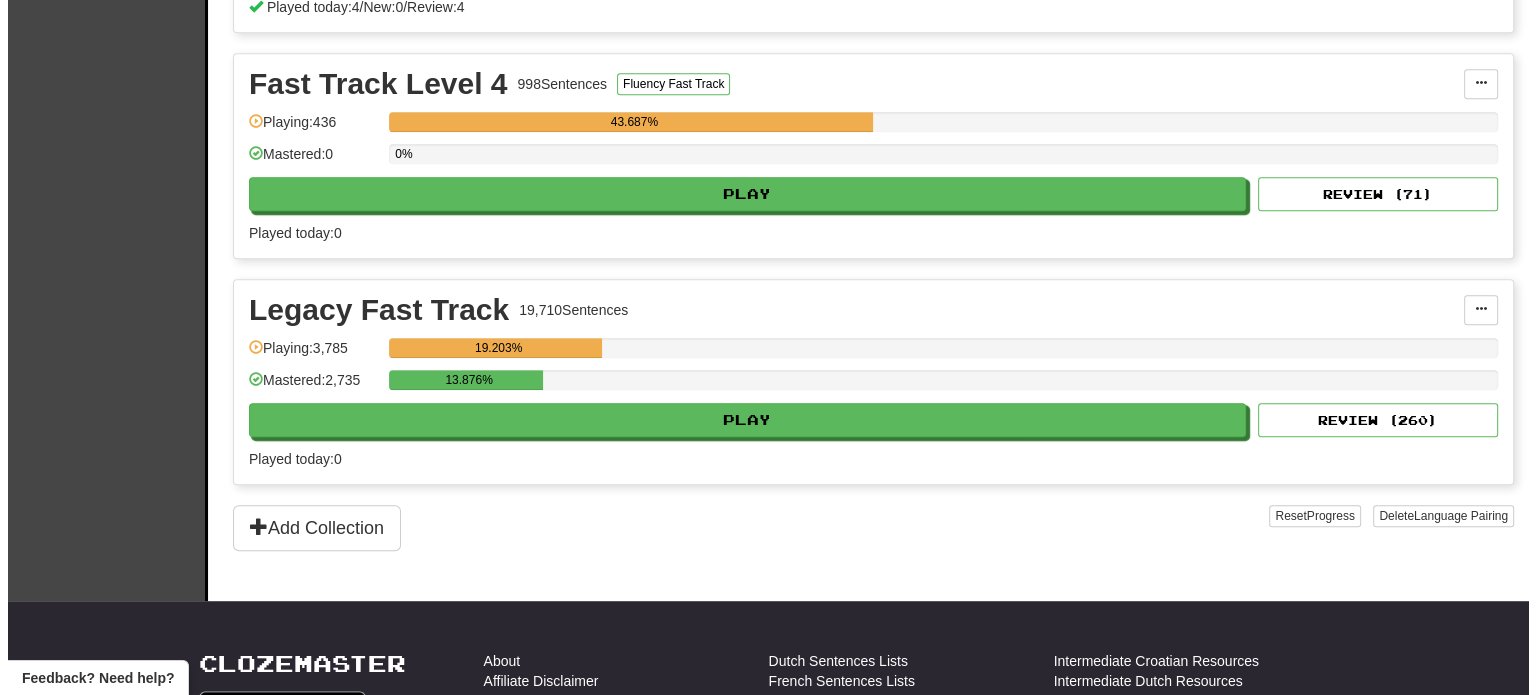 scroll, scrollTop: 1000, scrollLeft: 0, axis: vertical 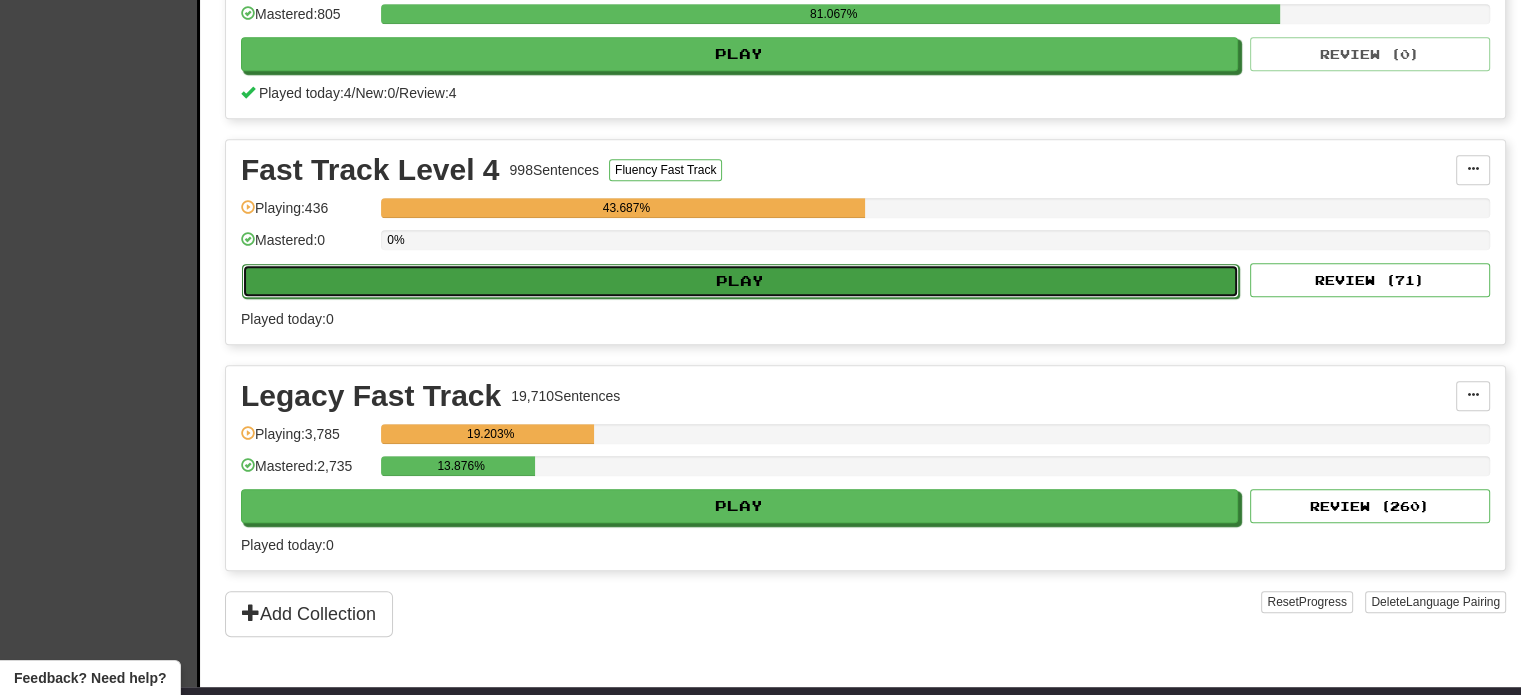 click on "Play" at bounding box center (740, 281) 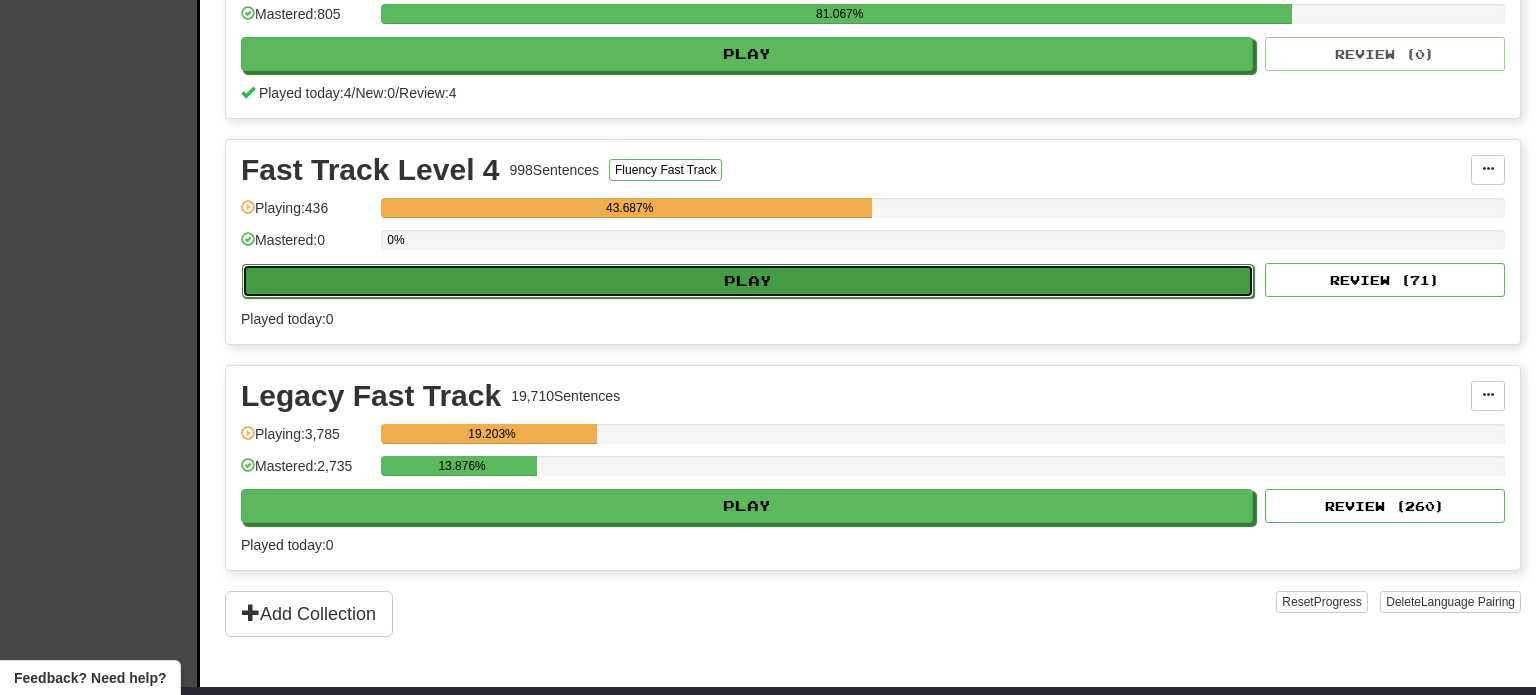 select on "**" 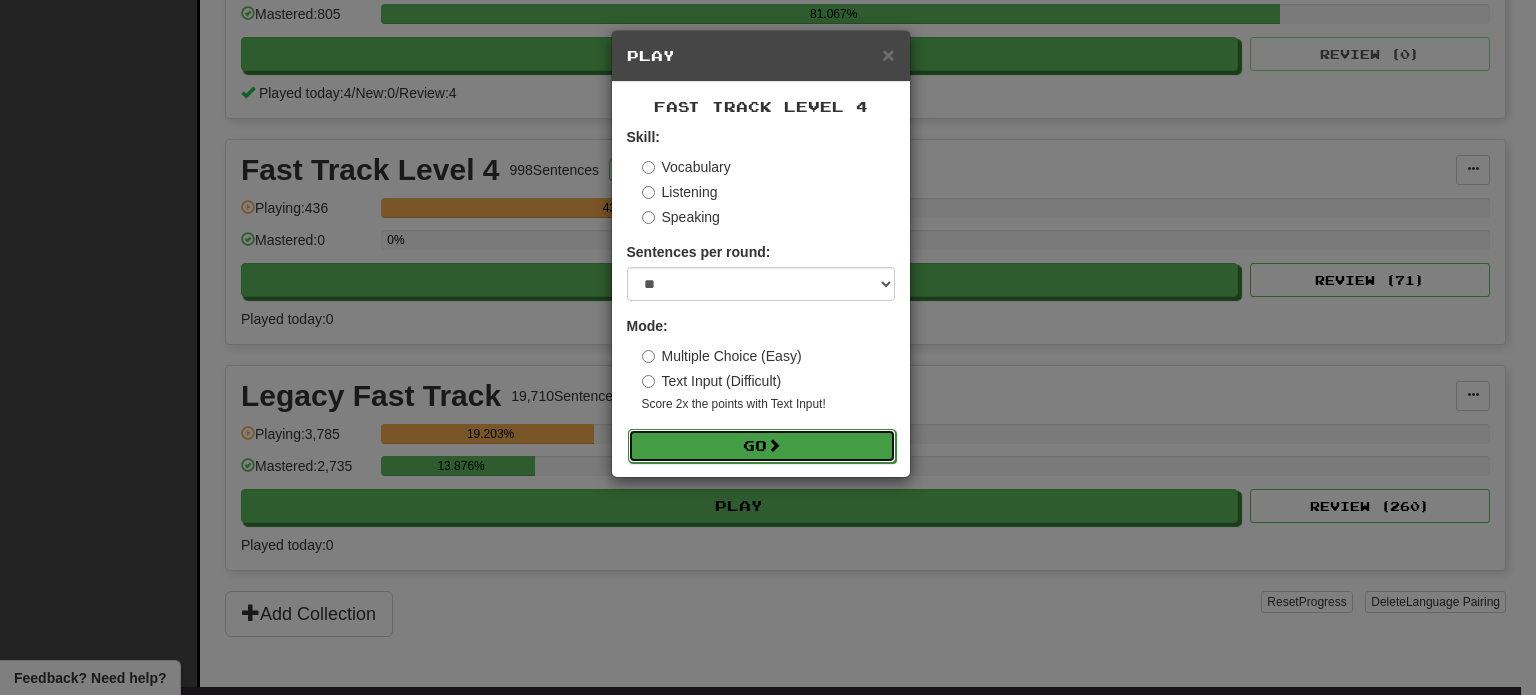 click on "Go" at bounding box center (762, 446) 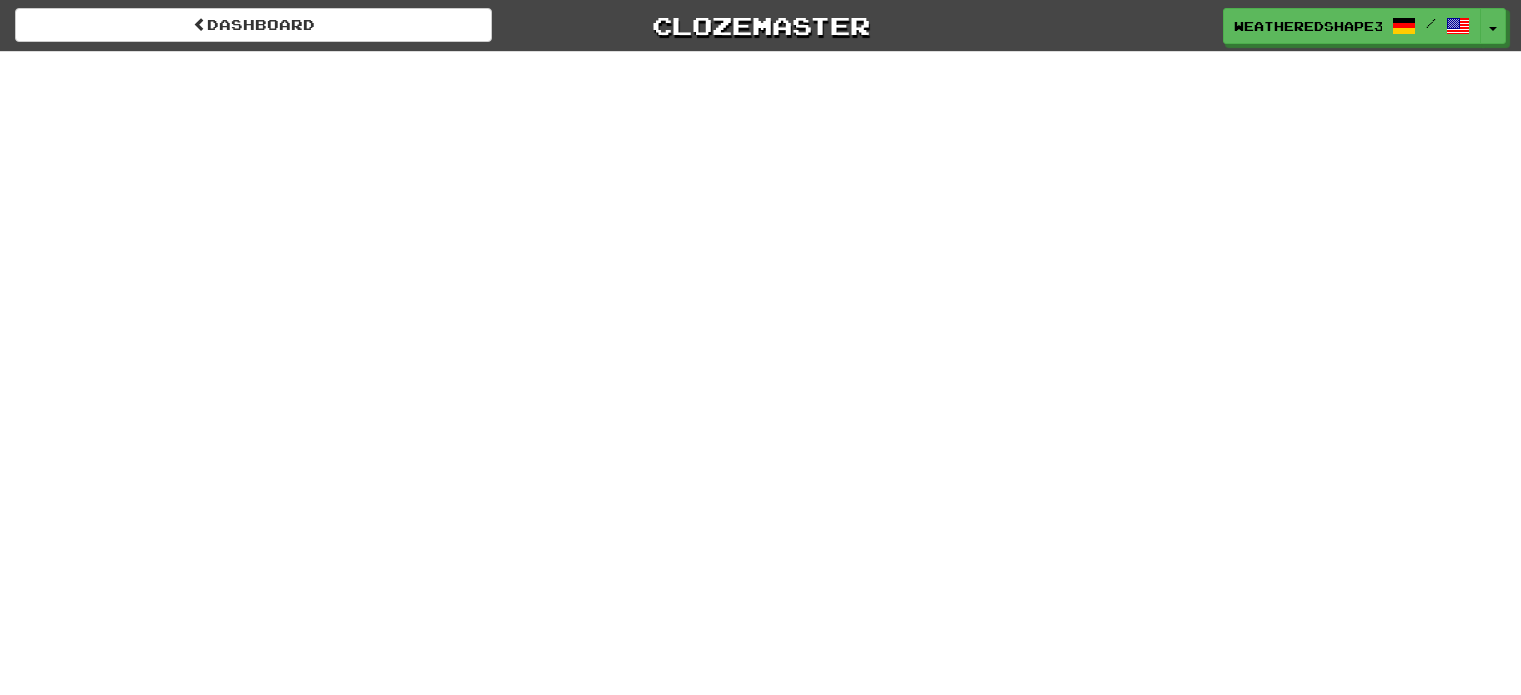scroll, scrollTop: 0, scrollLeft: 0, axis: both 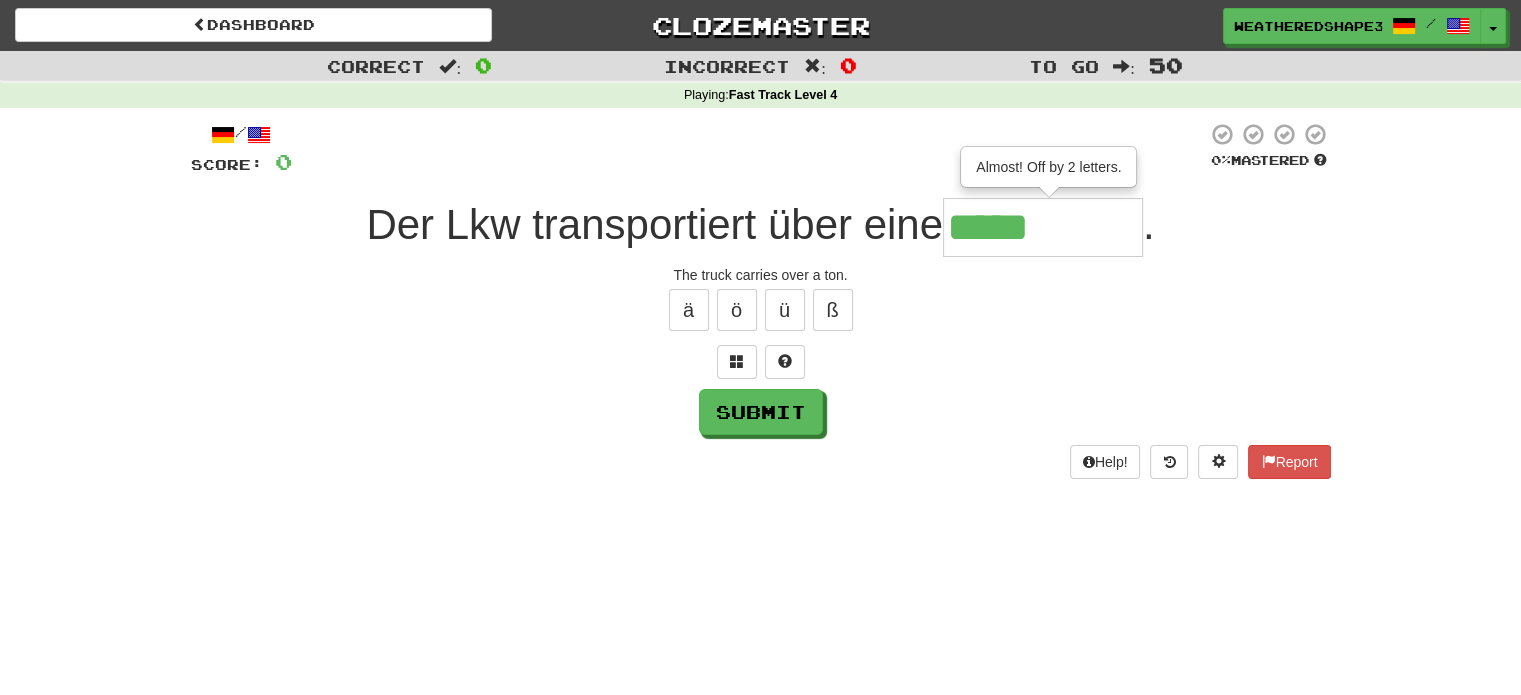 type on "*****" 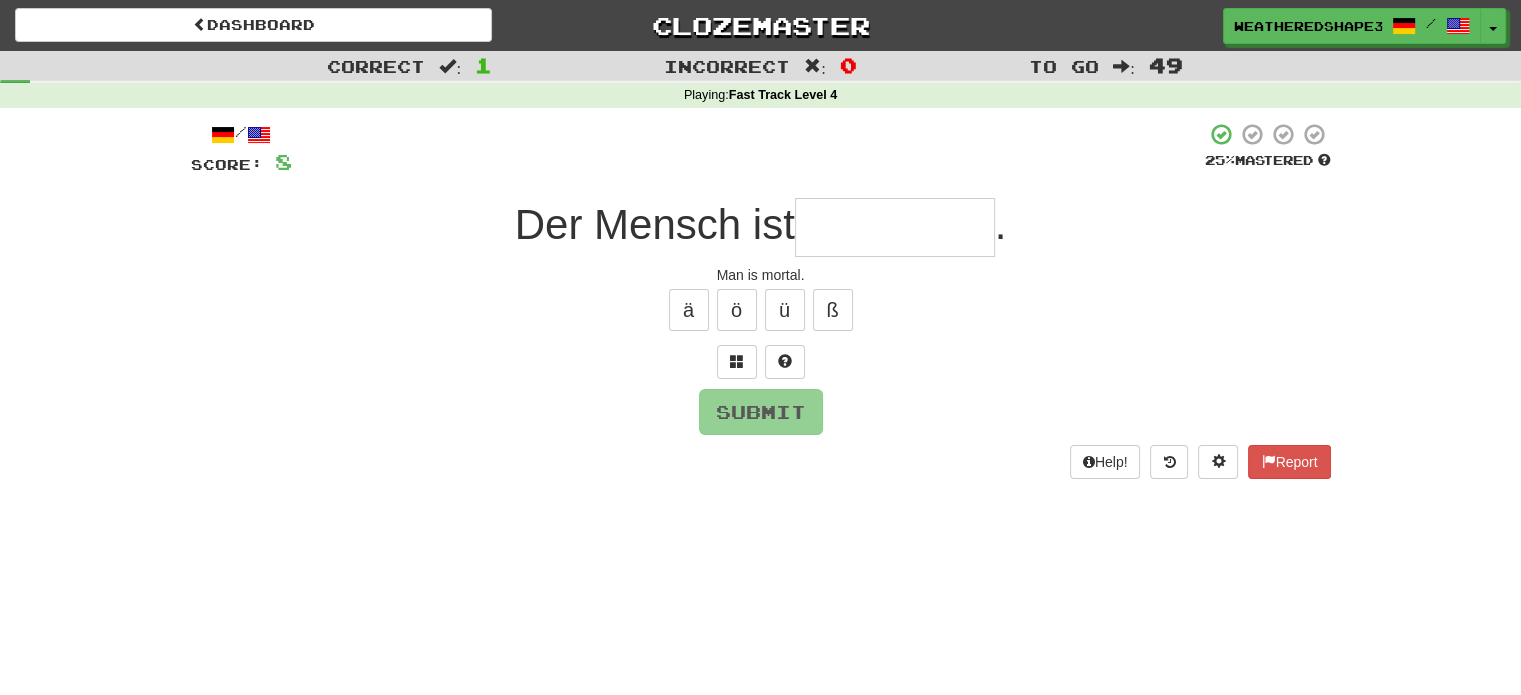 type on "*" 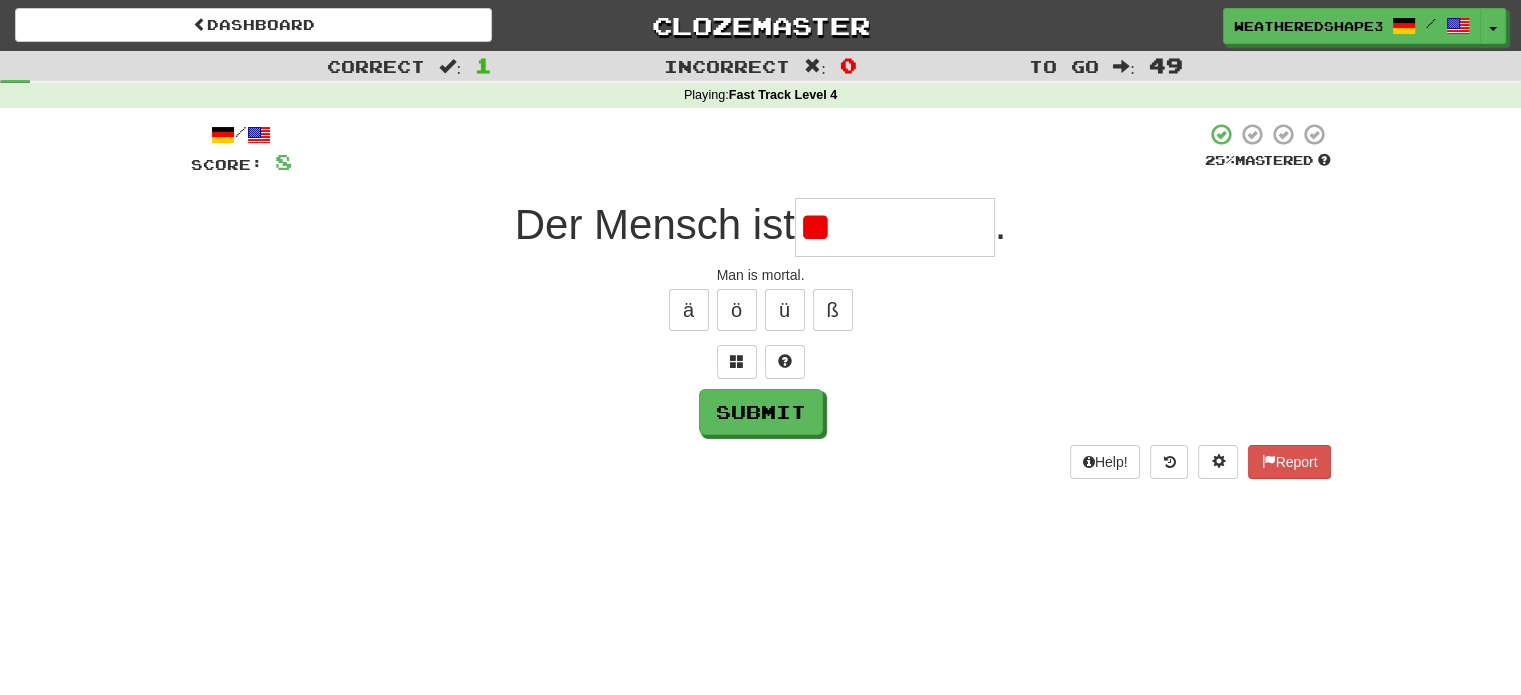 type on "*" 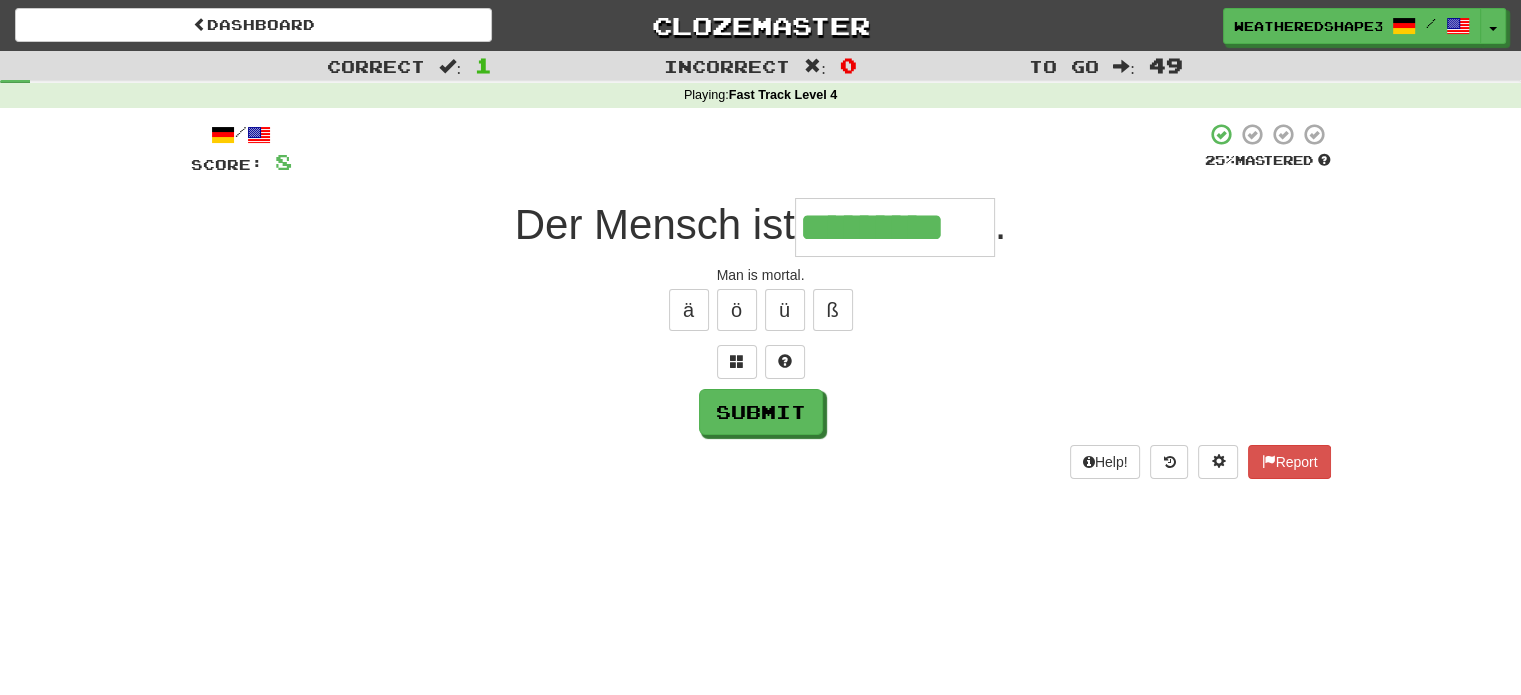 type on "*********" 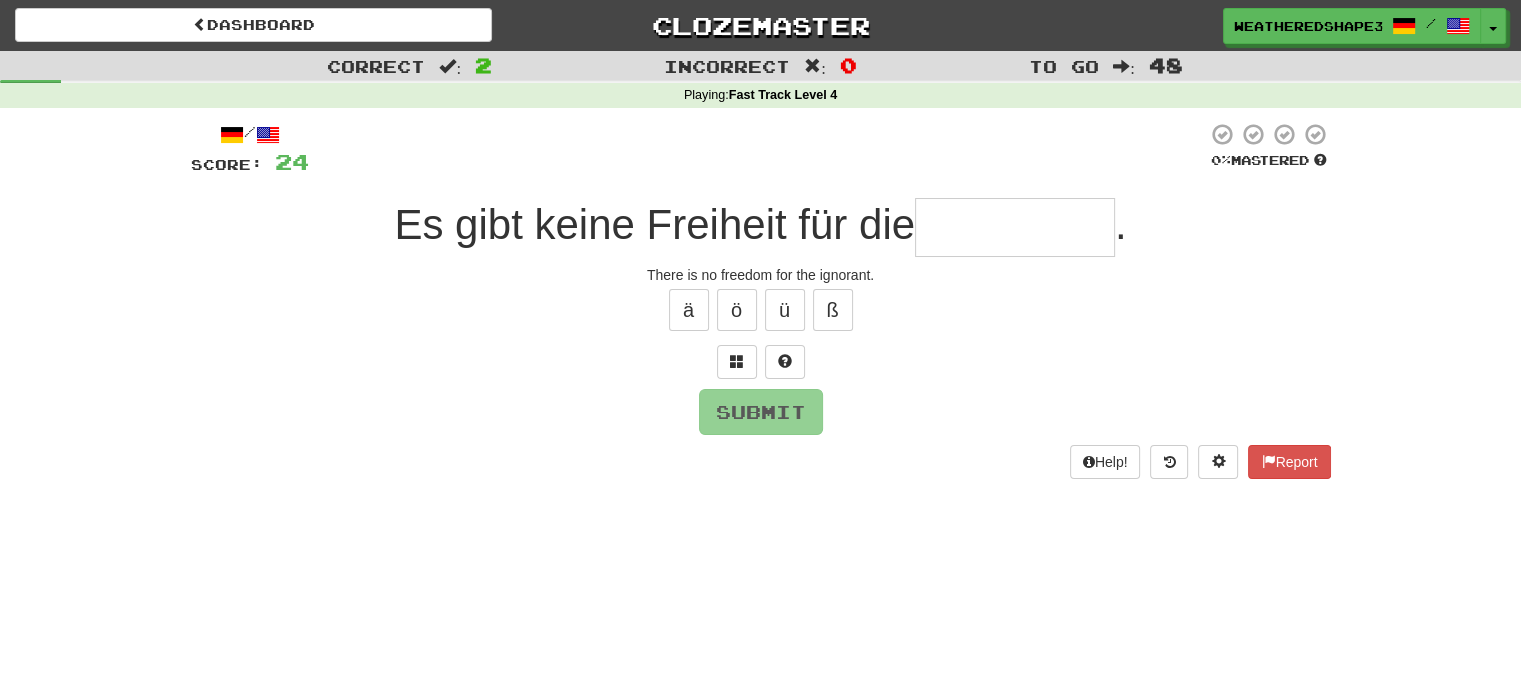 type on "*" 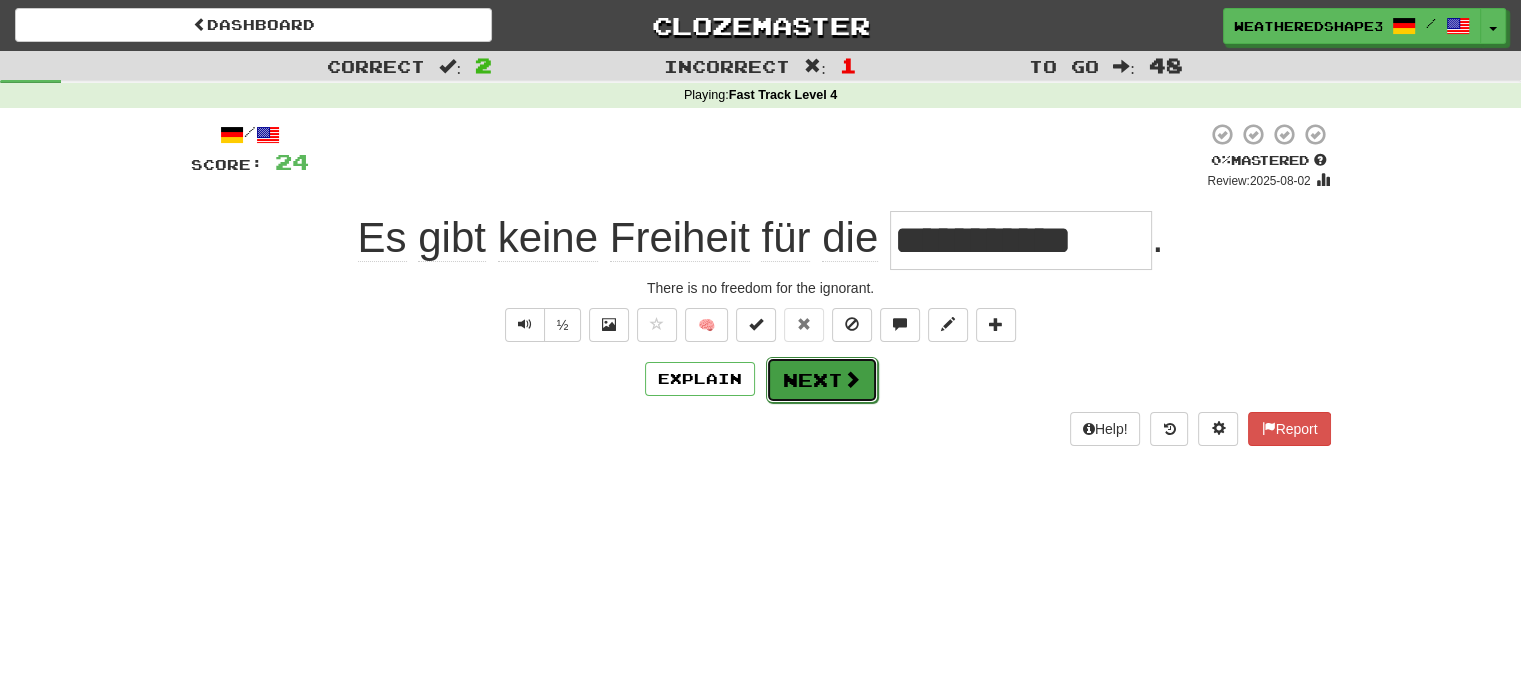 click at bounding box center (852, 379) 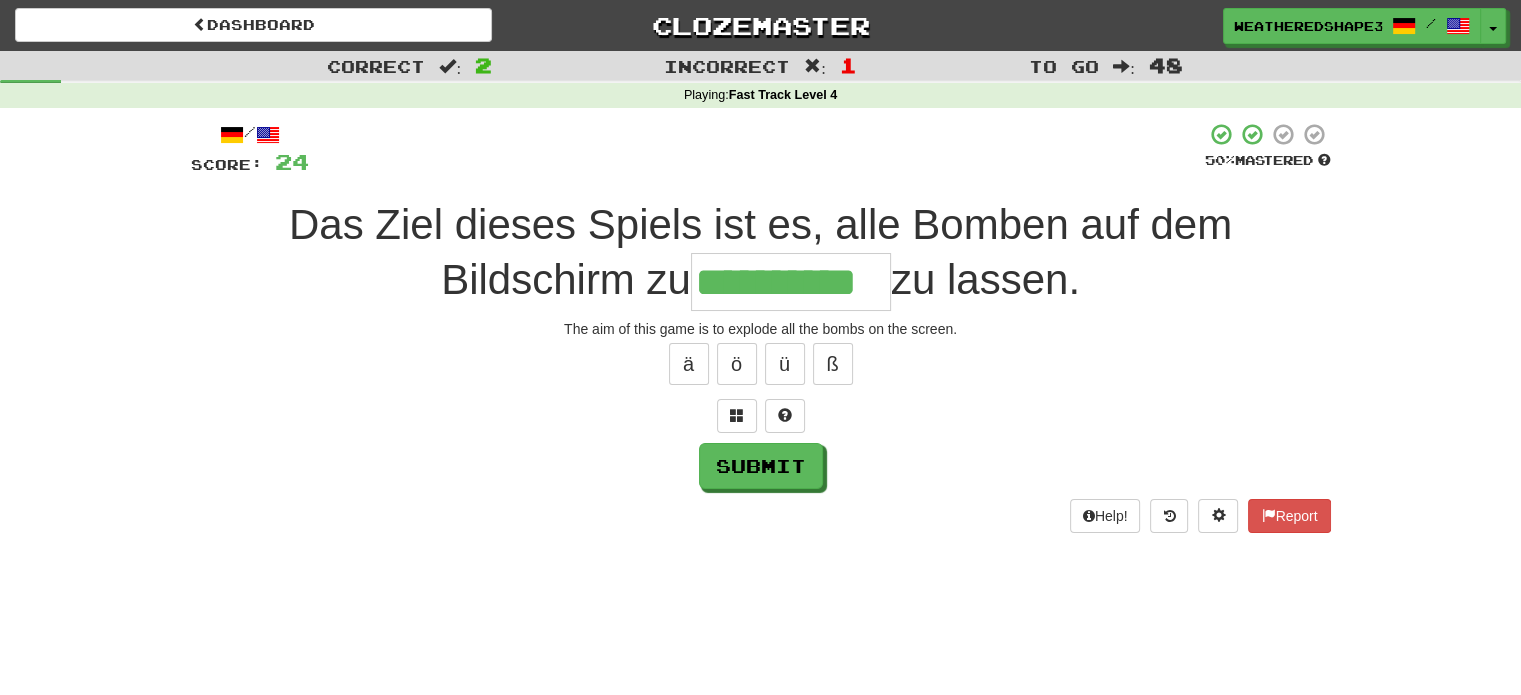 scroll, scrollTop: 0, scrollLeft: 24, axis: horizontal 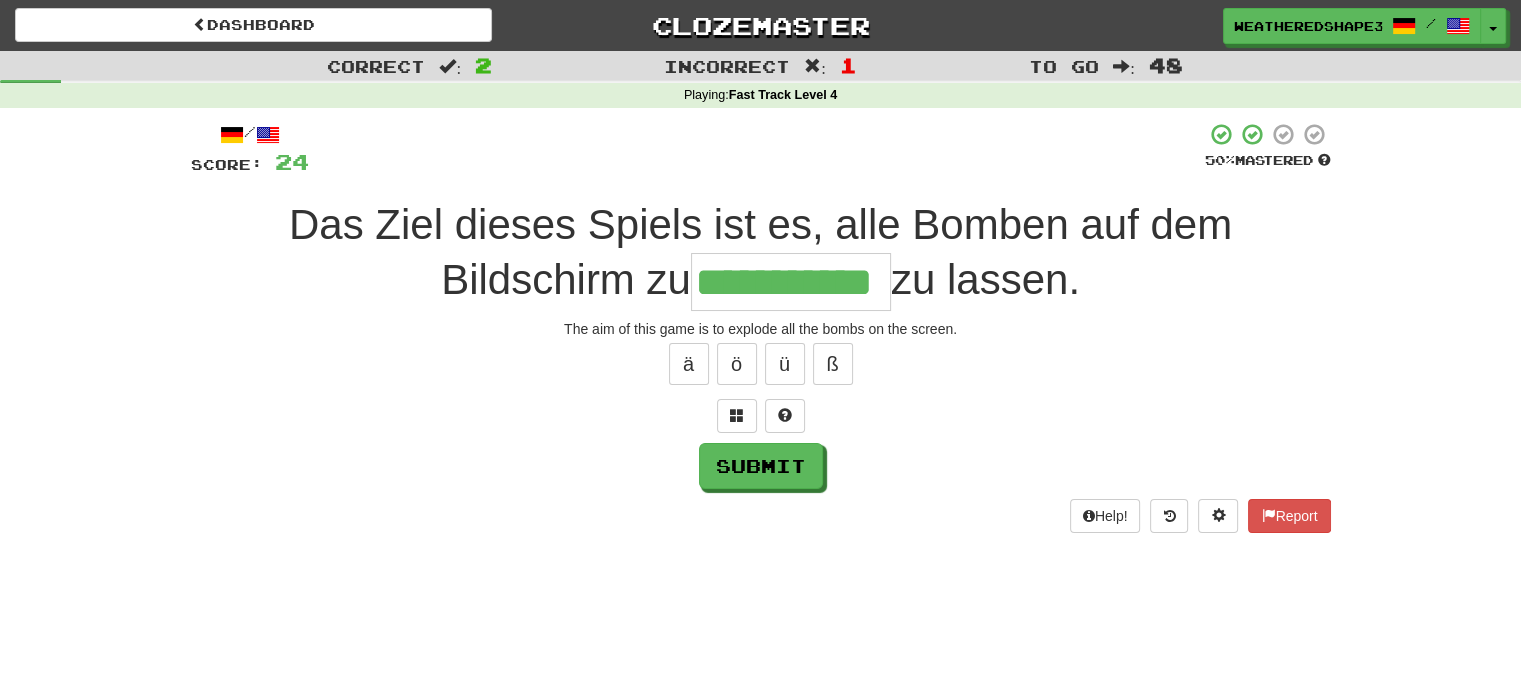 type on "**********" 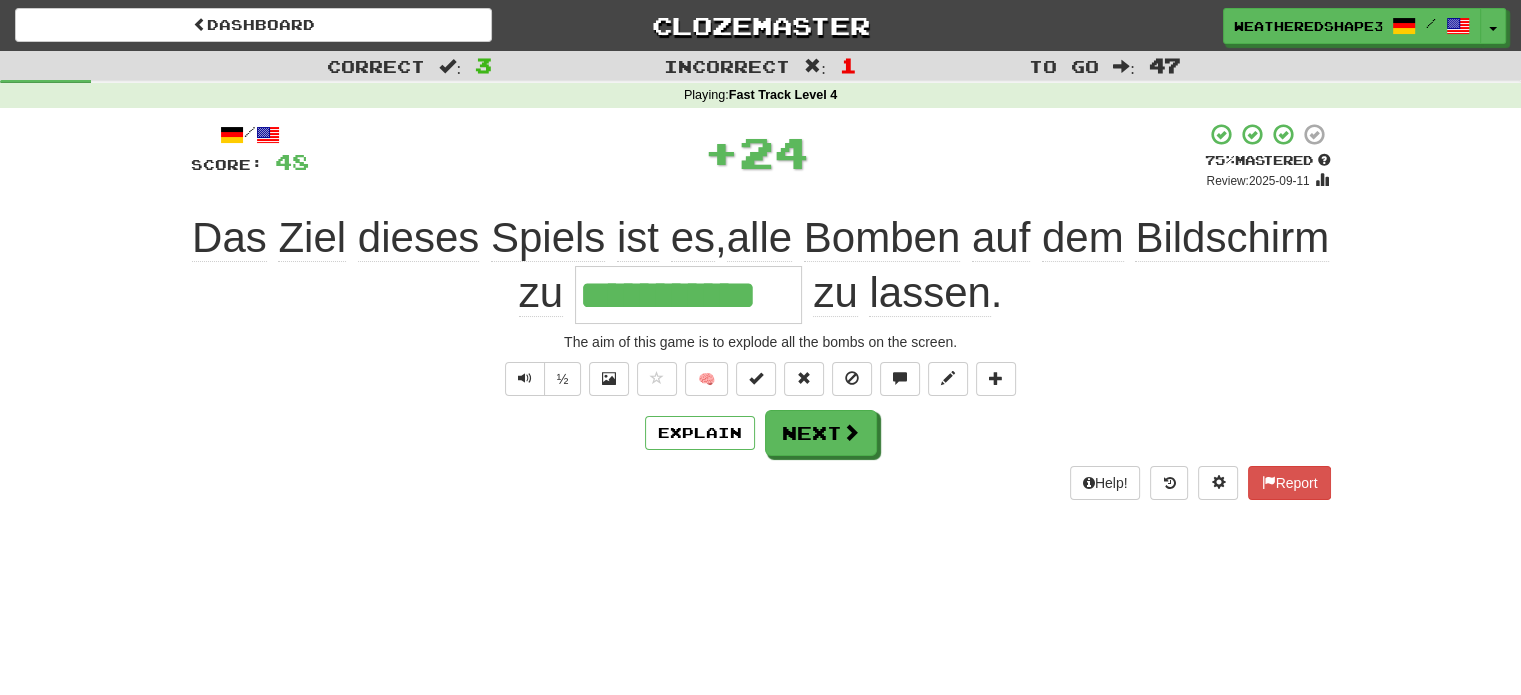 scroll, scrollTop: 0, scrollLeft: 0, axis: both 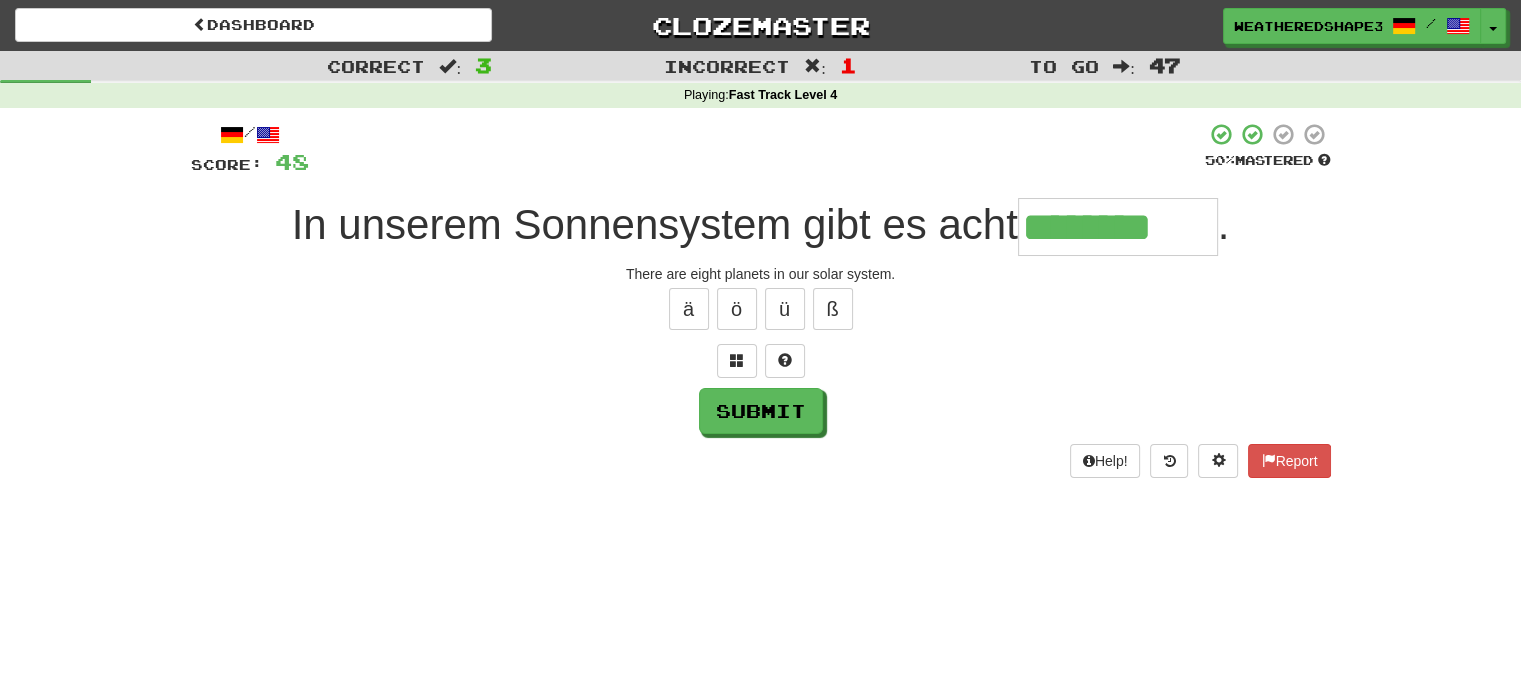type on "********" 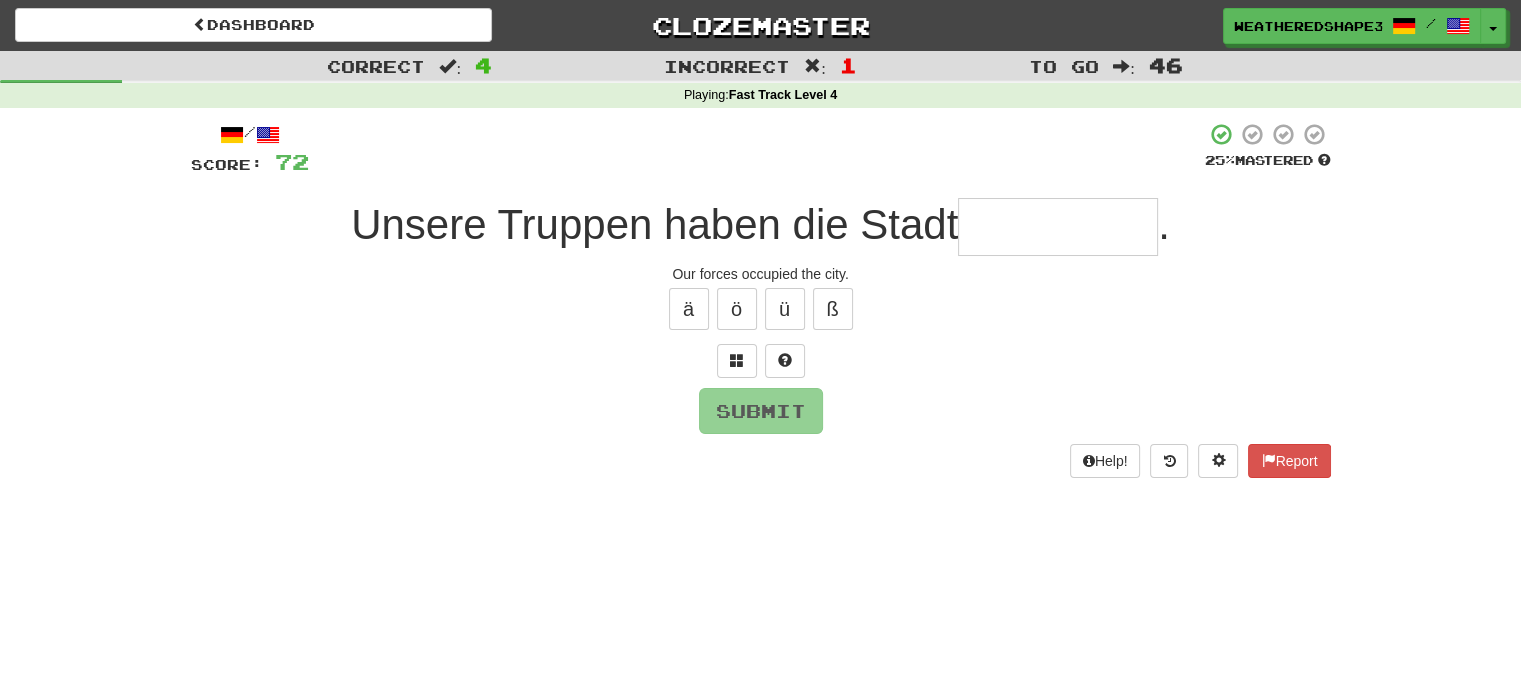type on "*" 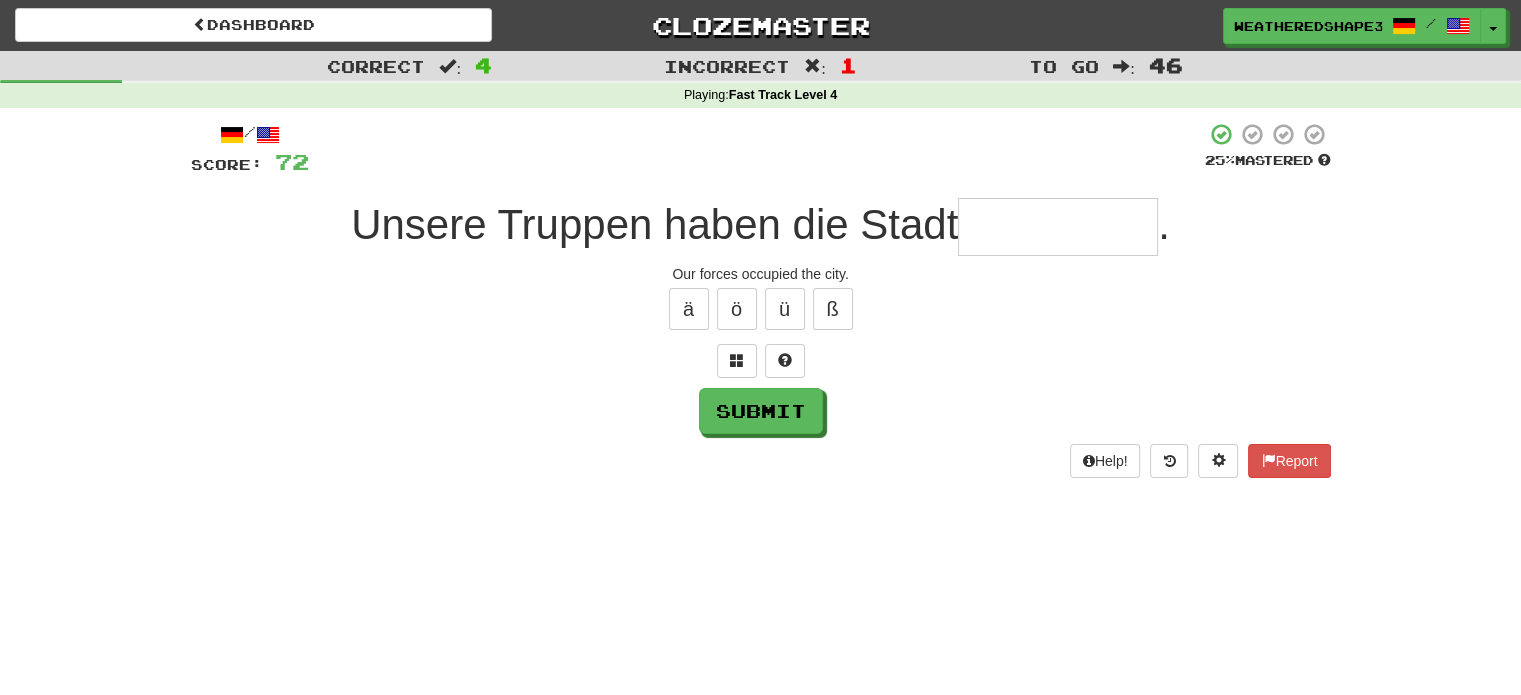 type on "*" 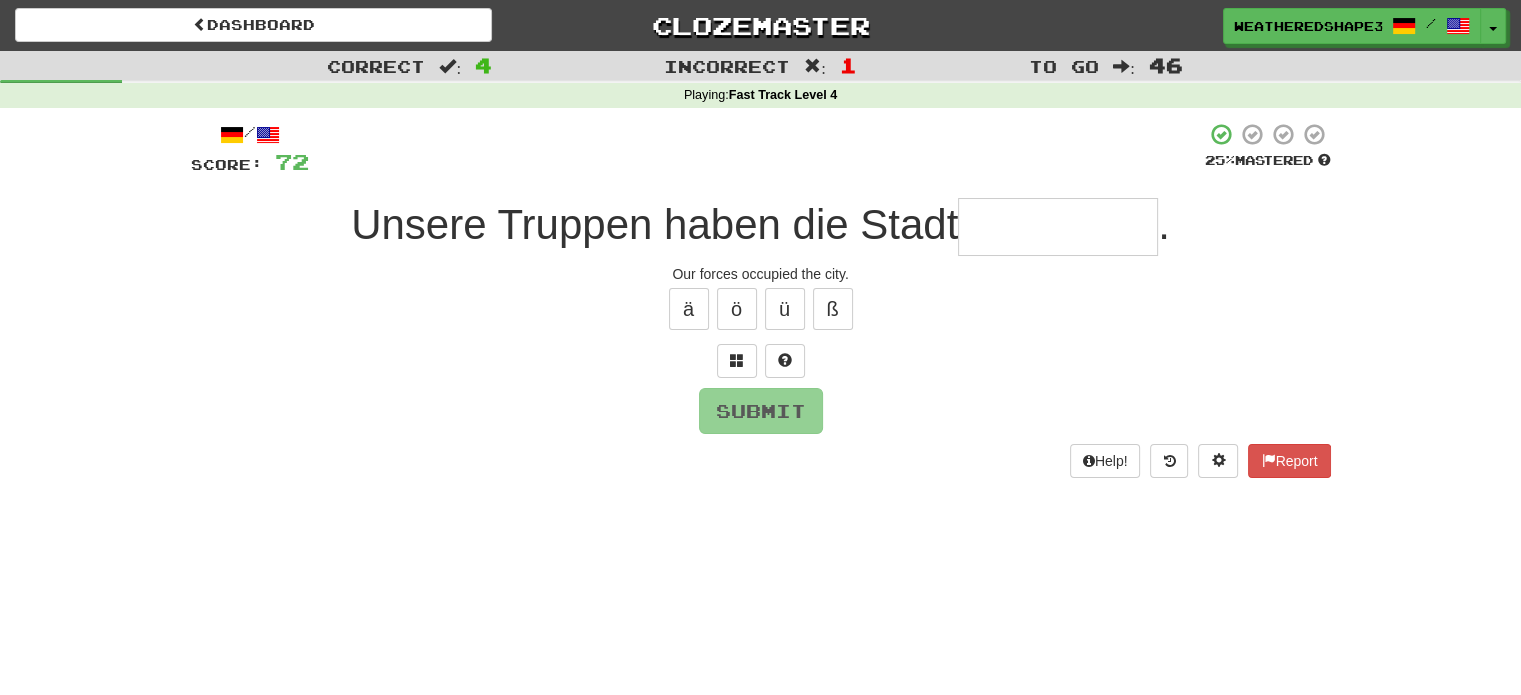 type on "*" 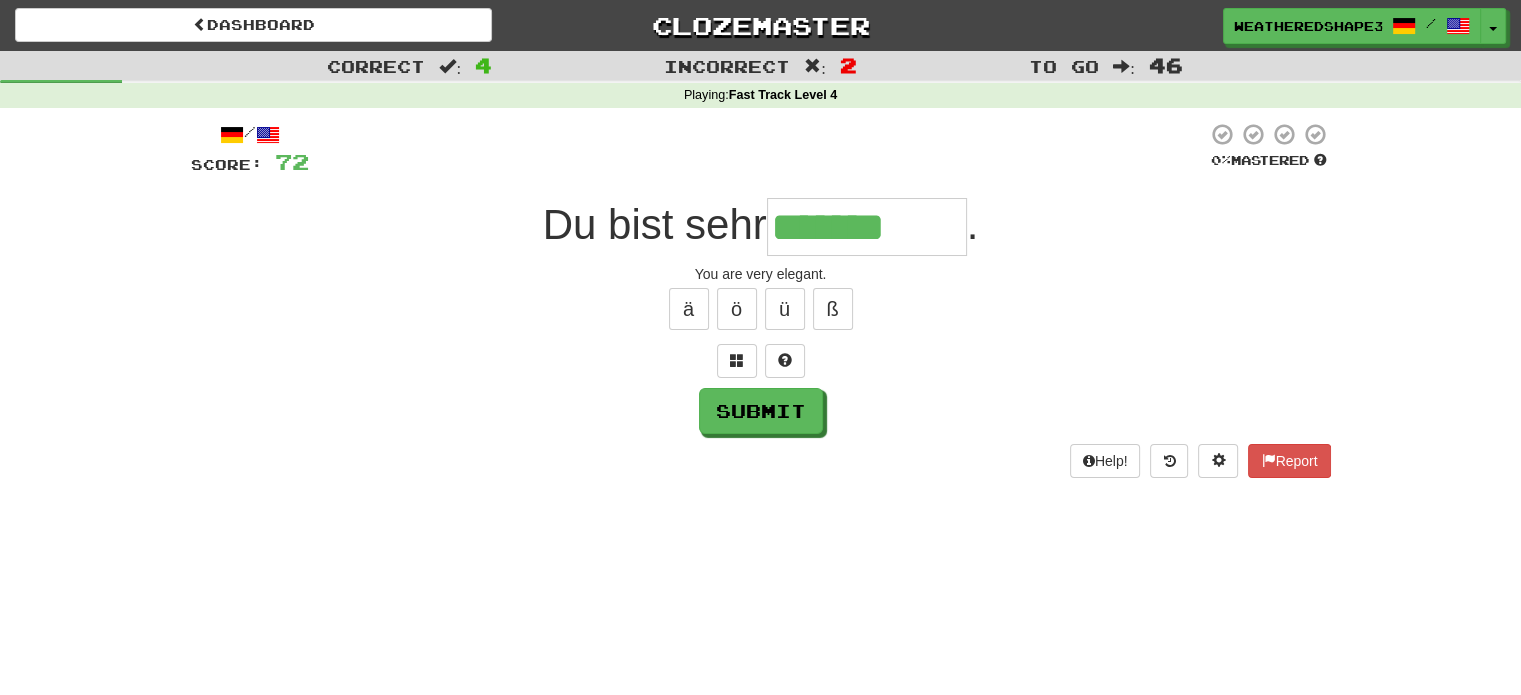 type on "*******" 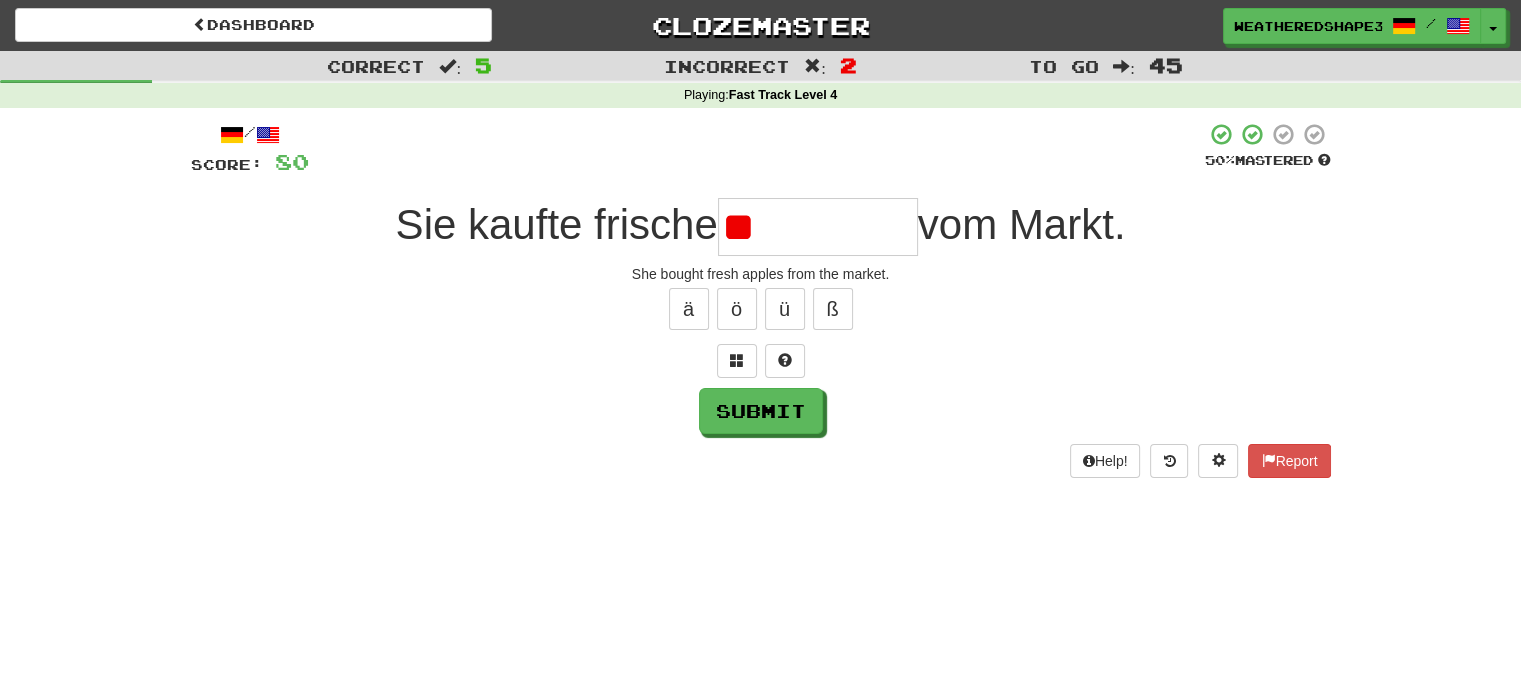 type on "*" 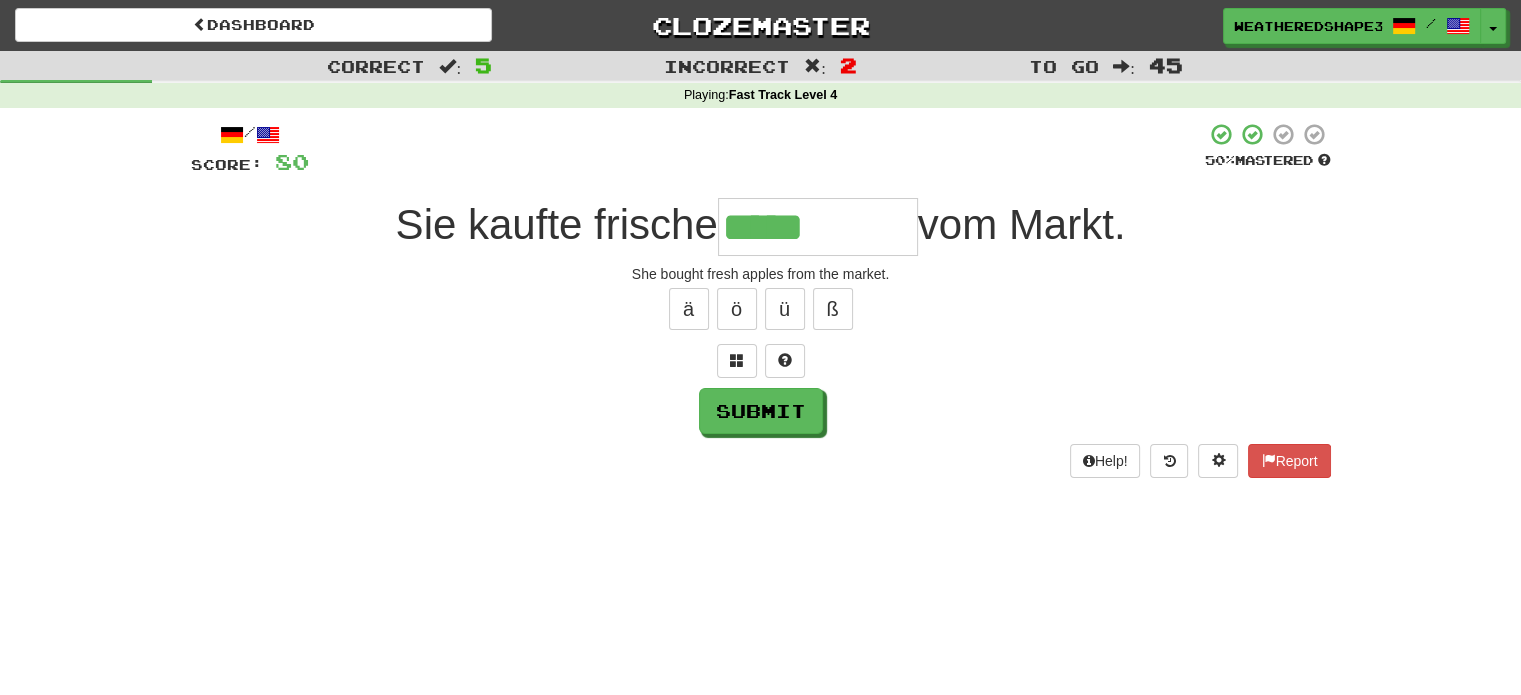 type on "*****" 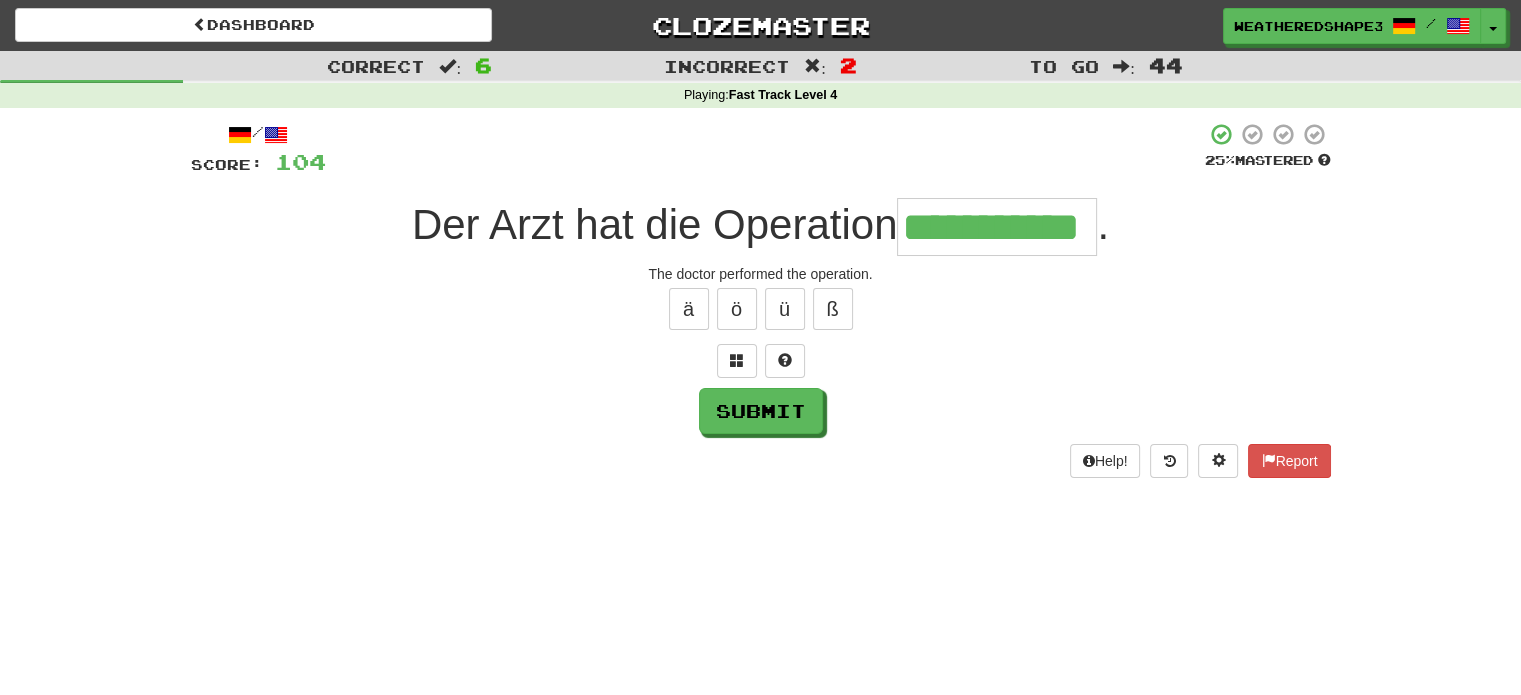 scroll, scrollTop: 0, scrollLeft: 31, axis: horizontal 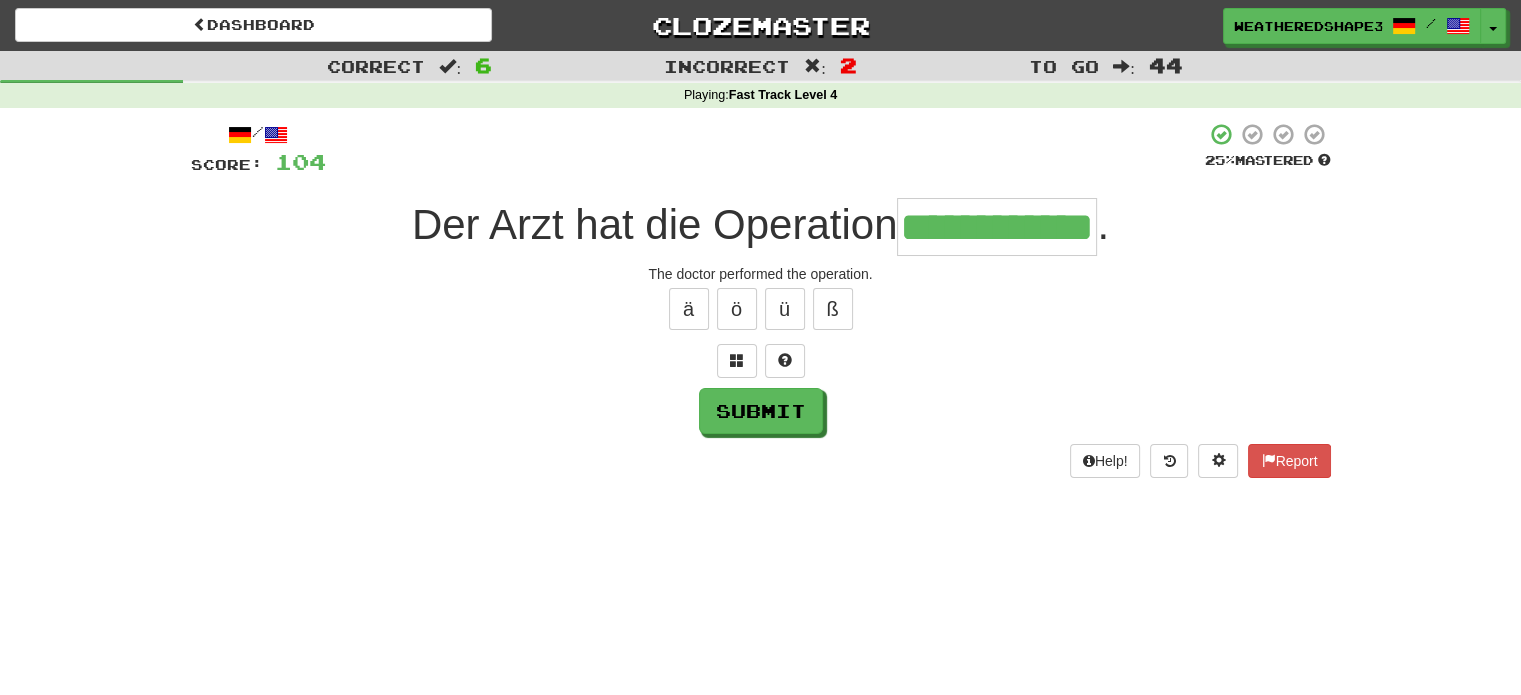 type on "**********" 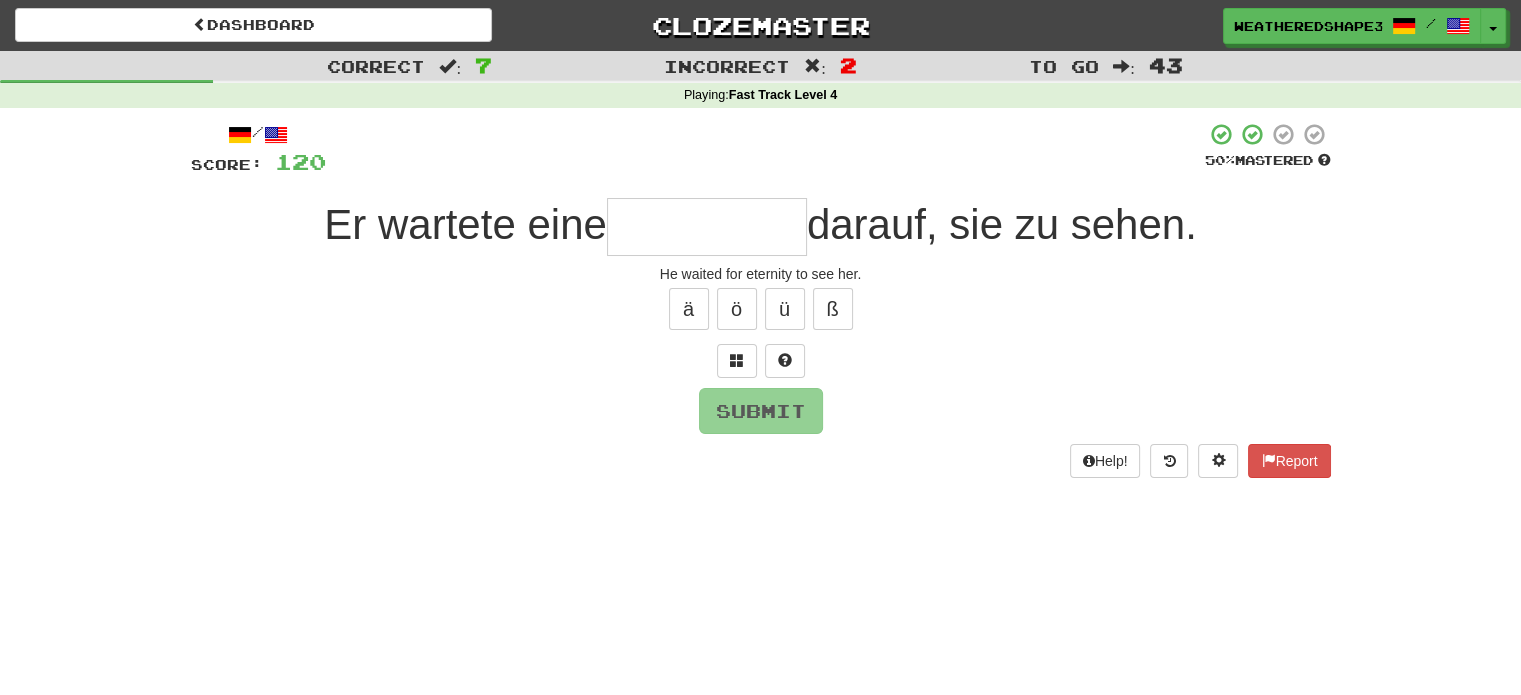 type on "*" 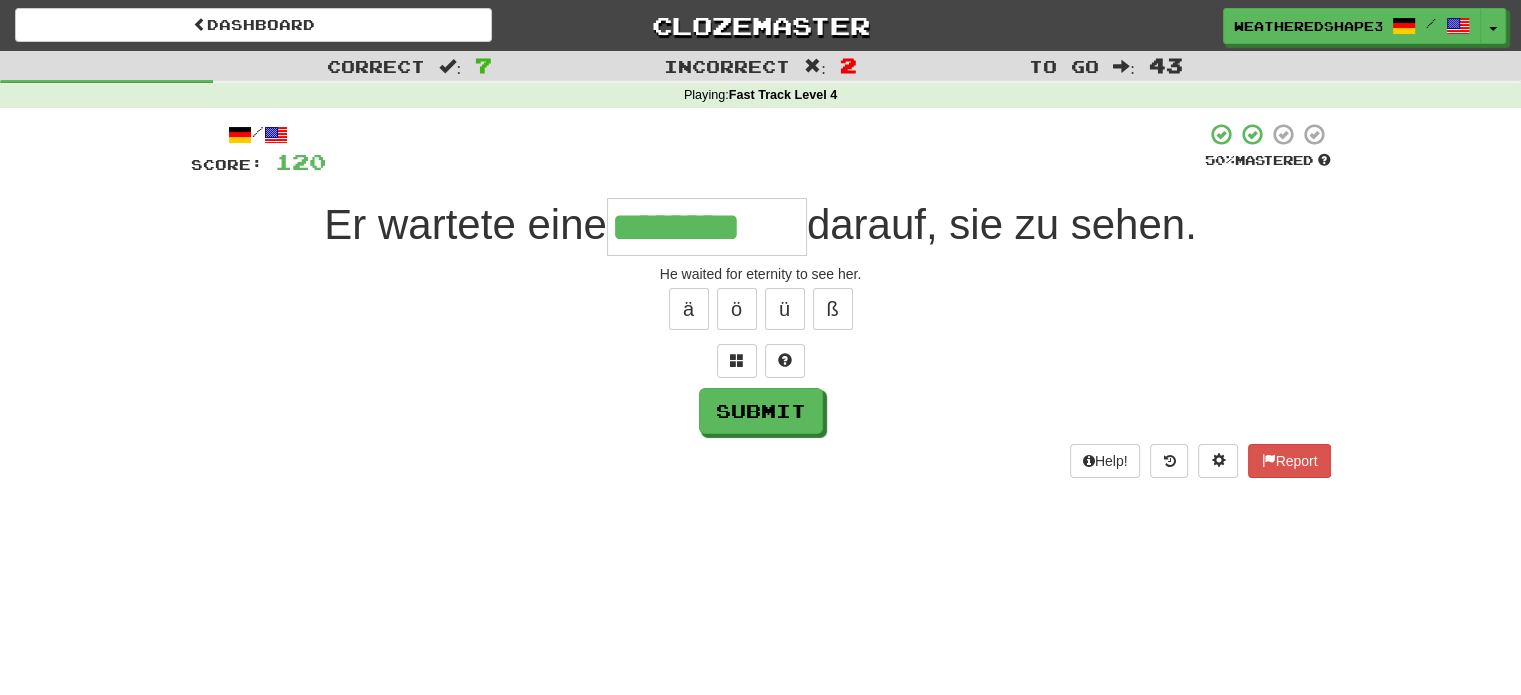 type on "********" 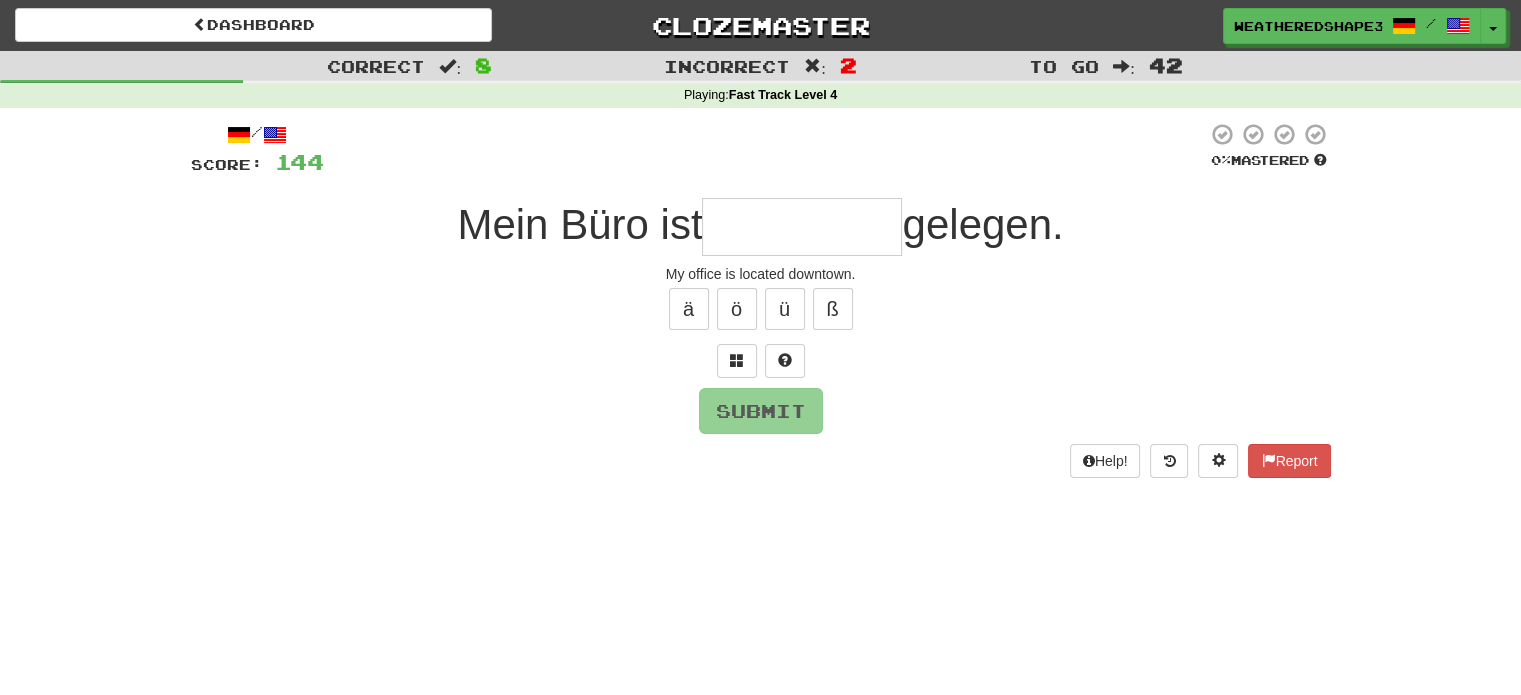 type on "*" 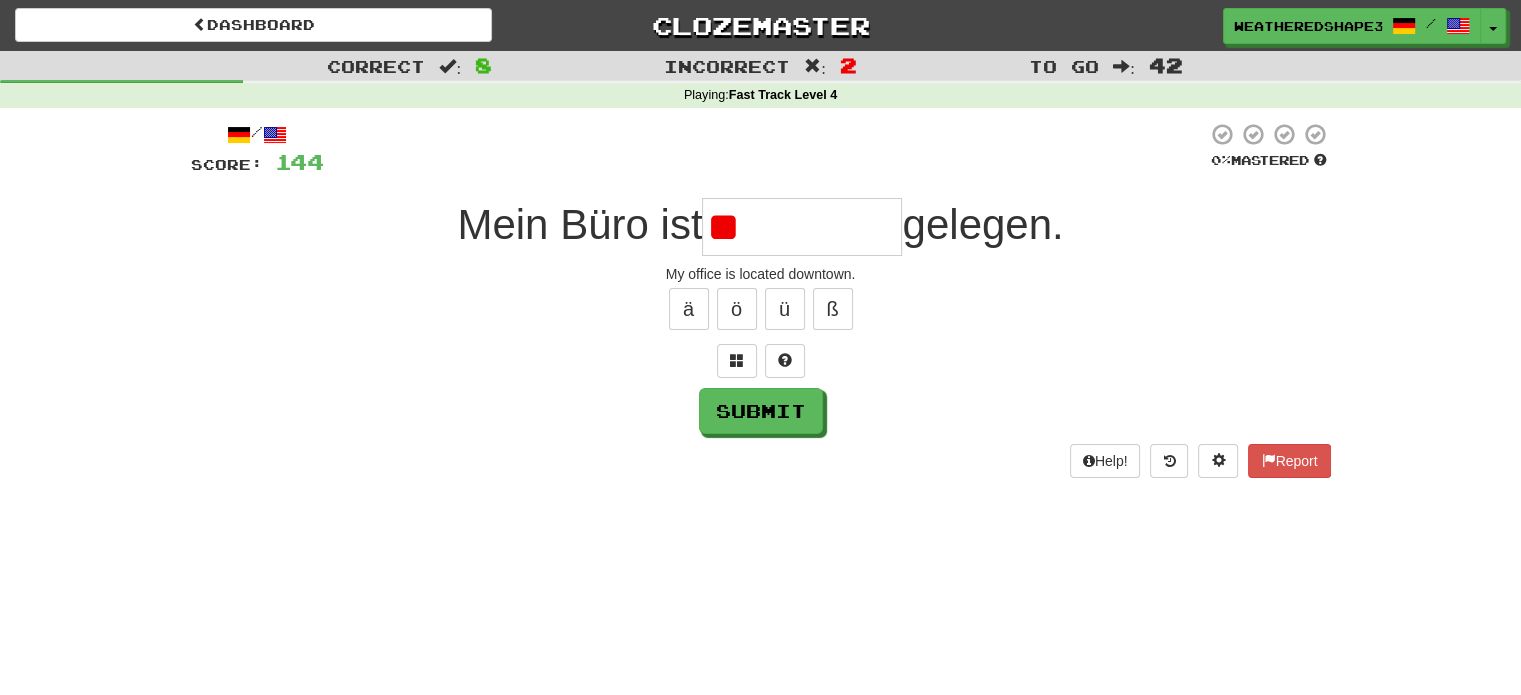 type on "*" 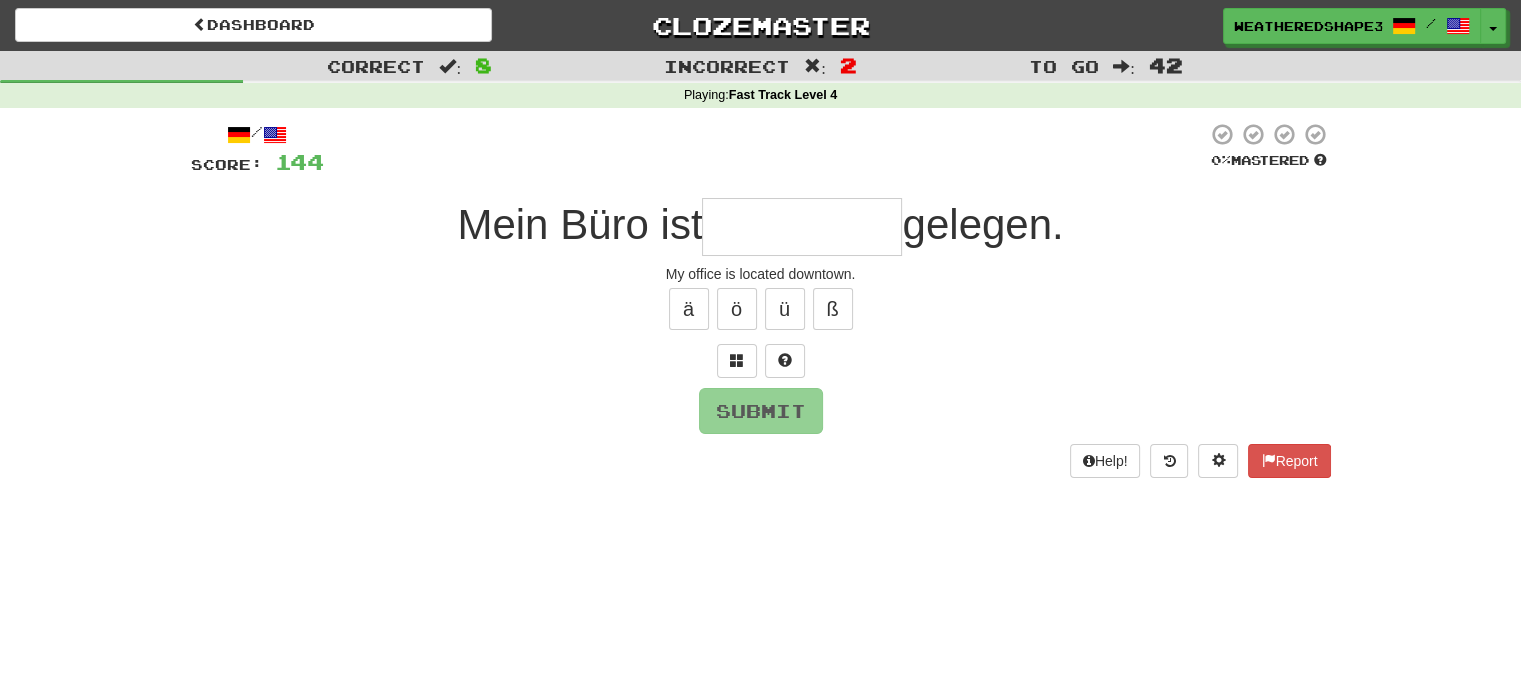 type on "*" 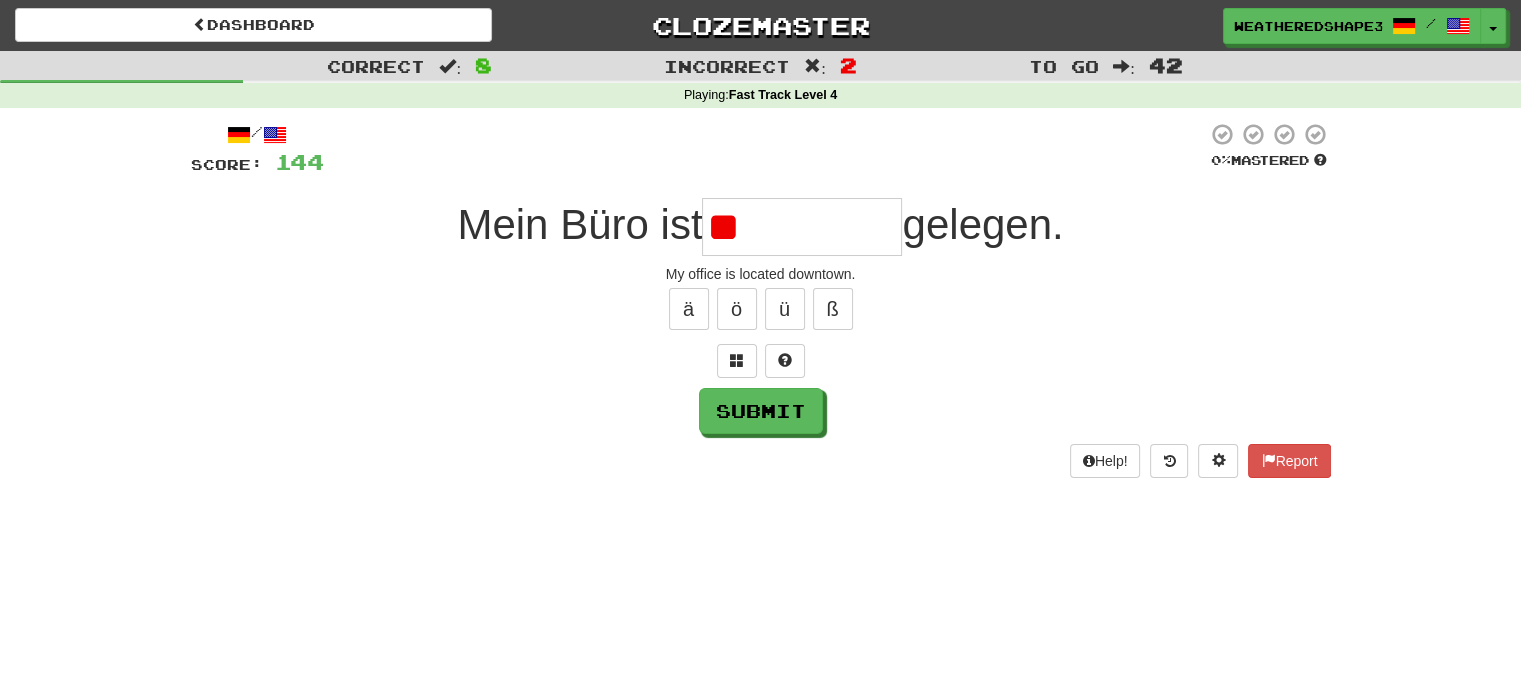 type on "*" 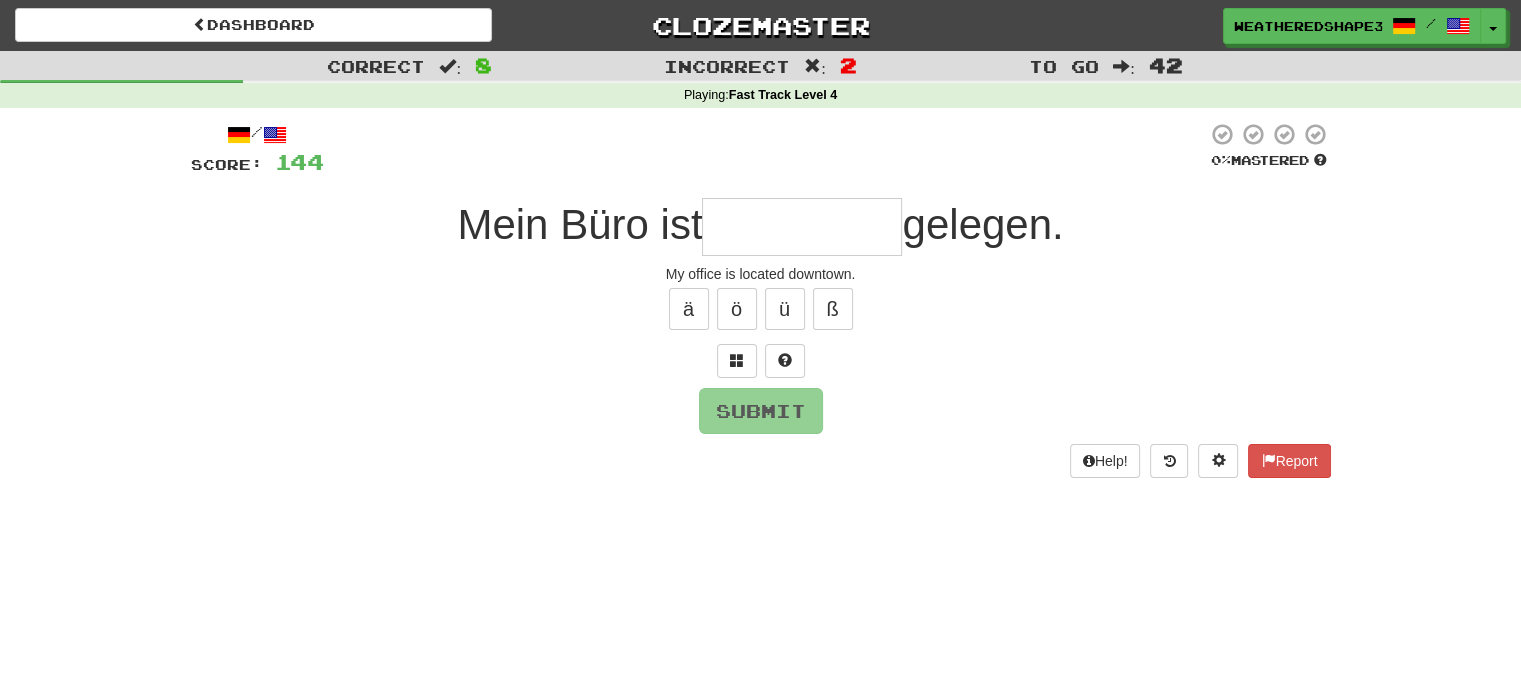 type on "*" 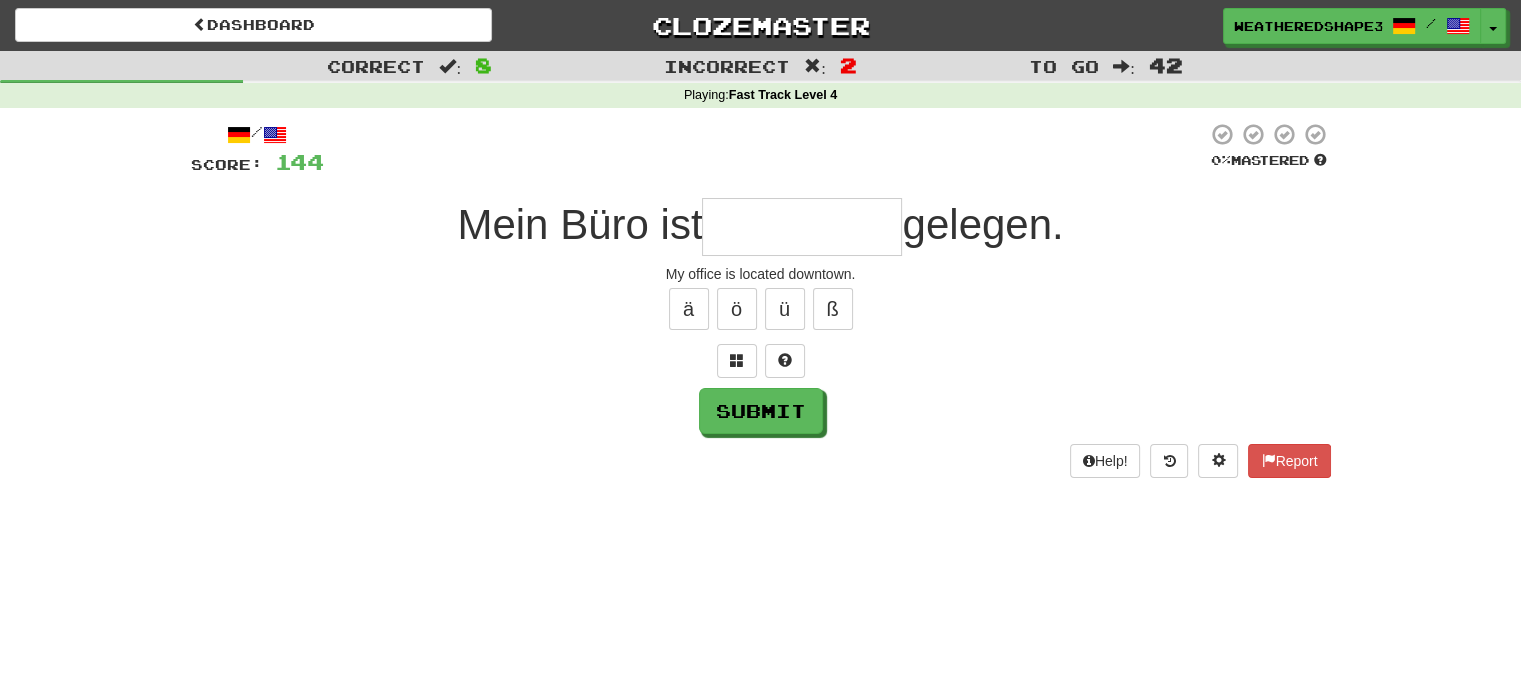 type on "*" 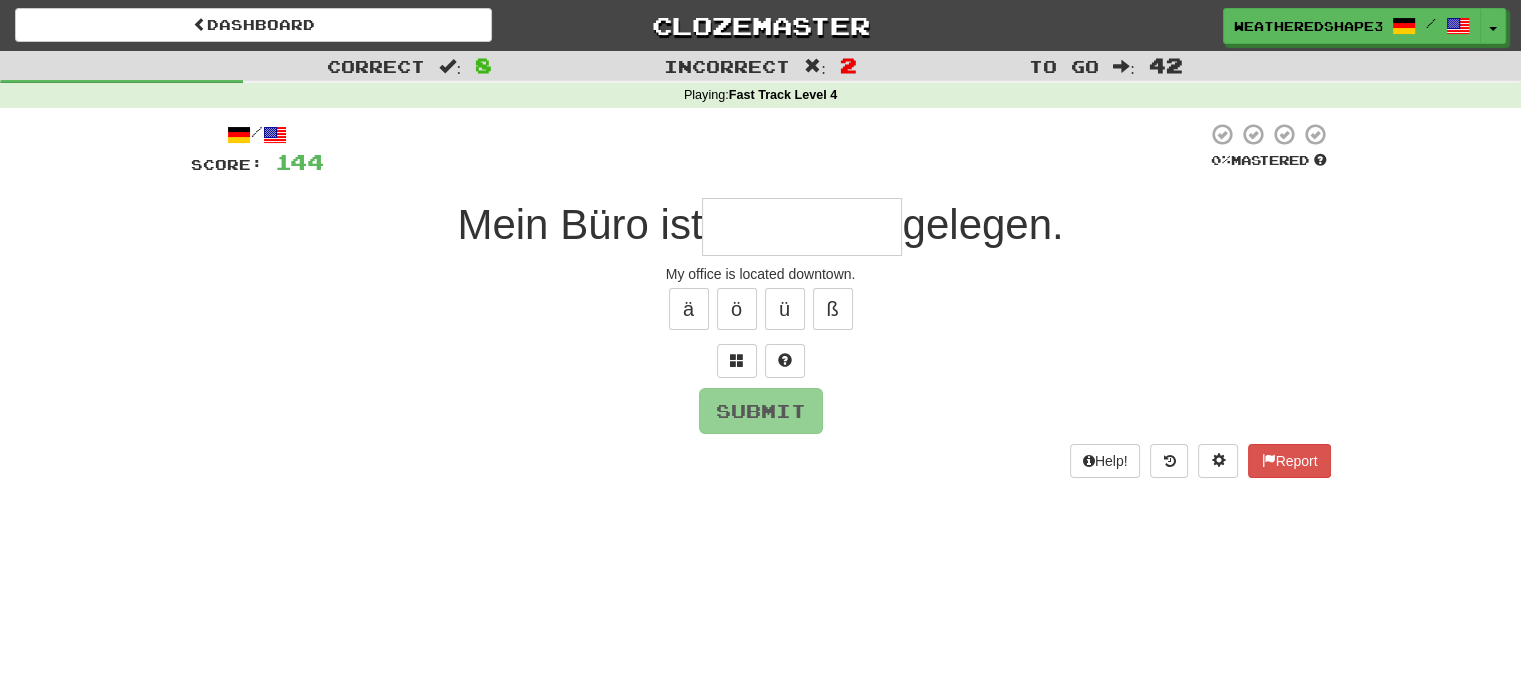 type on "*" 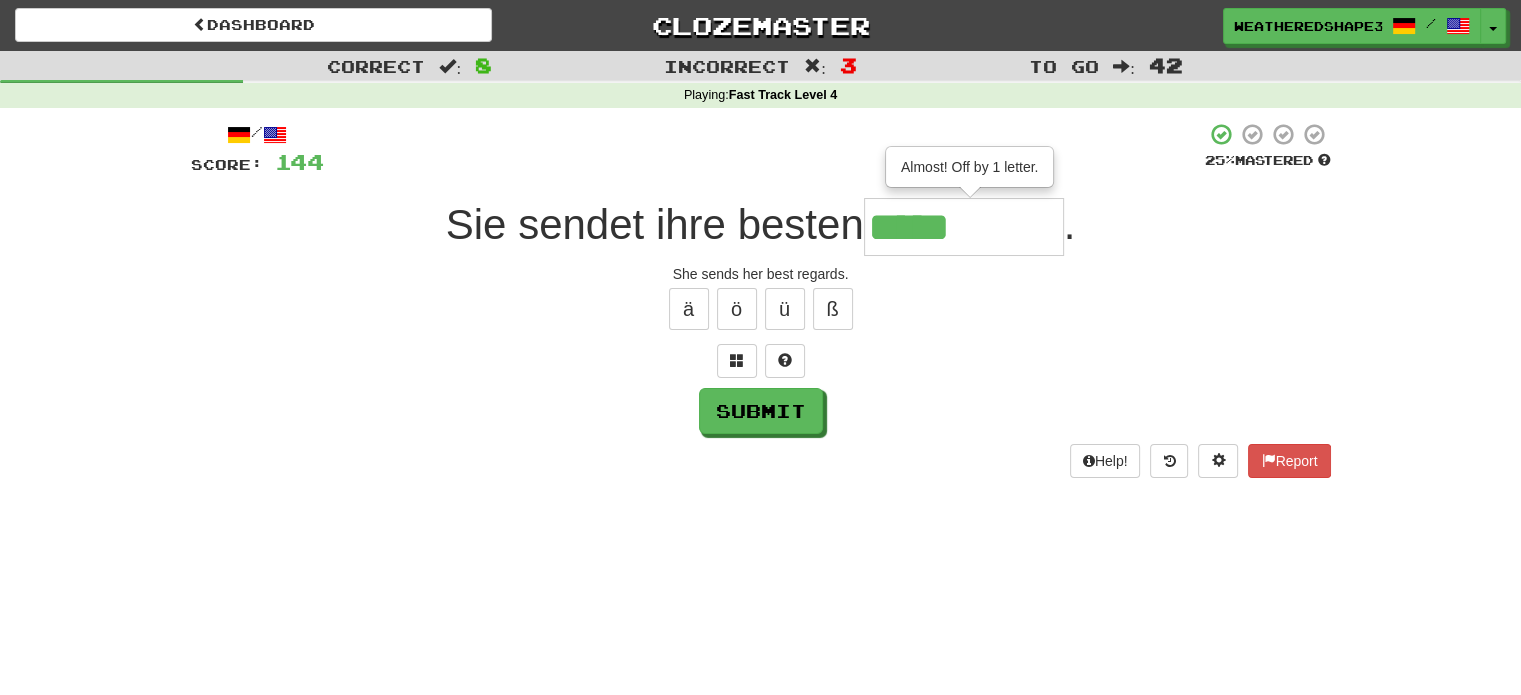 type on "*****" 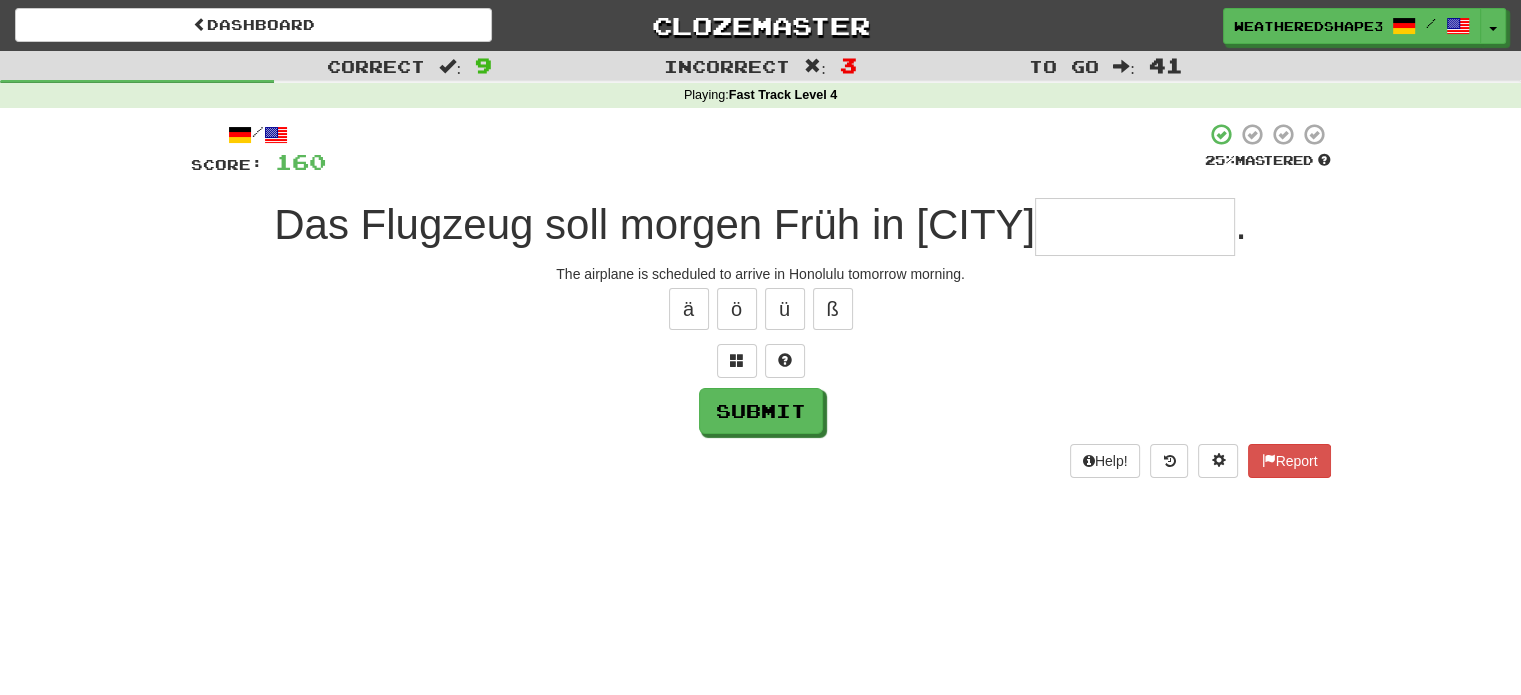 type on "*" 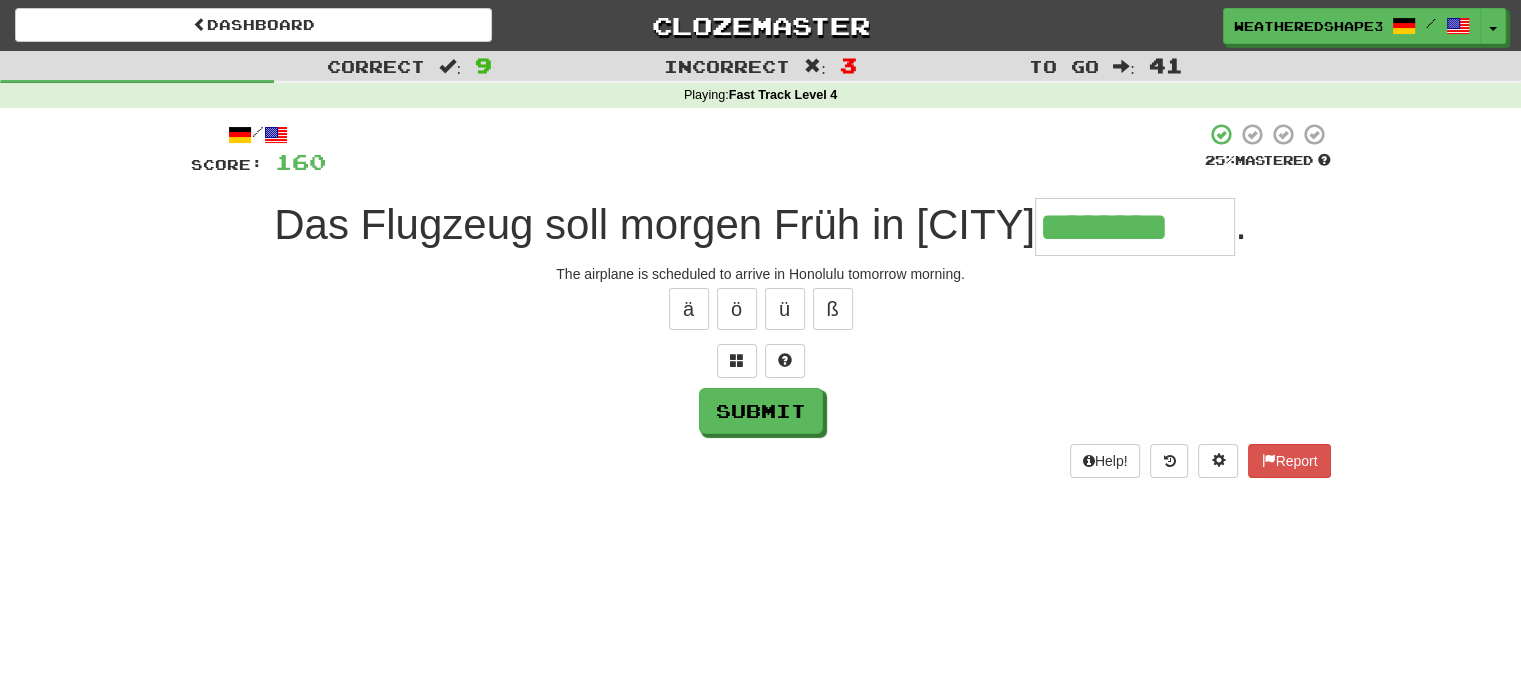 type on "********" 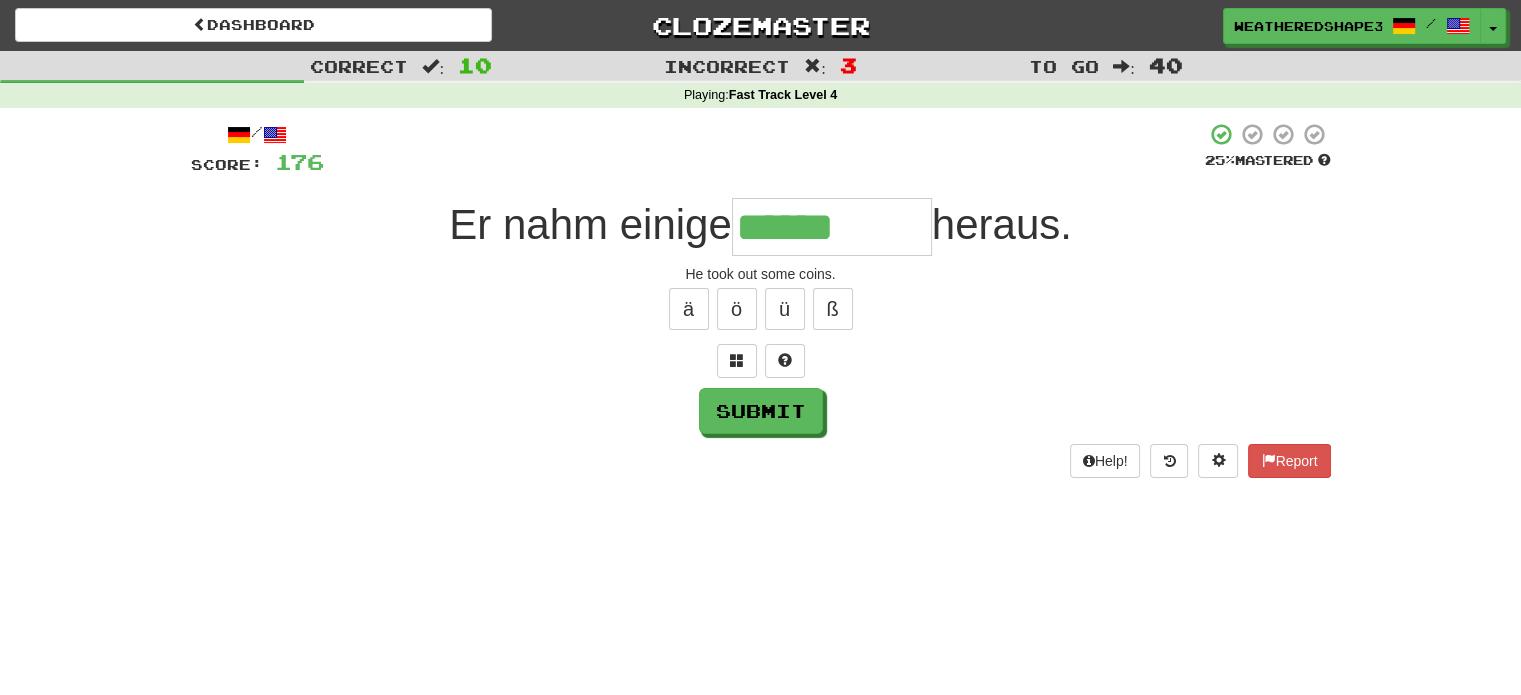type on "******" 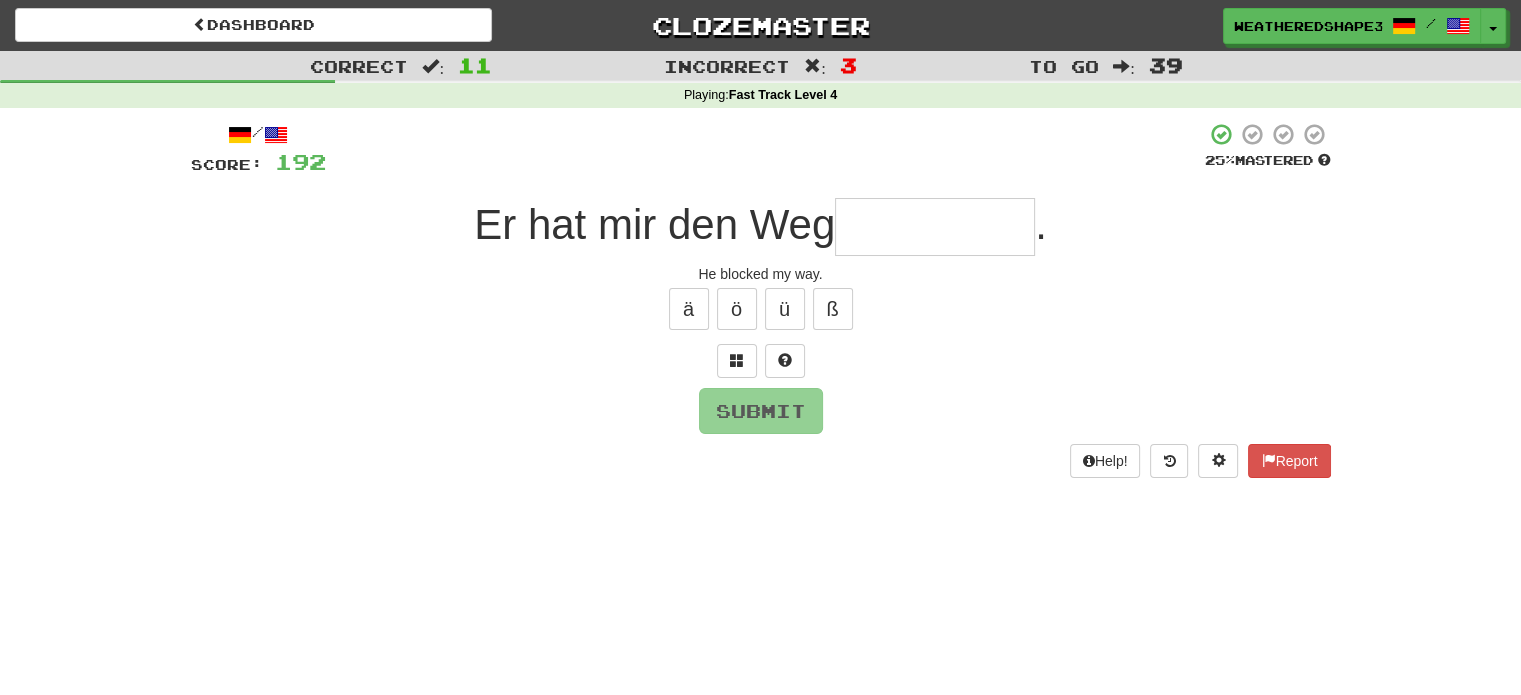 type on "*" 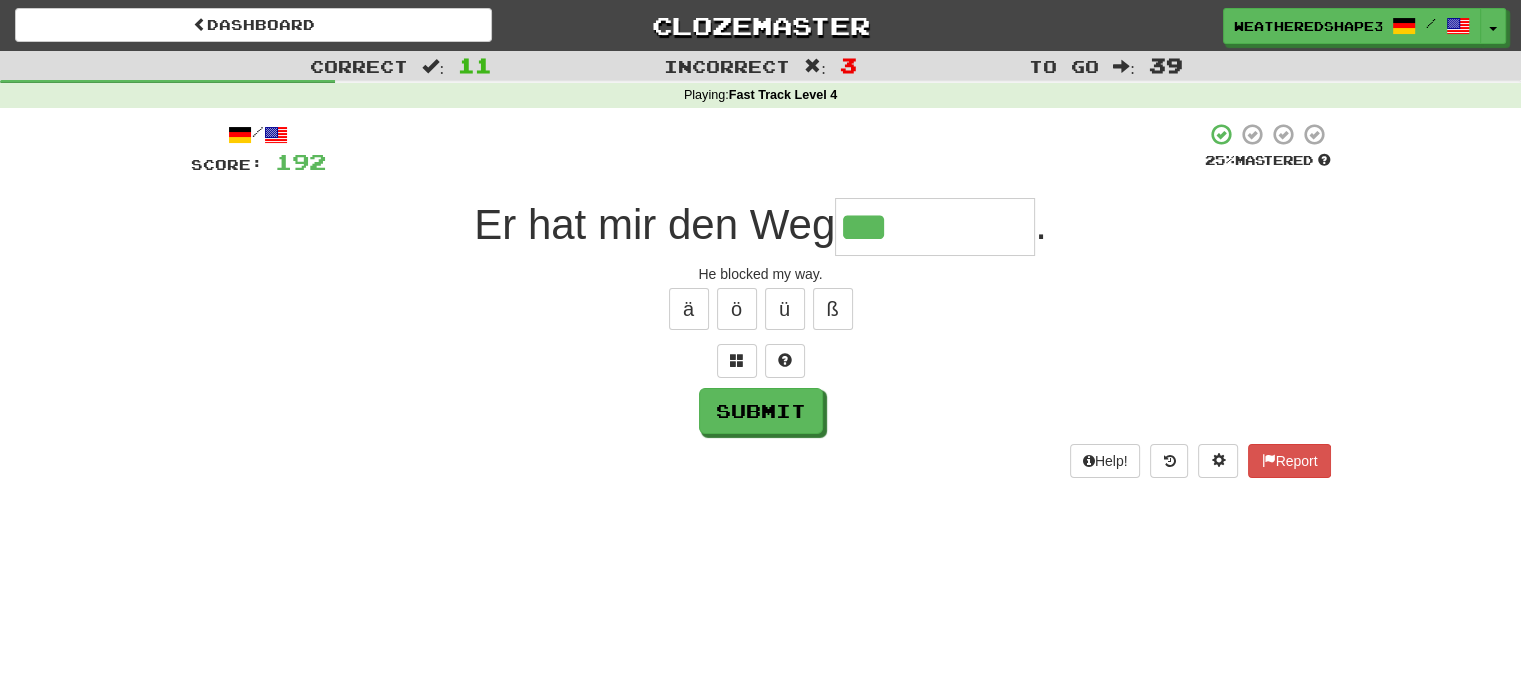 type on "*********" 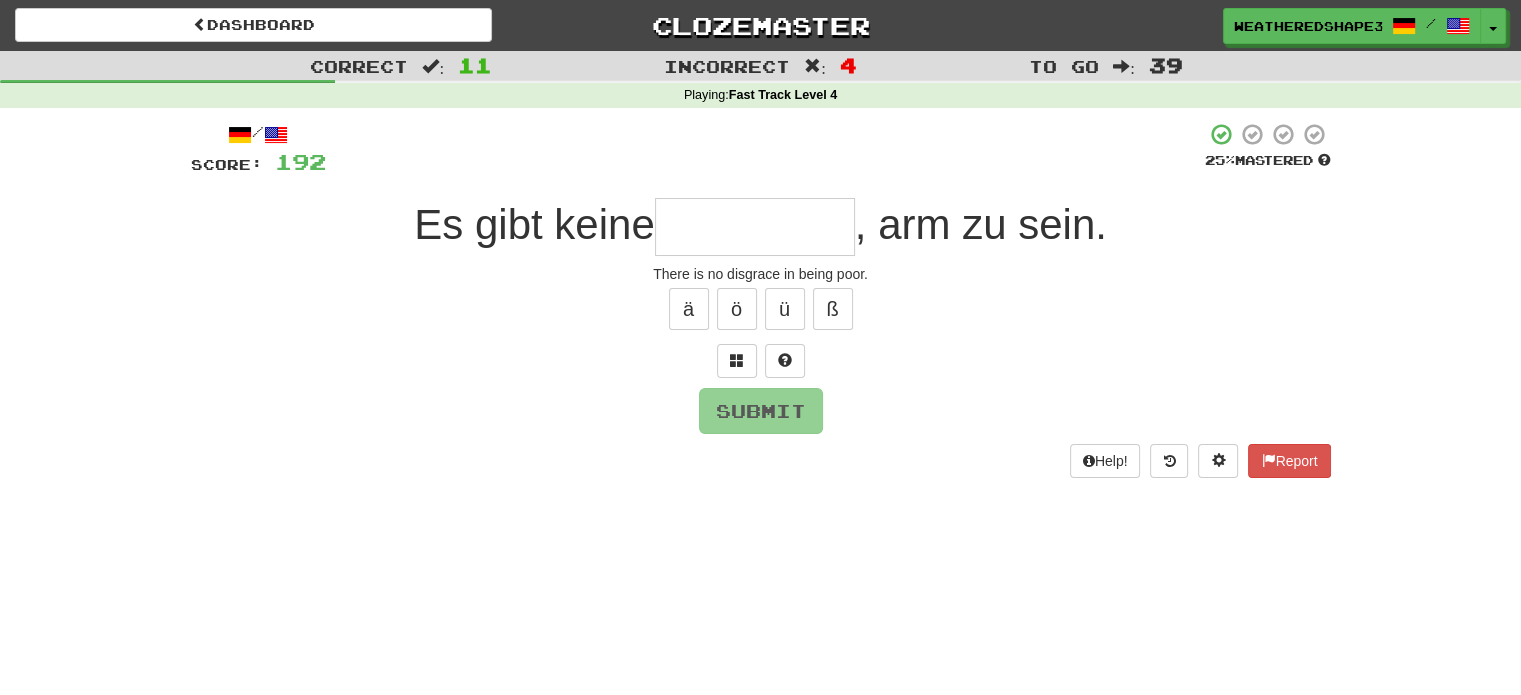 type on "*******" 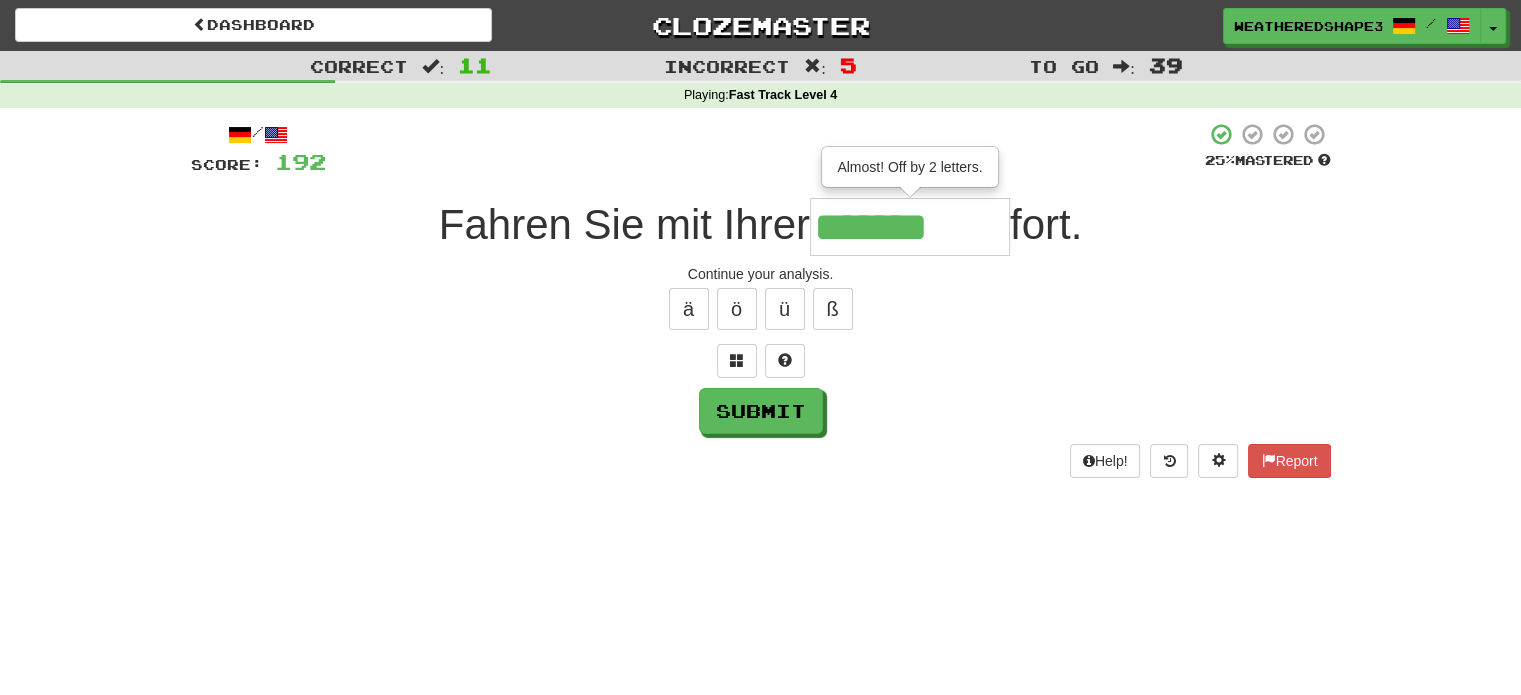 type on "*******" 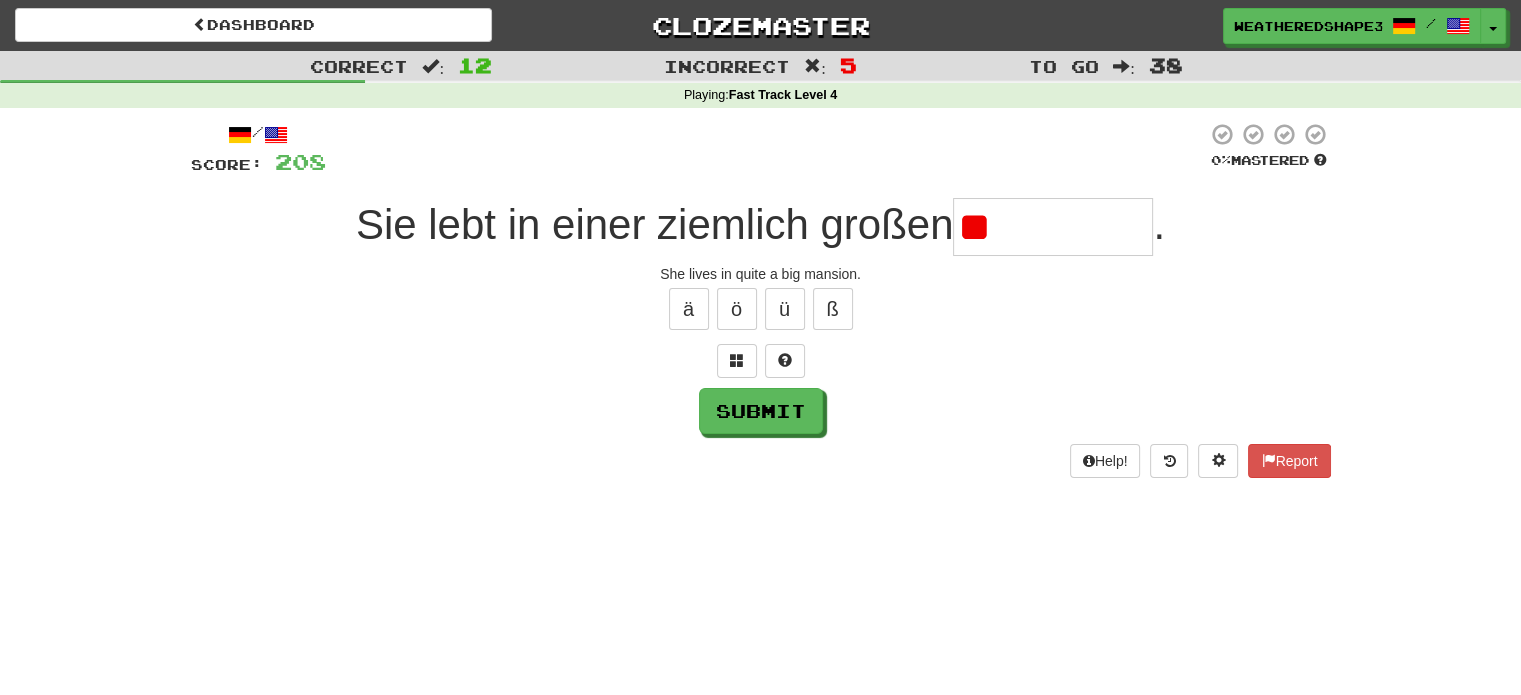 type on "*" 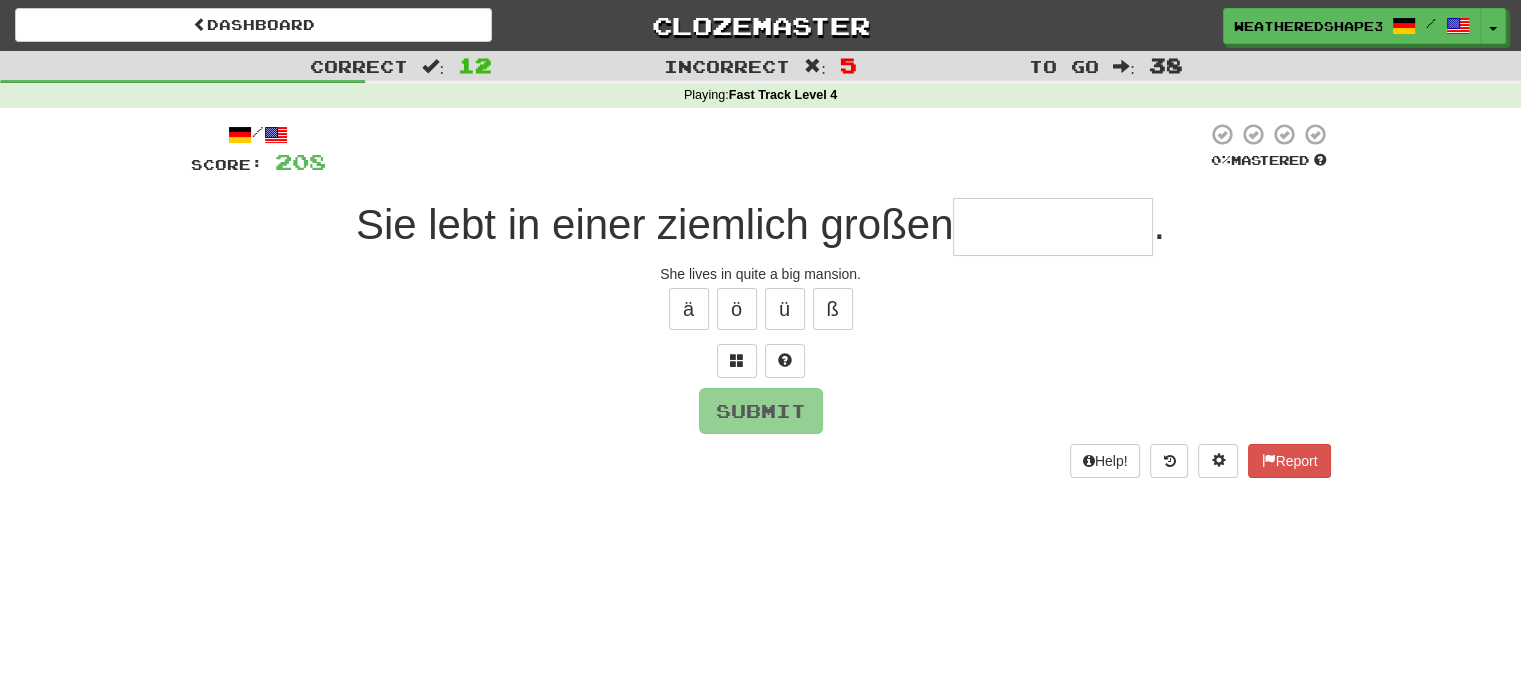type on "*" 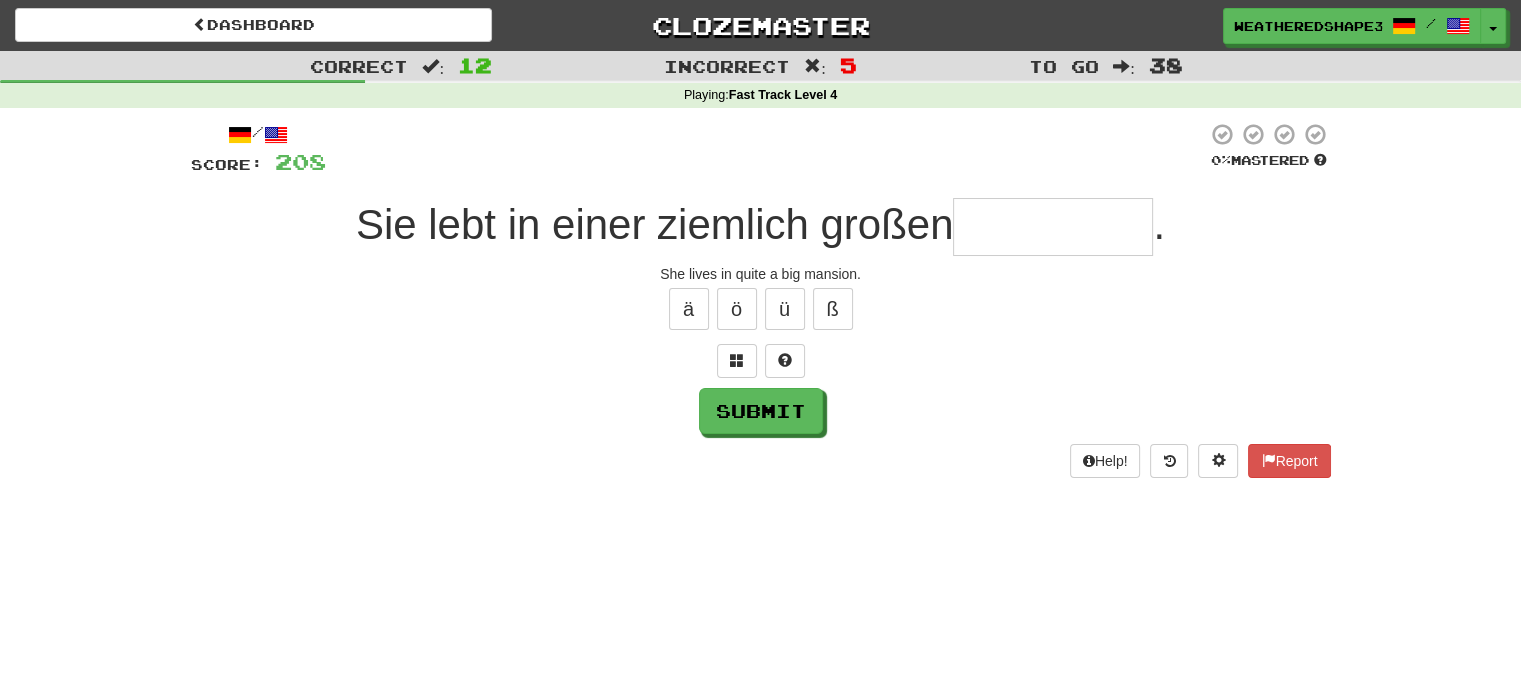 type on "*" 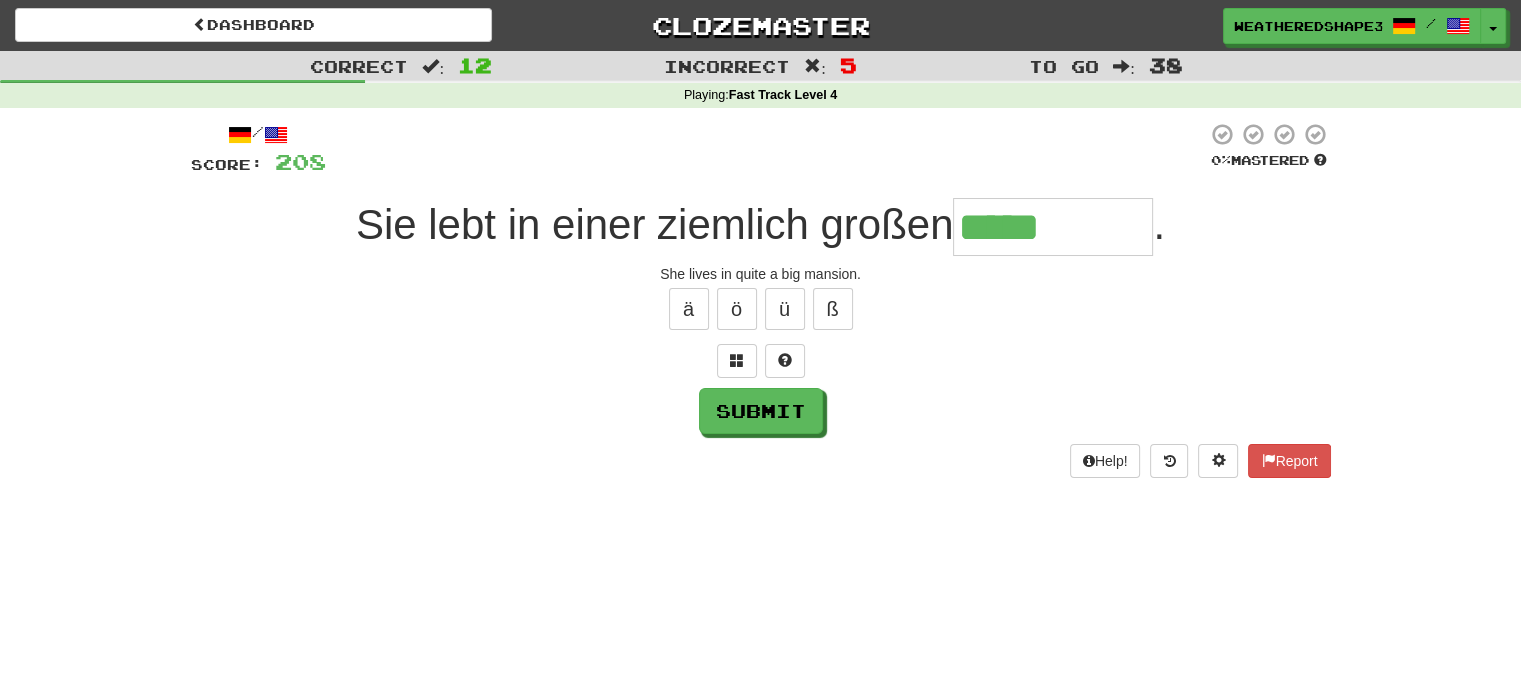 type on "*****" 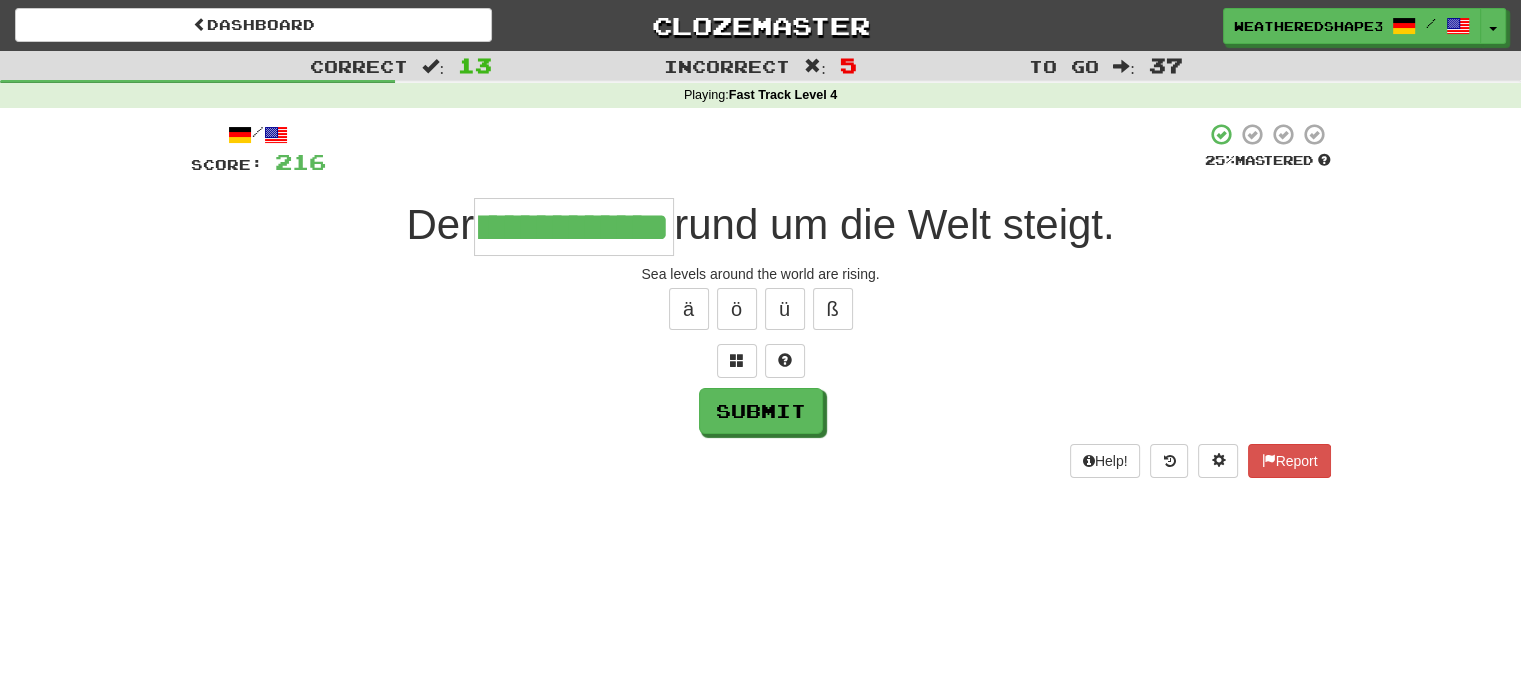 scroll, scrollTop: 0, scrollLeft: 80, axis: horizontal 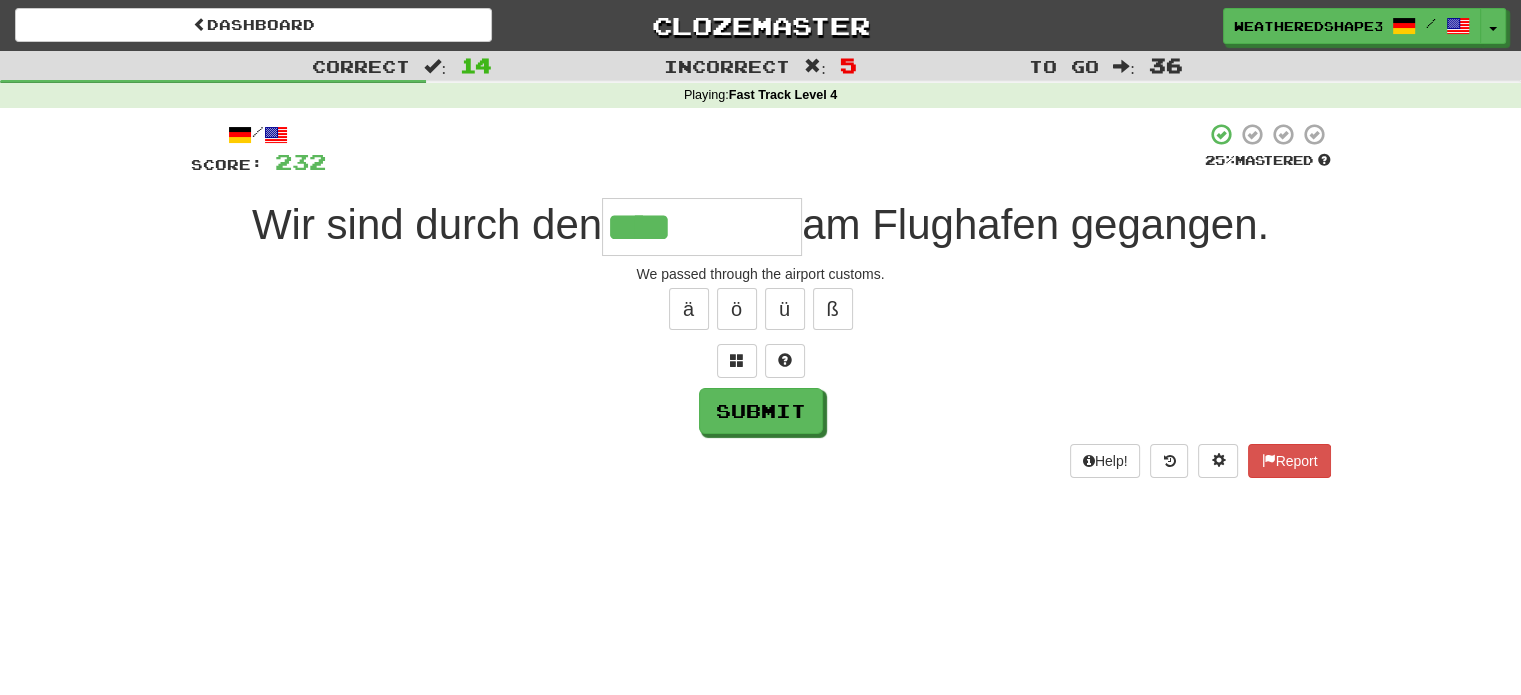 type on "****" 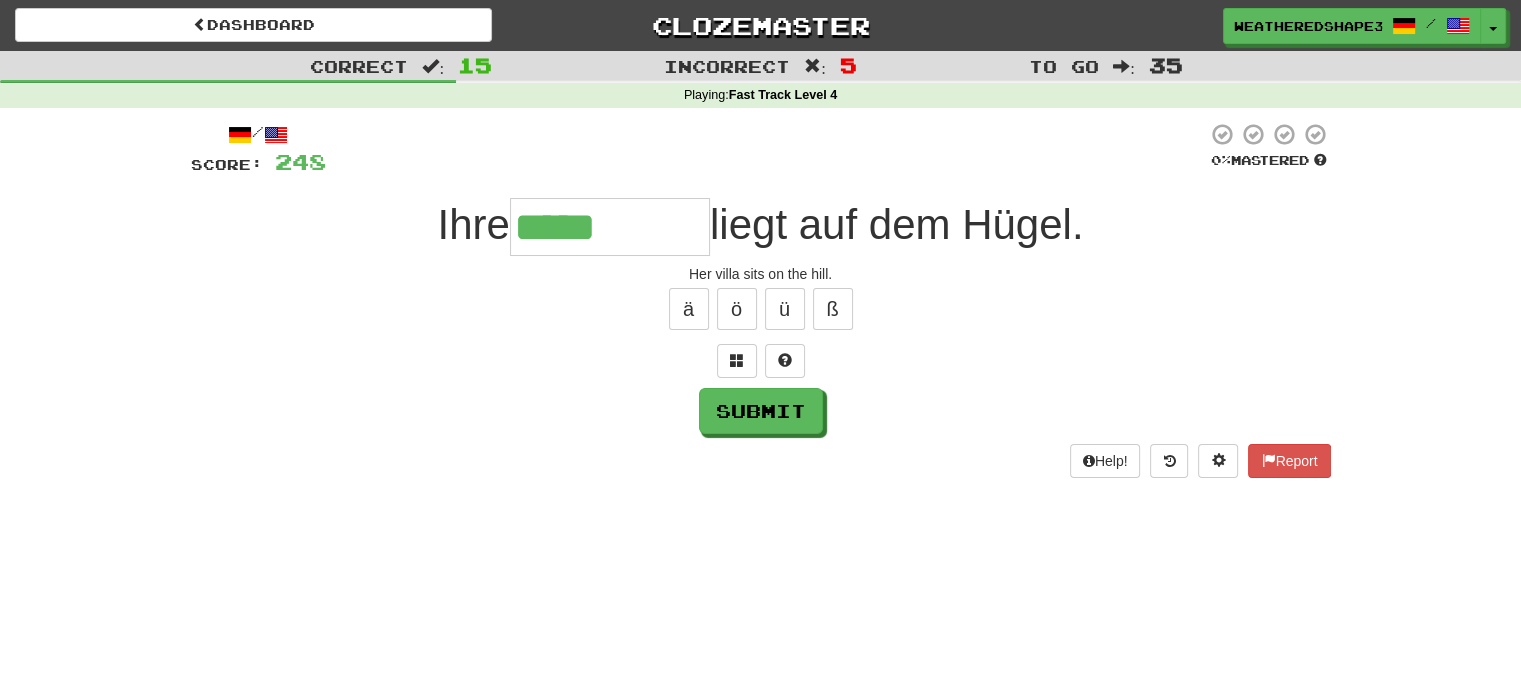 type on "*****" 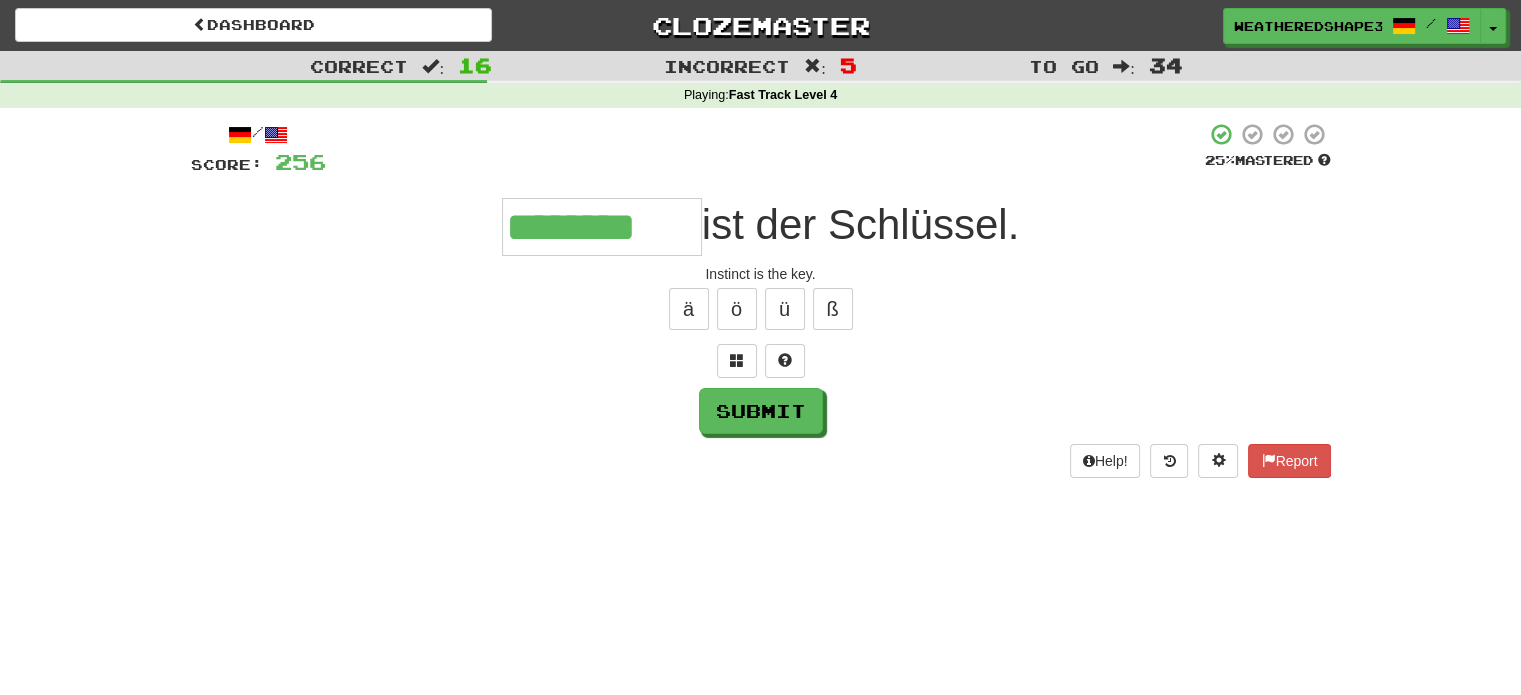 type on "********" 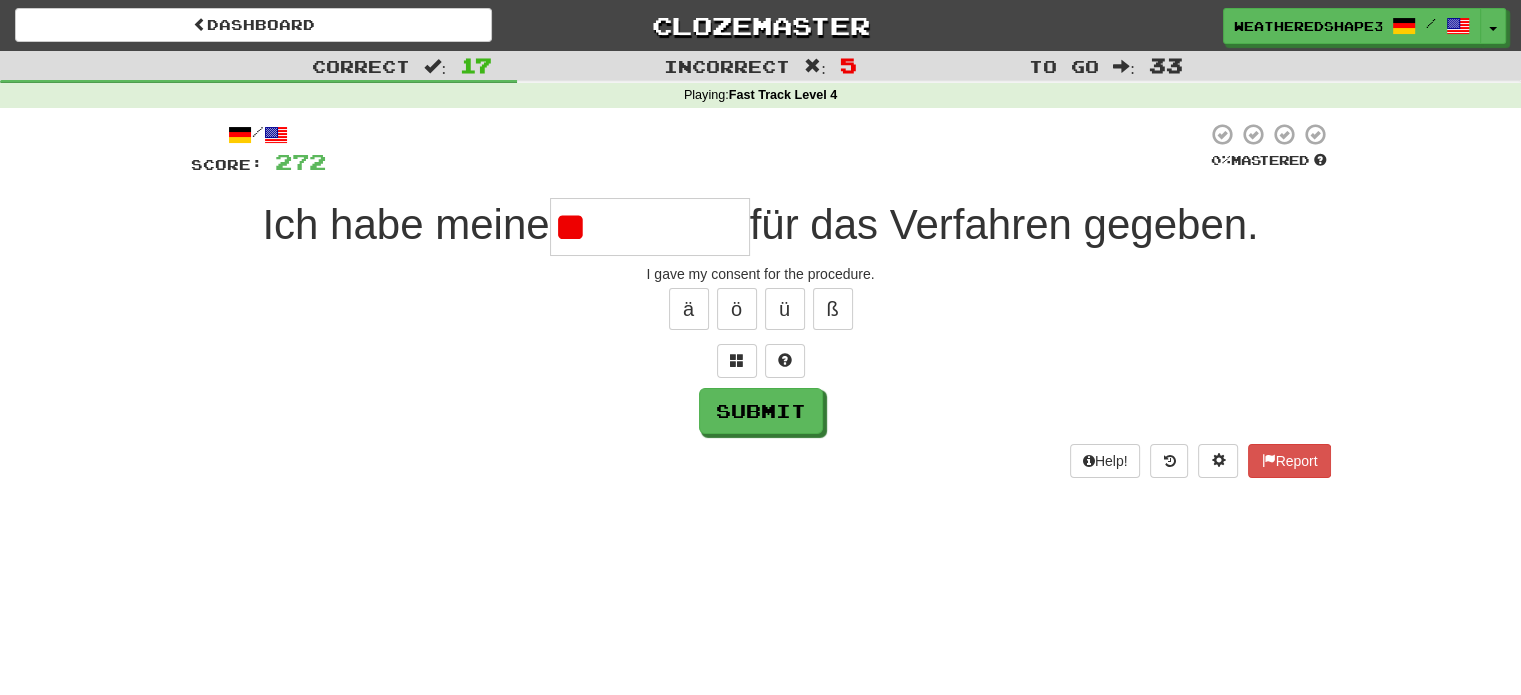 type on "*" 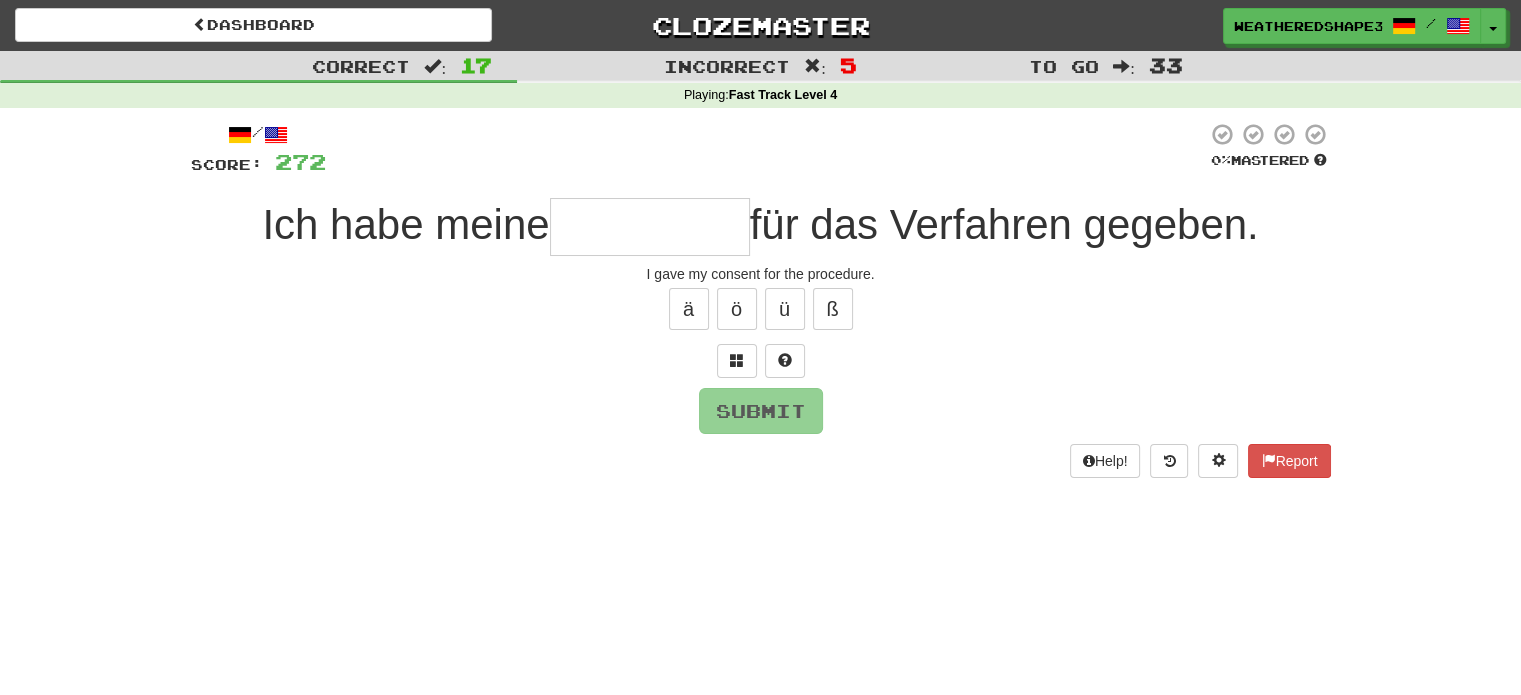 type on "*" 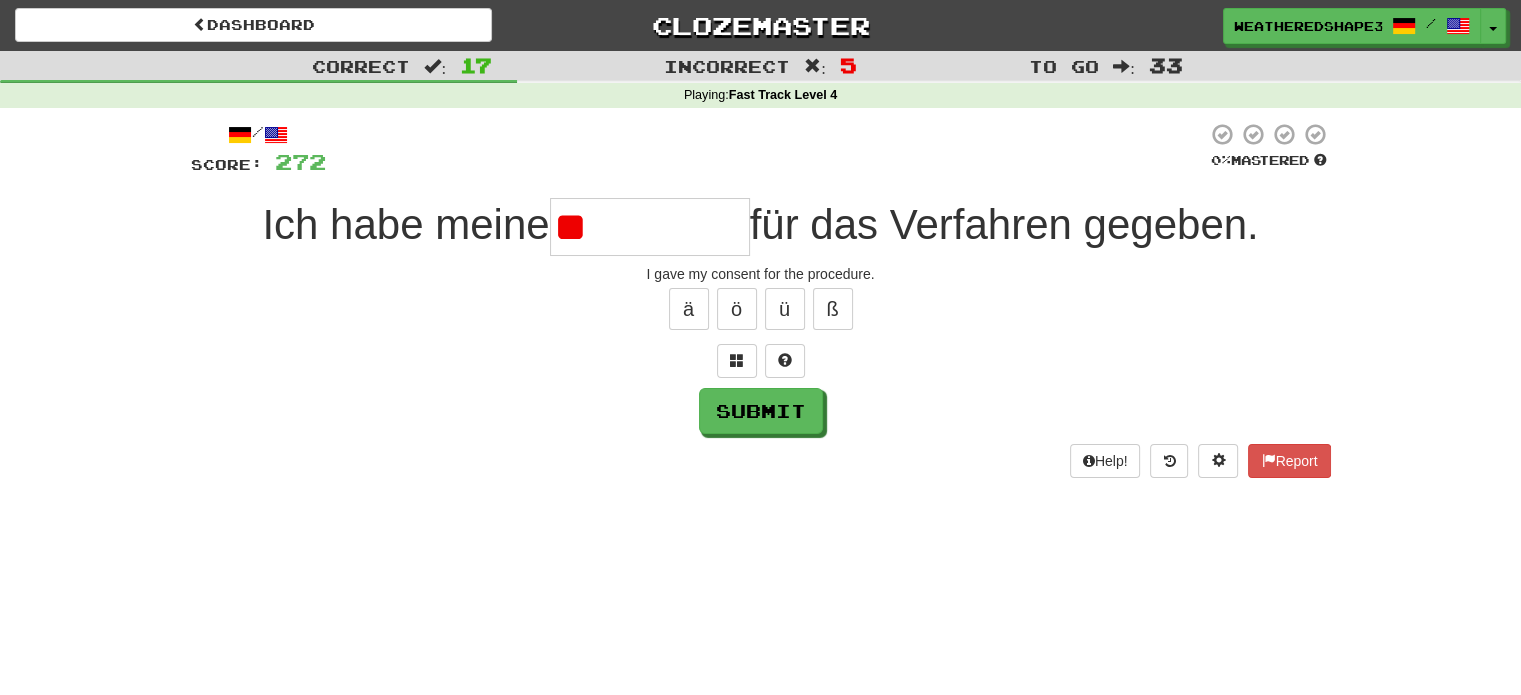 type on "*" 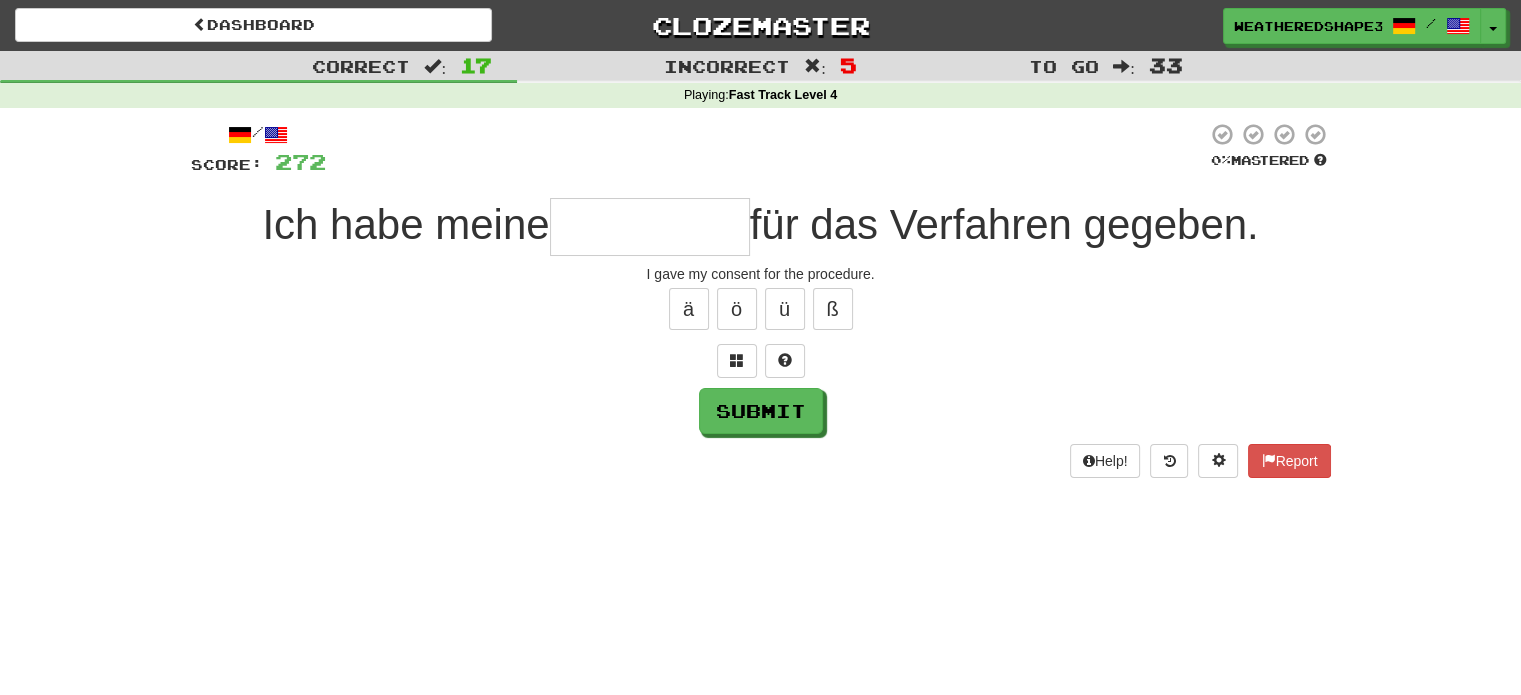 type on "*" 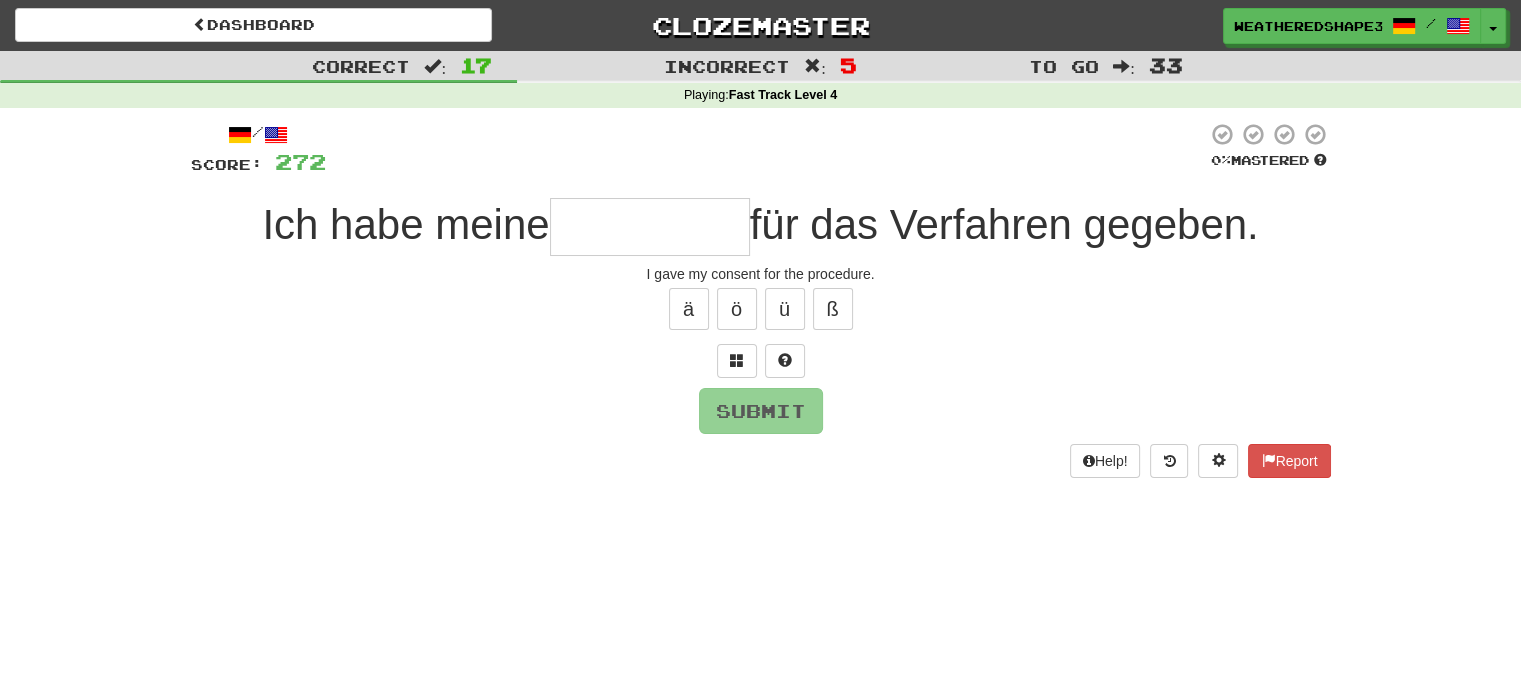 type on "*" 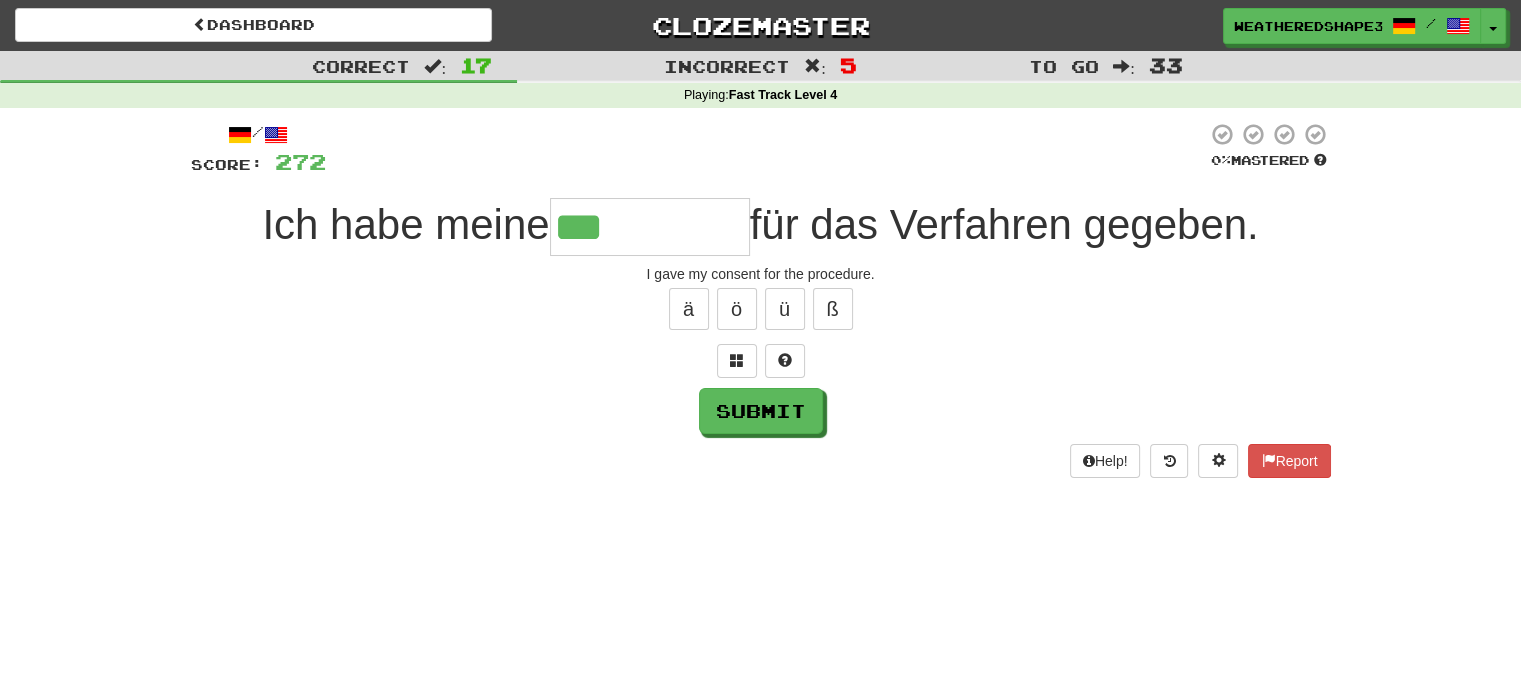 type on "**********" 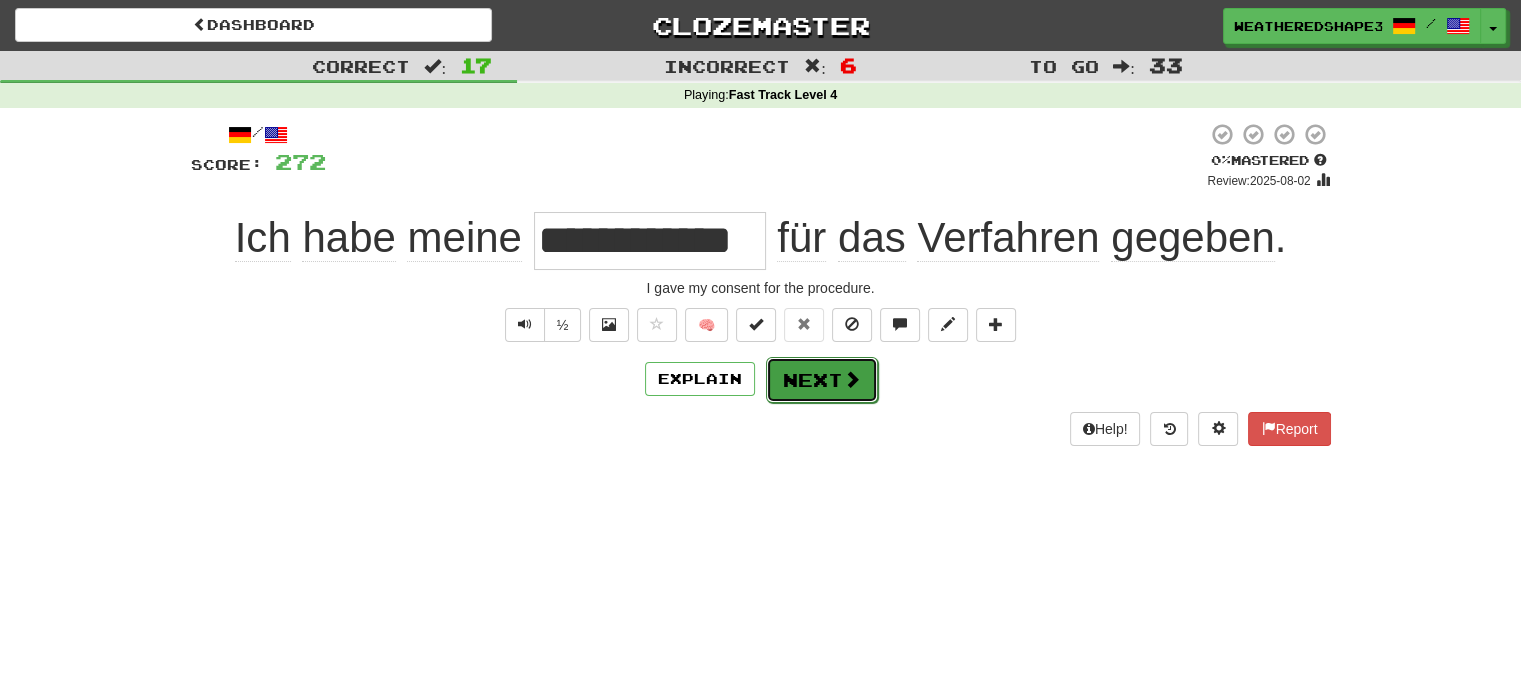 click on "Next" at bounding box center [822, 380] 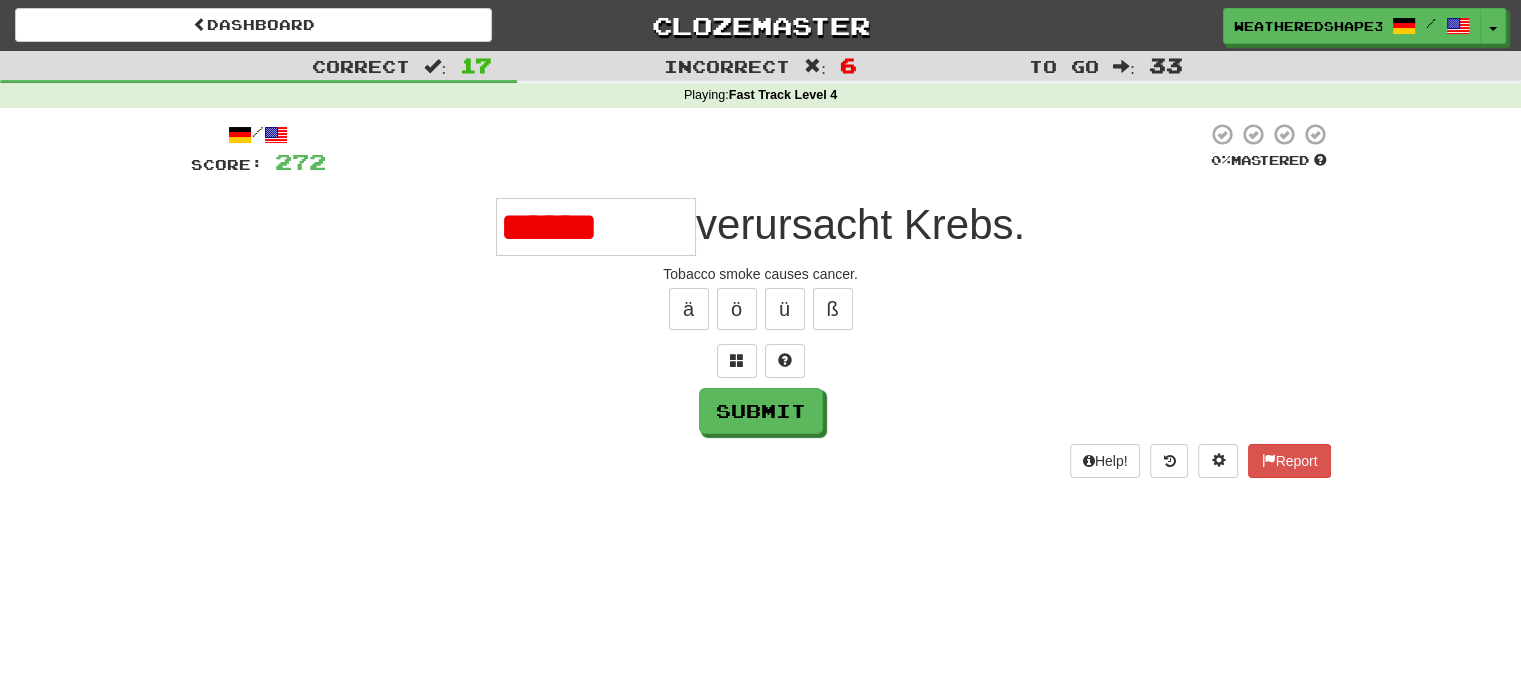 type on "**********" 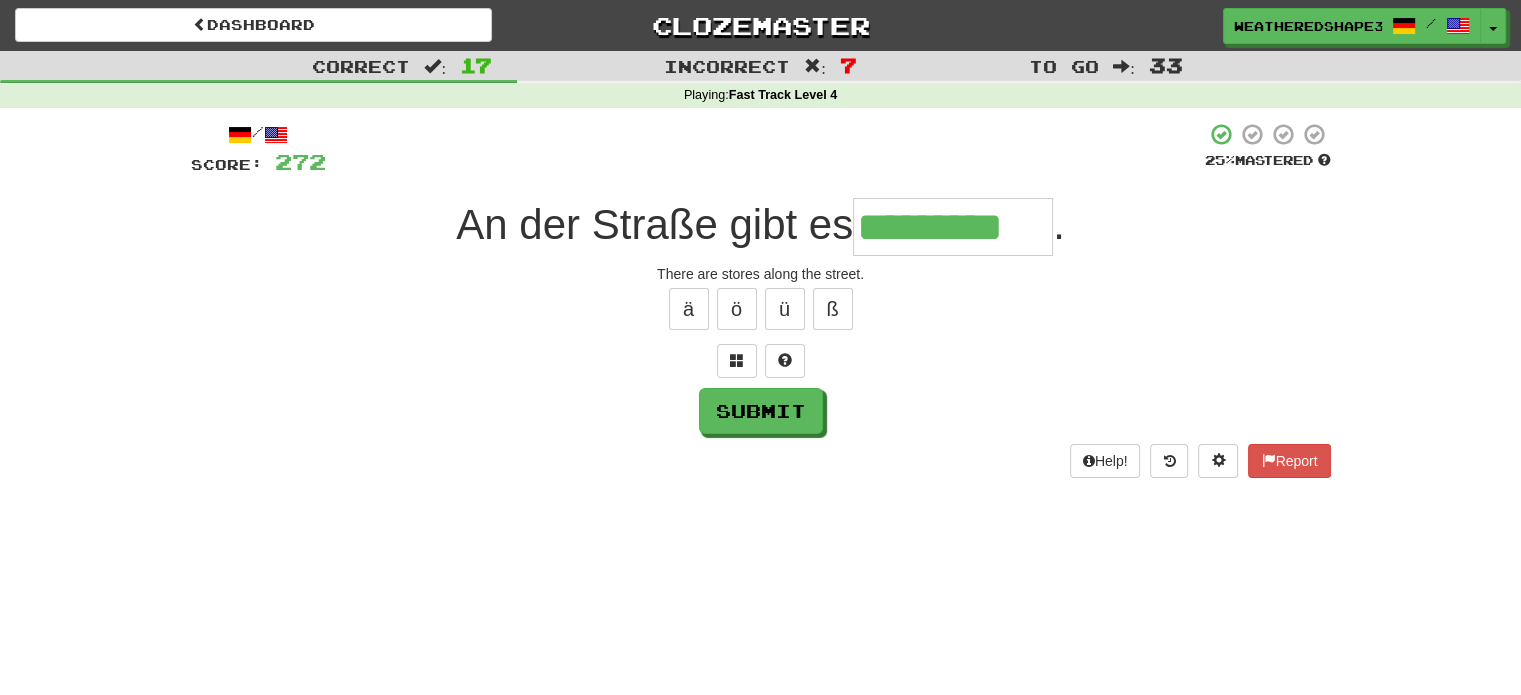type on "*********" 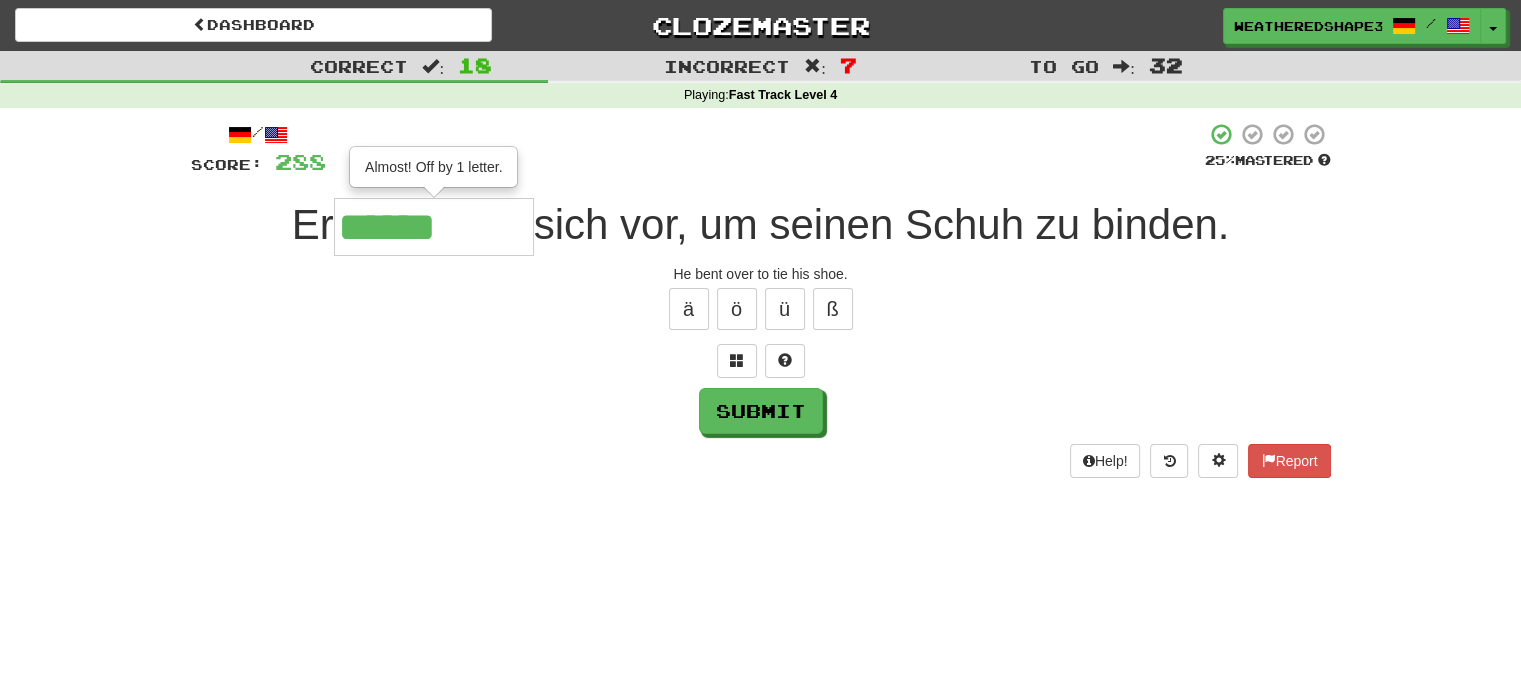type on "******" 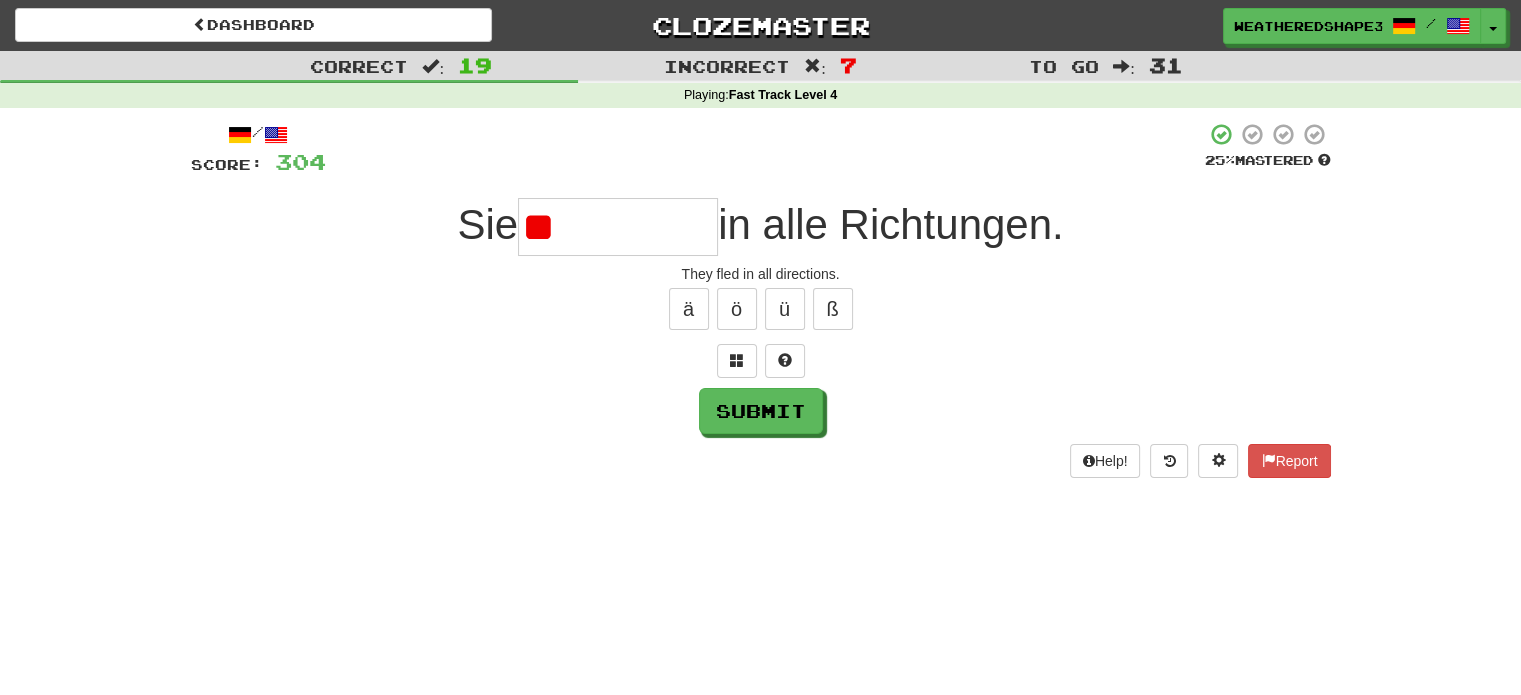 type on "*" 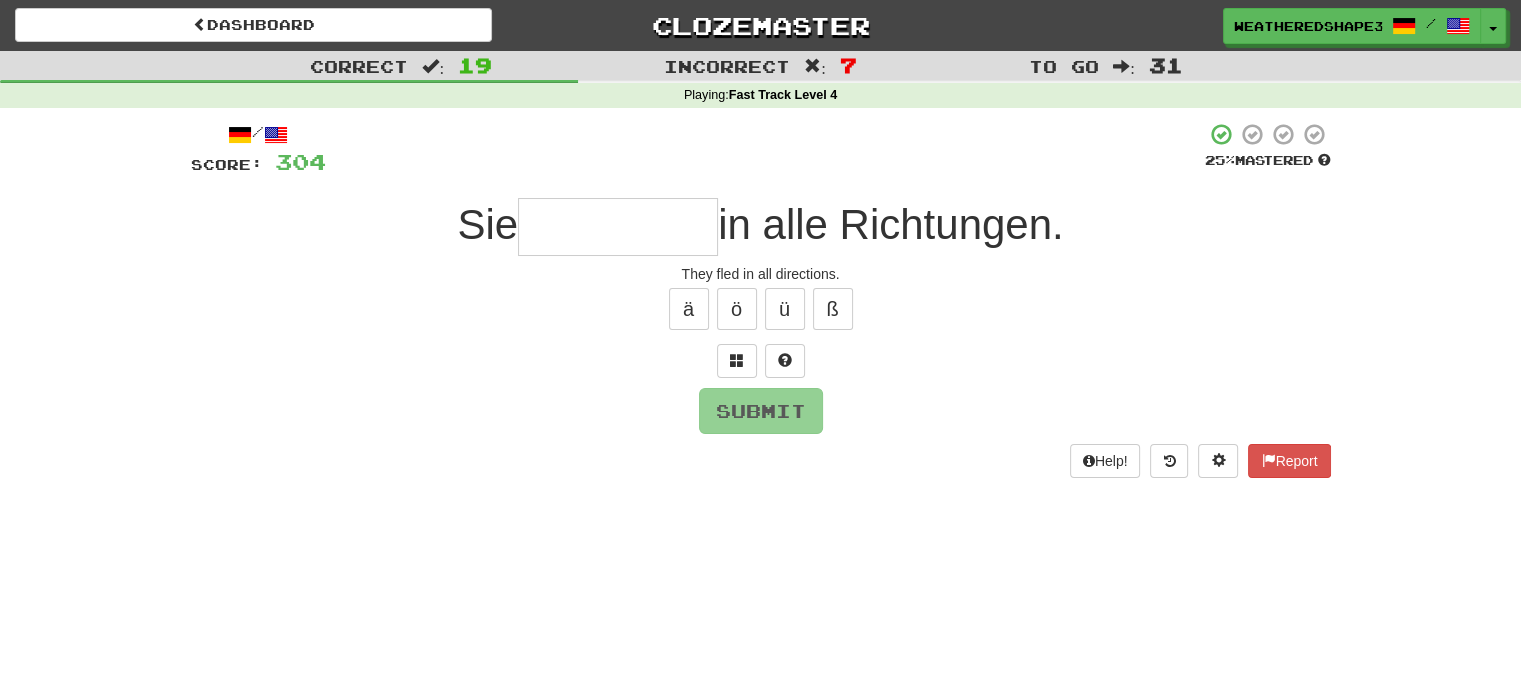 type on "*" 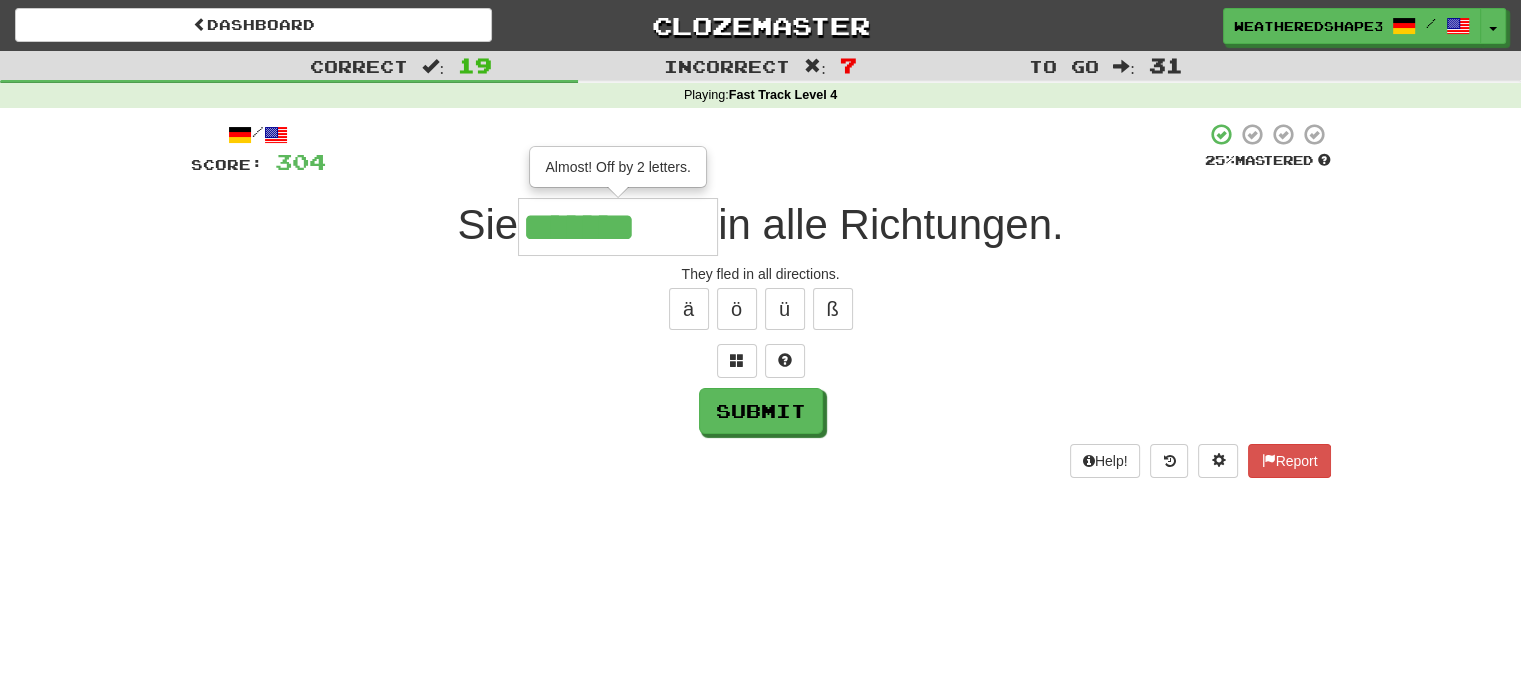 type on "**********" 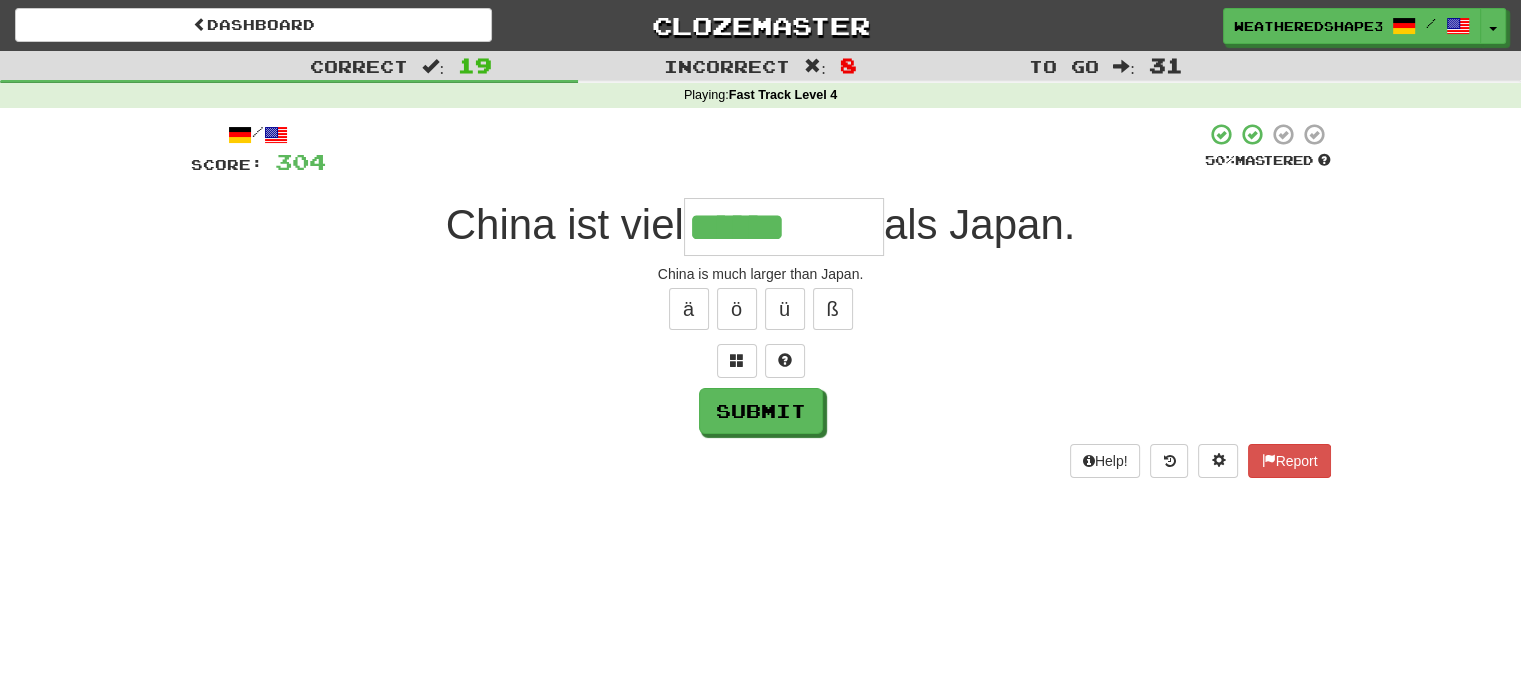 type on "******" 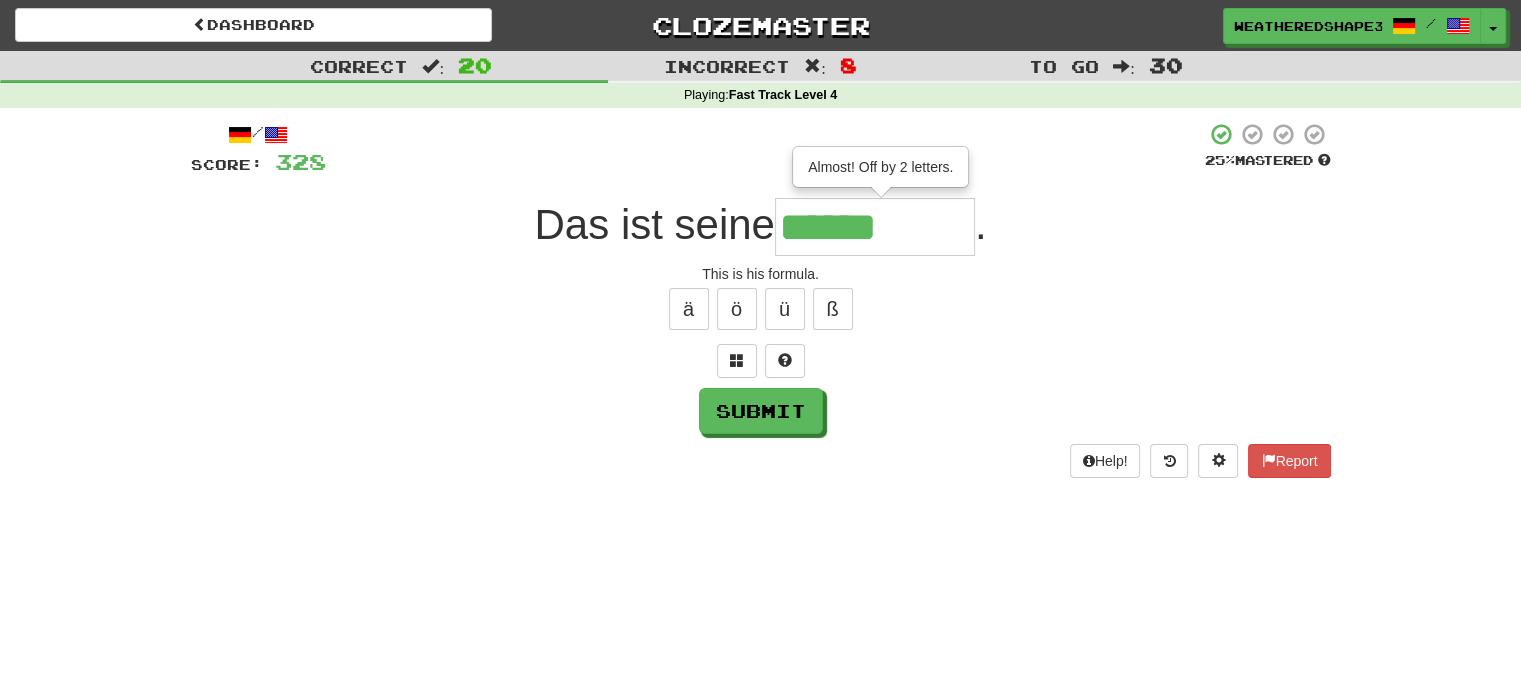 type on "******" 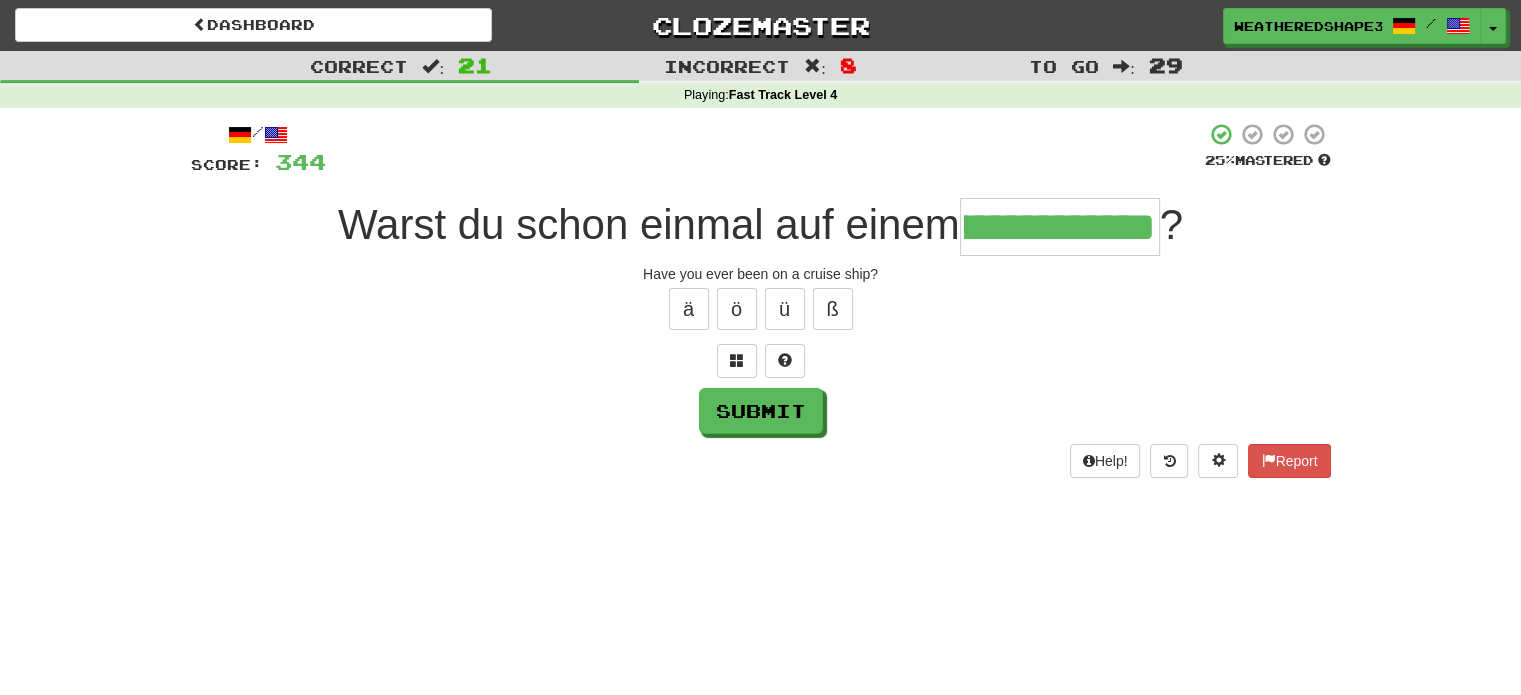 scroll, scrollTop: 0, scrollLeft: 91, axis: horizontal 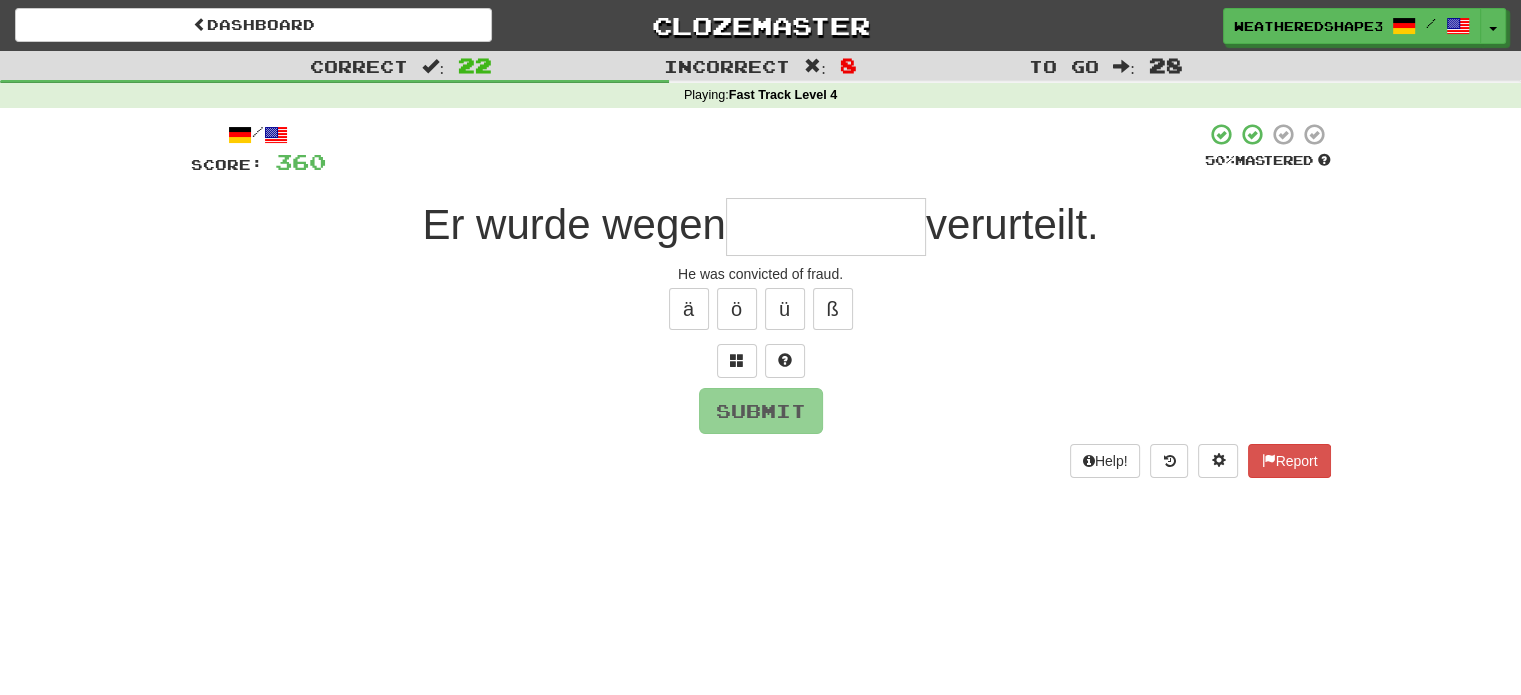 type on "*" 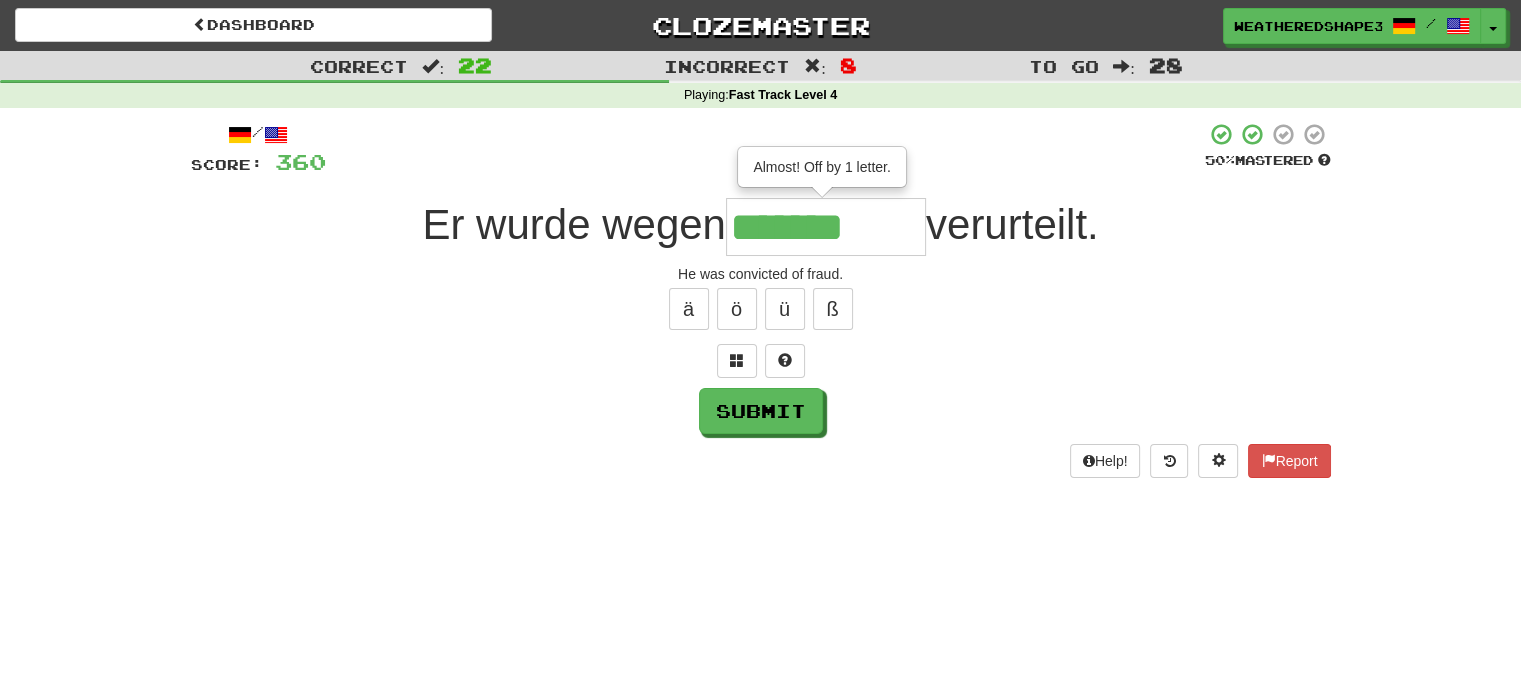 type on "*******" 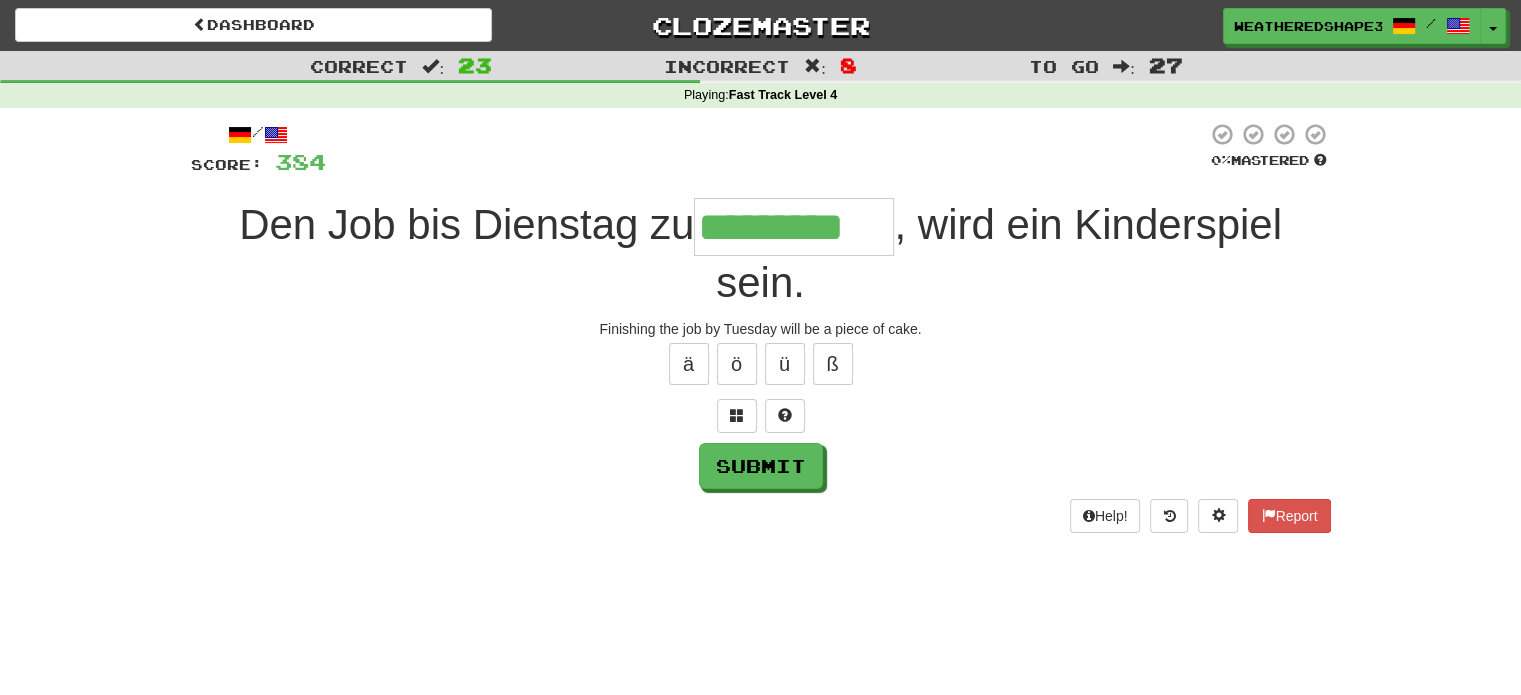 type on "*********" 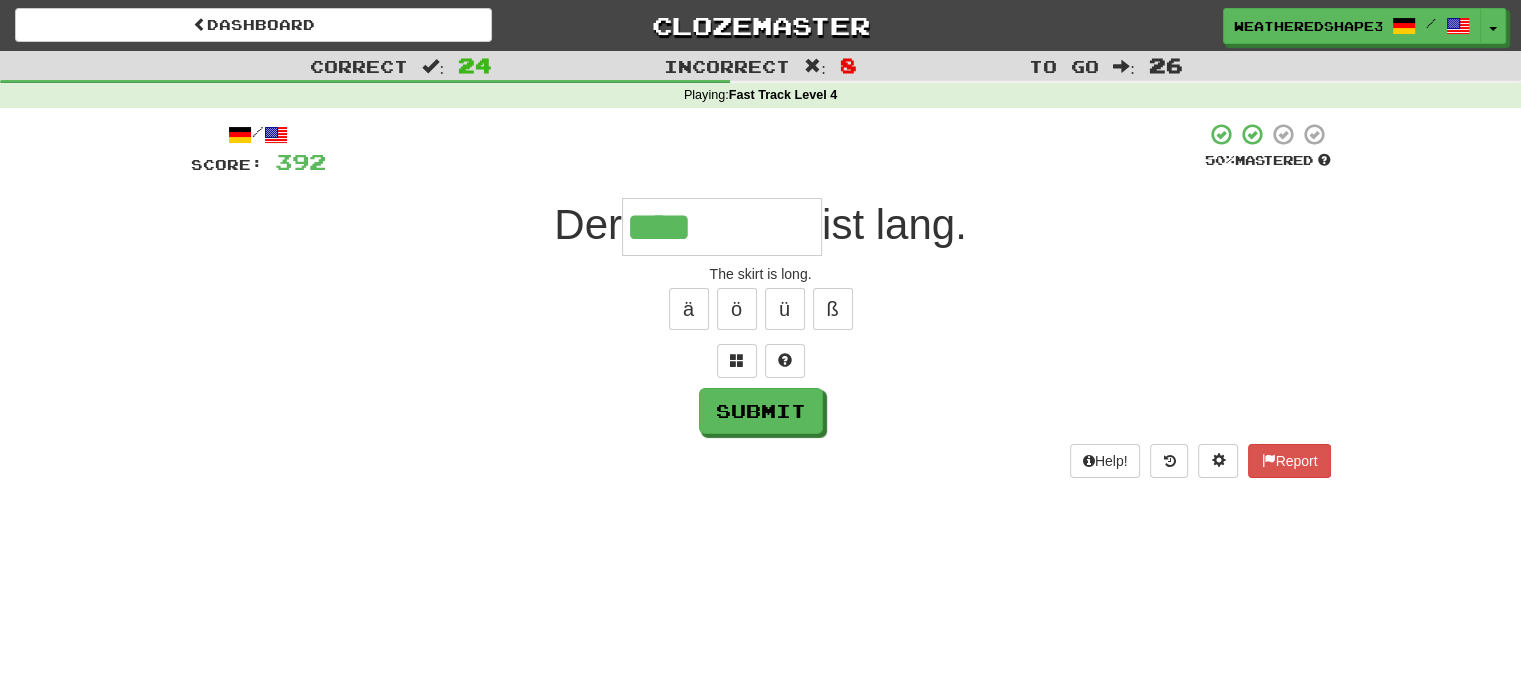 type on "****" 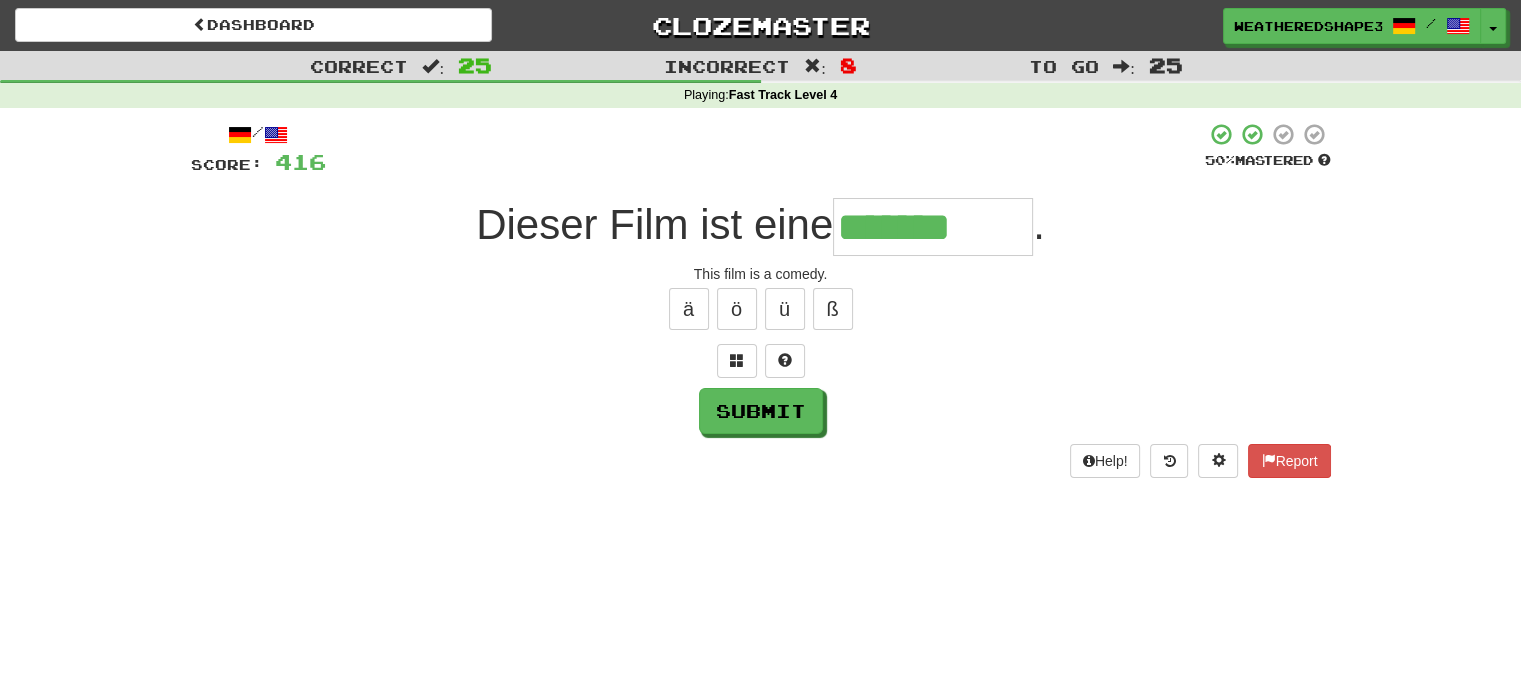 type on "*******" 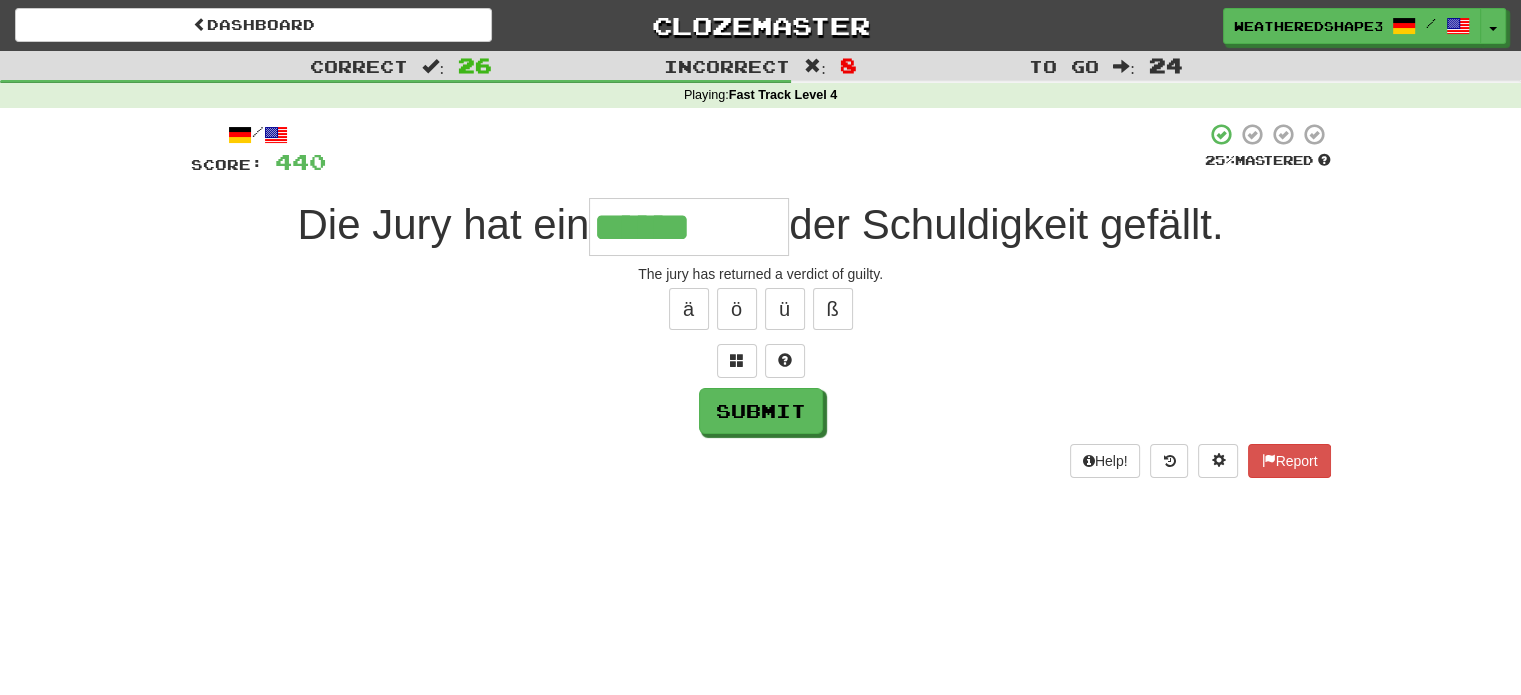 type on "******" 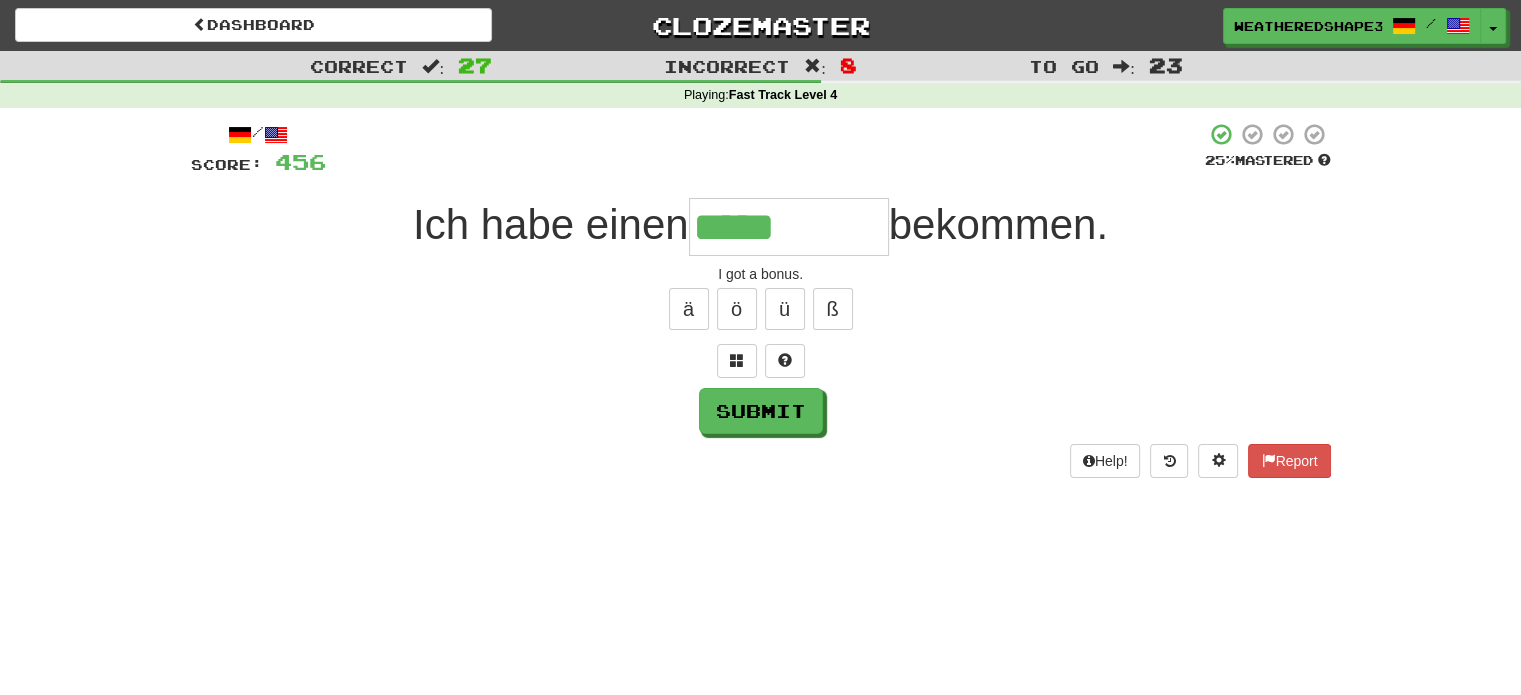 type on "*****" 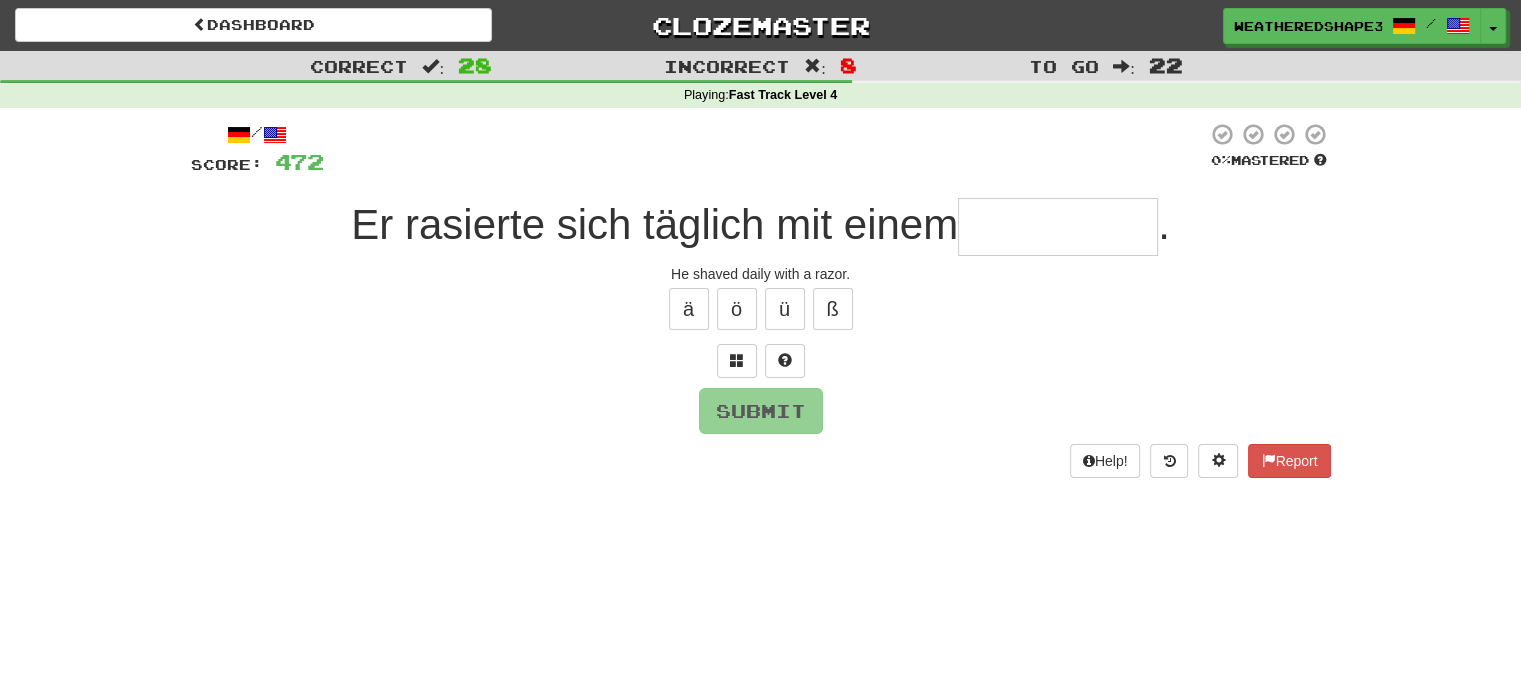 type on "*" 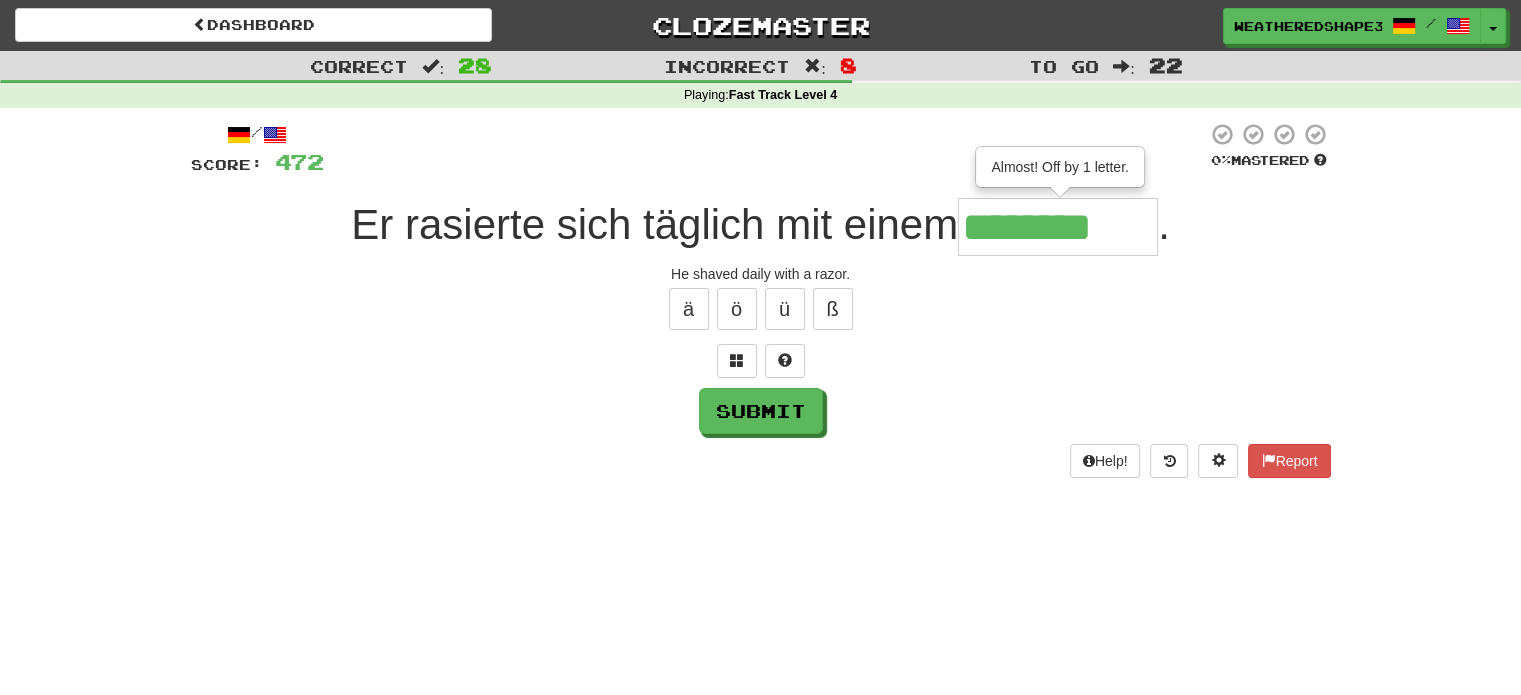 type on "********" 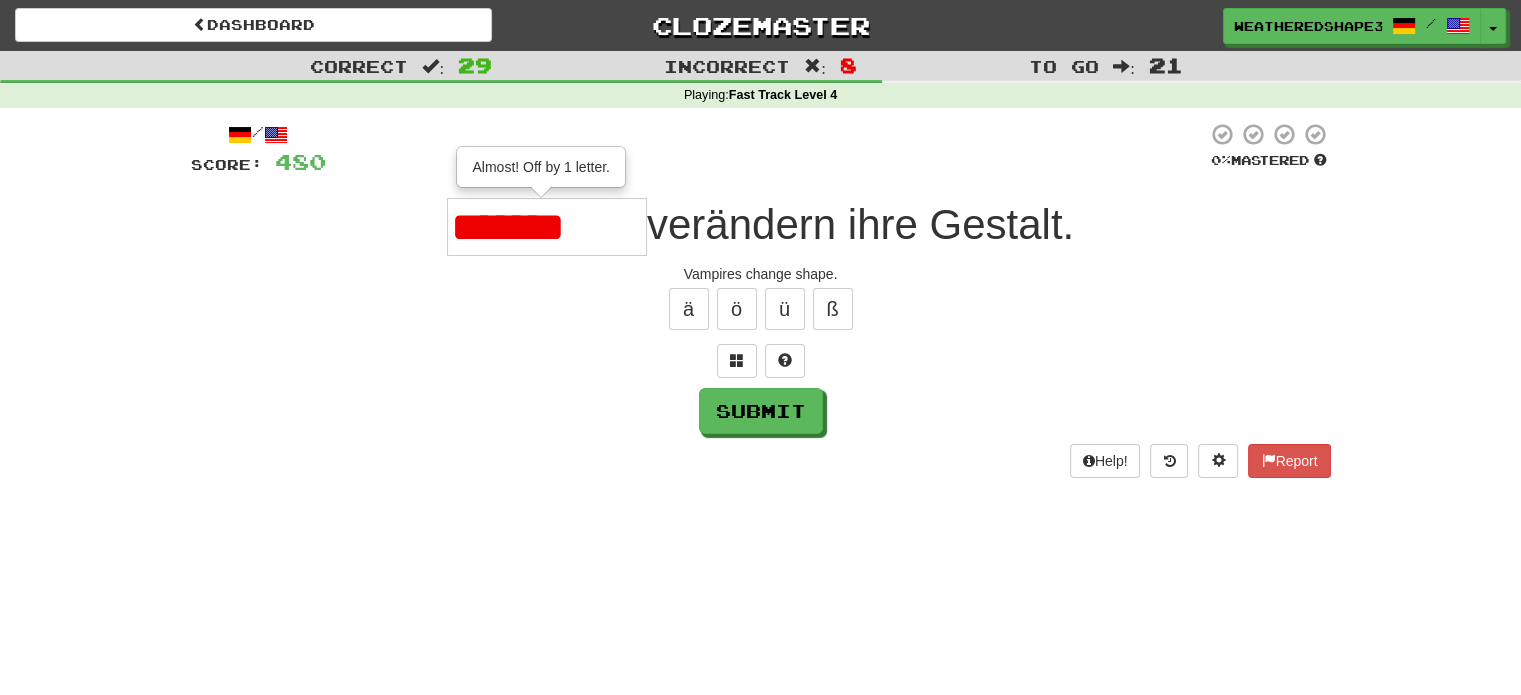 type on "*******" 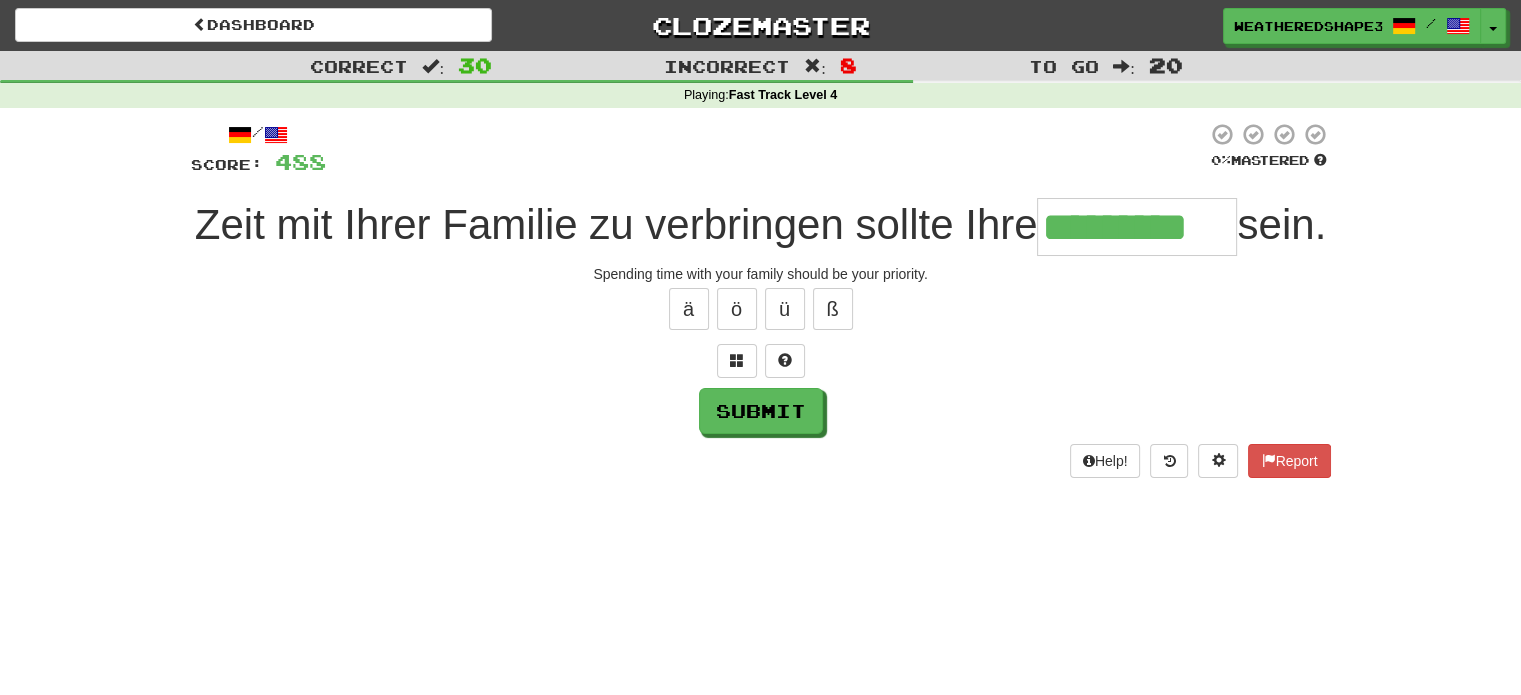type on "*********" 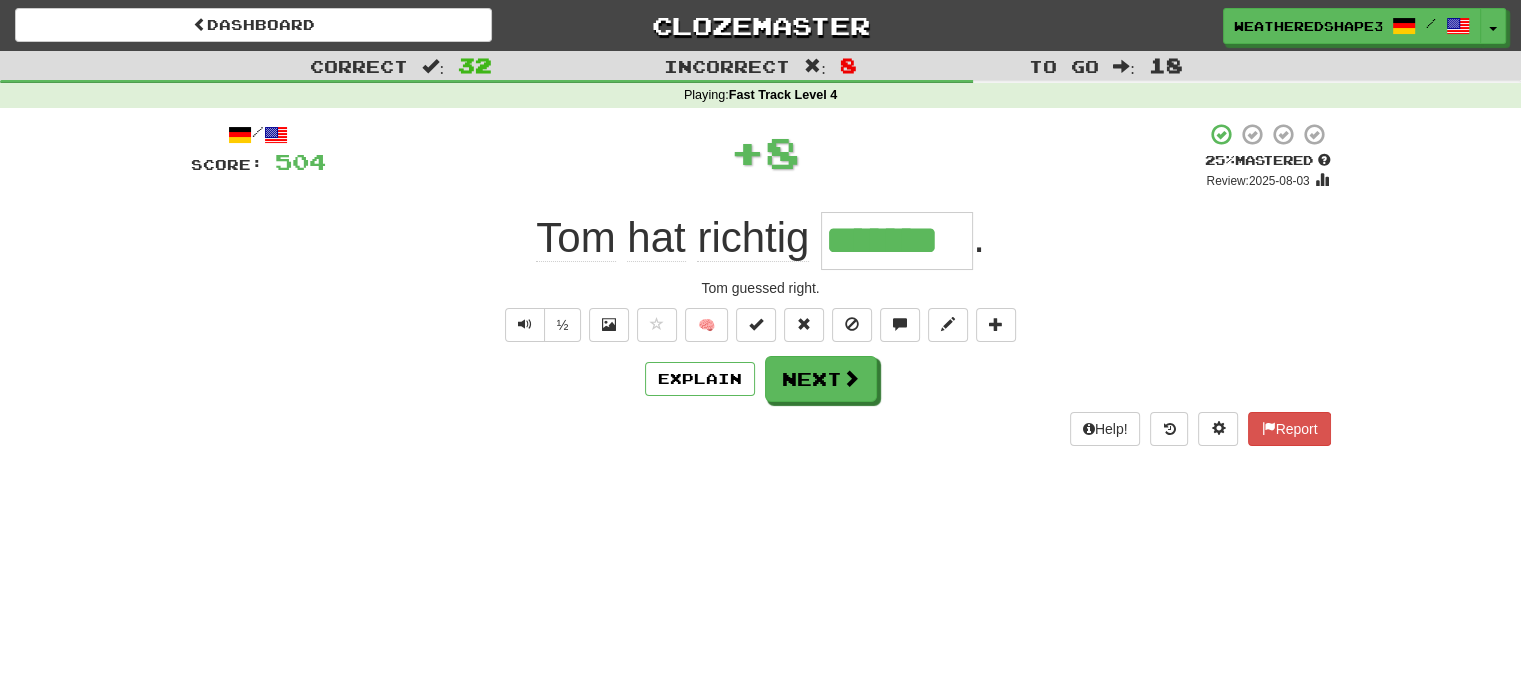 type on "*" 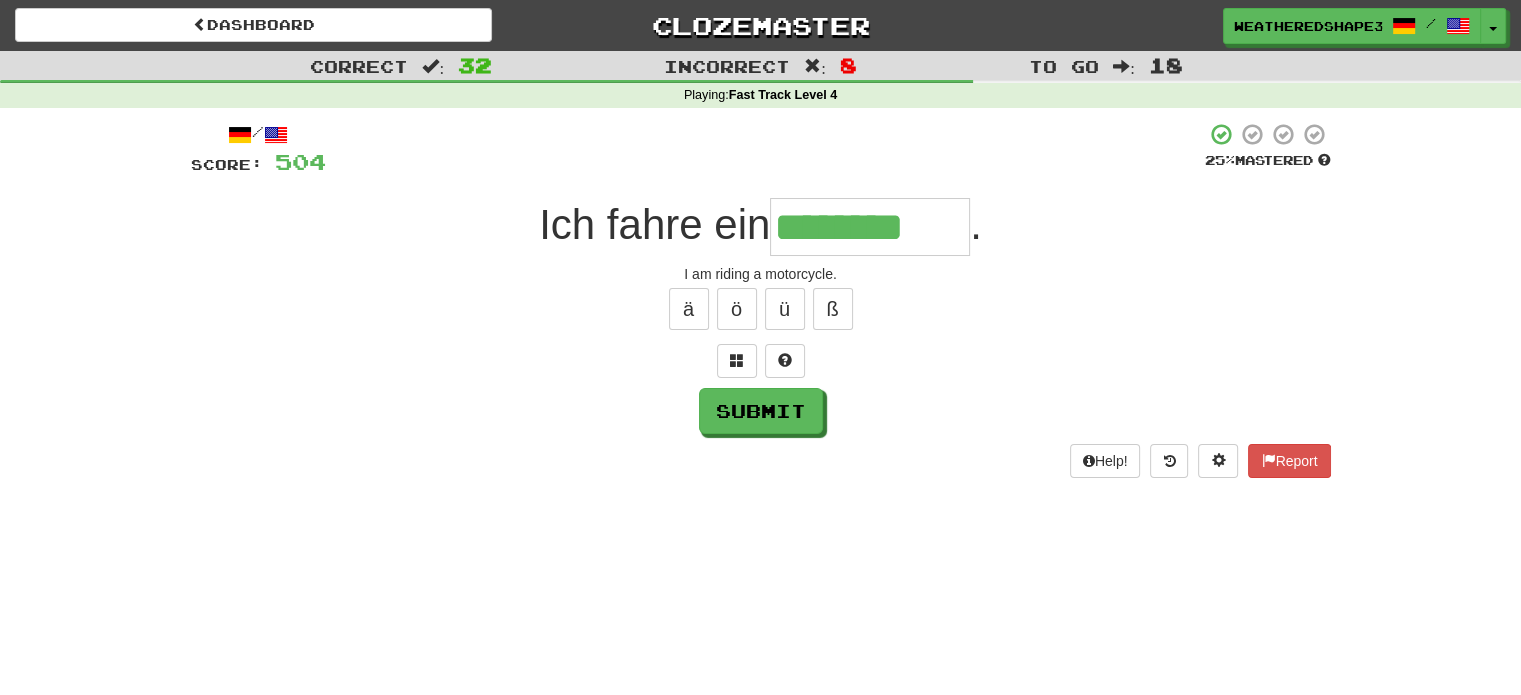 type on "********" 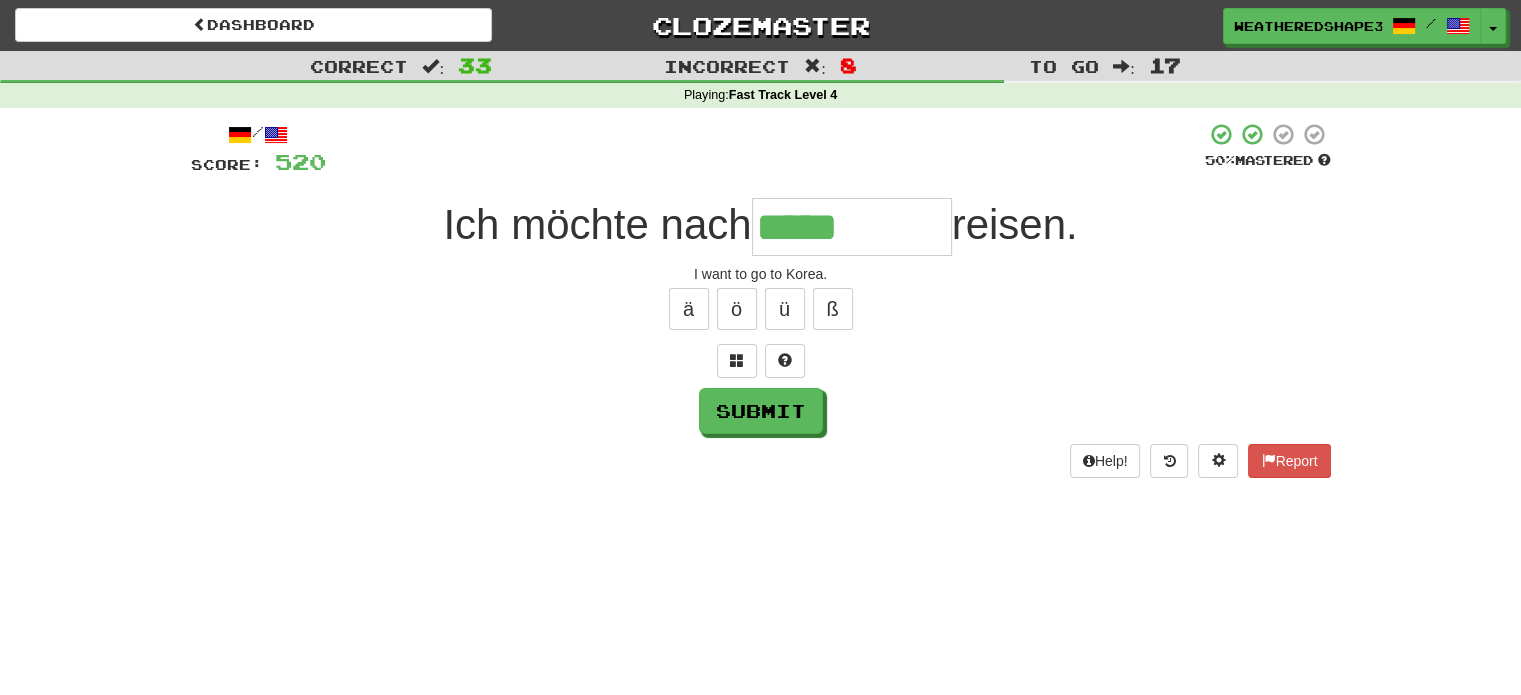 type on "*****" 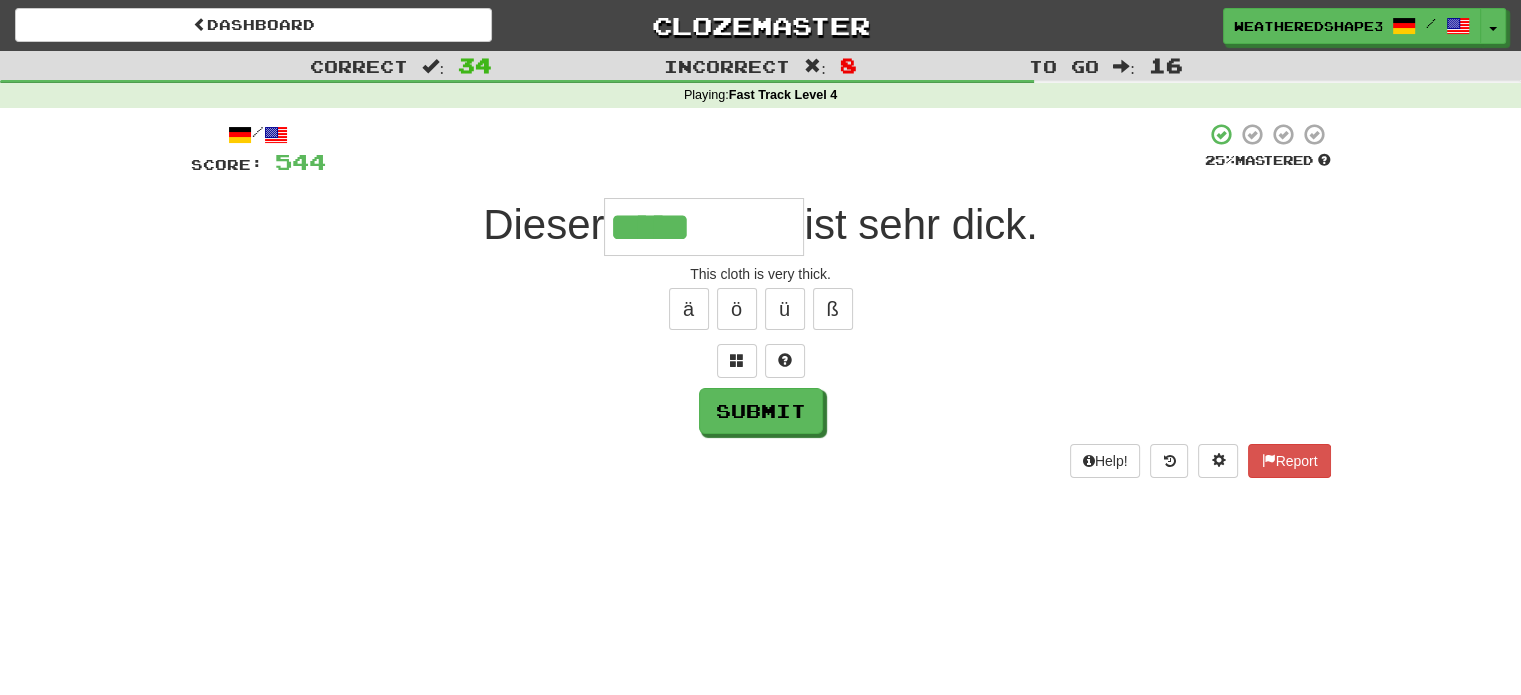 type on "*****" 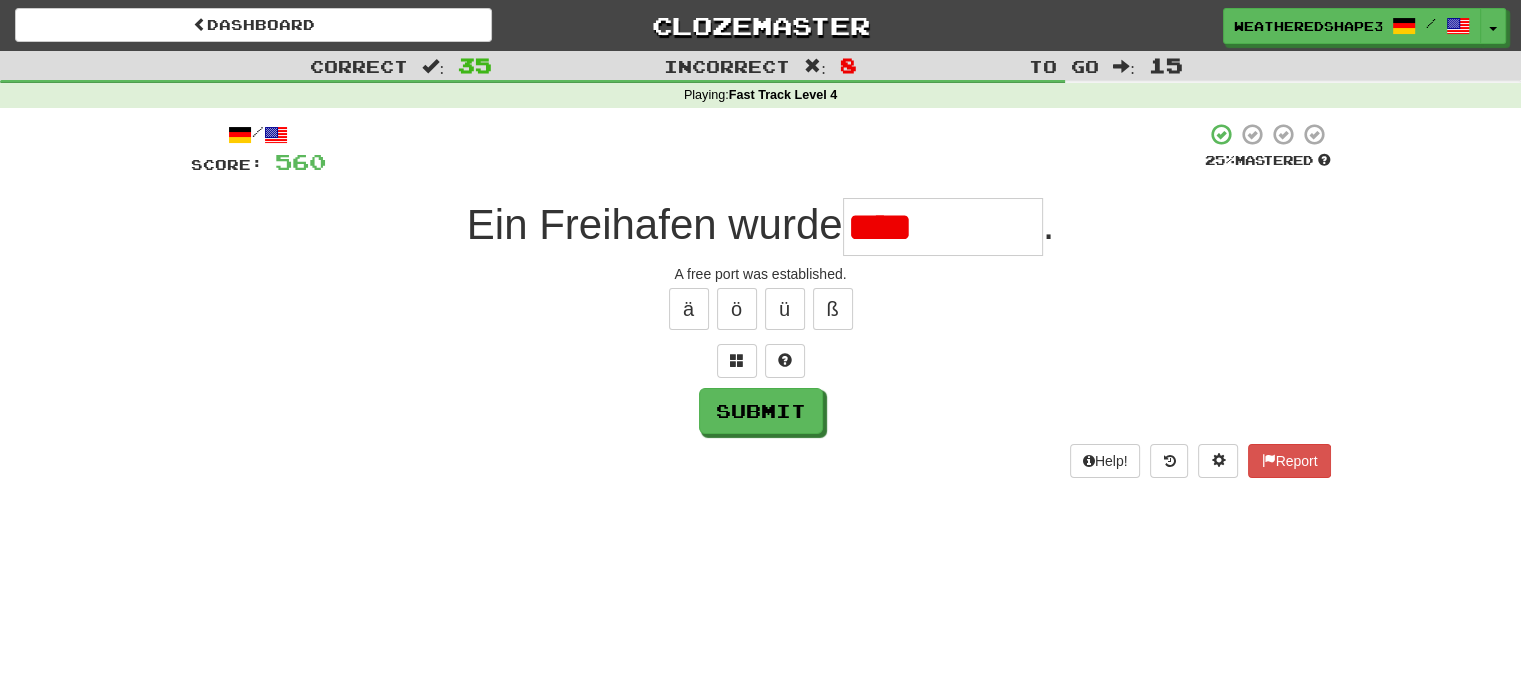 type on "*********" 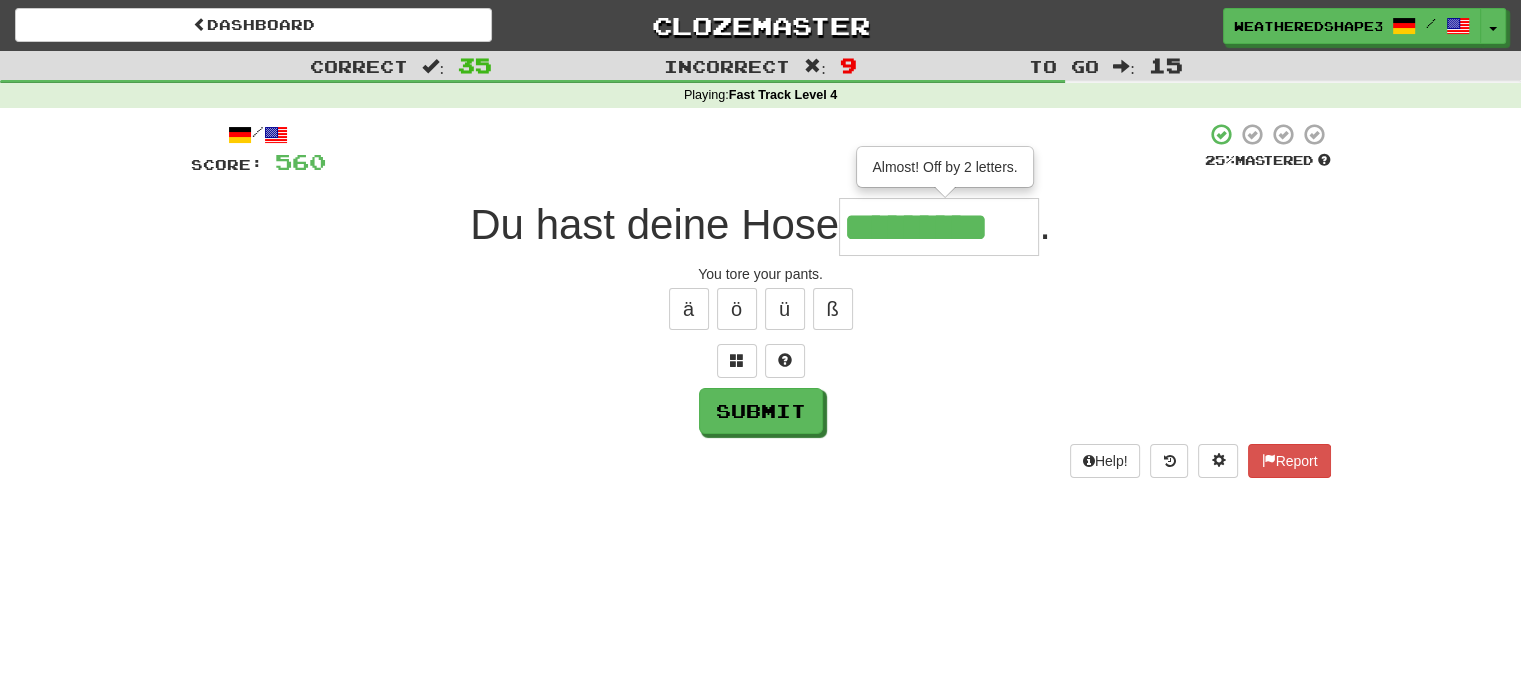 type on "*********" 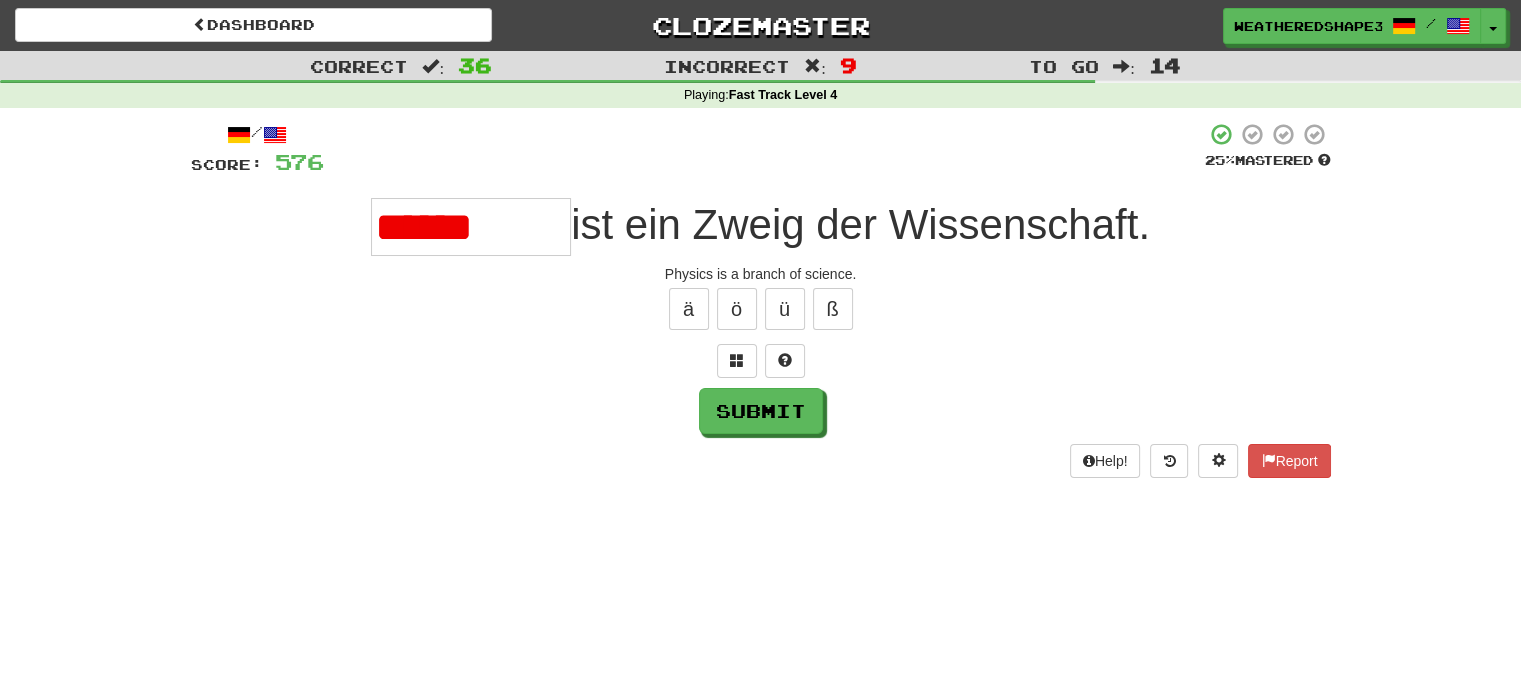 type on "******" 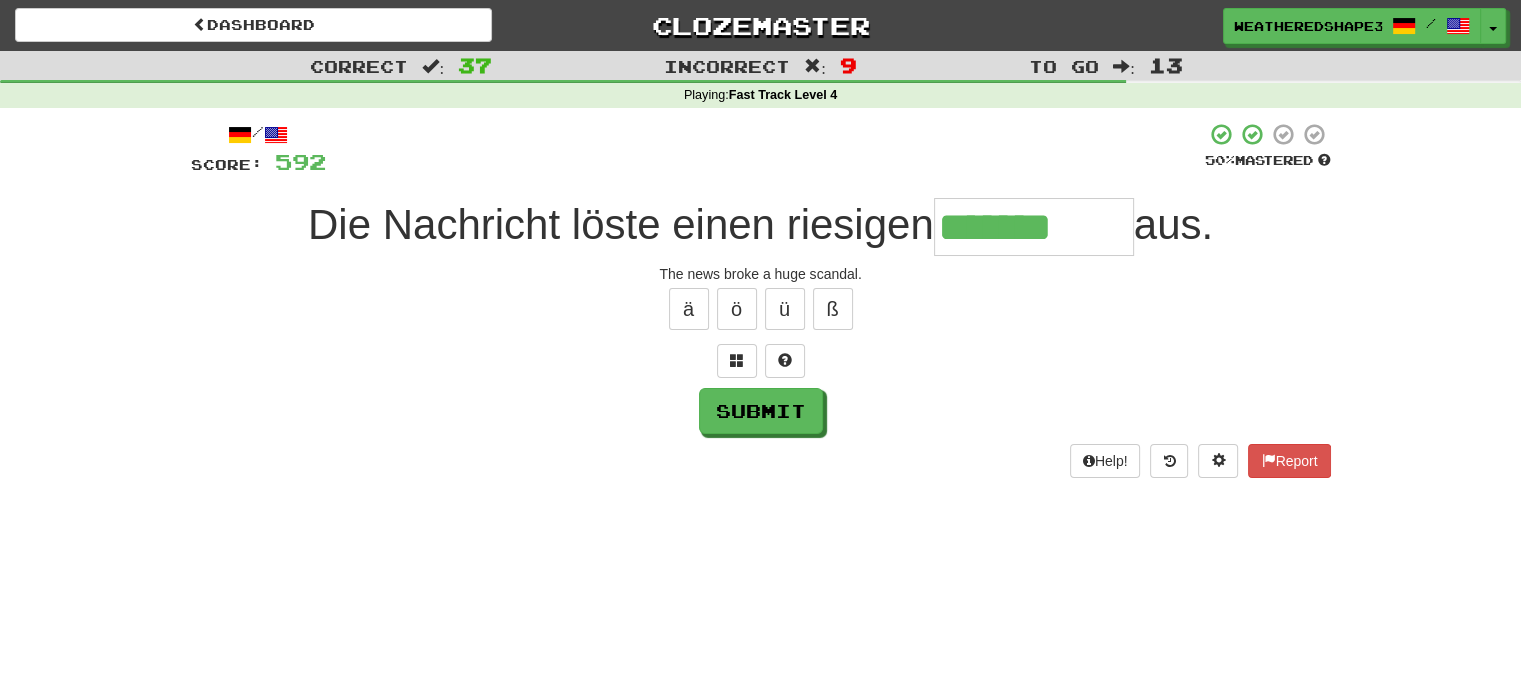 type on "*******" 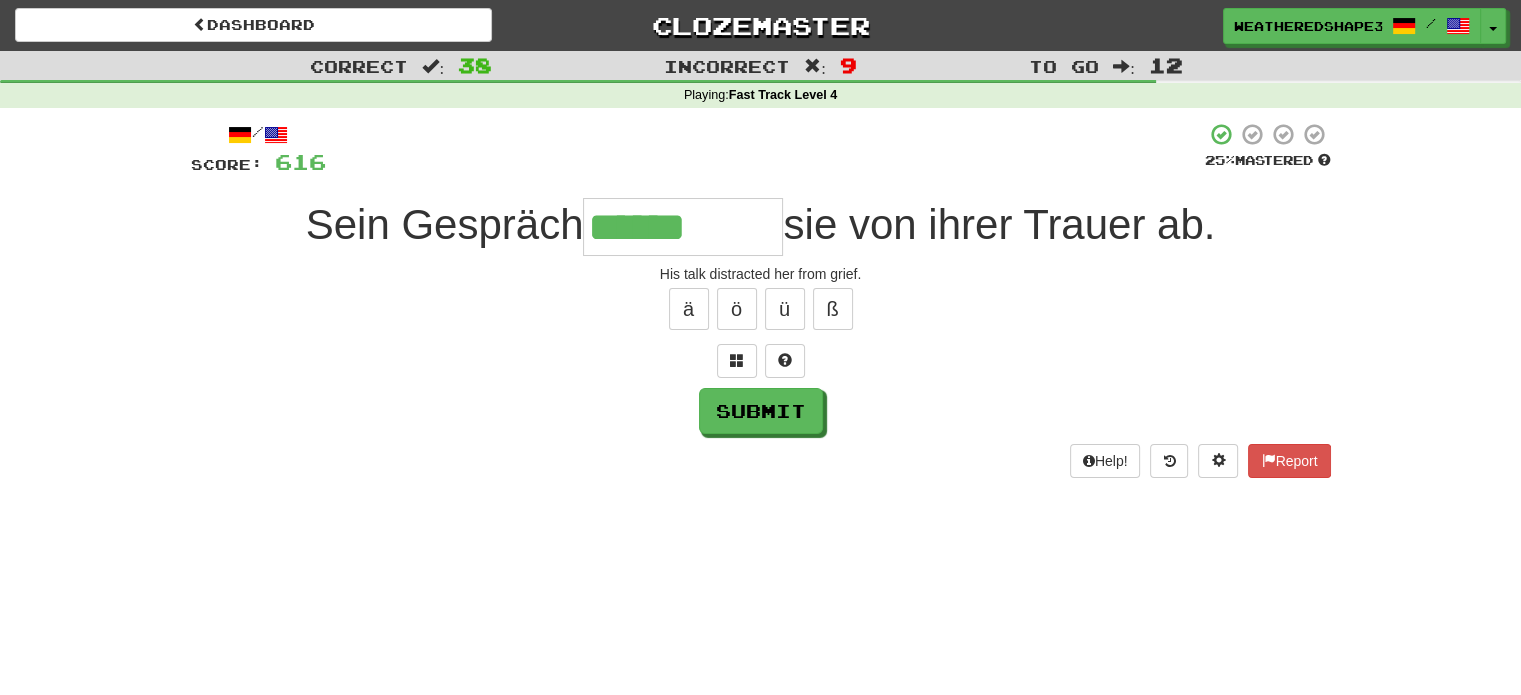 type on "******" 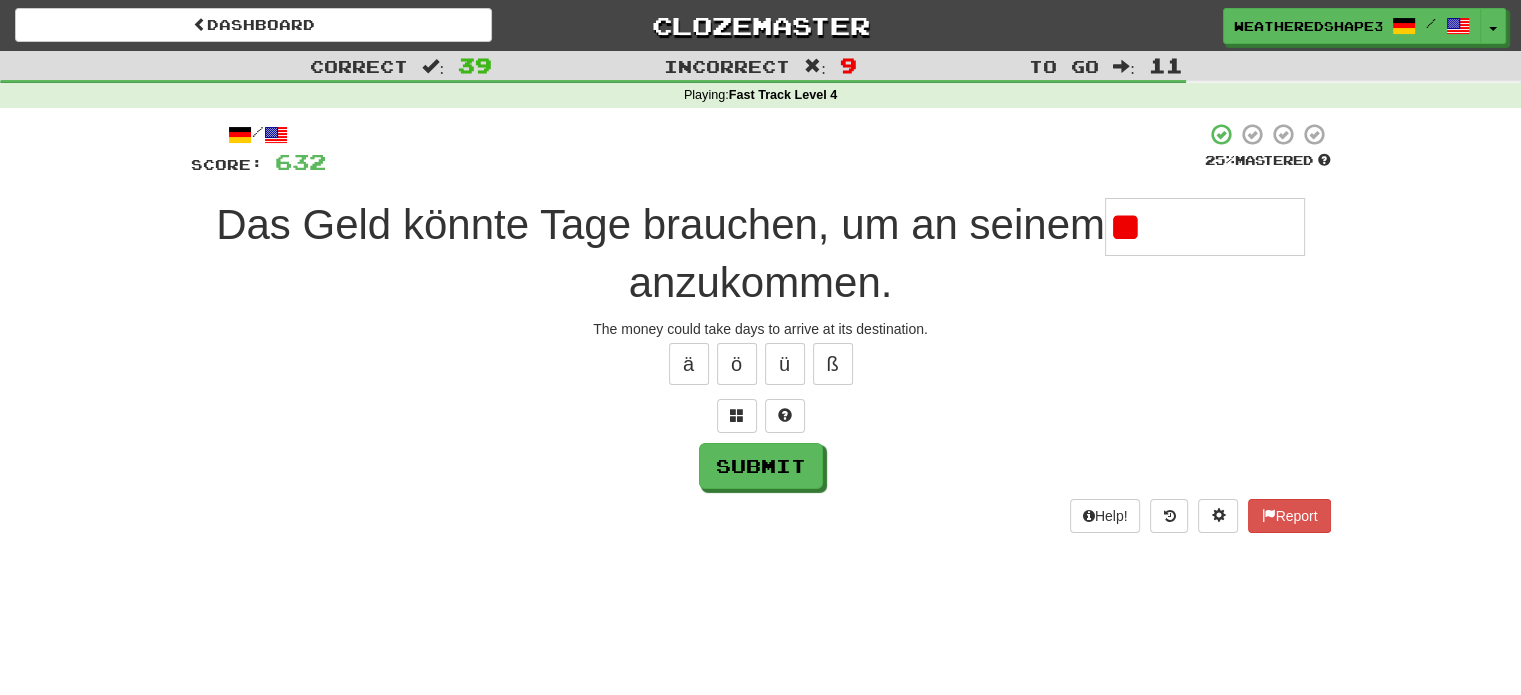type on "*" 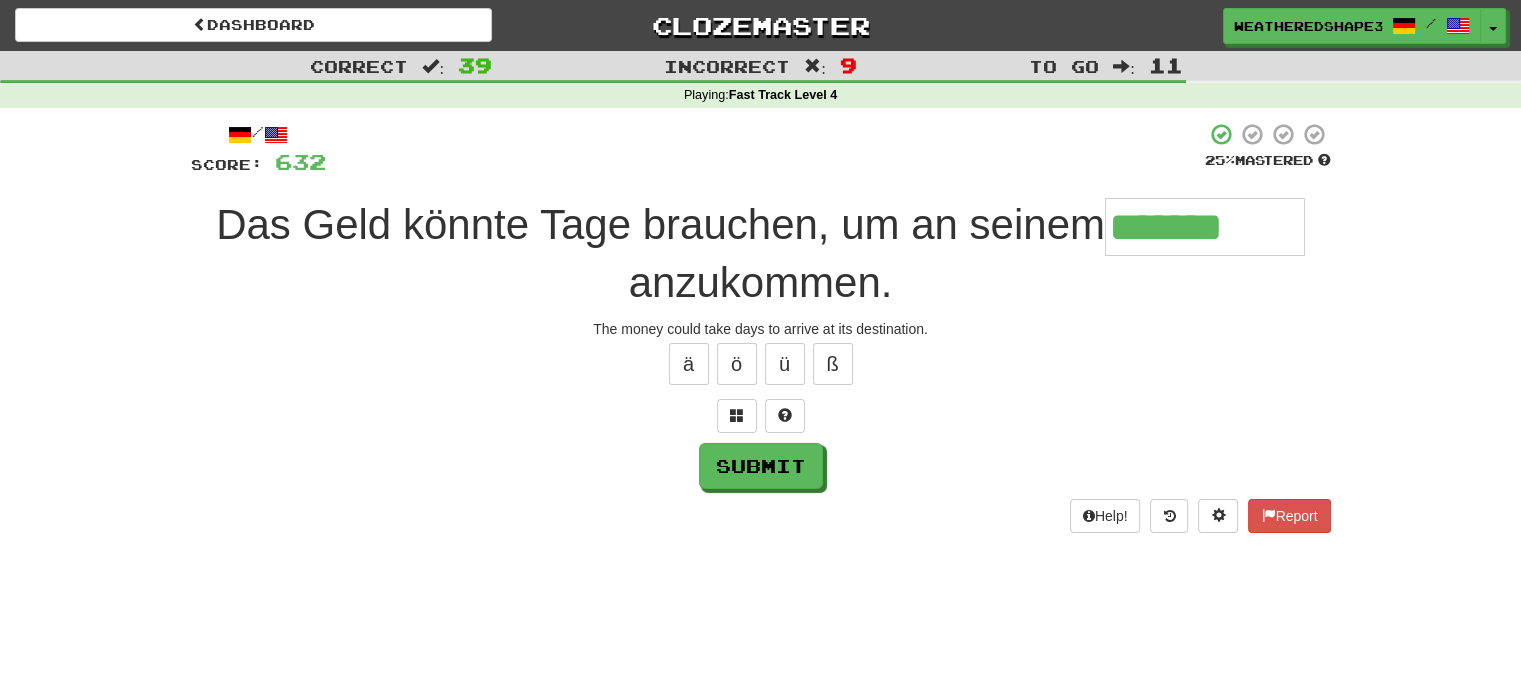 type on "*******" 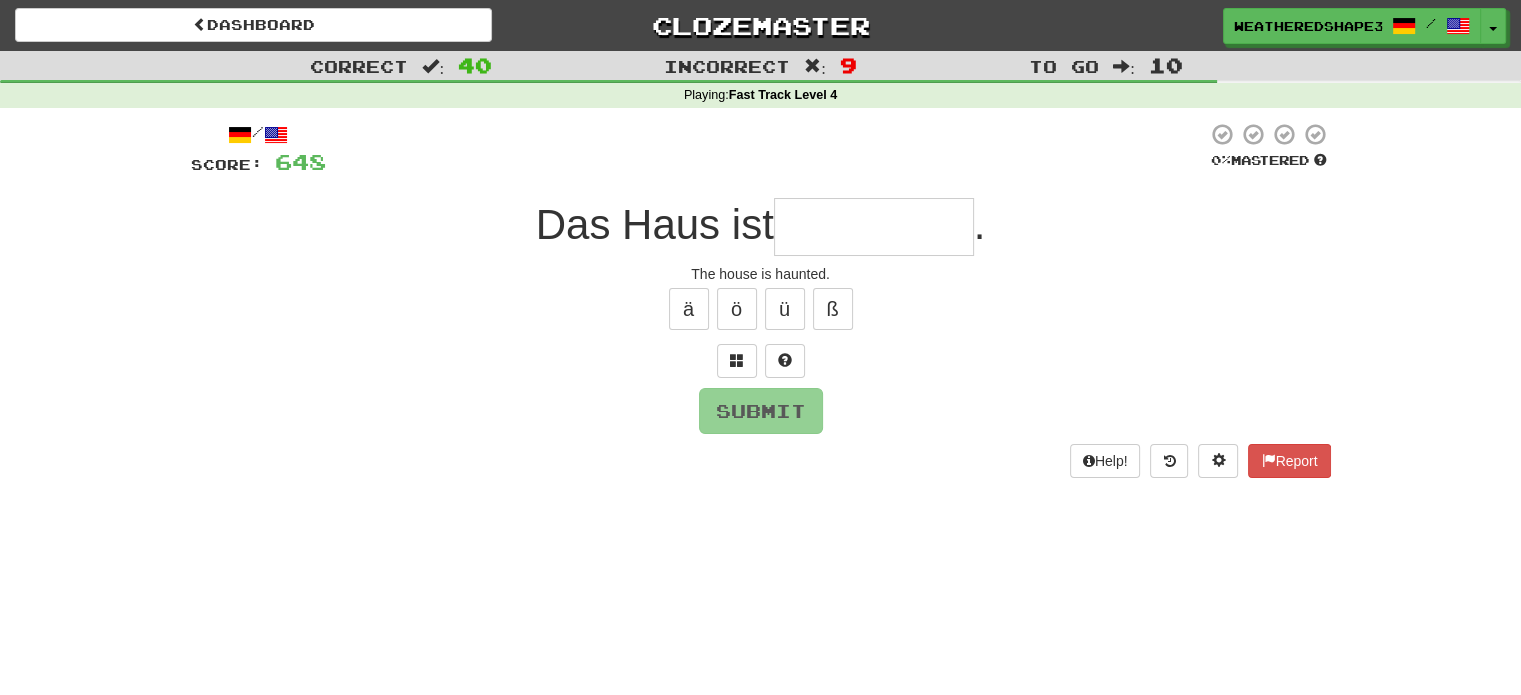 type on "*" 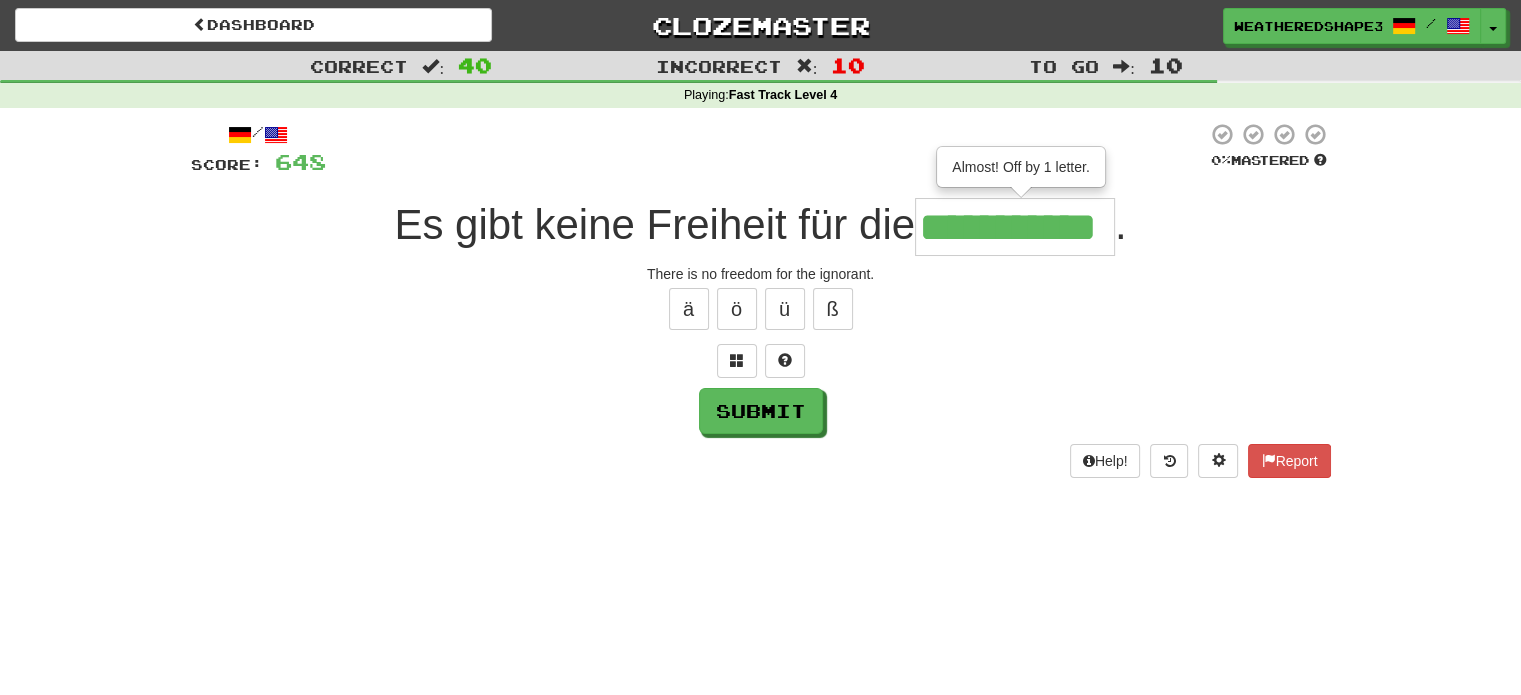 scroll, scrollTop: 0, scrollLeft: 52, axis: horizontal 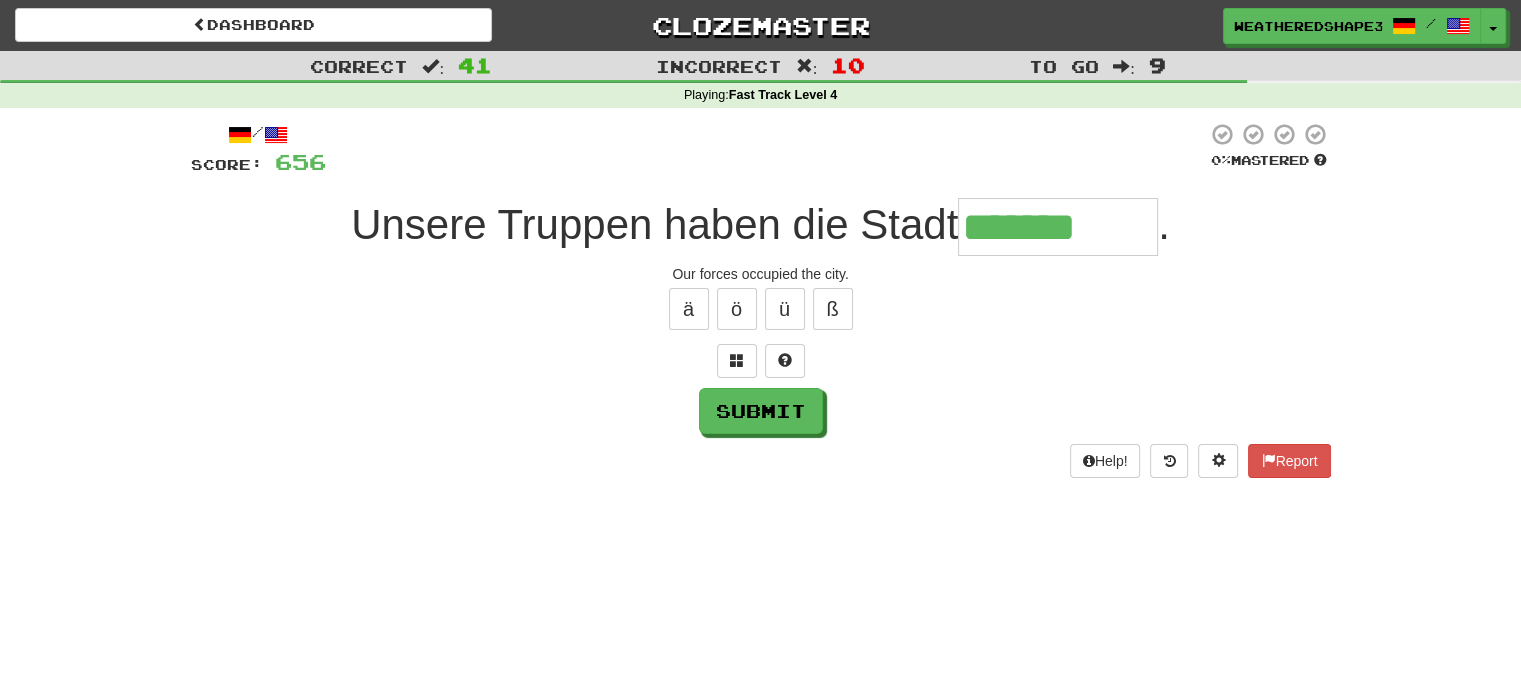 type on "*******" 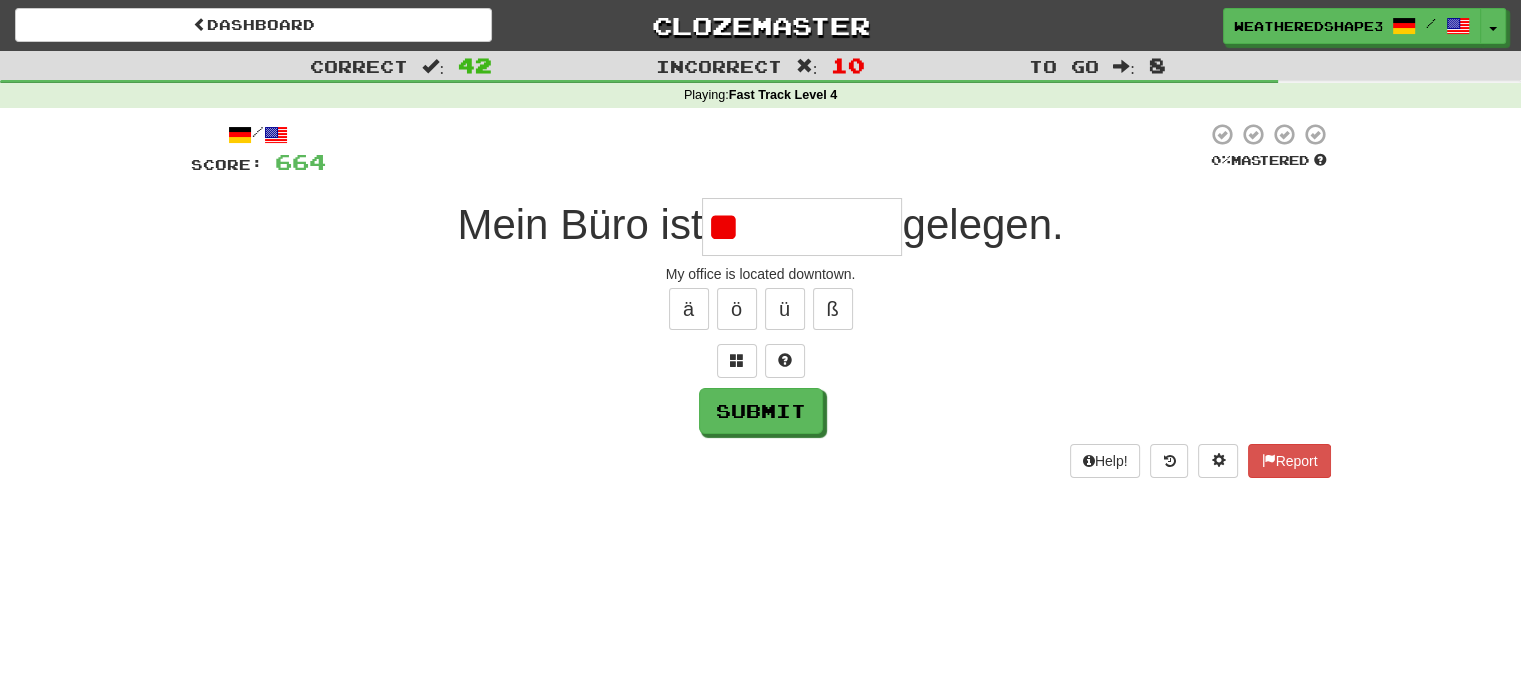 type on "*" 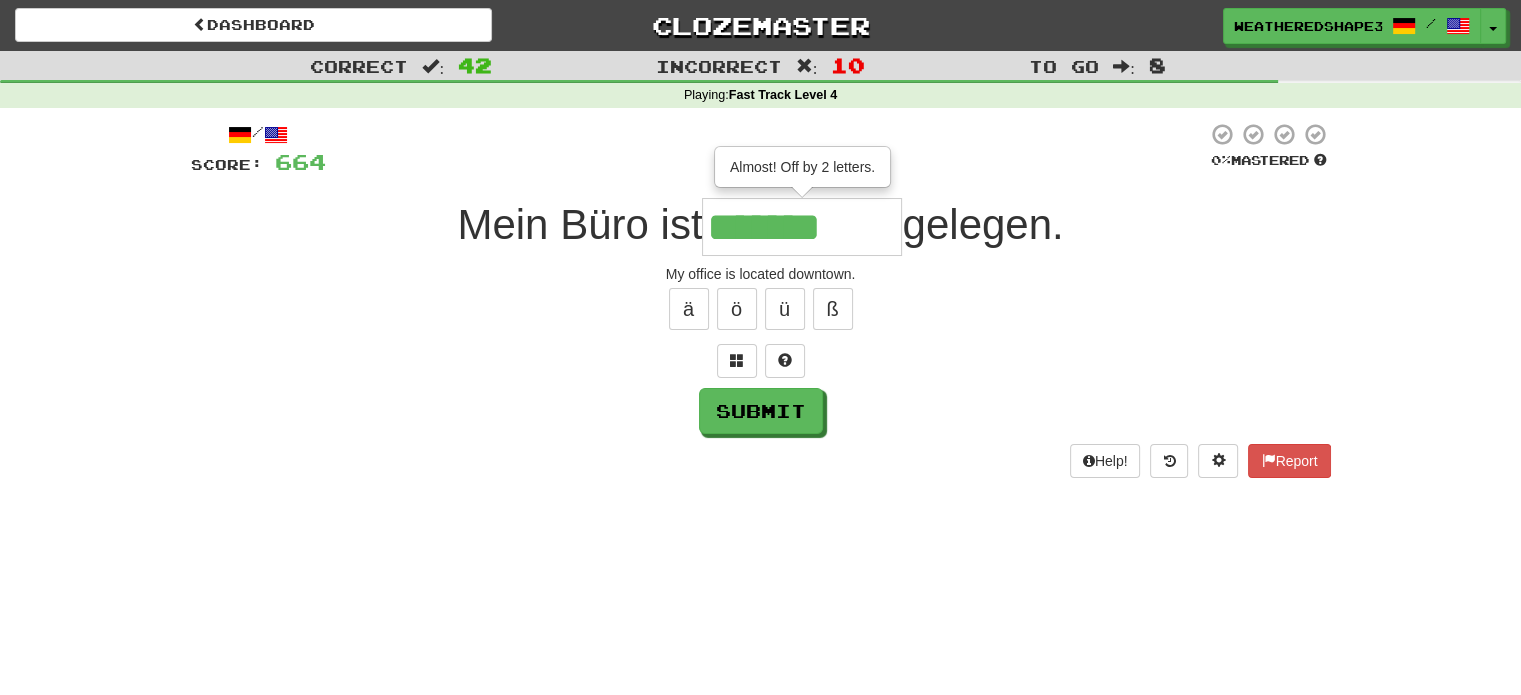 type on "*******" 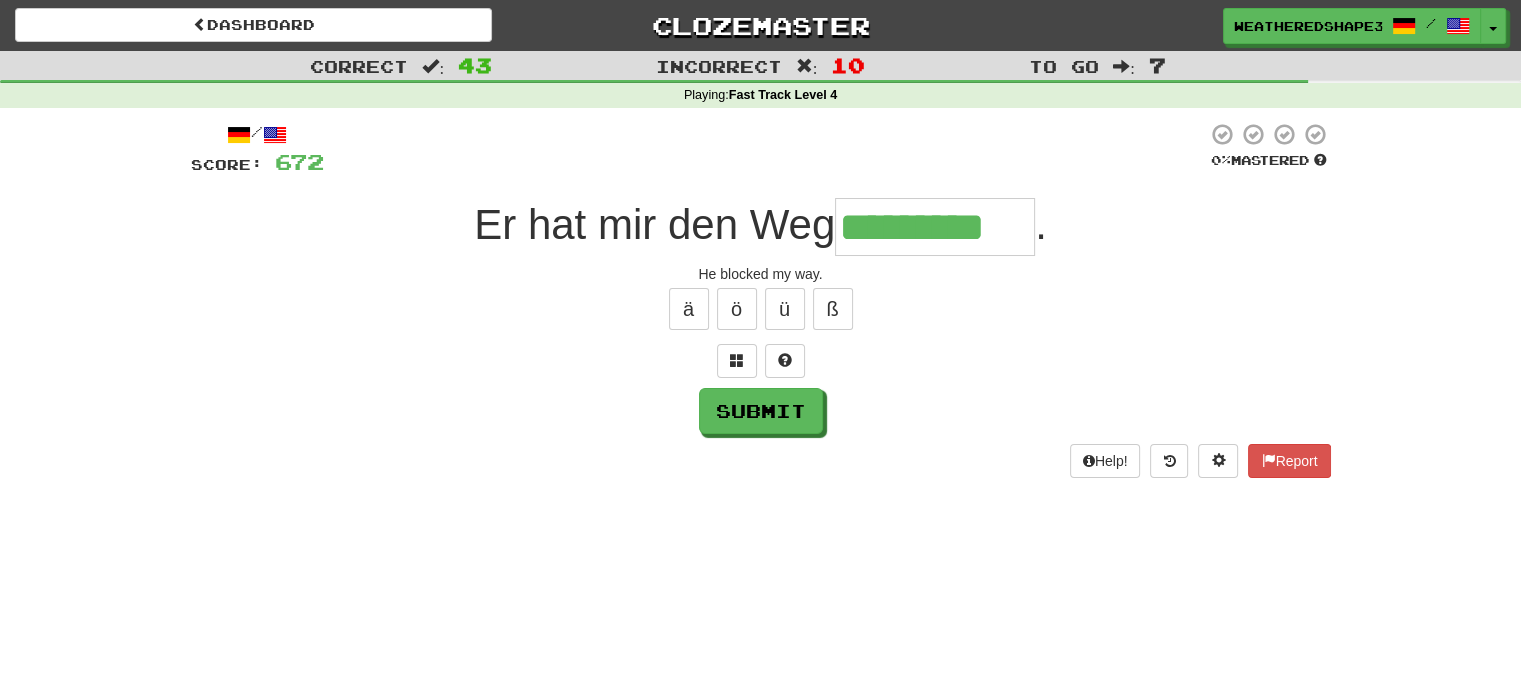 type on "*********" 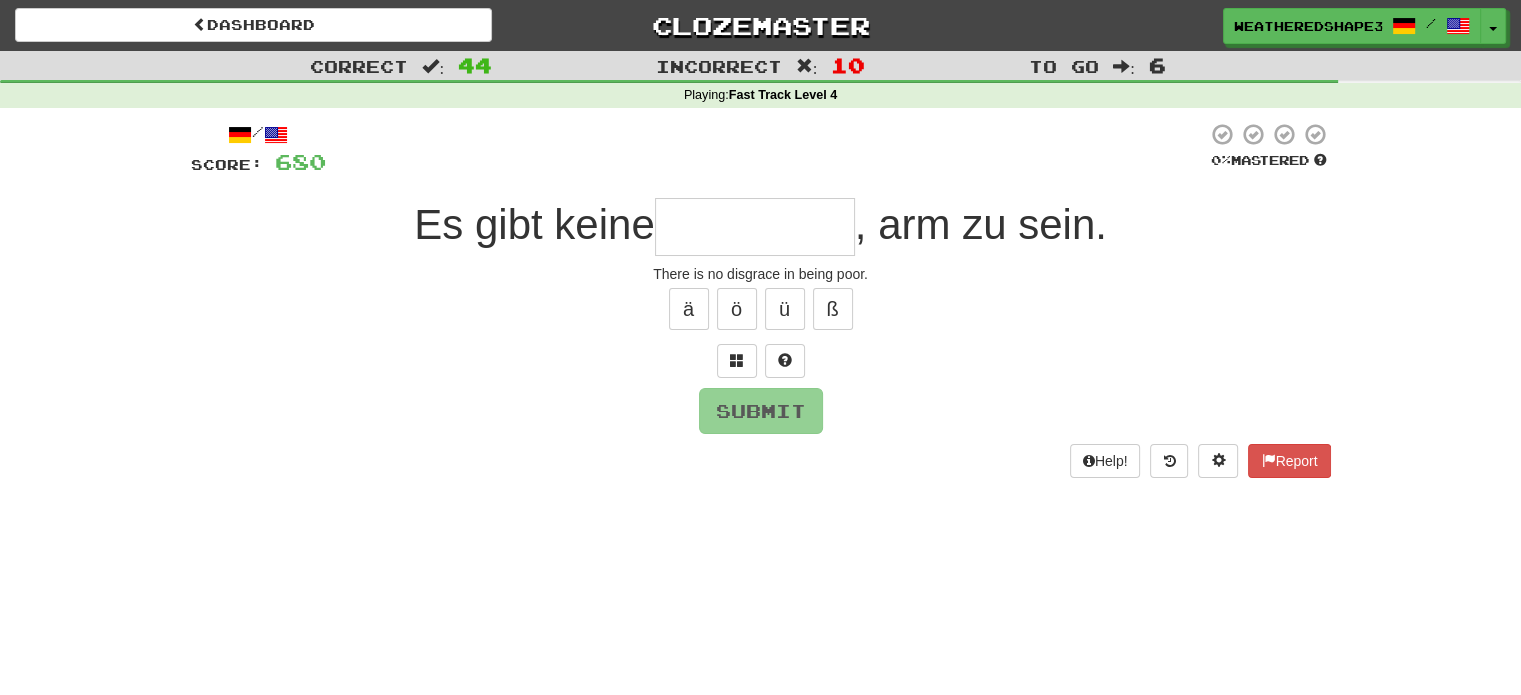 type on "*******" 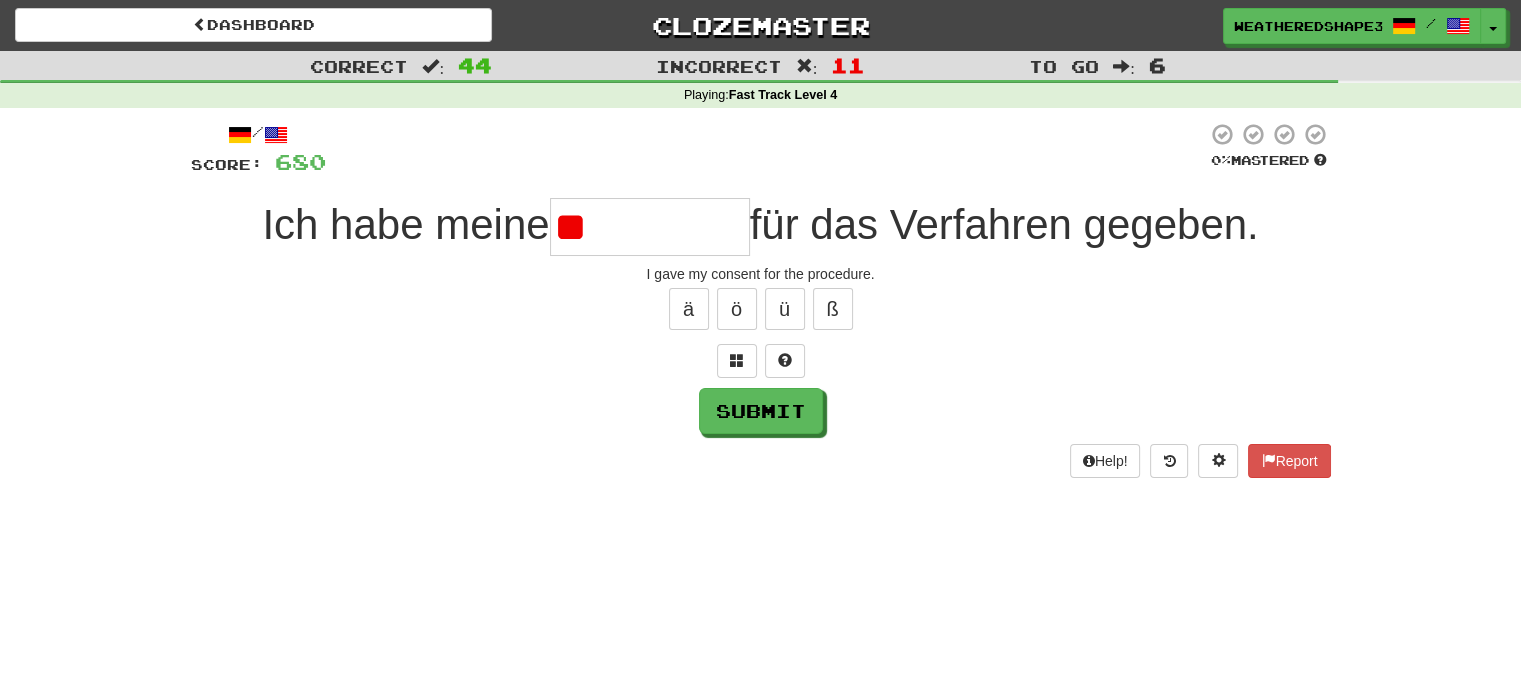 type on "*" 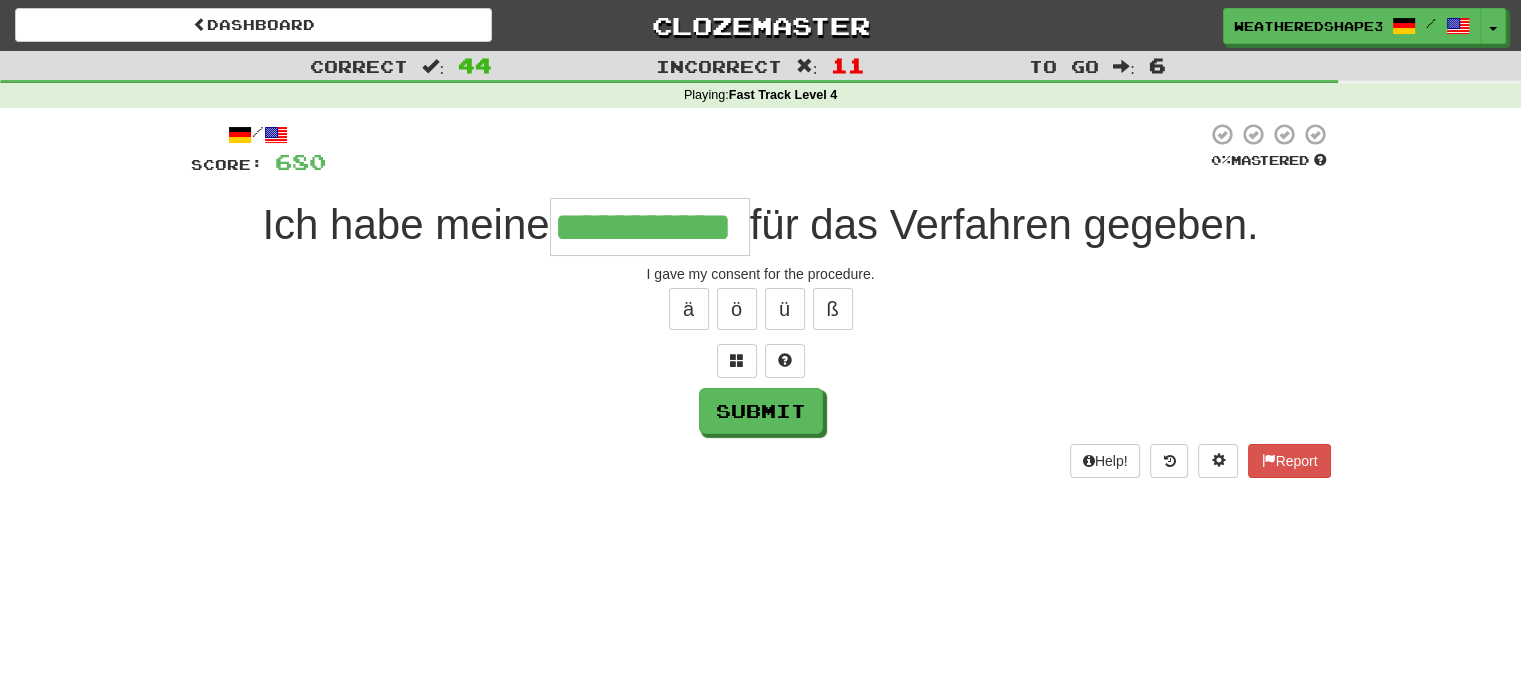 scroll, scrollTop: 0, scrollLeft: 0, axis: both 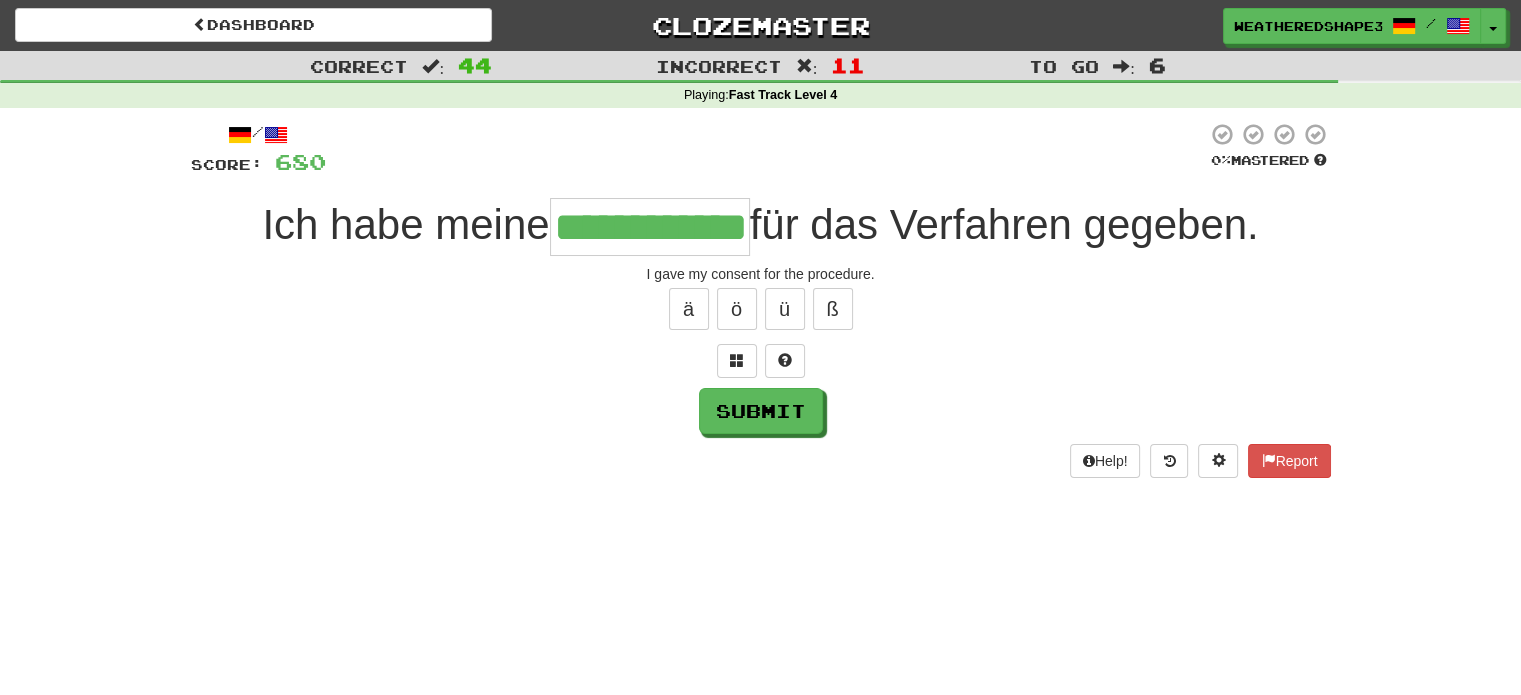 type on "**********" 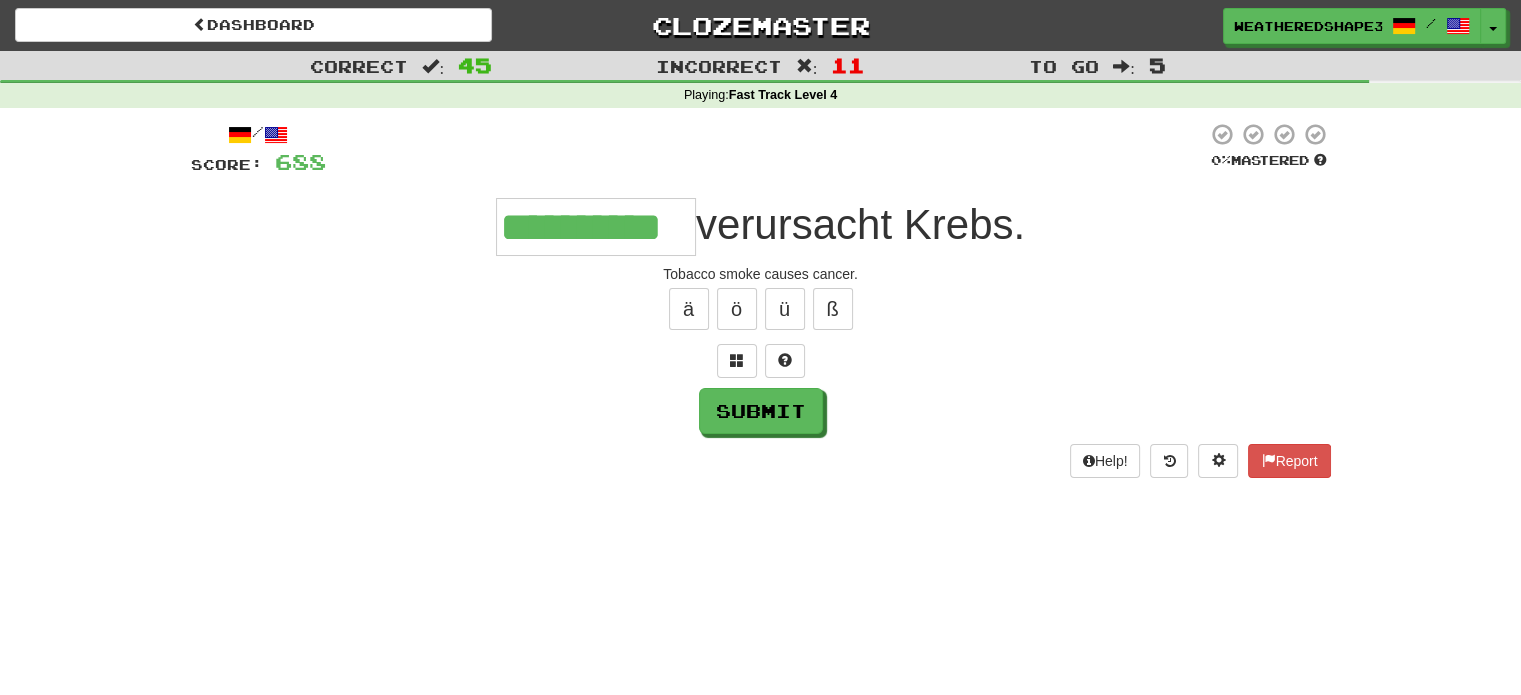 scroll, scrollTop: 0, scrollLeft: 15, axis: horizontal 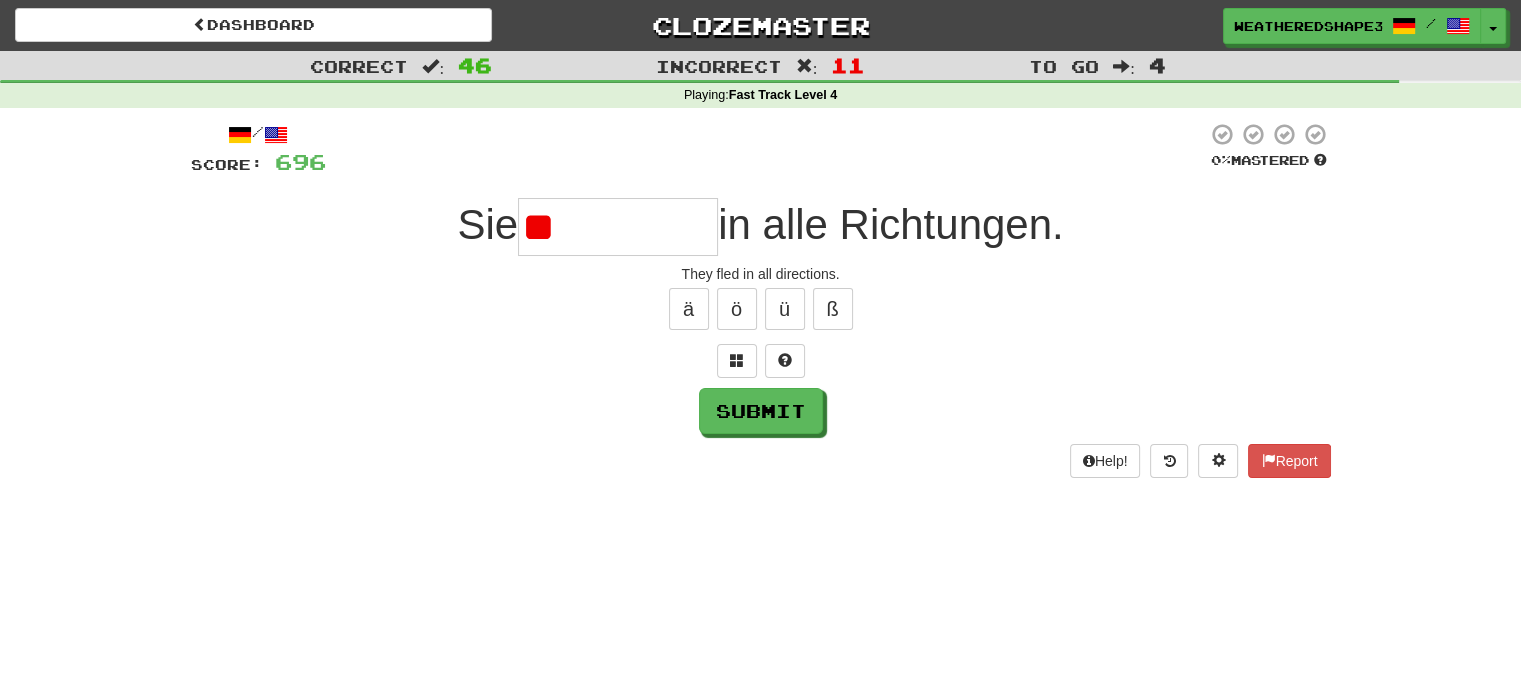 type on "*" 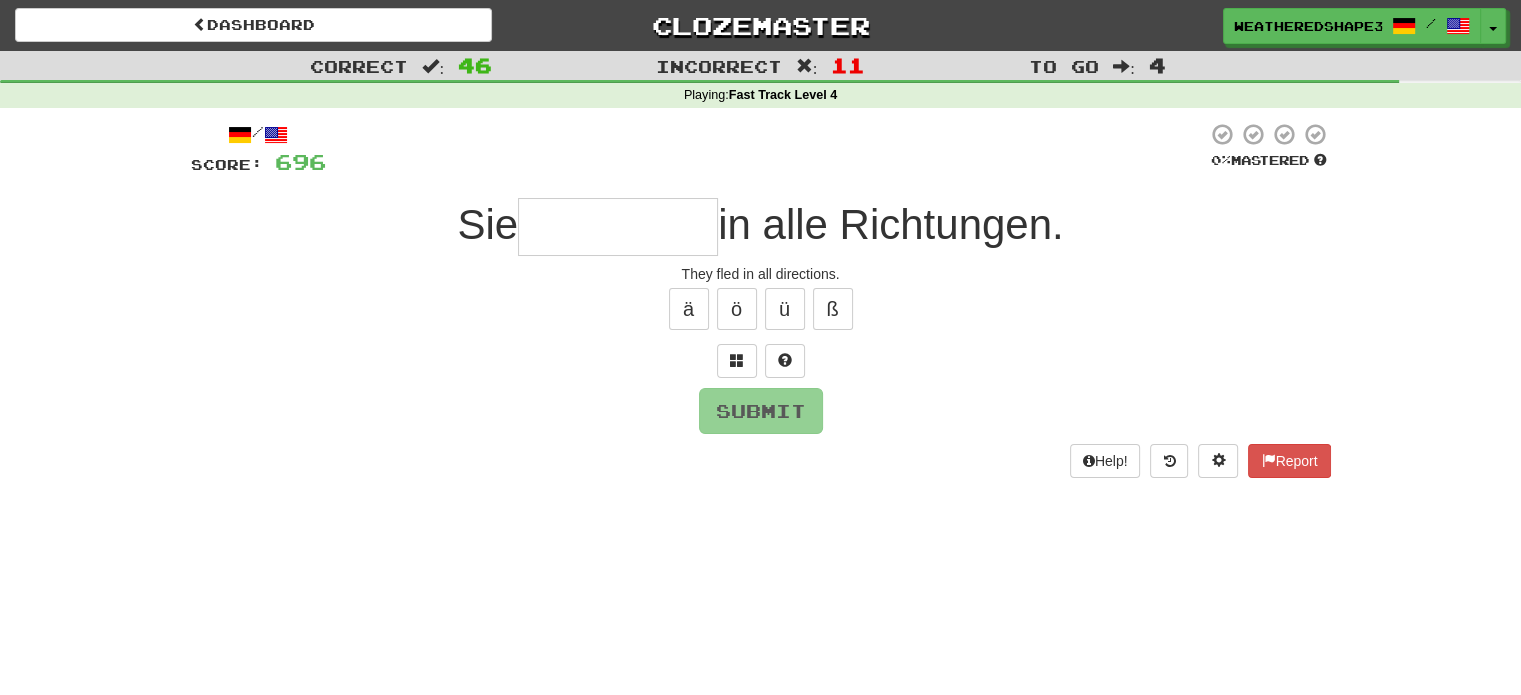 type on "*" 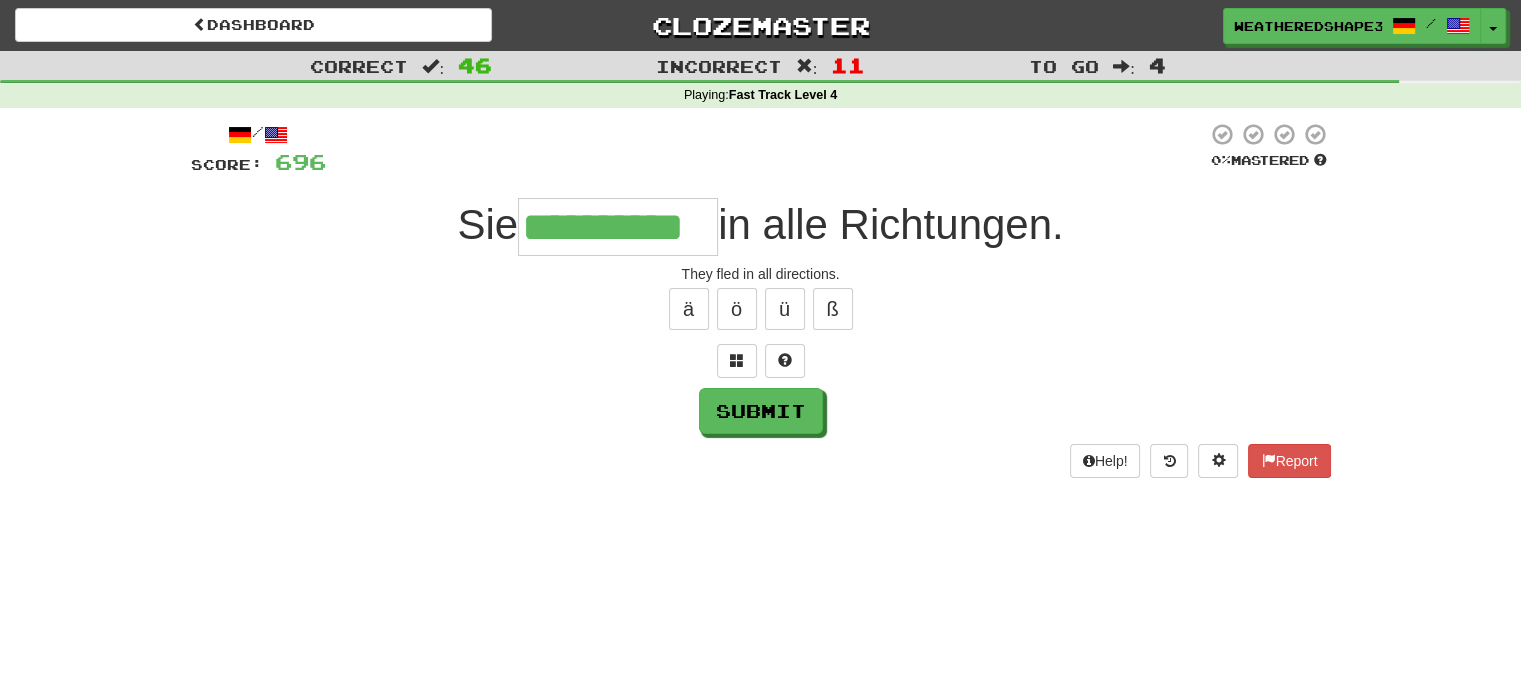 type on "**********" 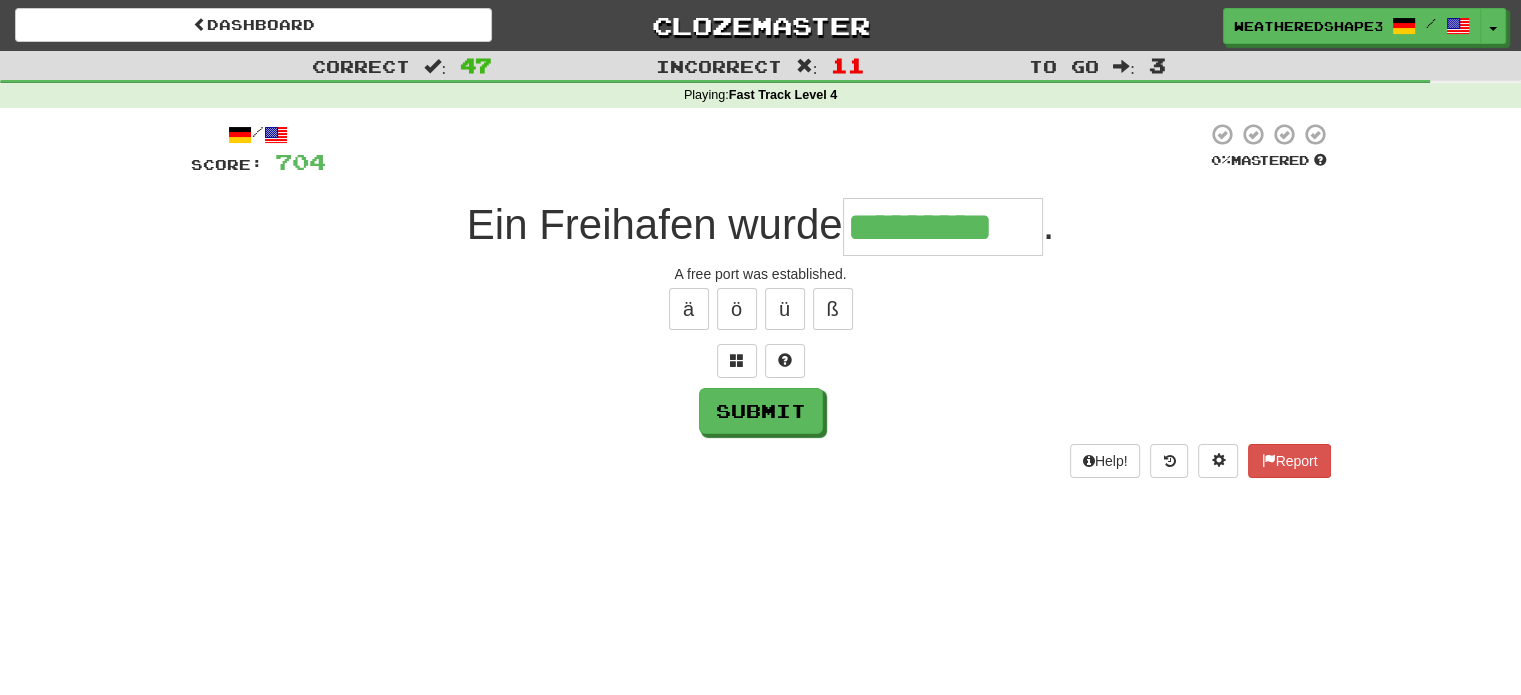 type on "*********" 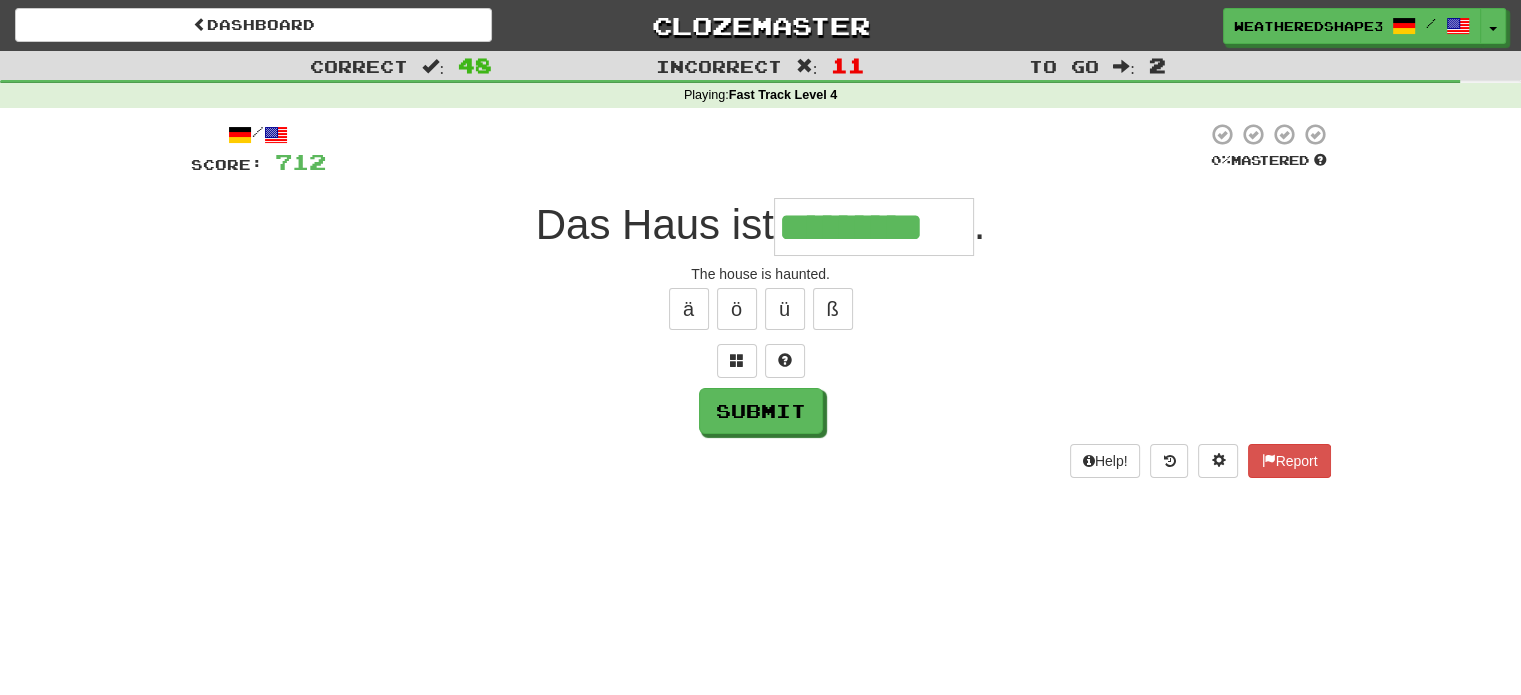 type on "*********" 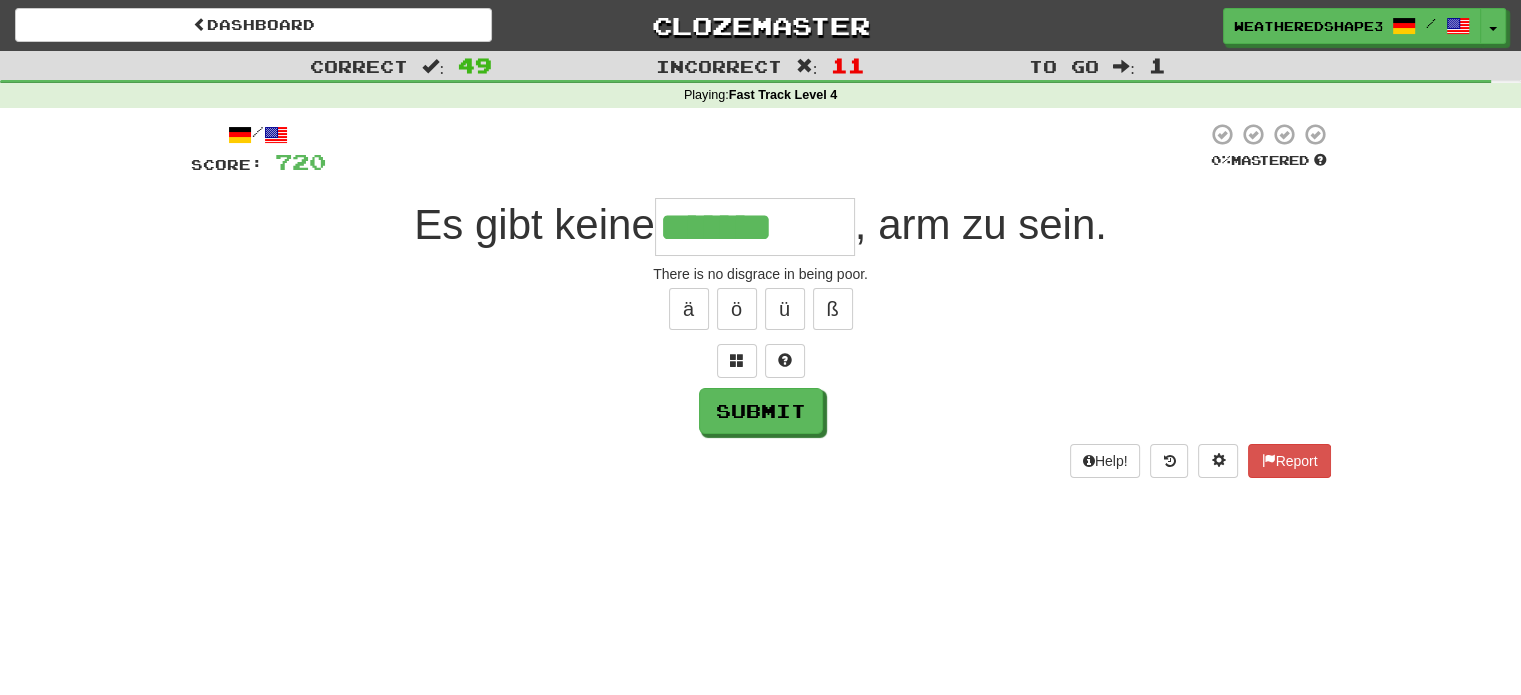 type on "*******" 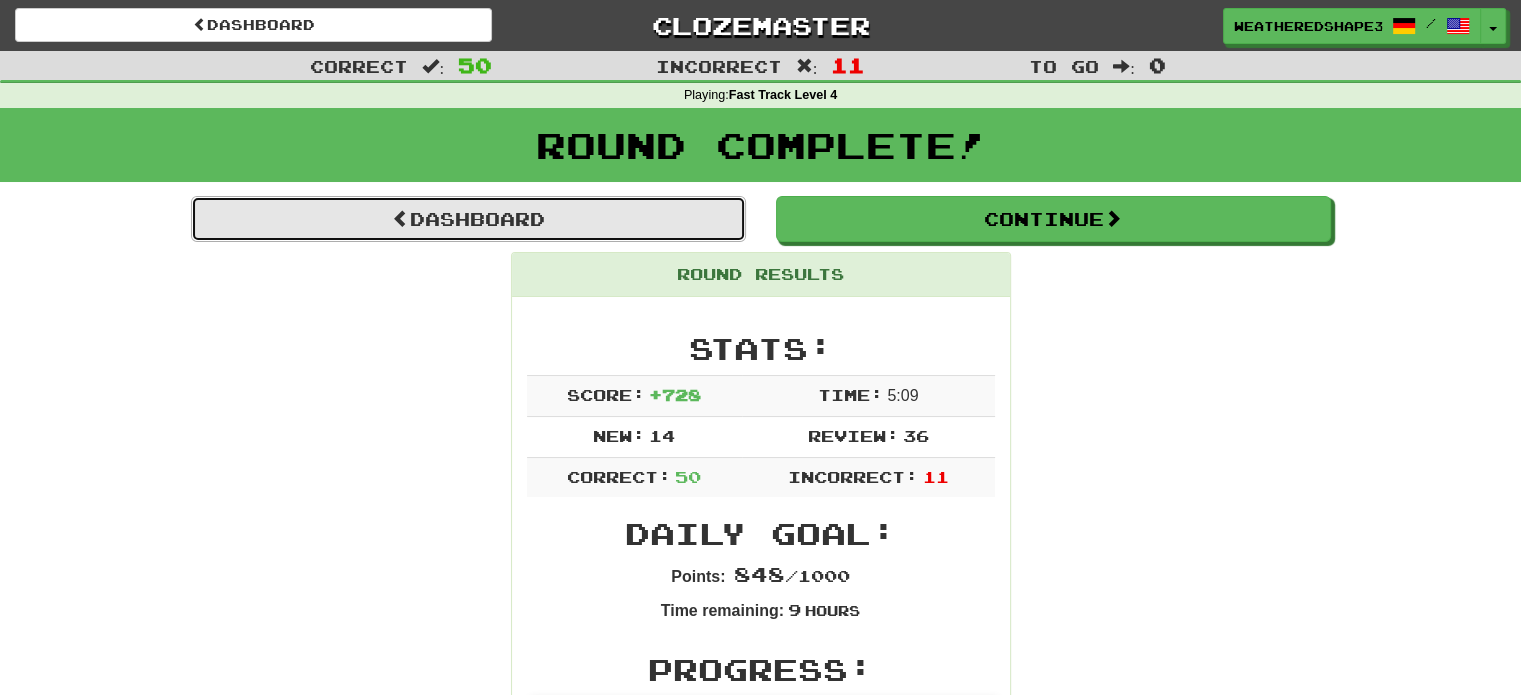 click on "Dashboard" at bounding box center (468, 219) 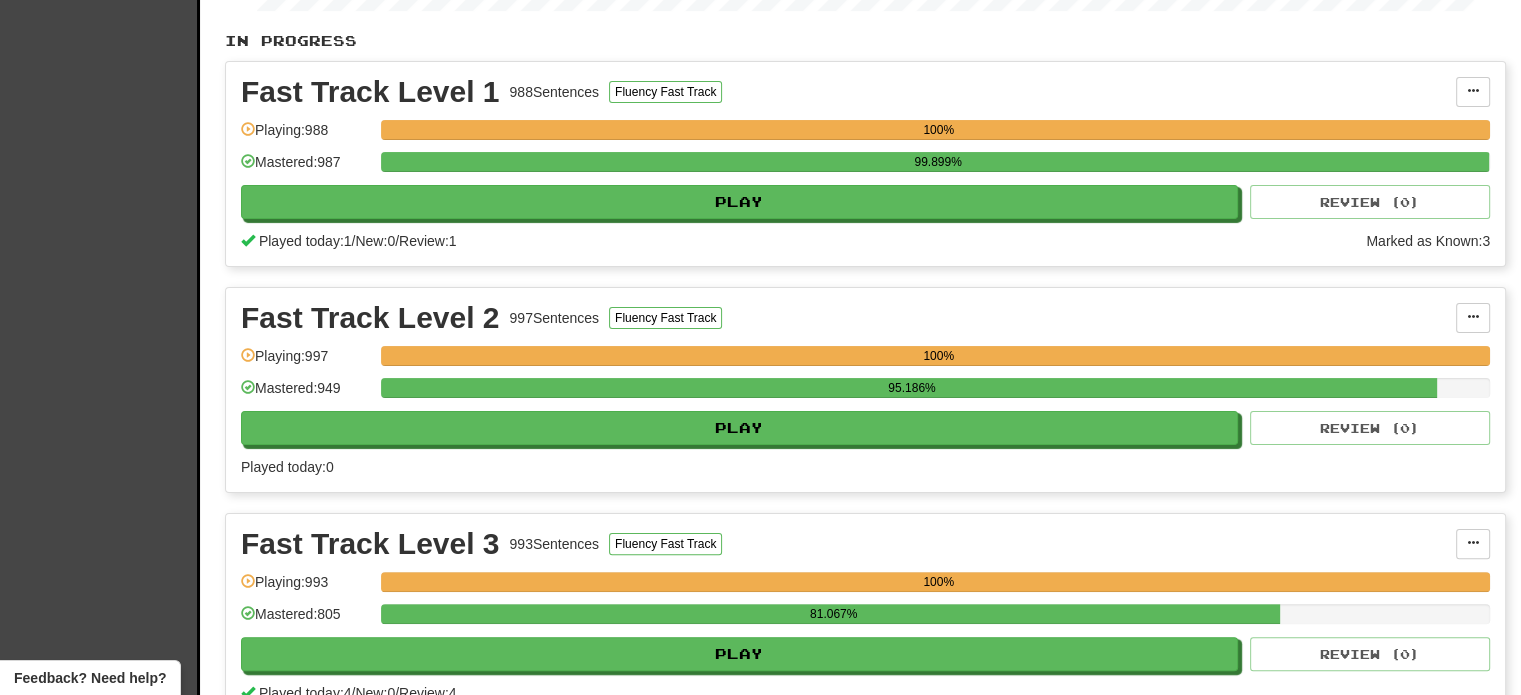 scroll, scrollTop: 0, scrollLeft: 0, axis: both 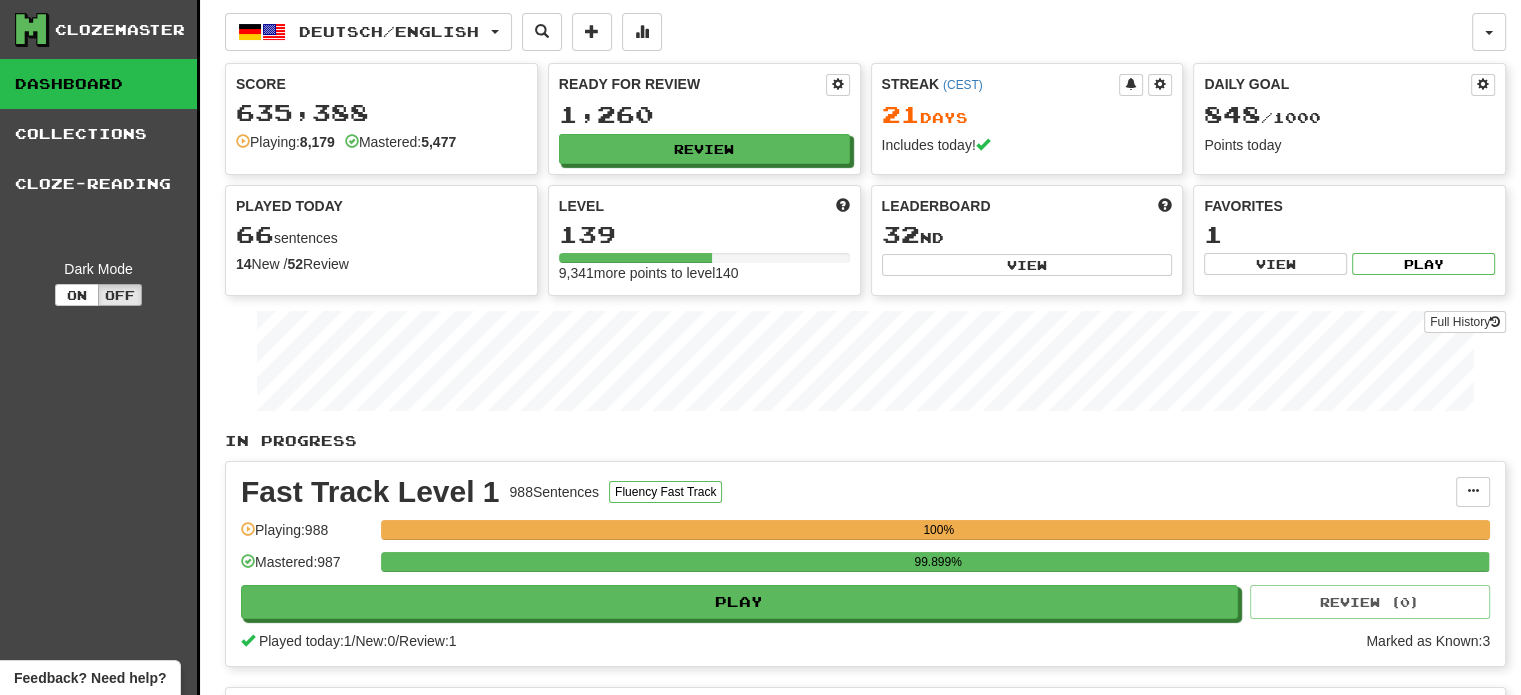 click on "Full History" at bounding box center [865, 363] 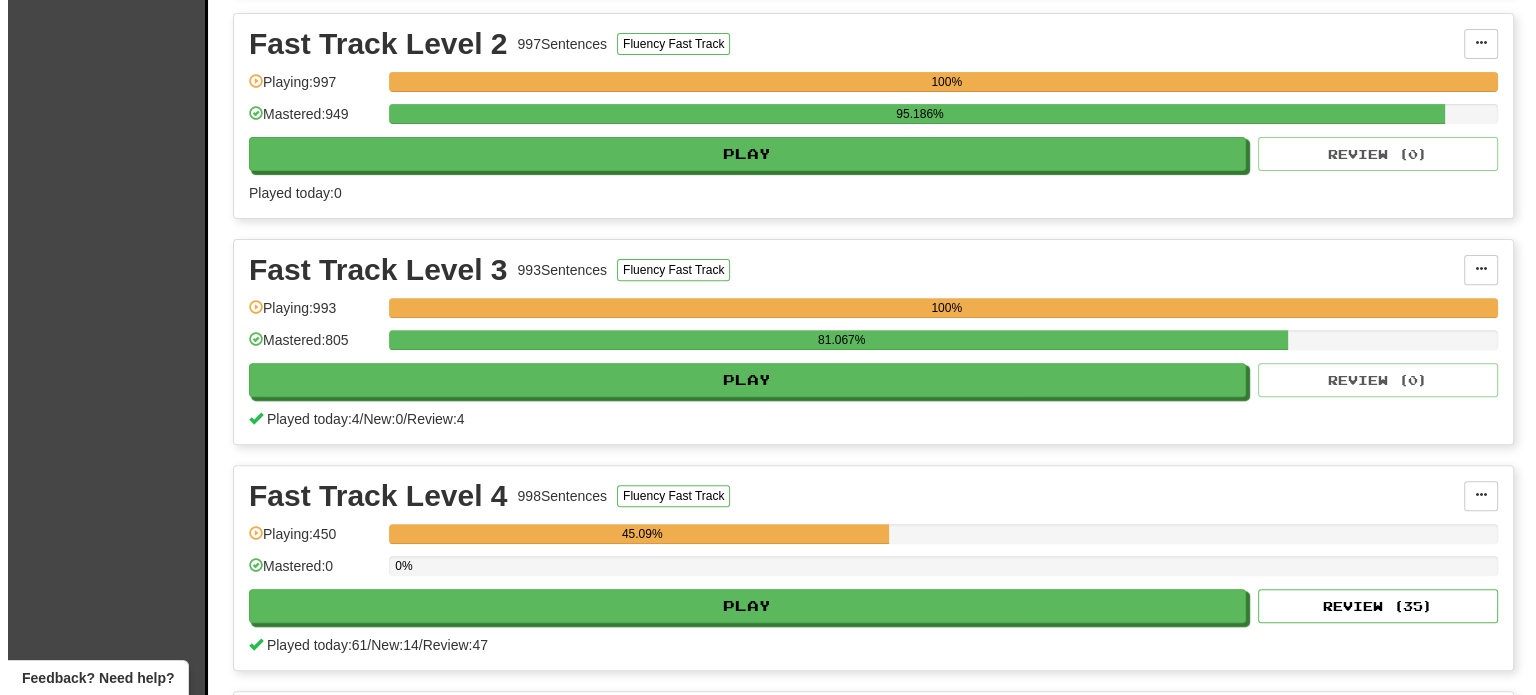 scroll, scrollTop: 900, scrollLeft: 0, axis: vertical 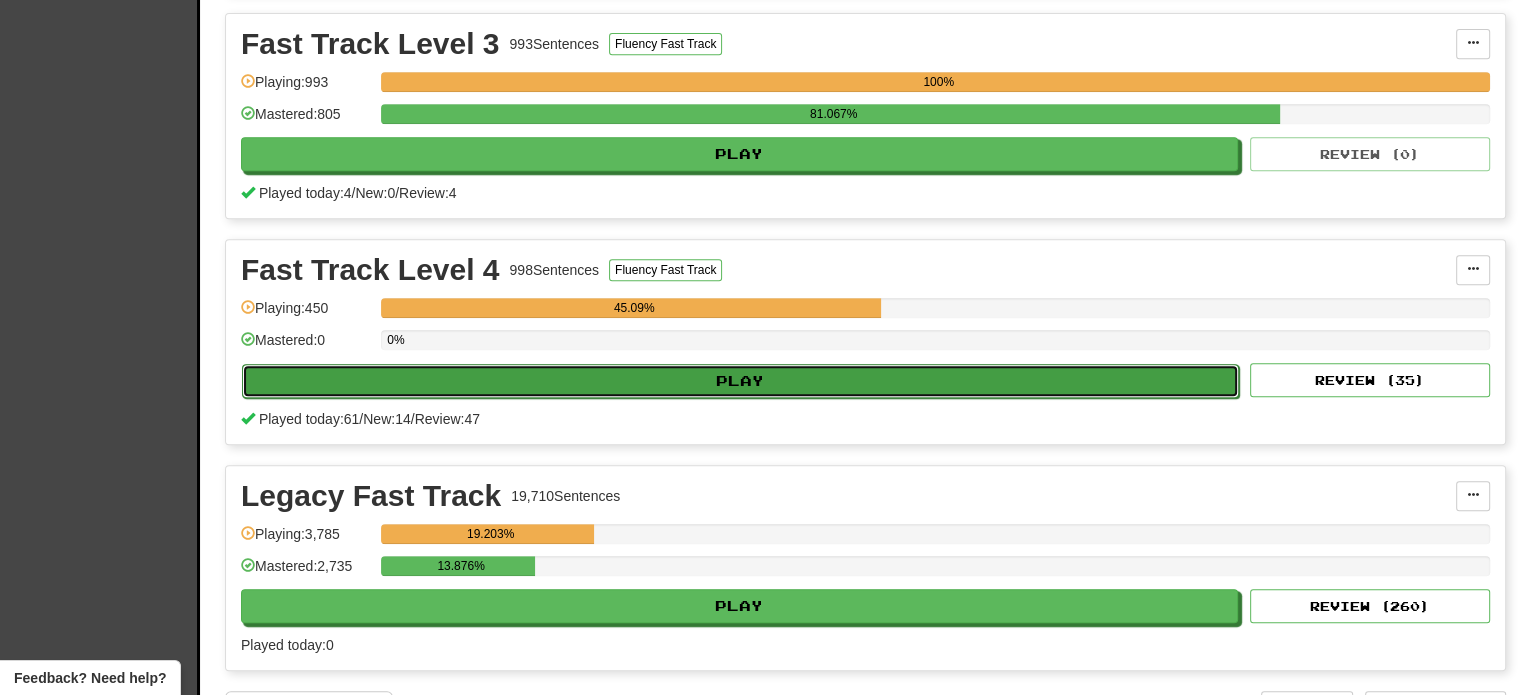 click on "Play" at bounding box center (740, 381) 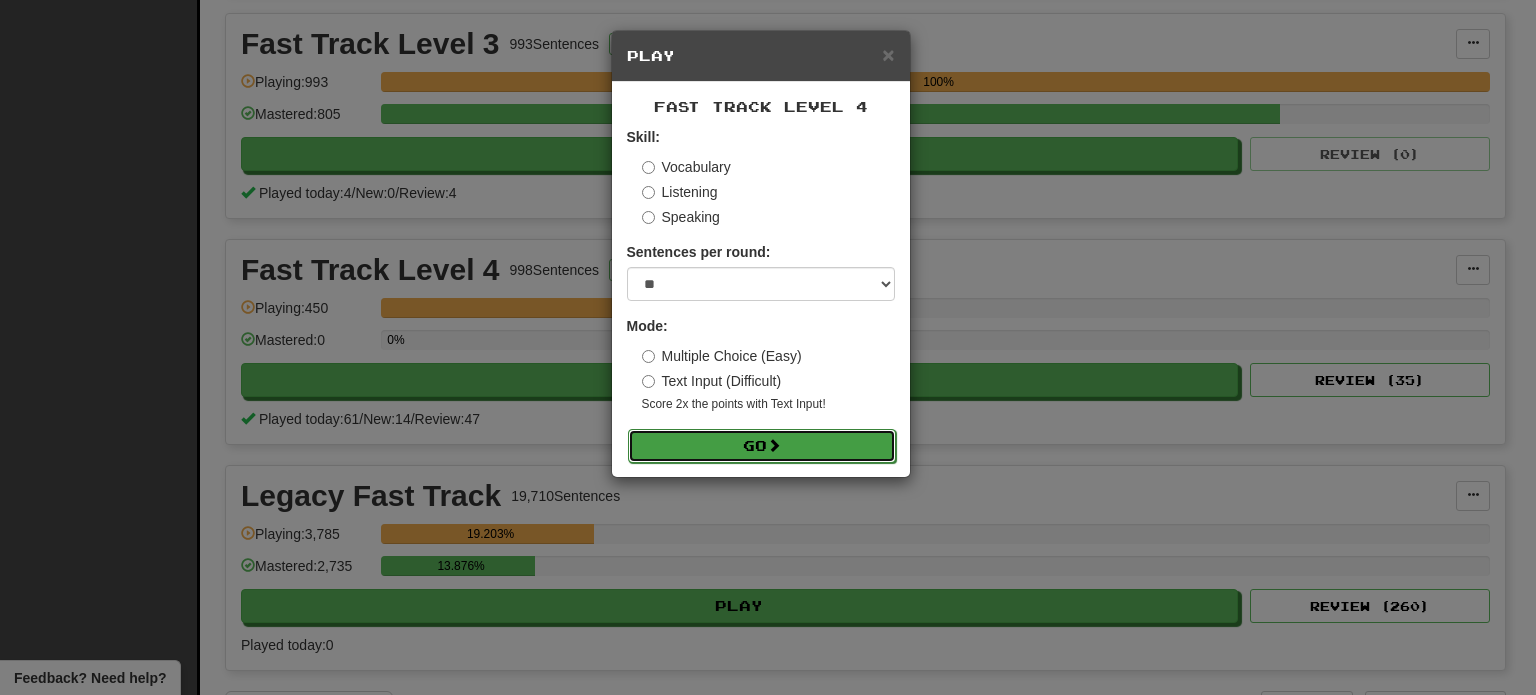 click on "Go" at bounding box center (762, 446) 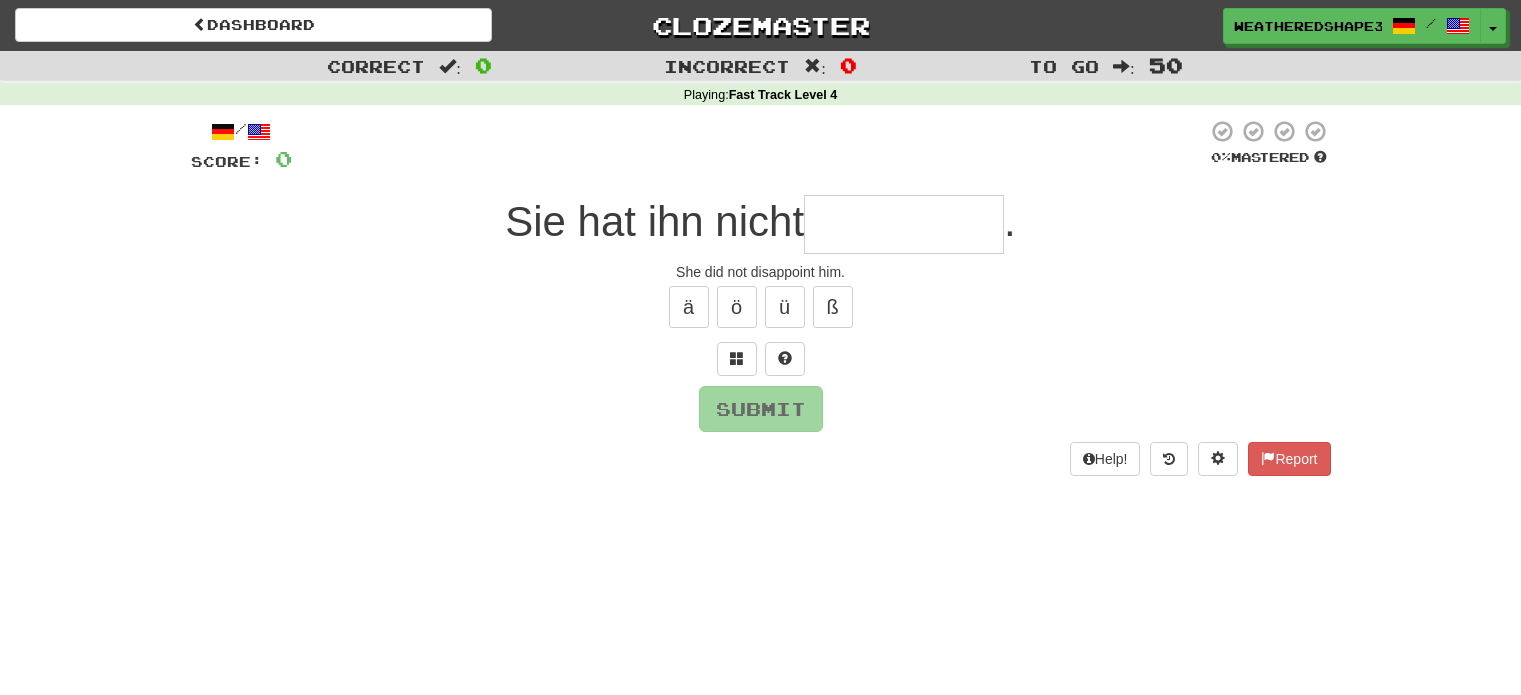 scroll, scrollTop: 0, scrollLeft: 0, axis: both 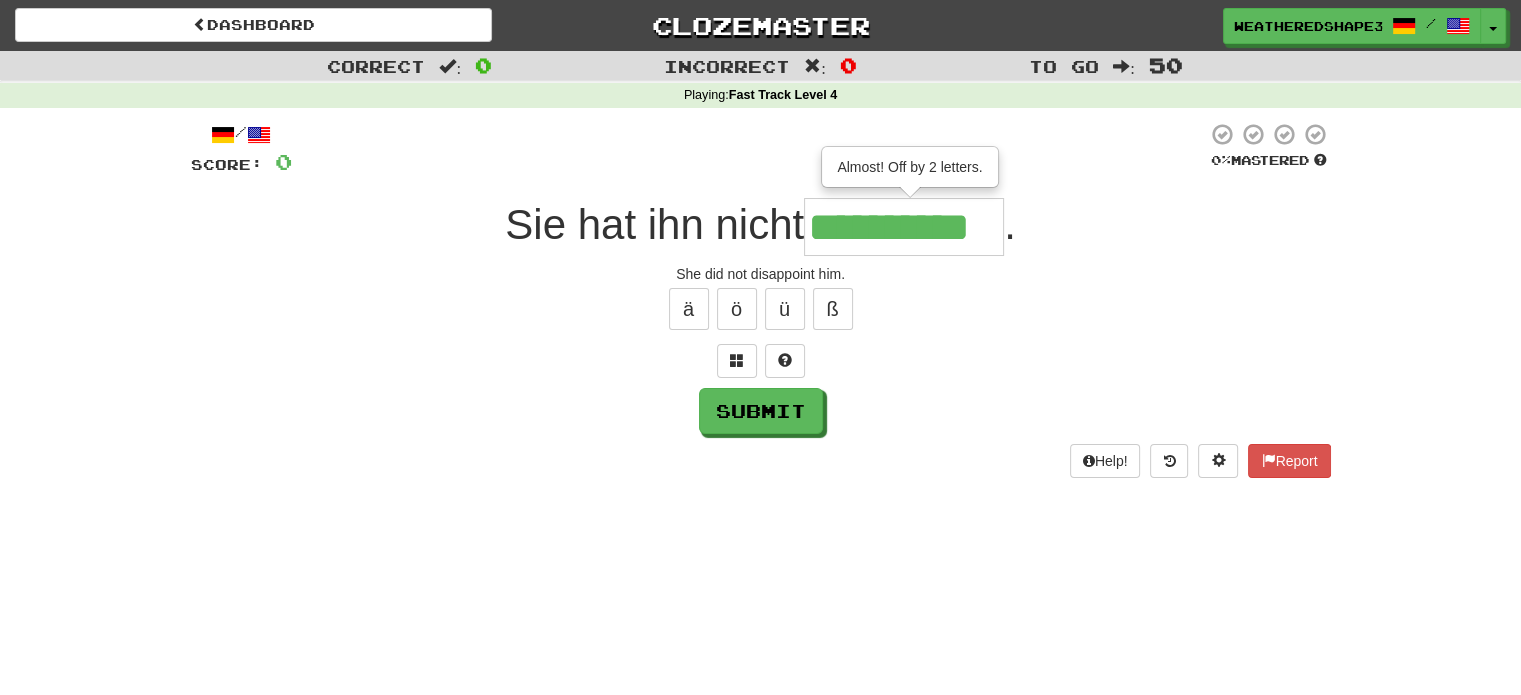 type on "**********" 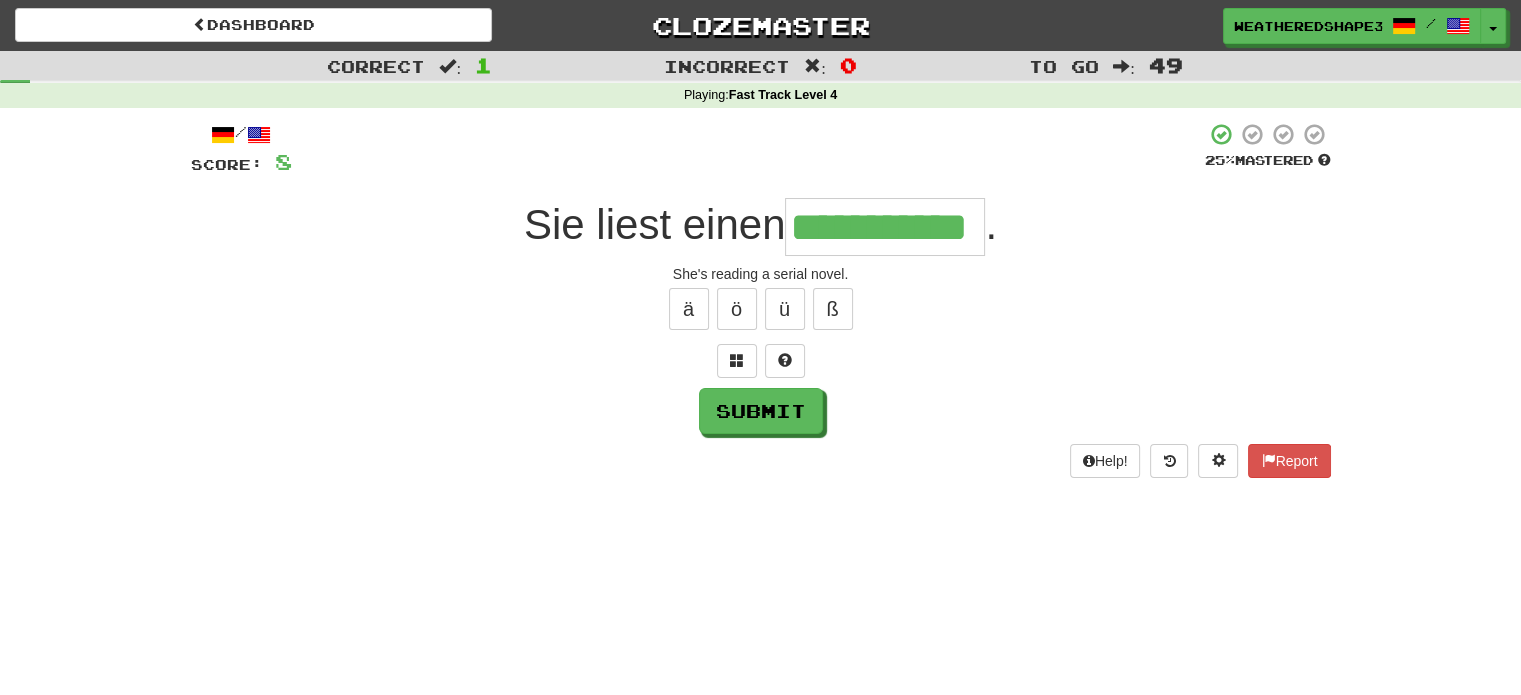 scroll, scrollTop: 0, scrollLeft: 40, axis: horizontal 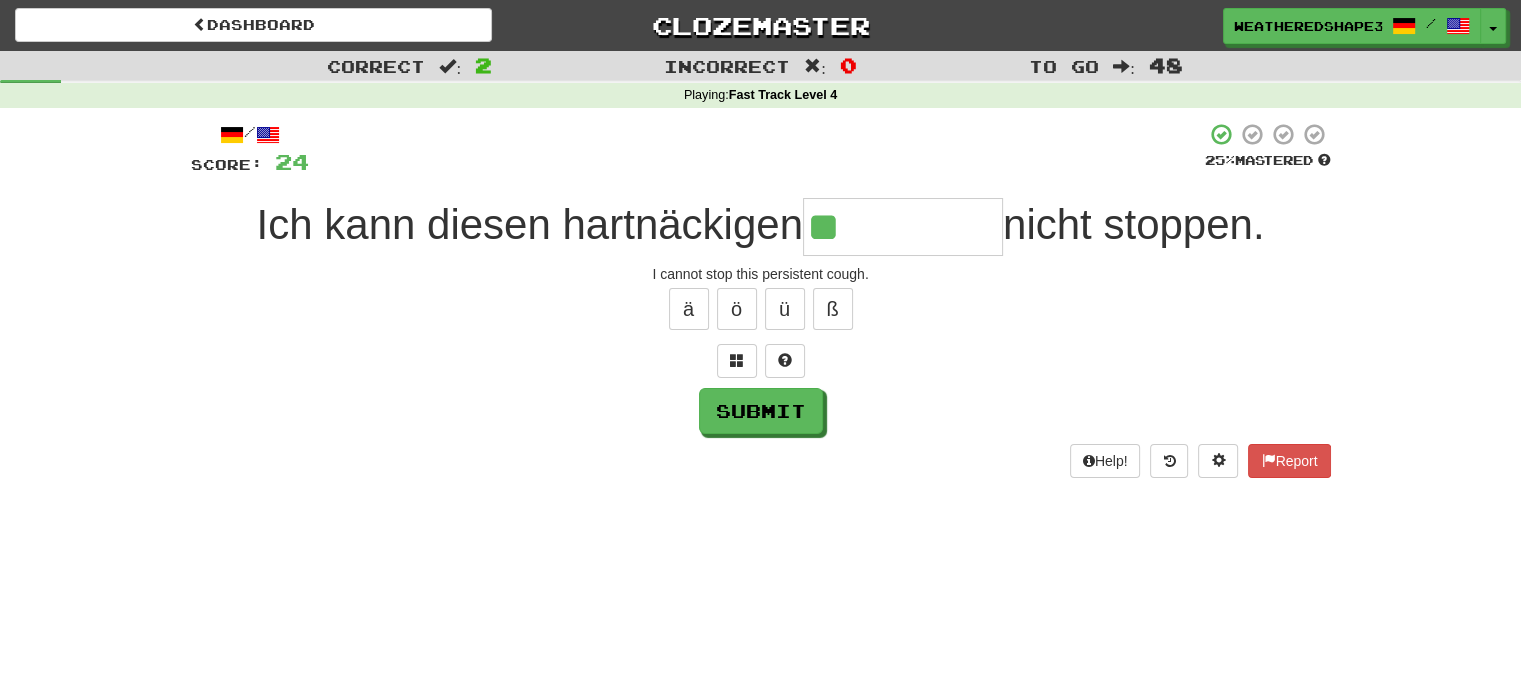 type on "******" 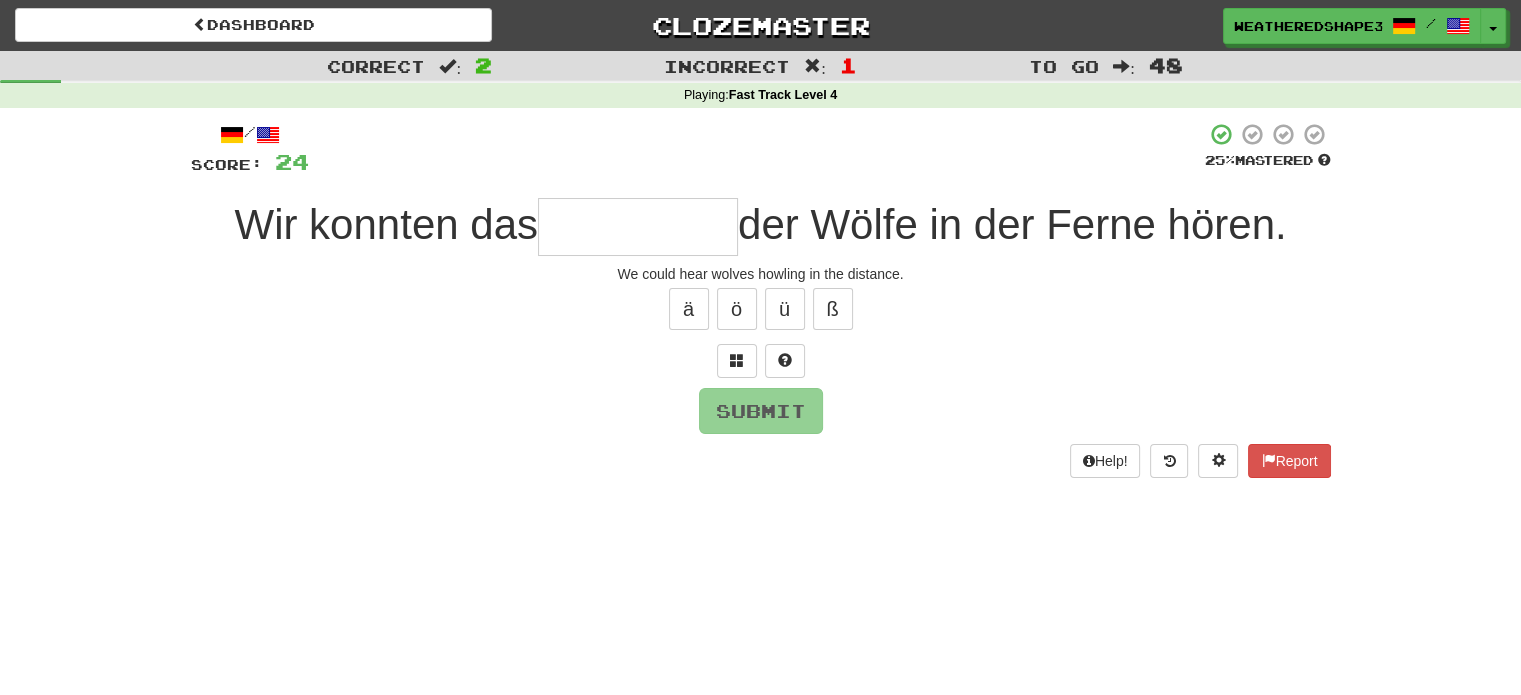 type on "*" 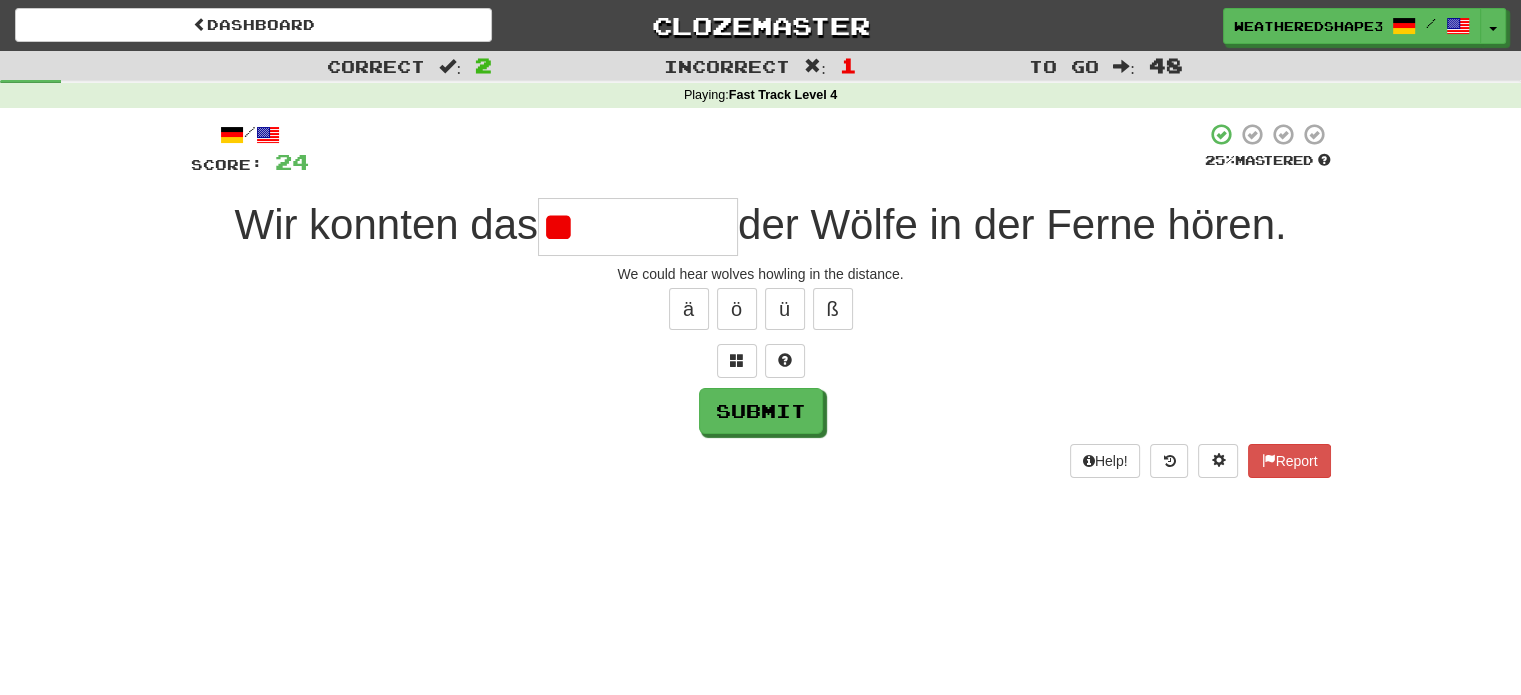 type on "*" 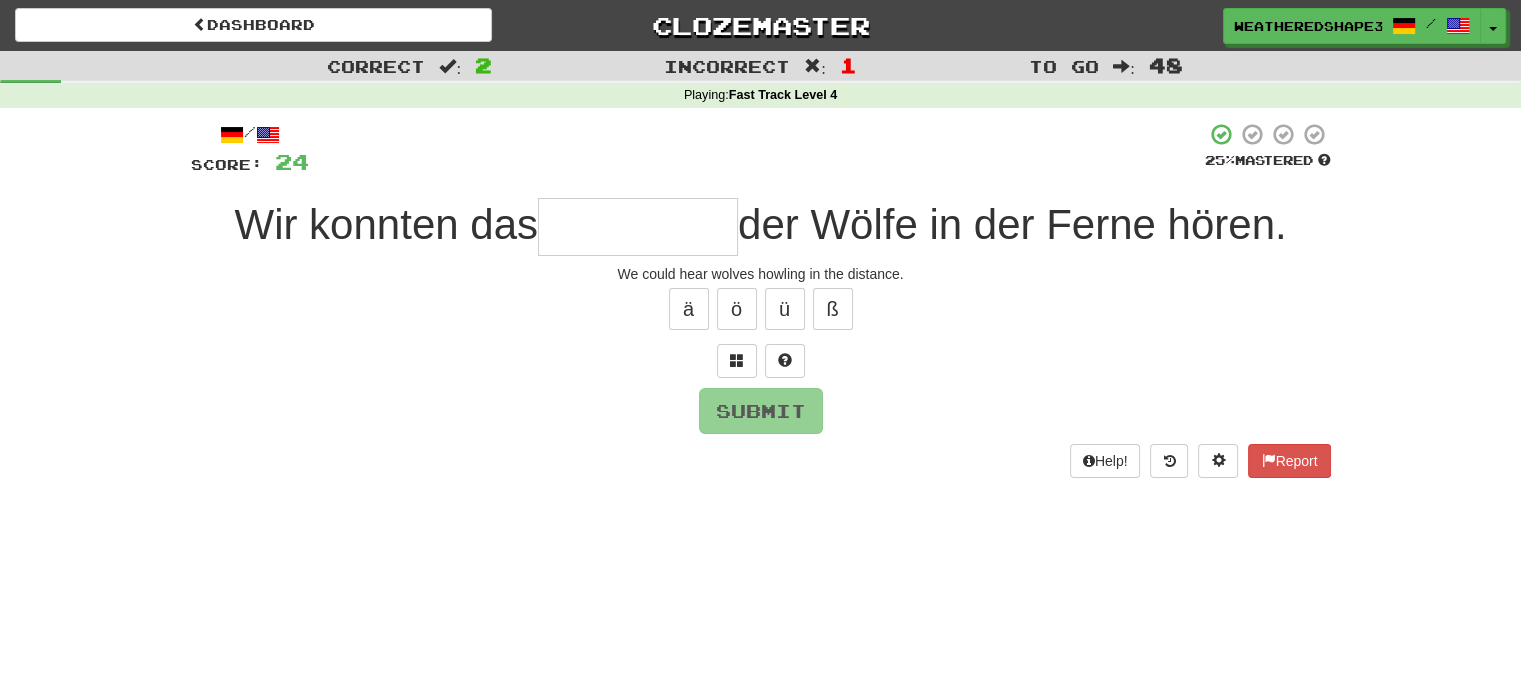 type on "*" 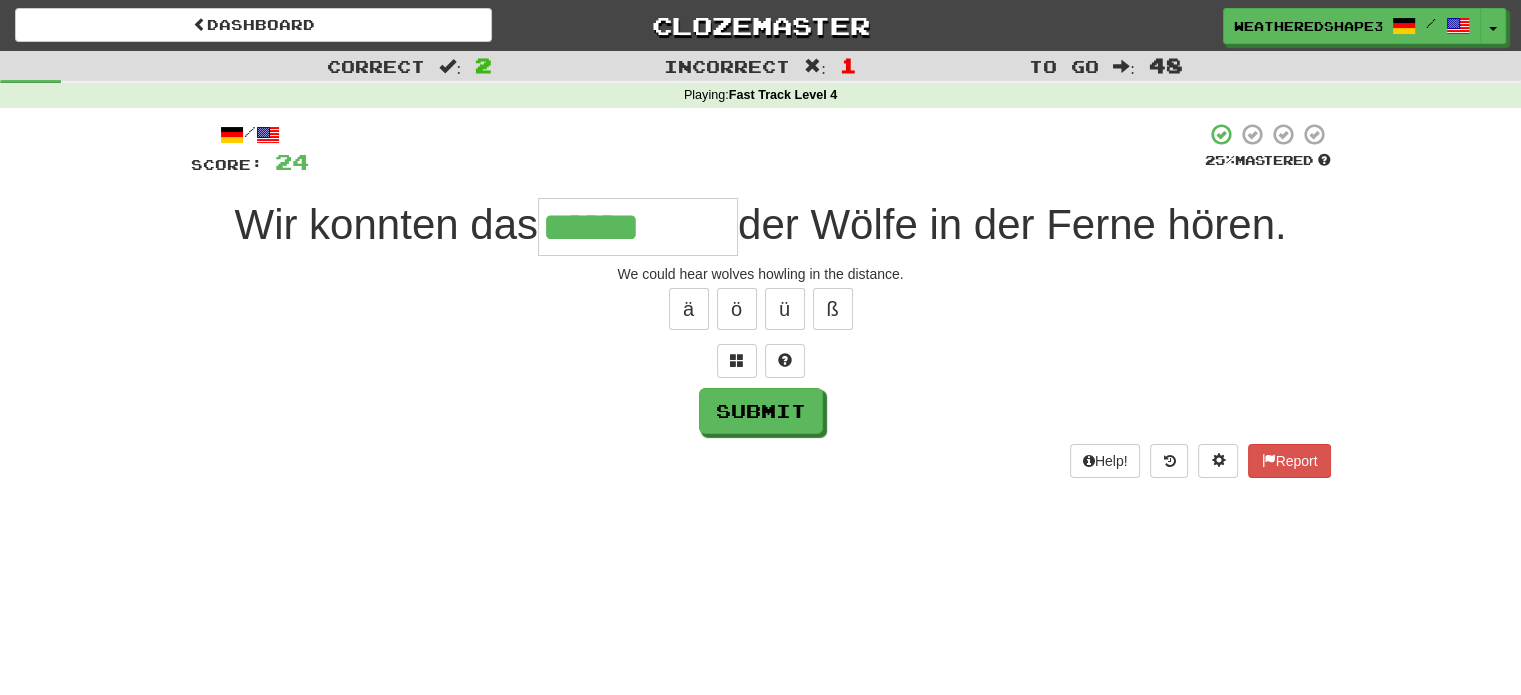 type on "******" 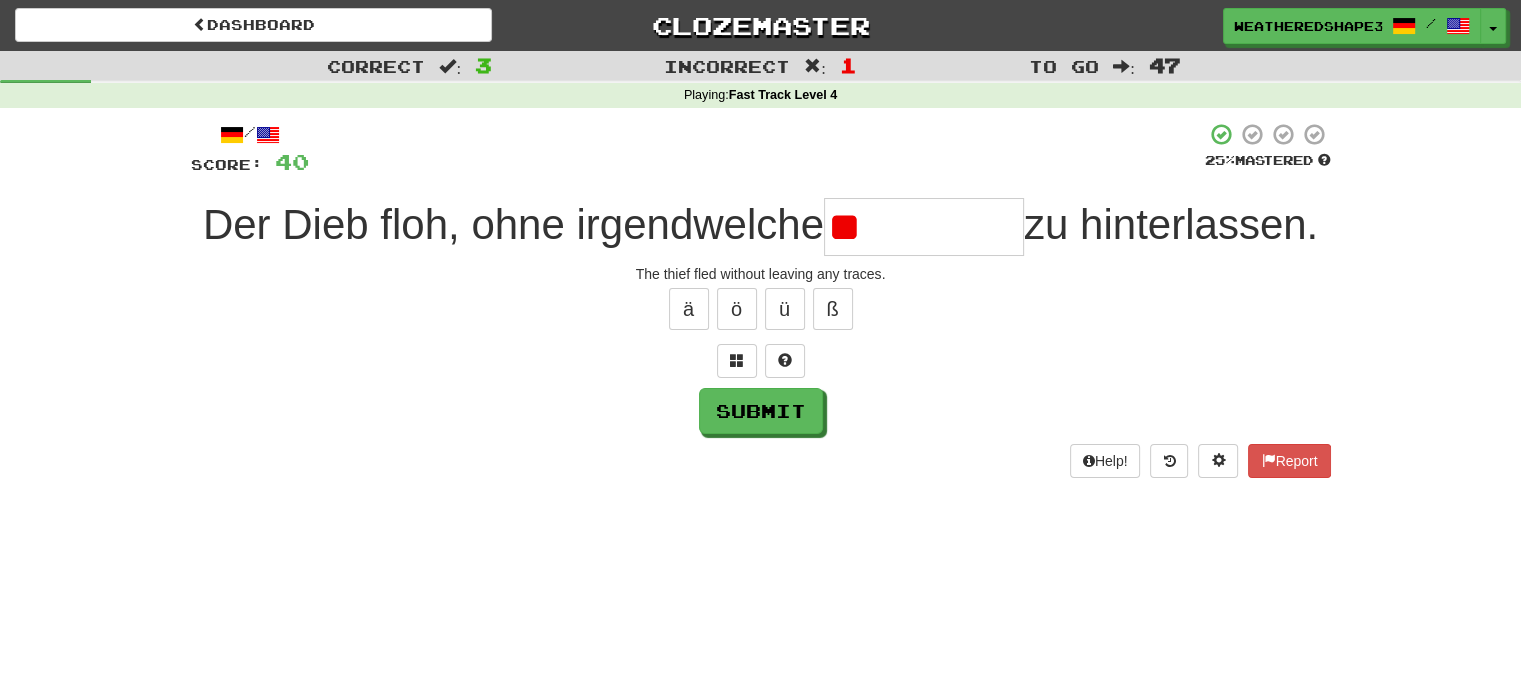 type on "*" 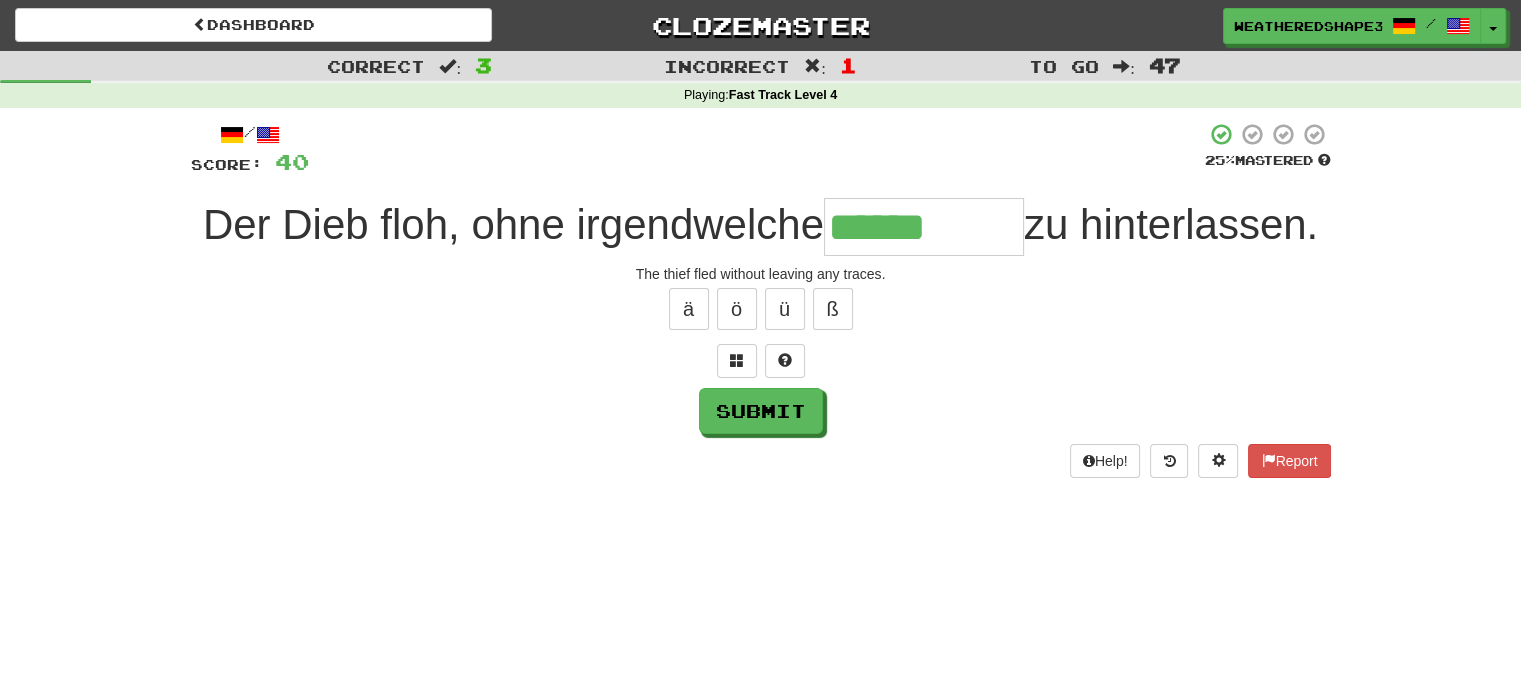 type on "******" 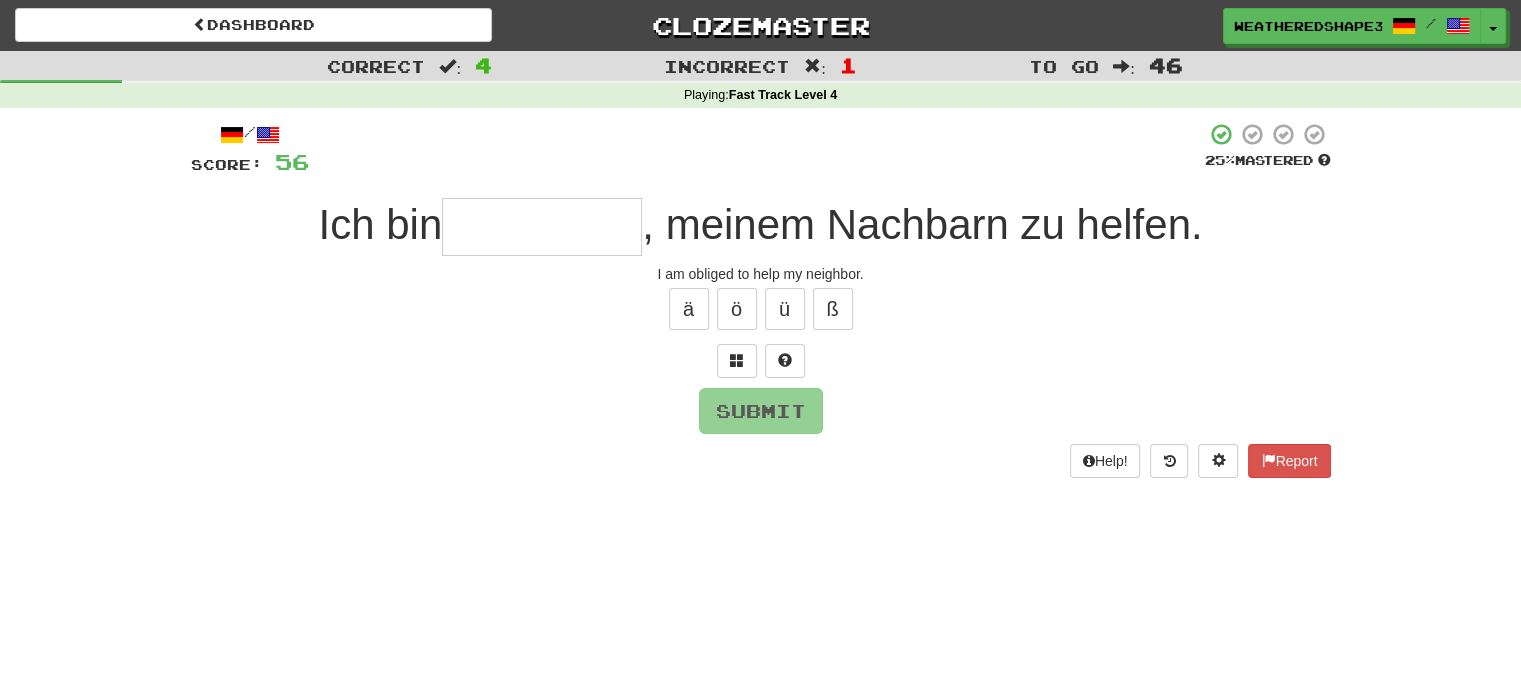 type on "*" 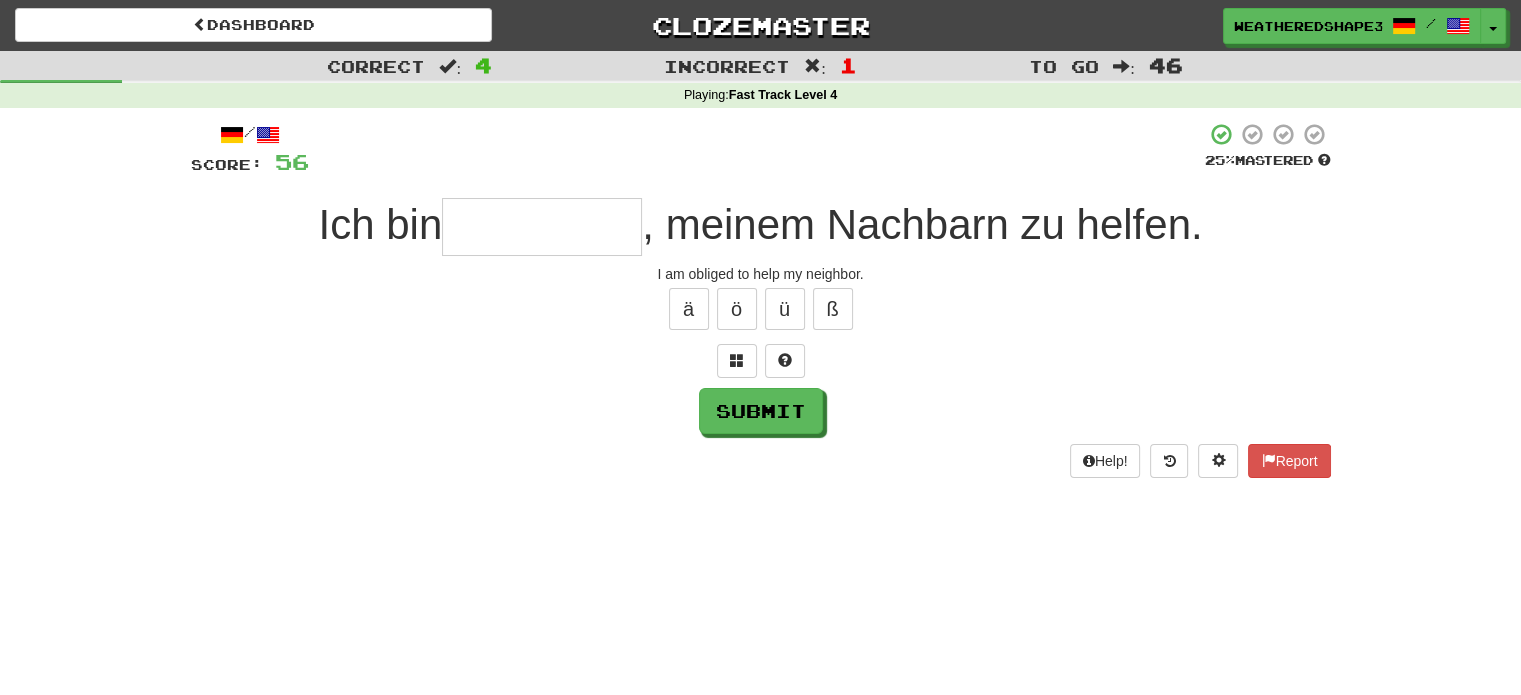 type on "*" 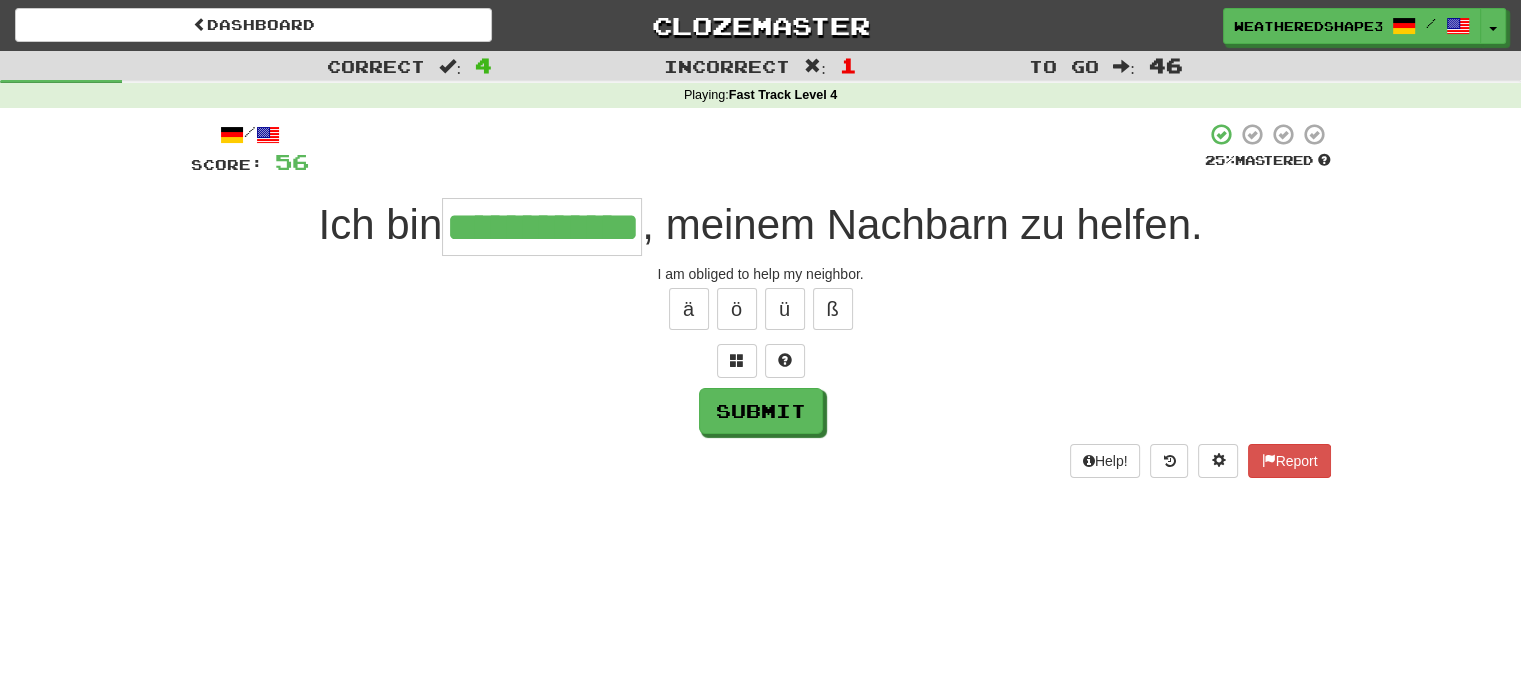 scroll, scrollTop: 0, scrollLeft: 0, axis: both 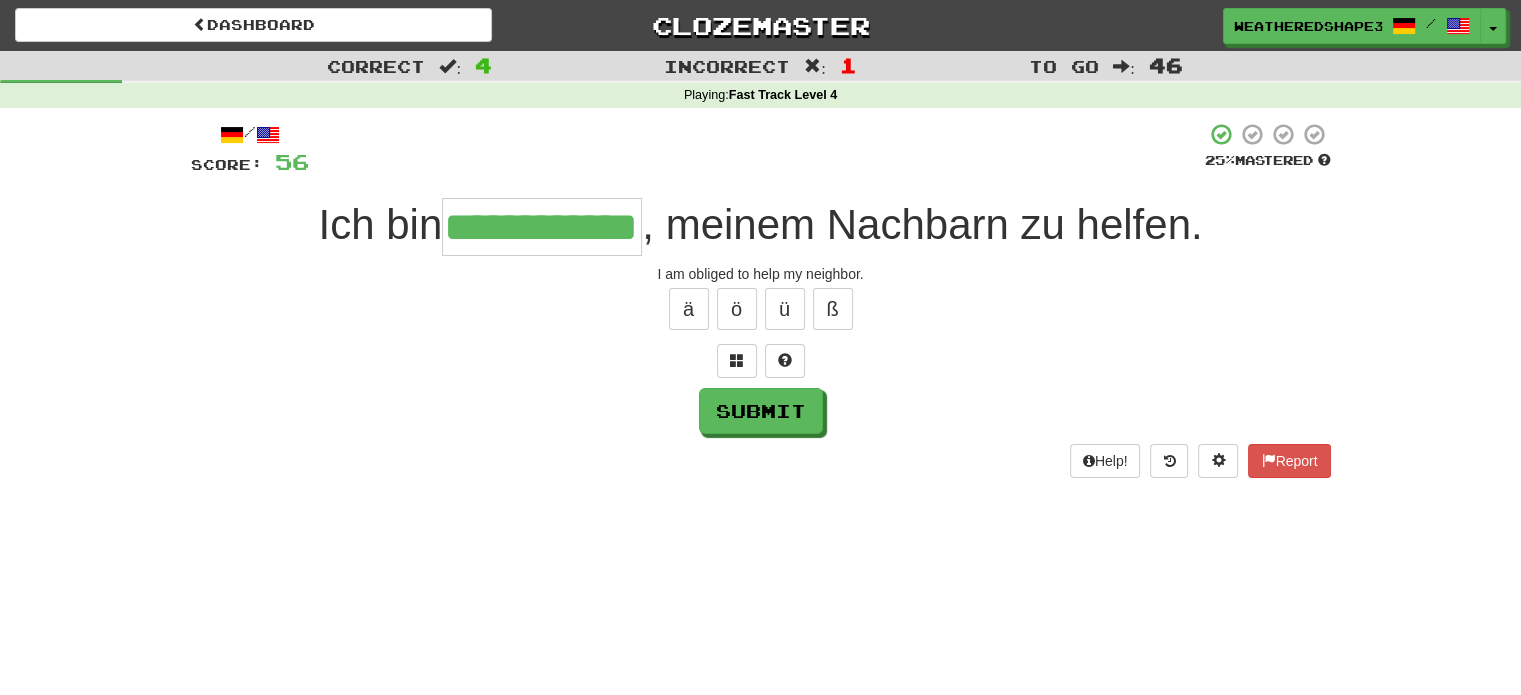 type on "**********" 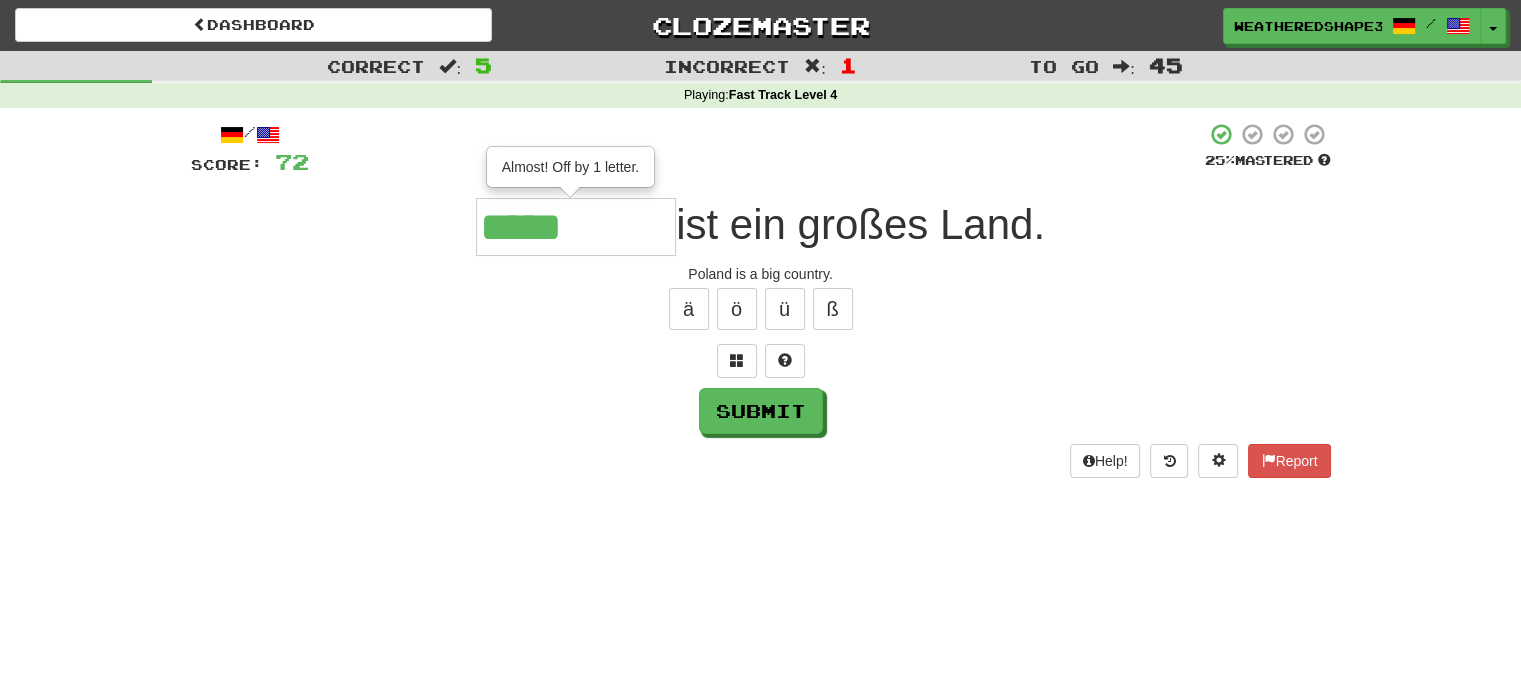 type on "*****" 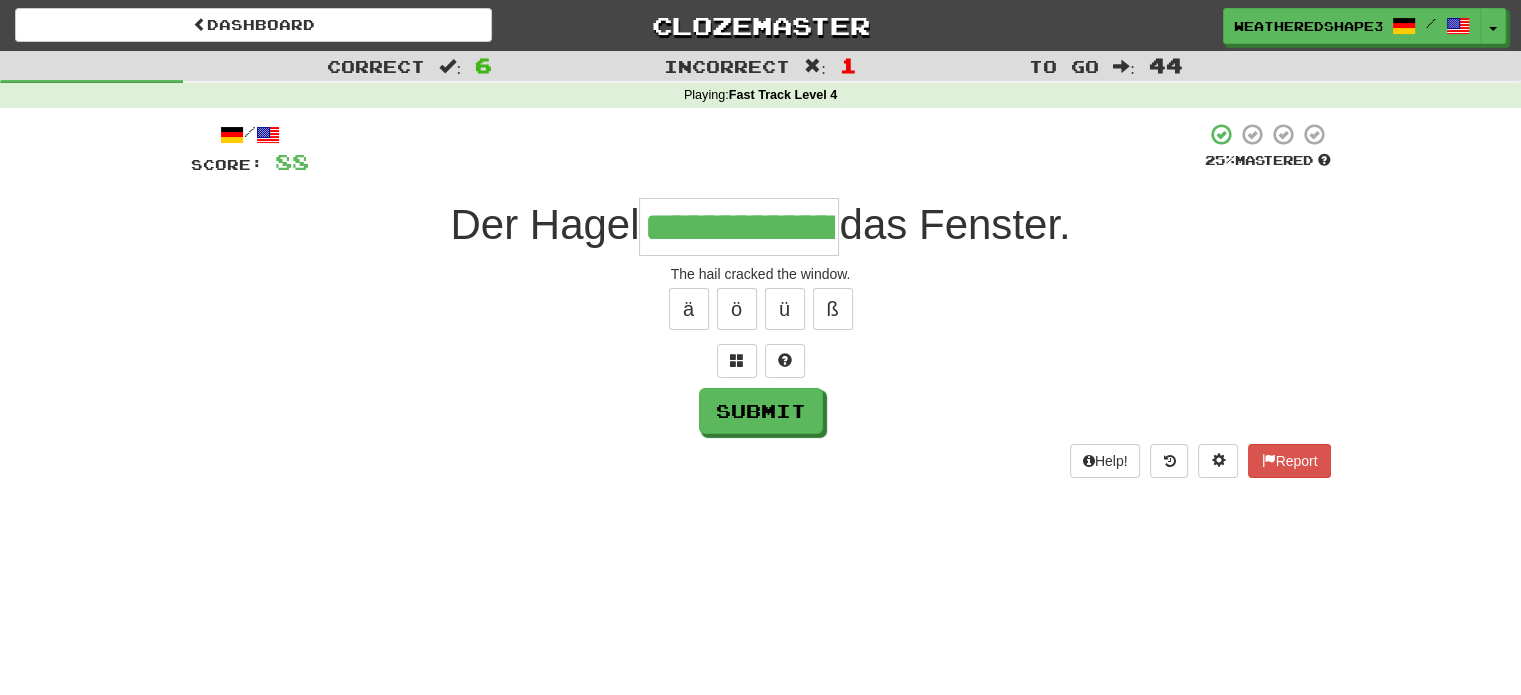 scroll, scrollTop: 0, scrollLeft: 24, axis: horizontal 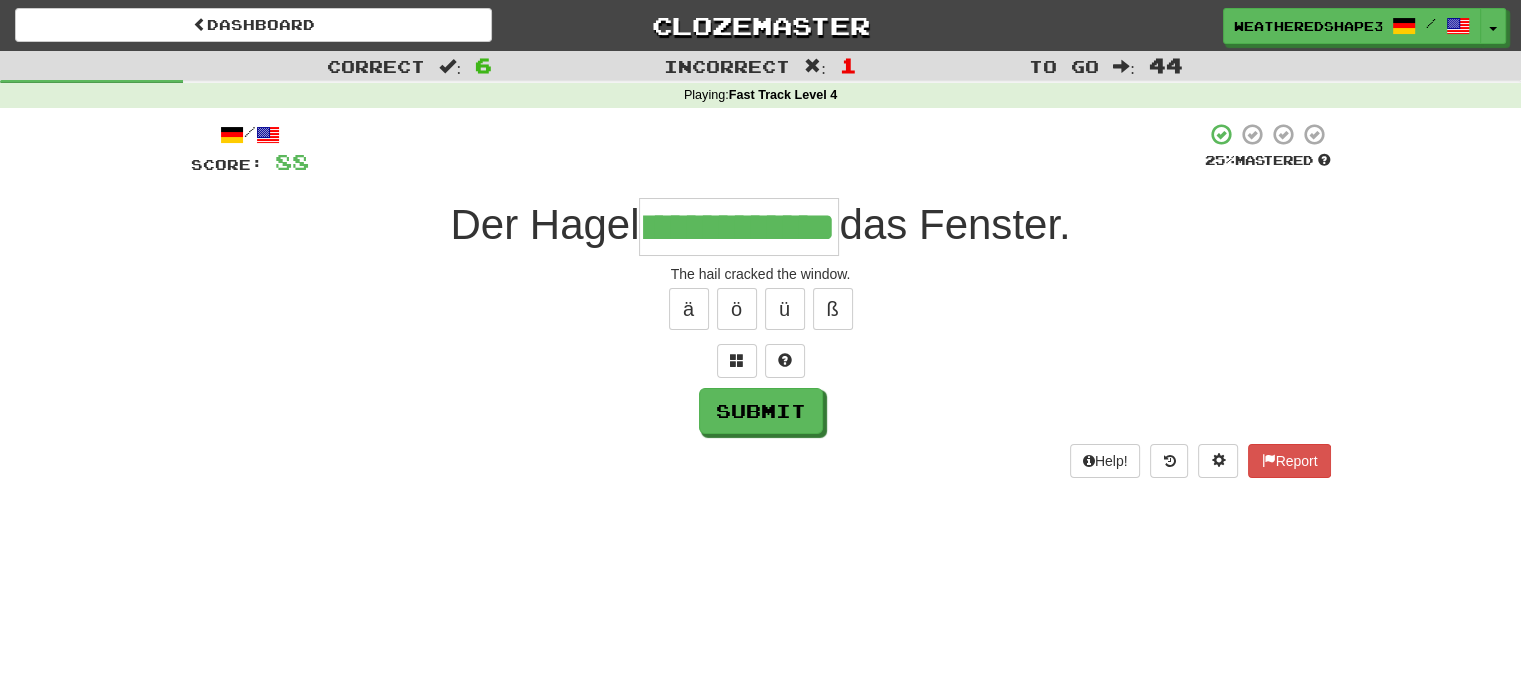 type on "**********" 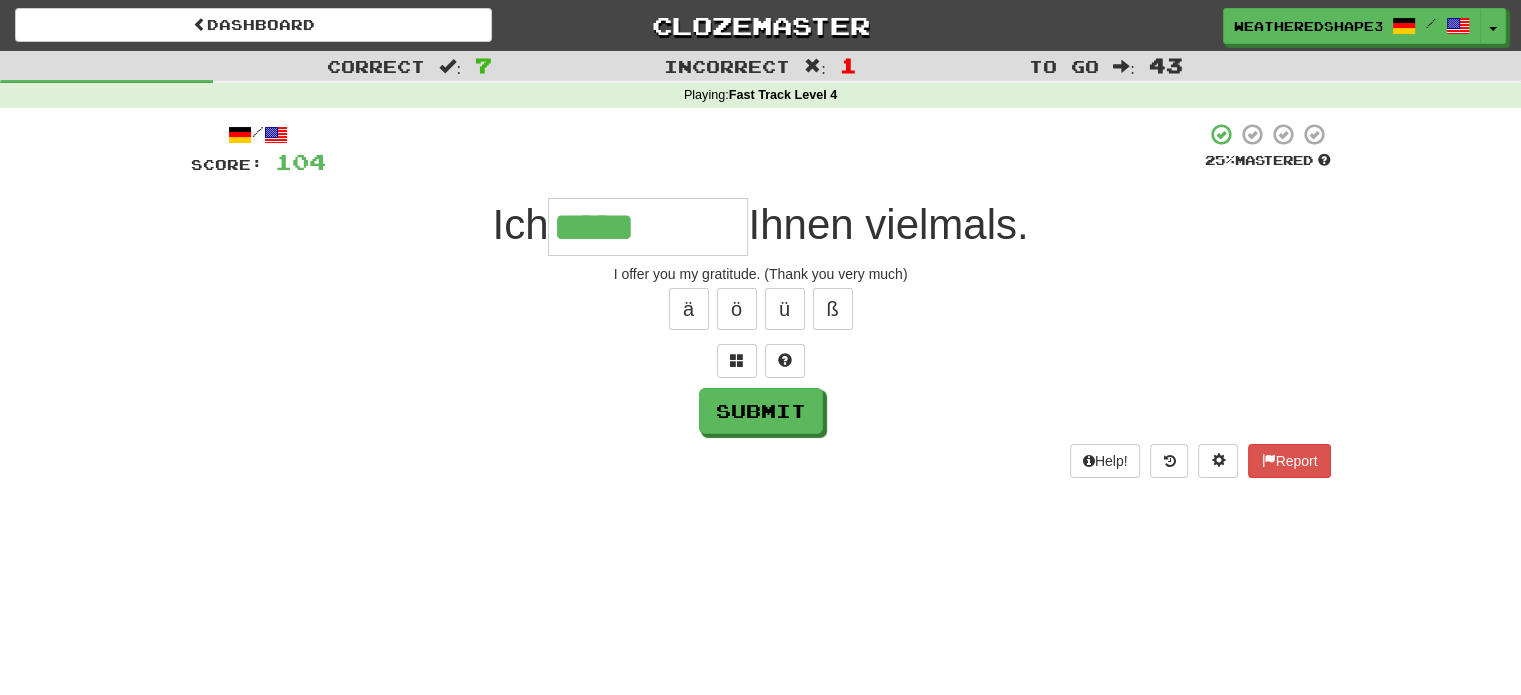 type on "*****" 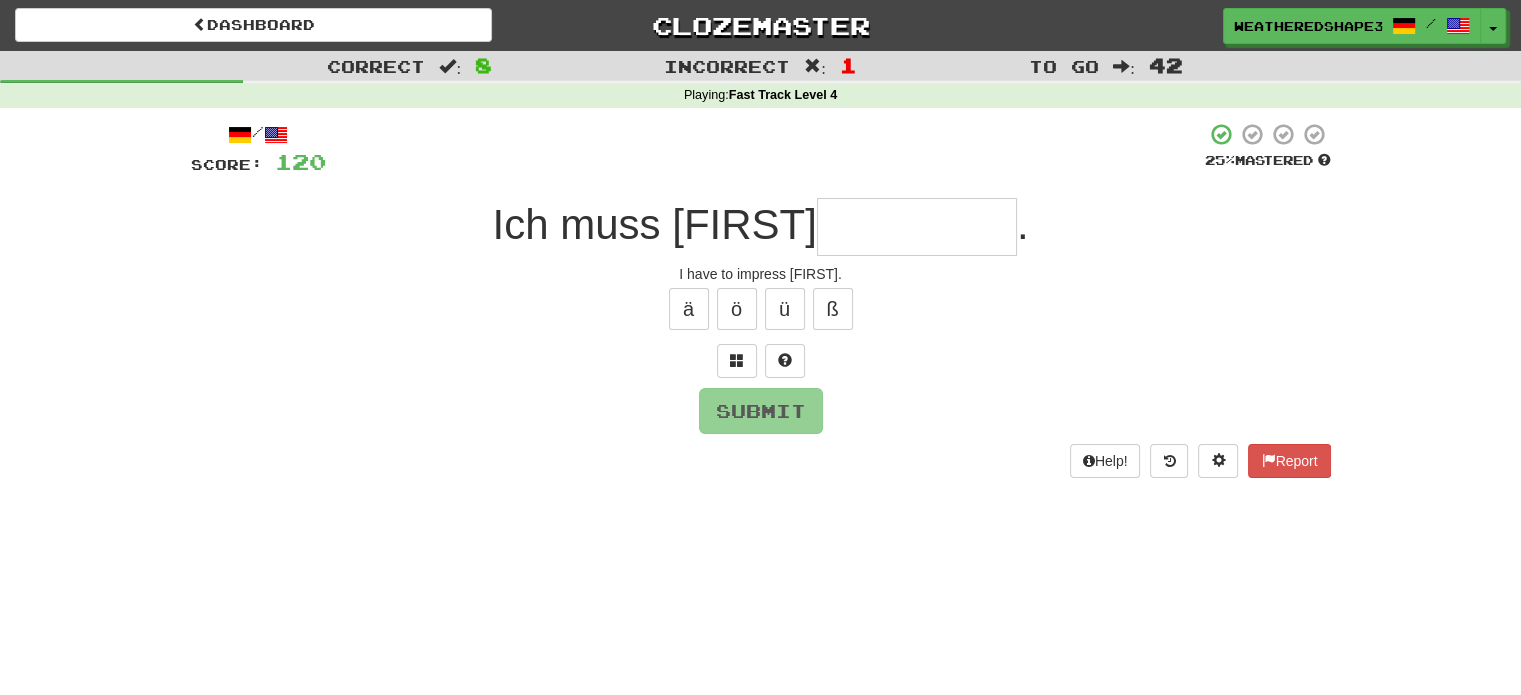 type on "*" 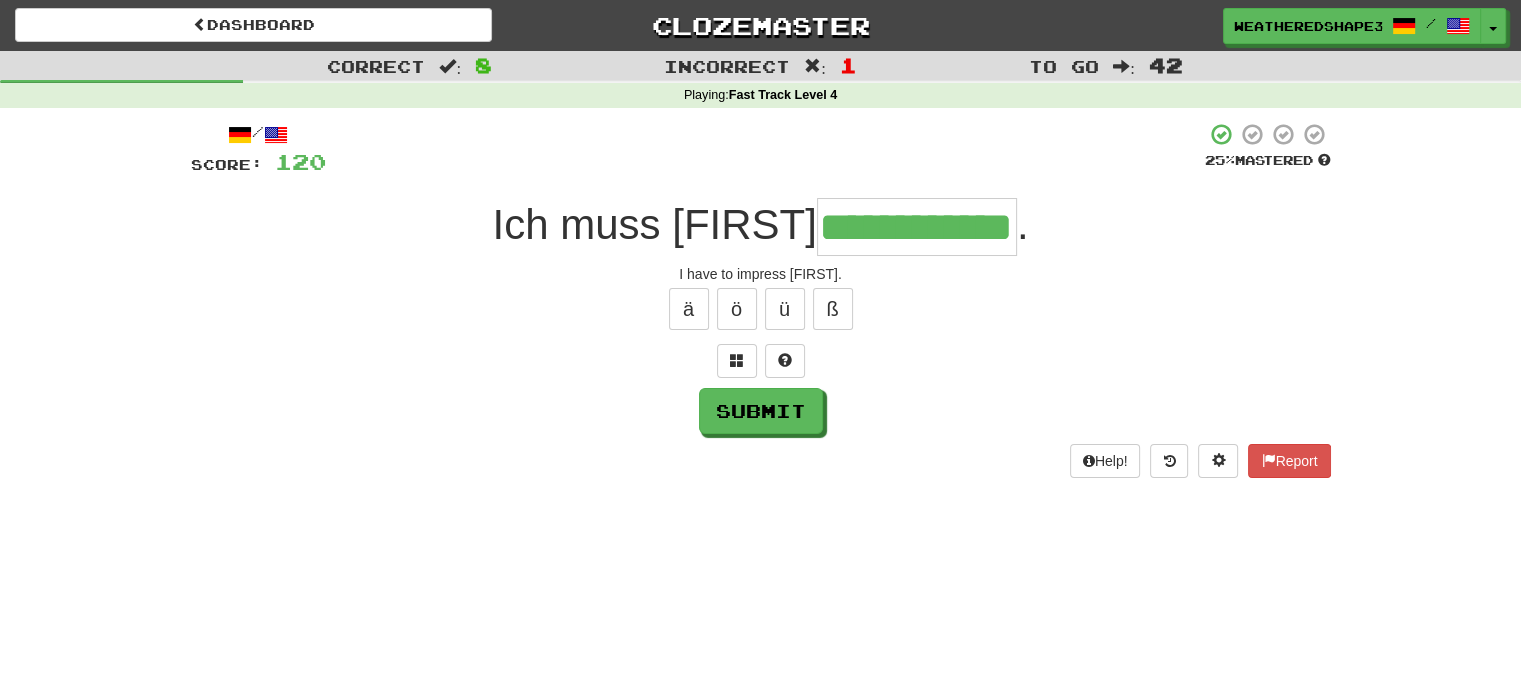 scroll, scrollTop: 0, scrollLeft: 59, axis: horizontal 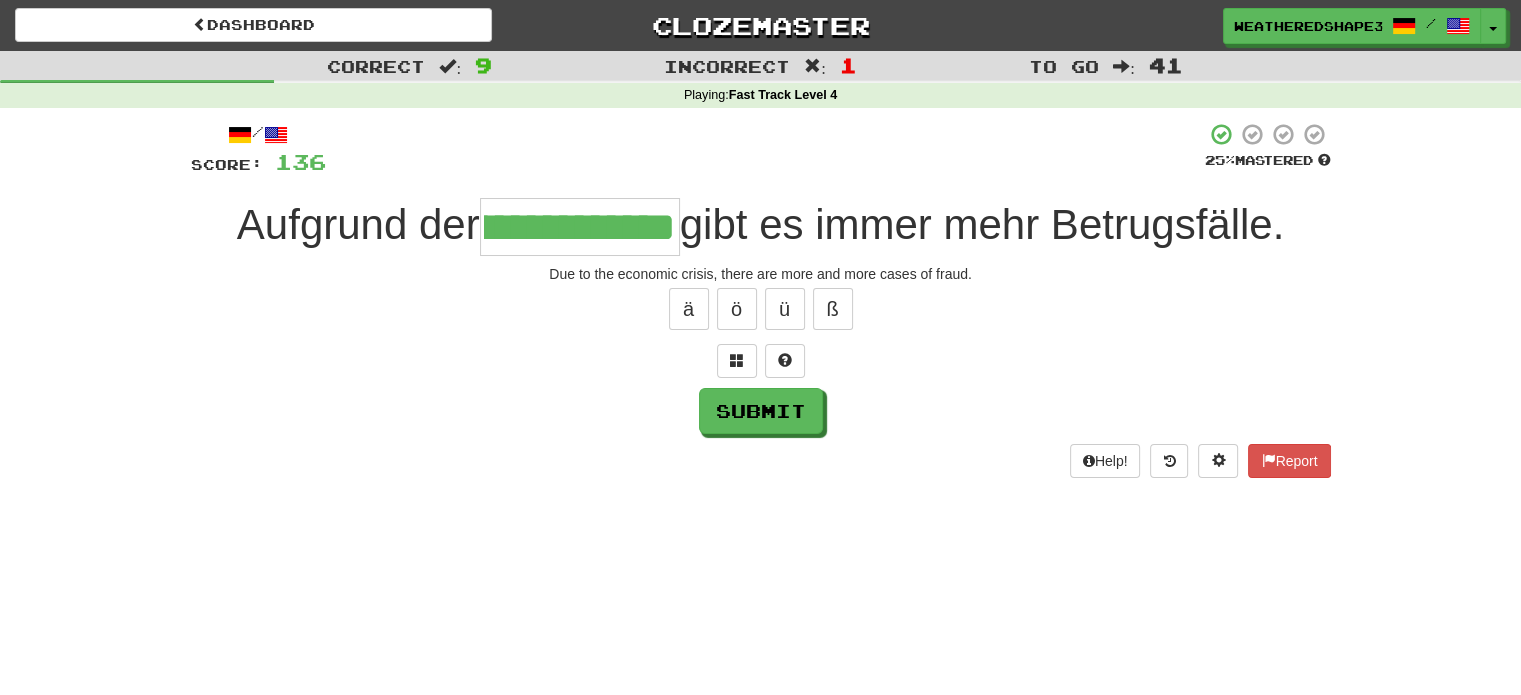 type on "**********" 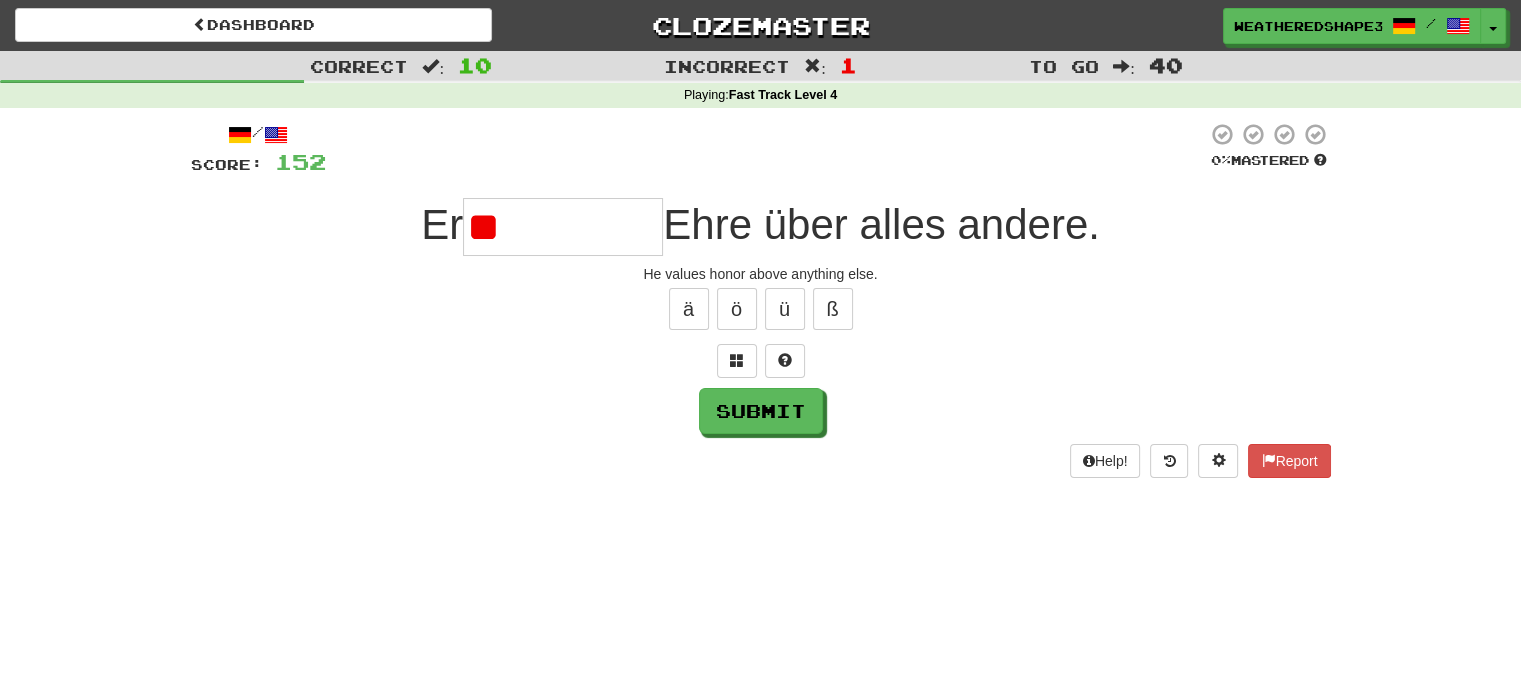 type on "*" 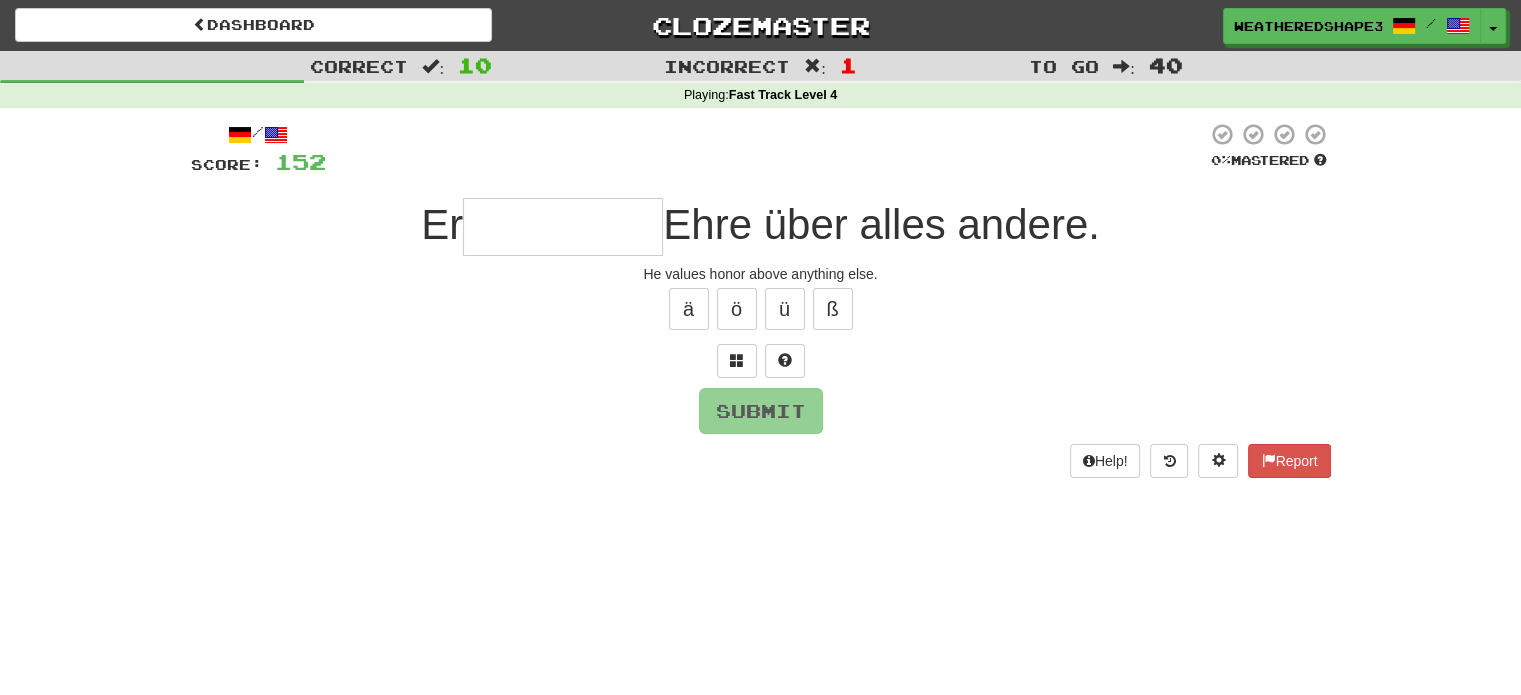 type on "*" 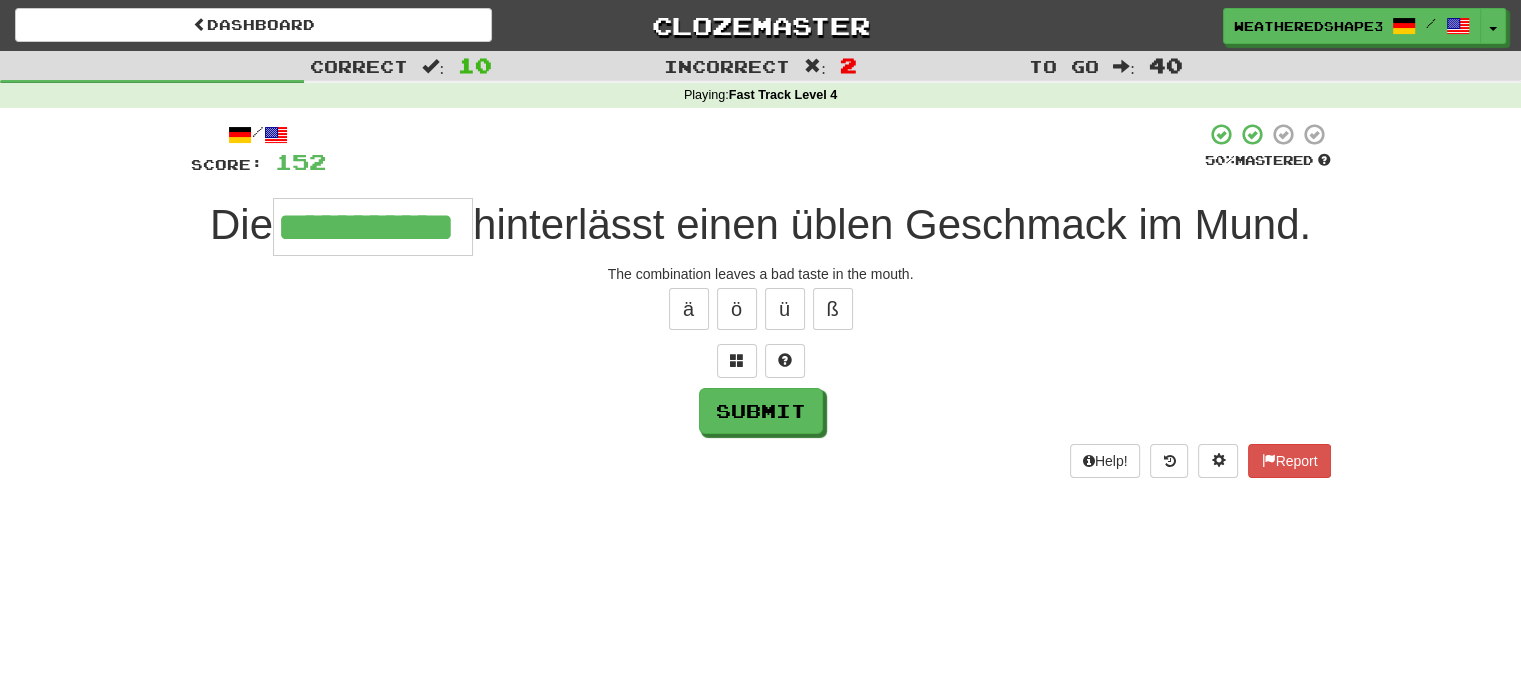 scroll, scrollTop: 0, scrollLeft: 33, axis: horizontal 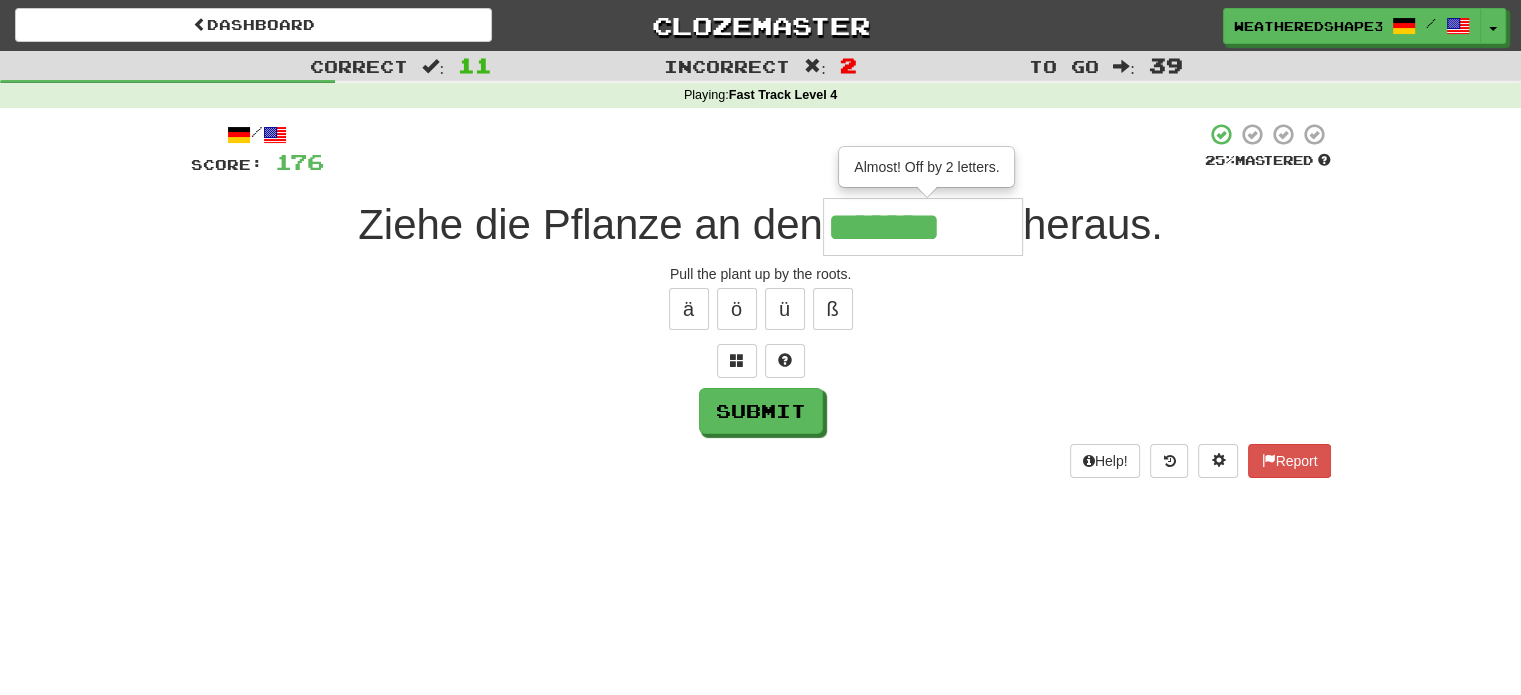 type on "*******" 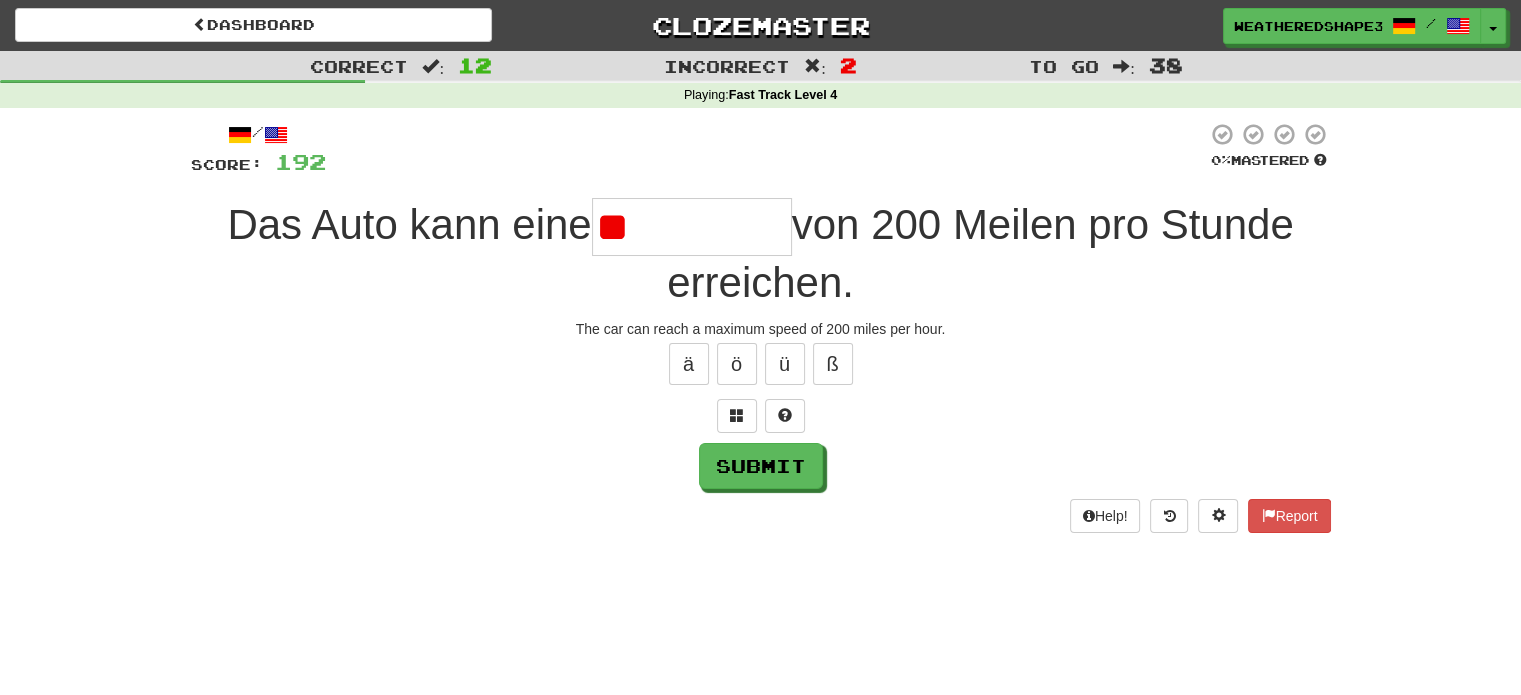 type on "*" 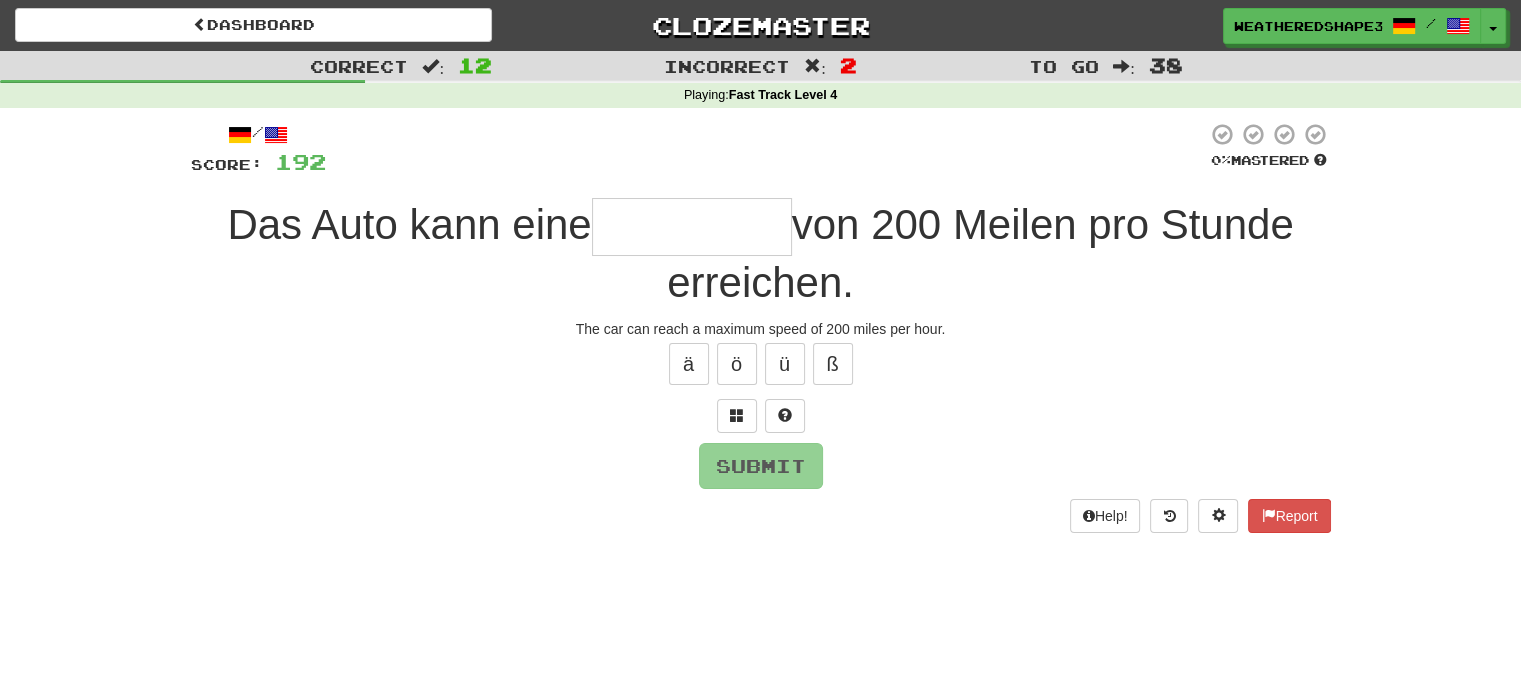 type on "*" 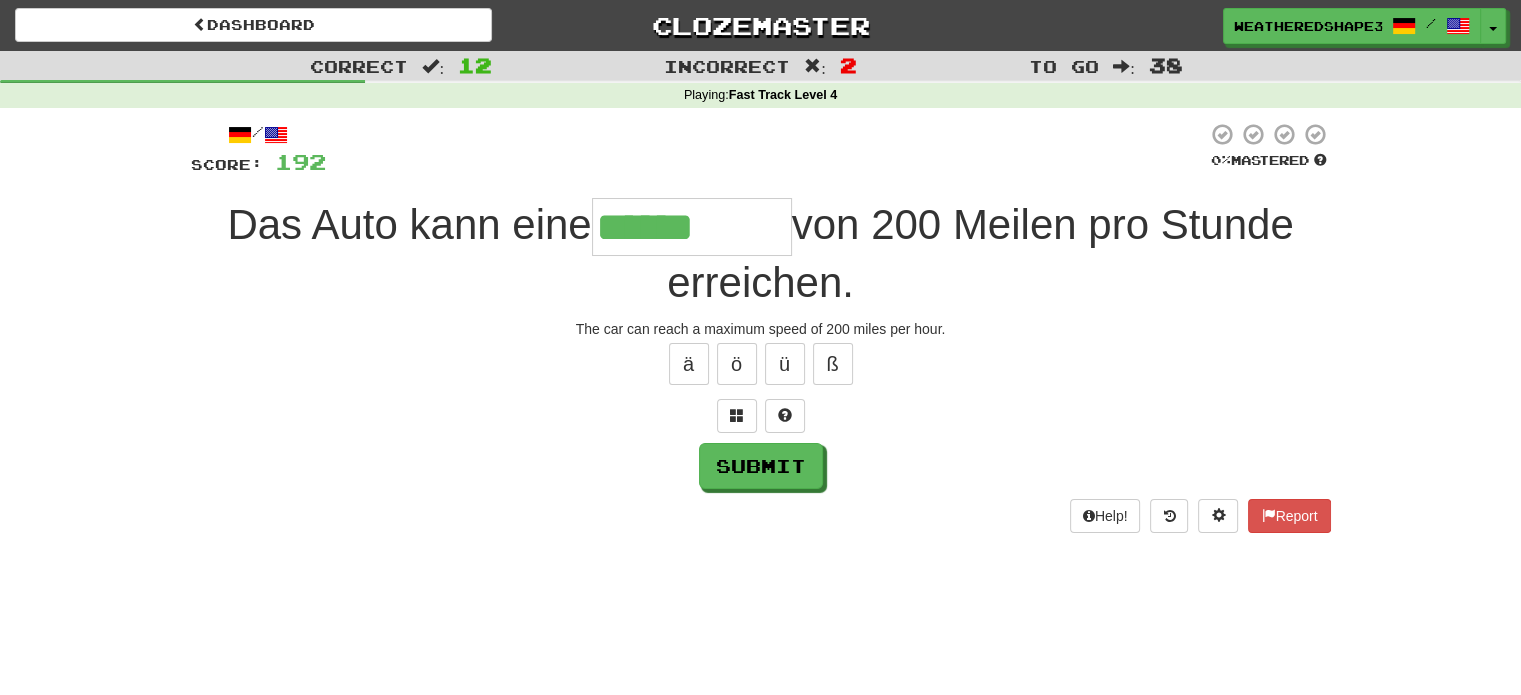 type on "**********" 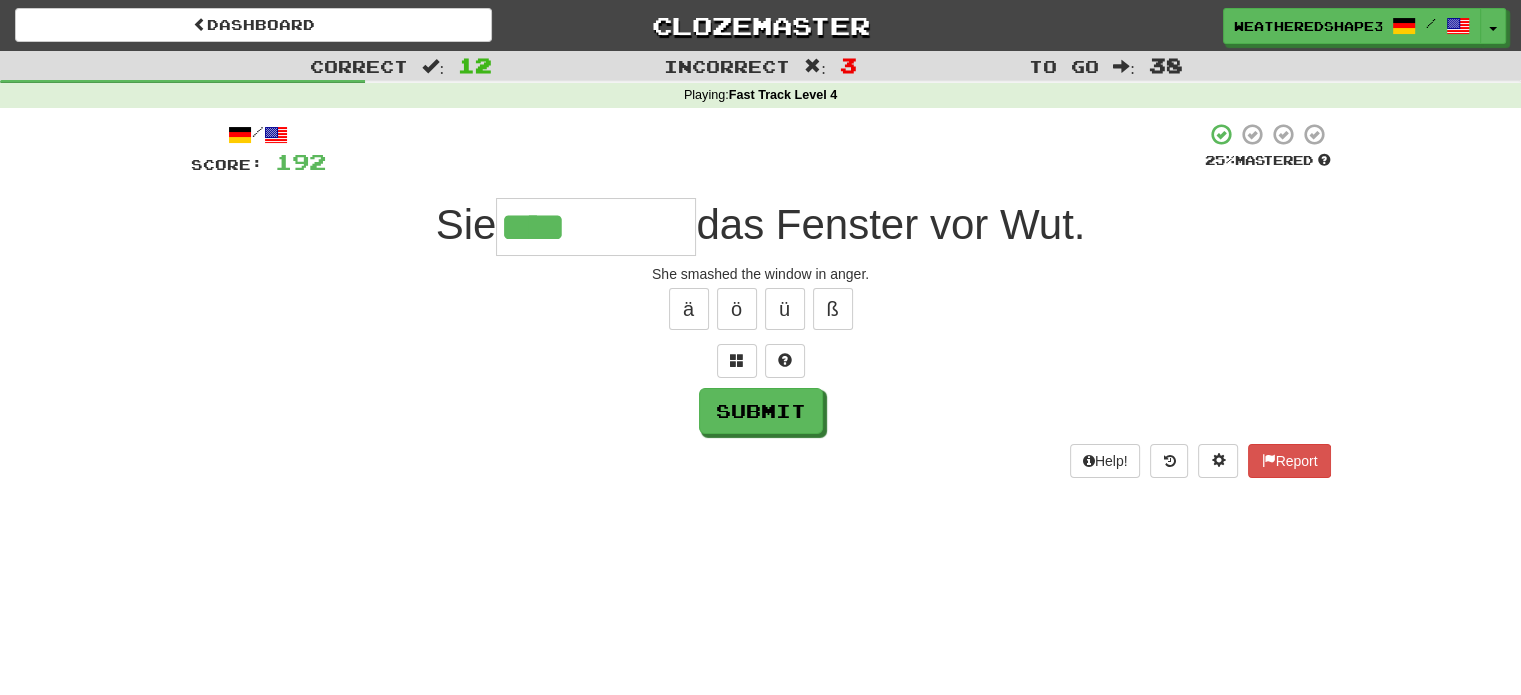 type on "*********" 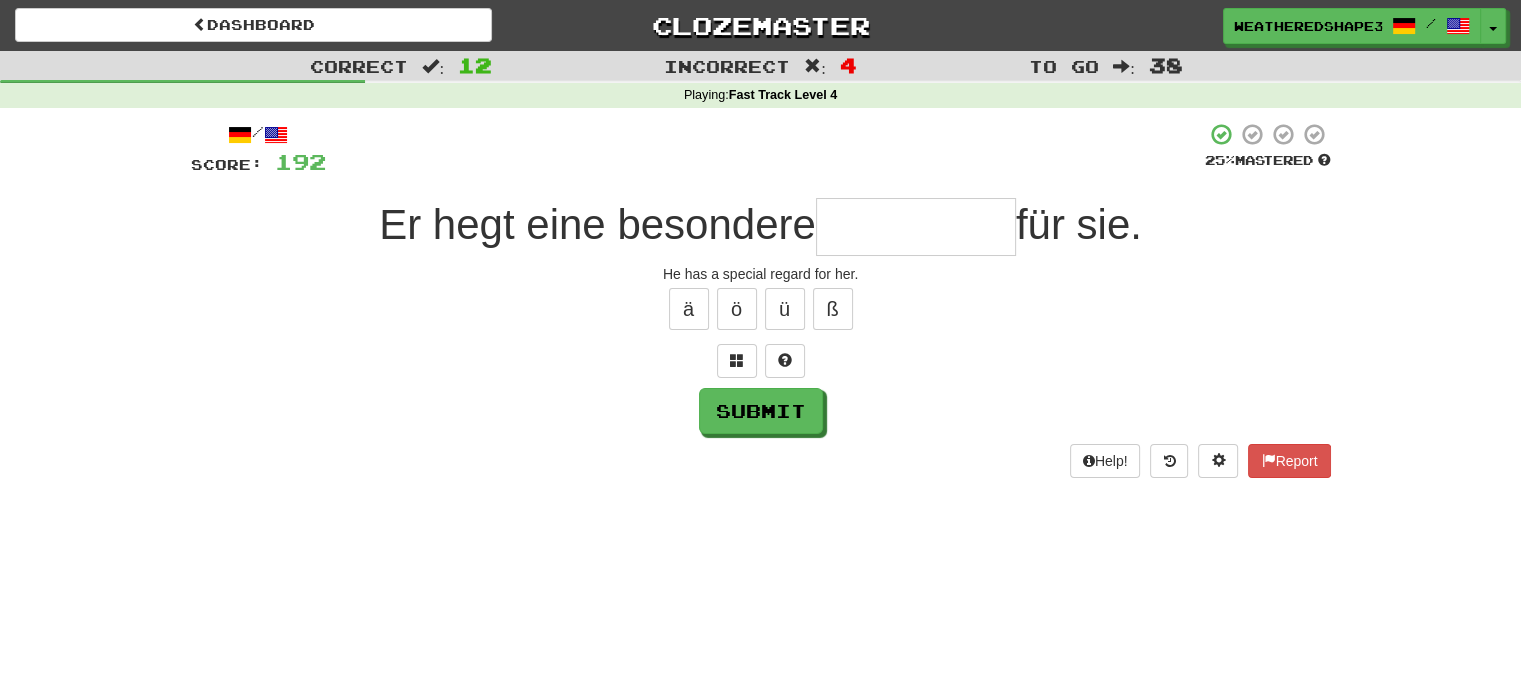 type on "*" 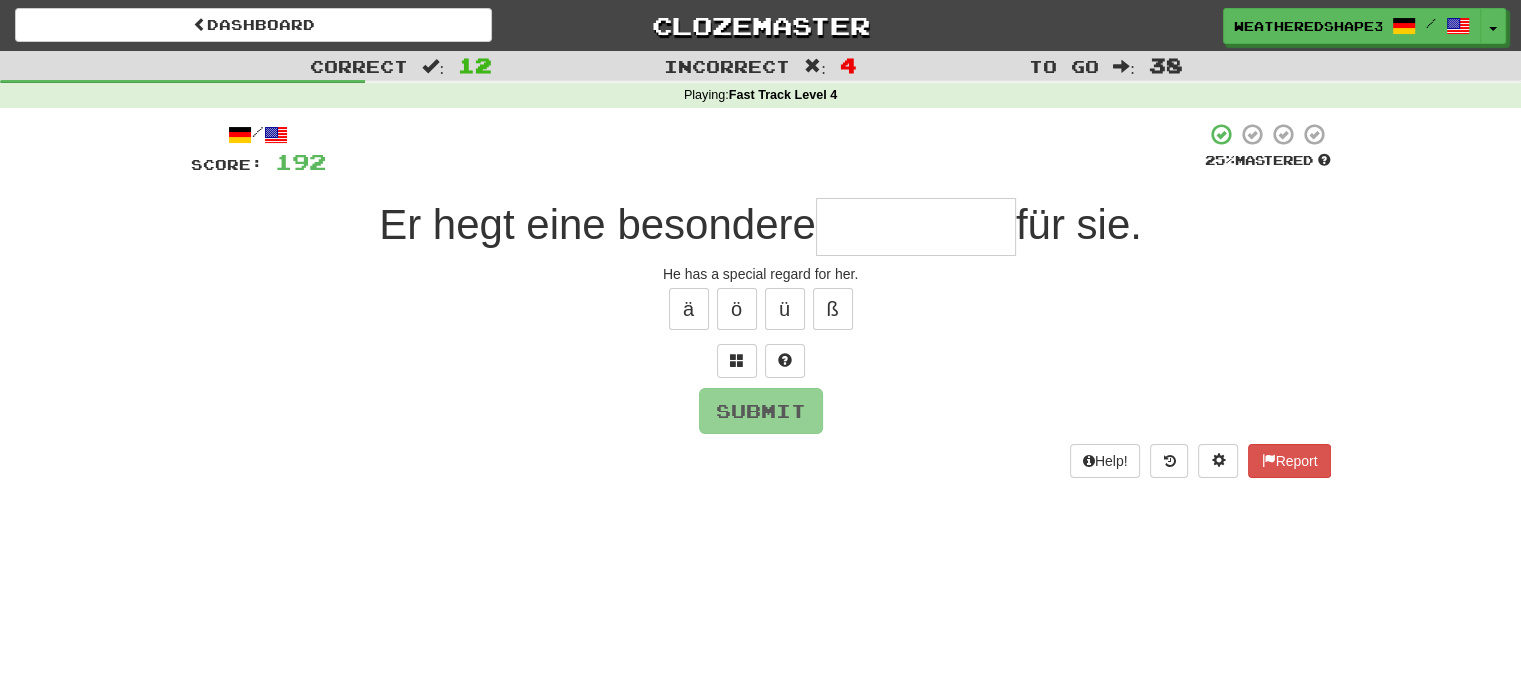 type on "*" 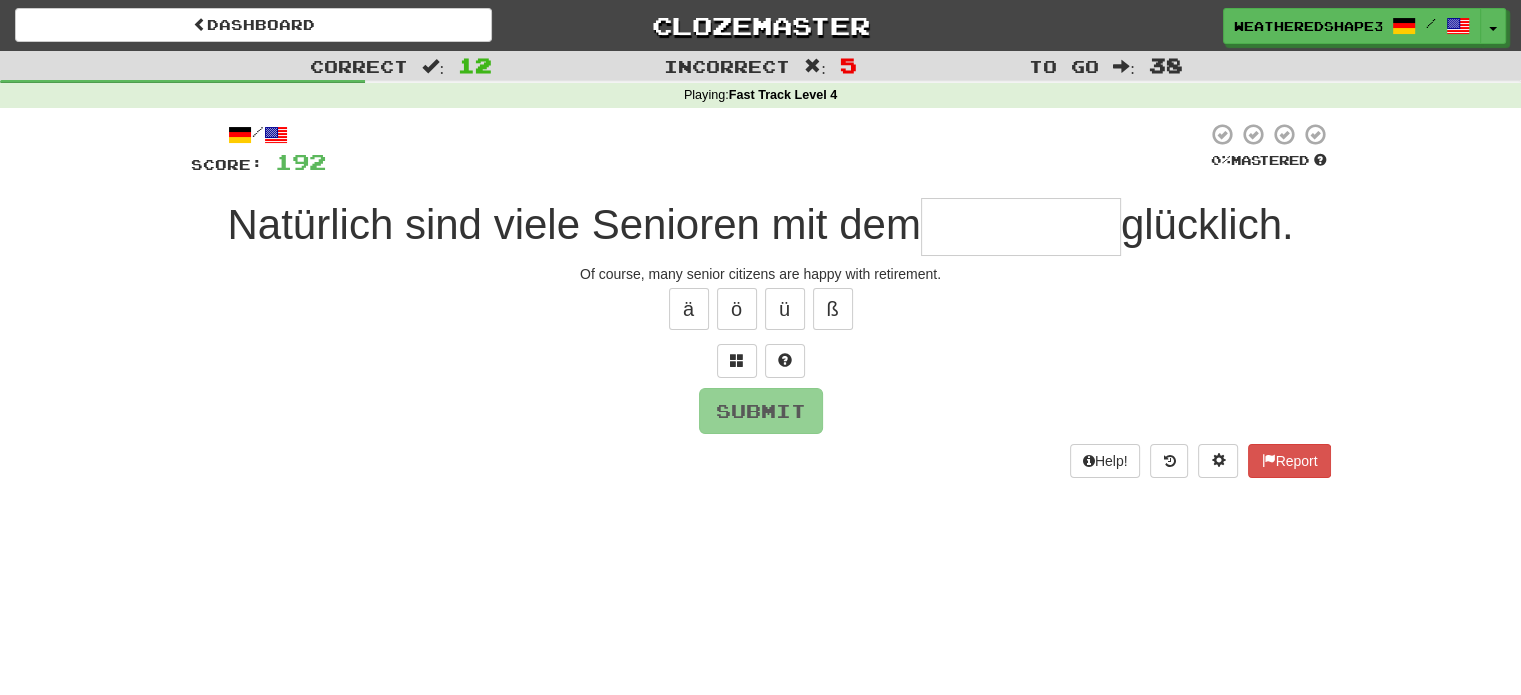 type on "*" 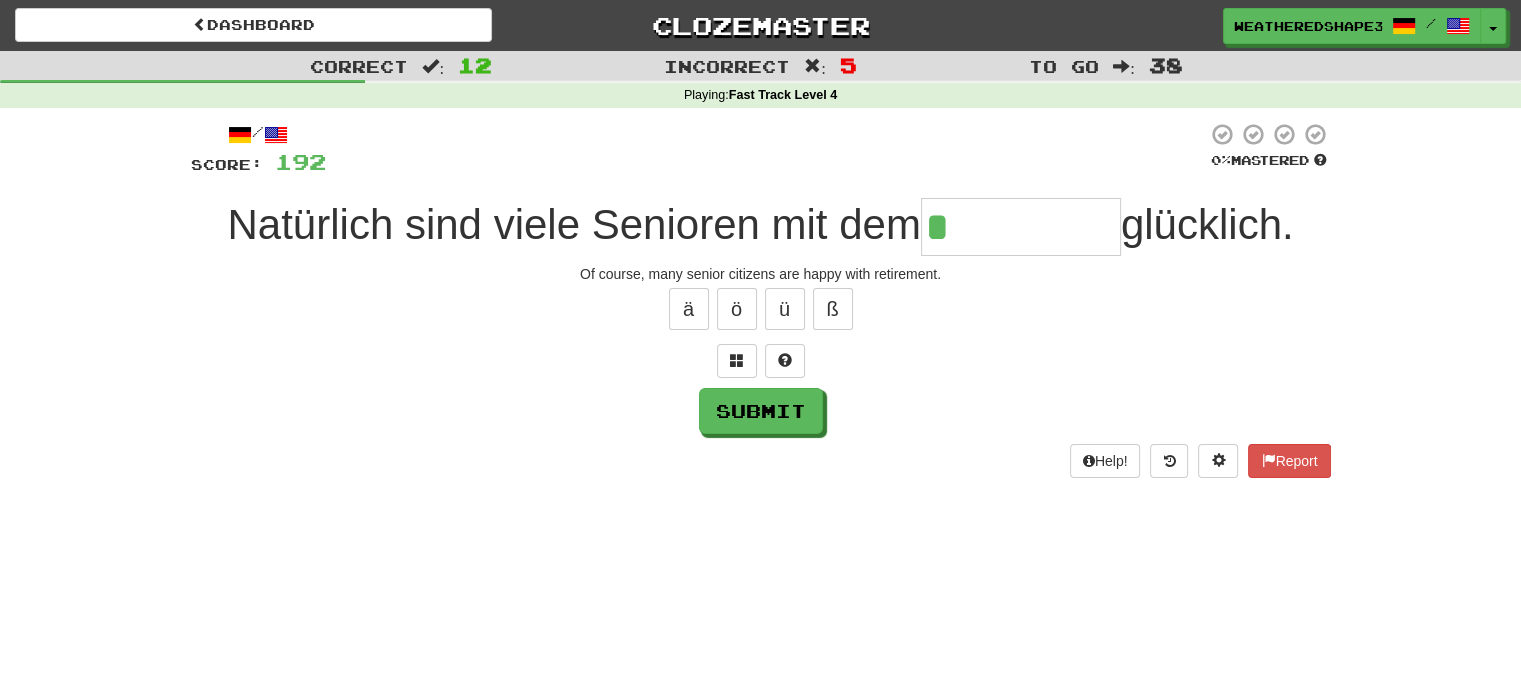 type on "*********" 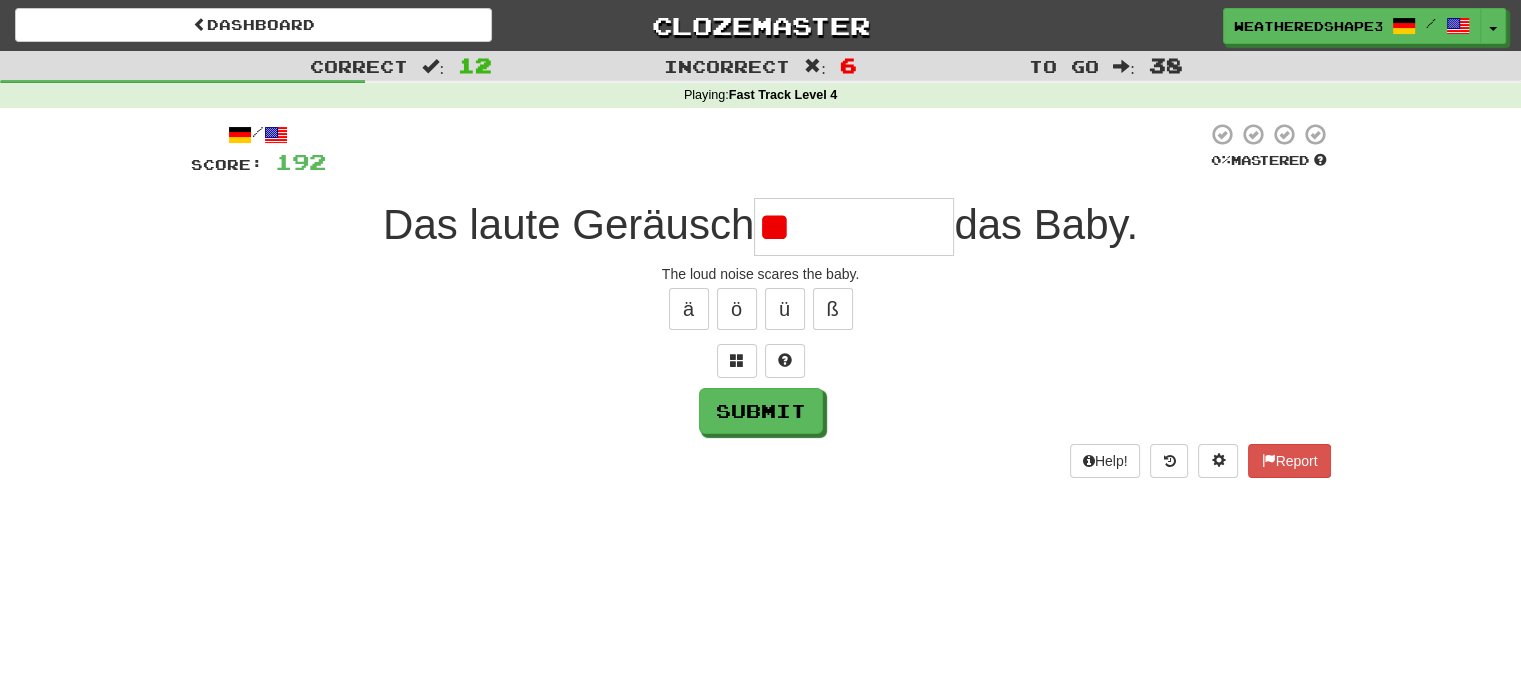 type on "*" 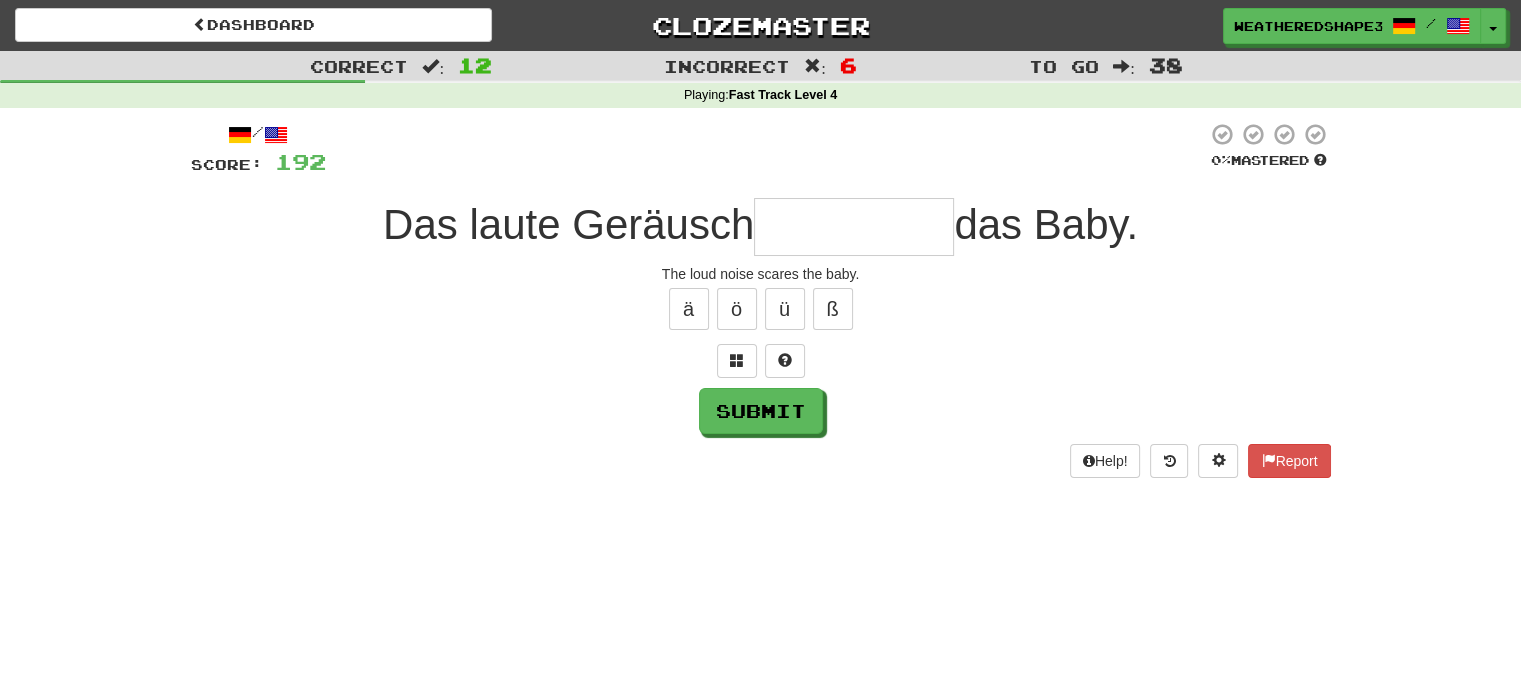 type on "*" 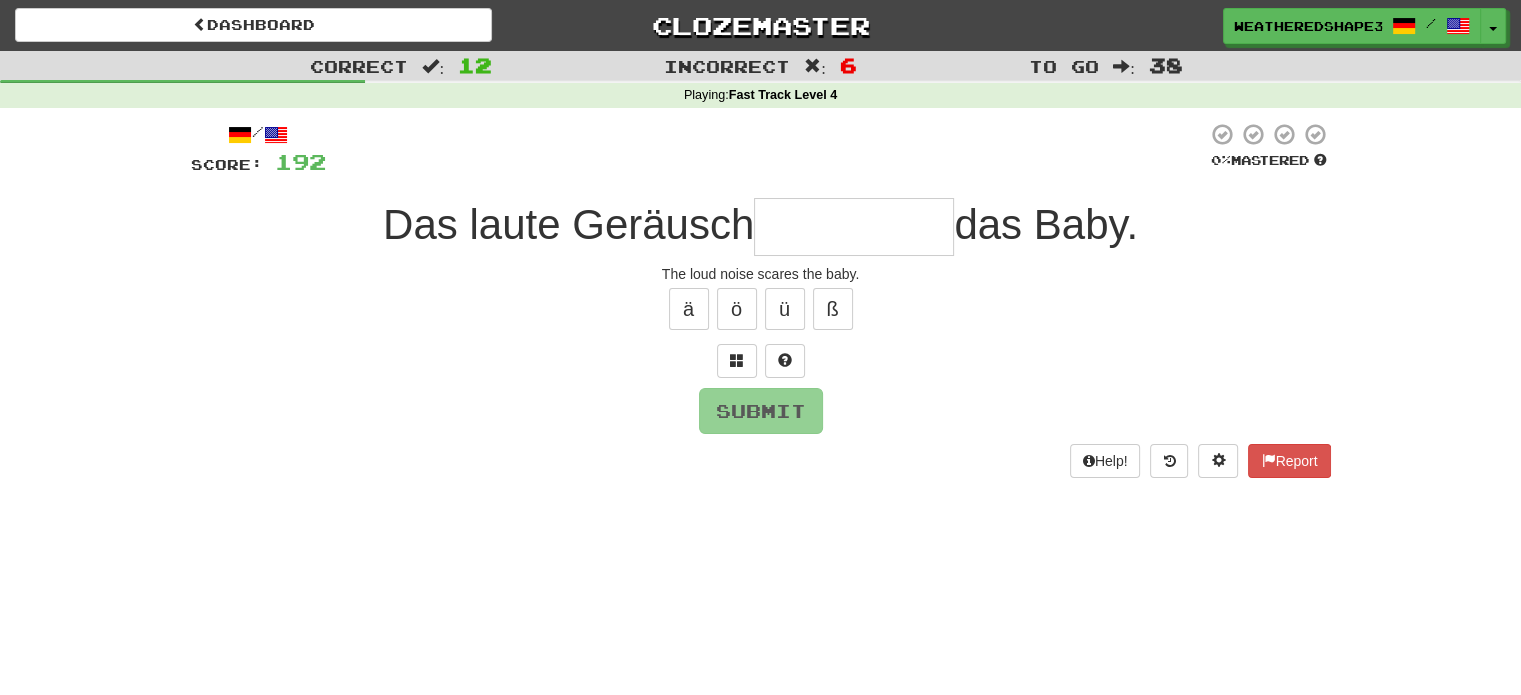 type on "*" 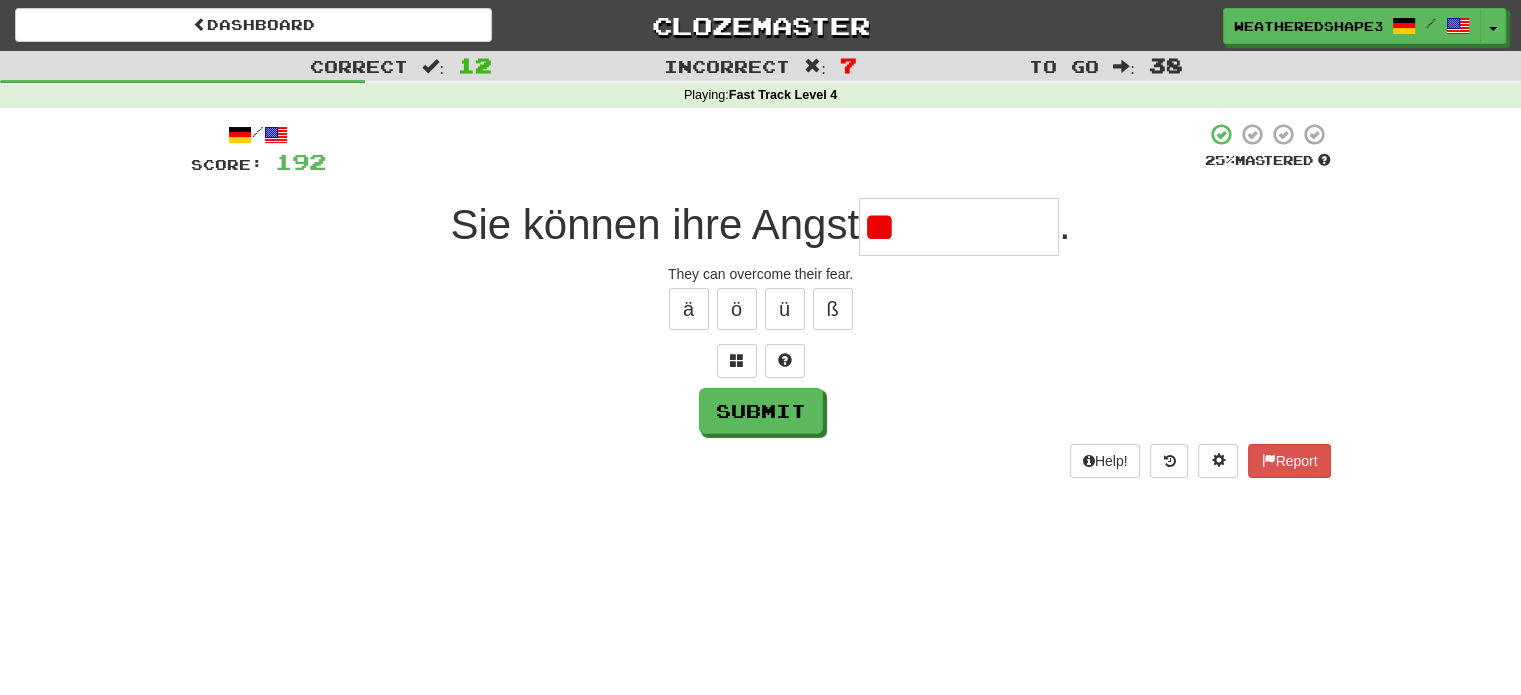 type on "*" 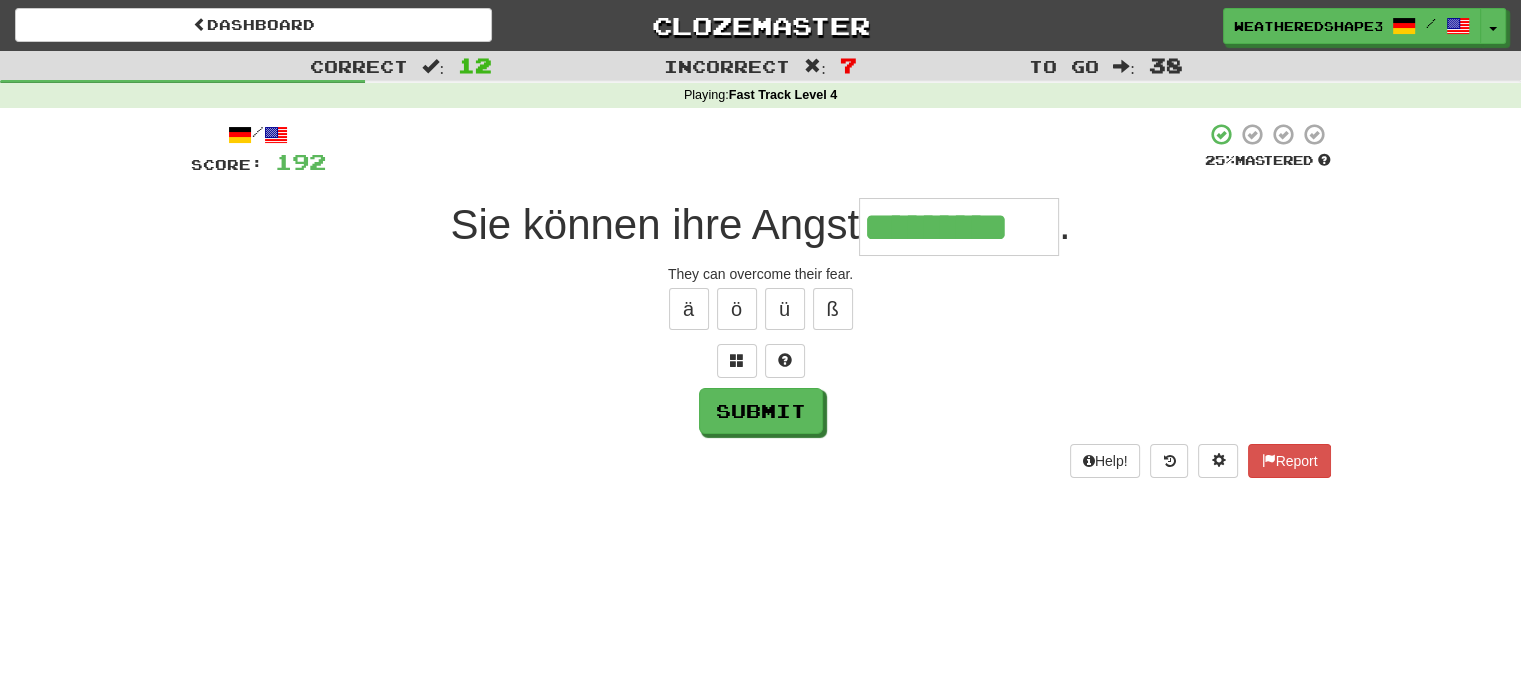 scroll, scrollTop: 0, scrollLeft: 0, axis: both 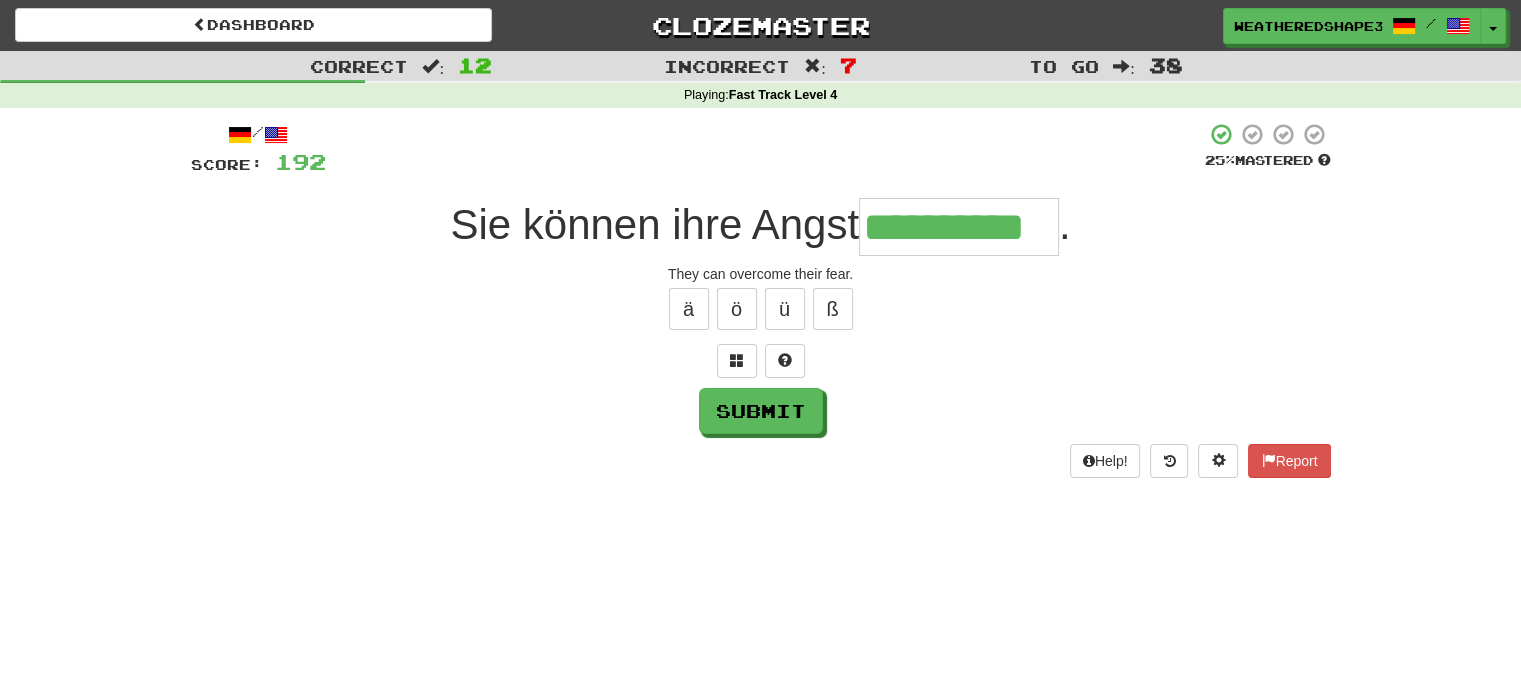 type on "**********" 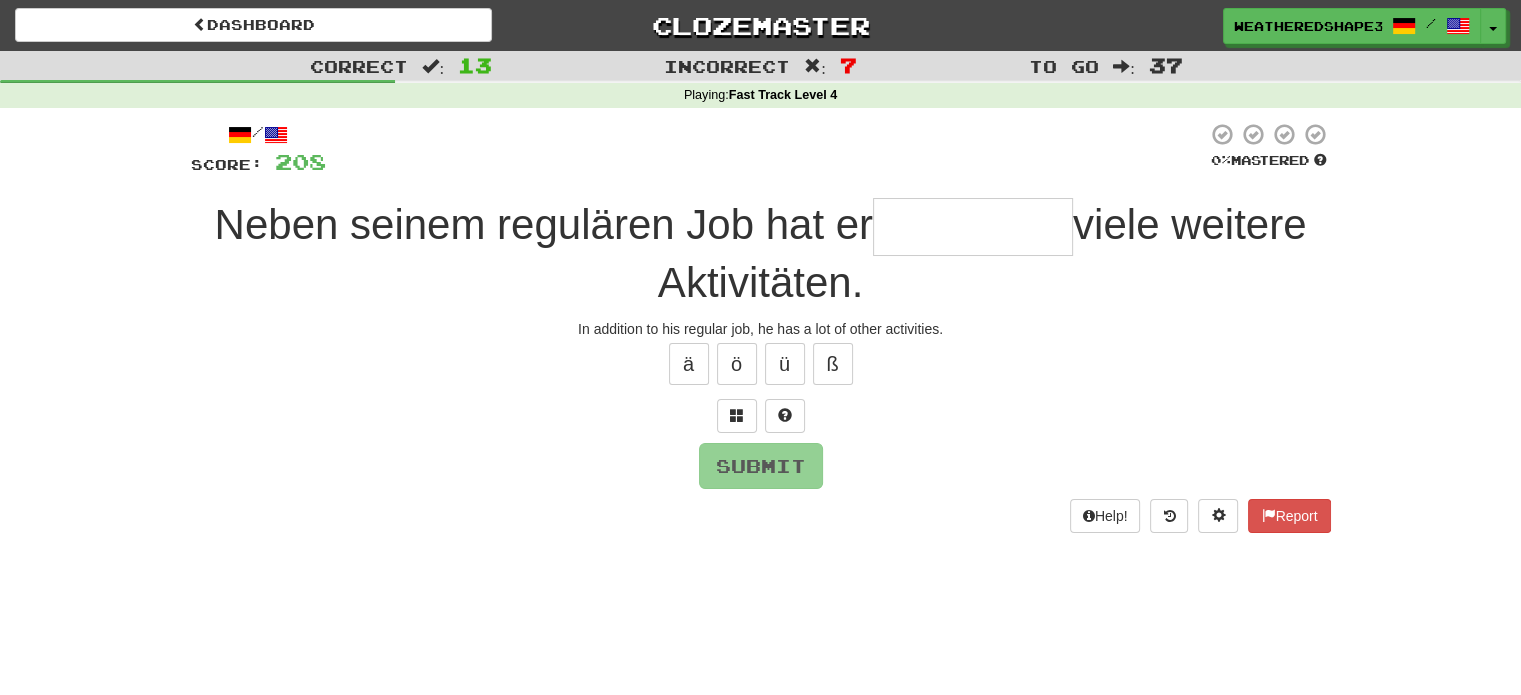 type on "*" 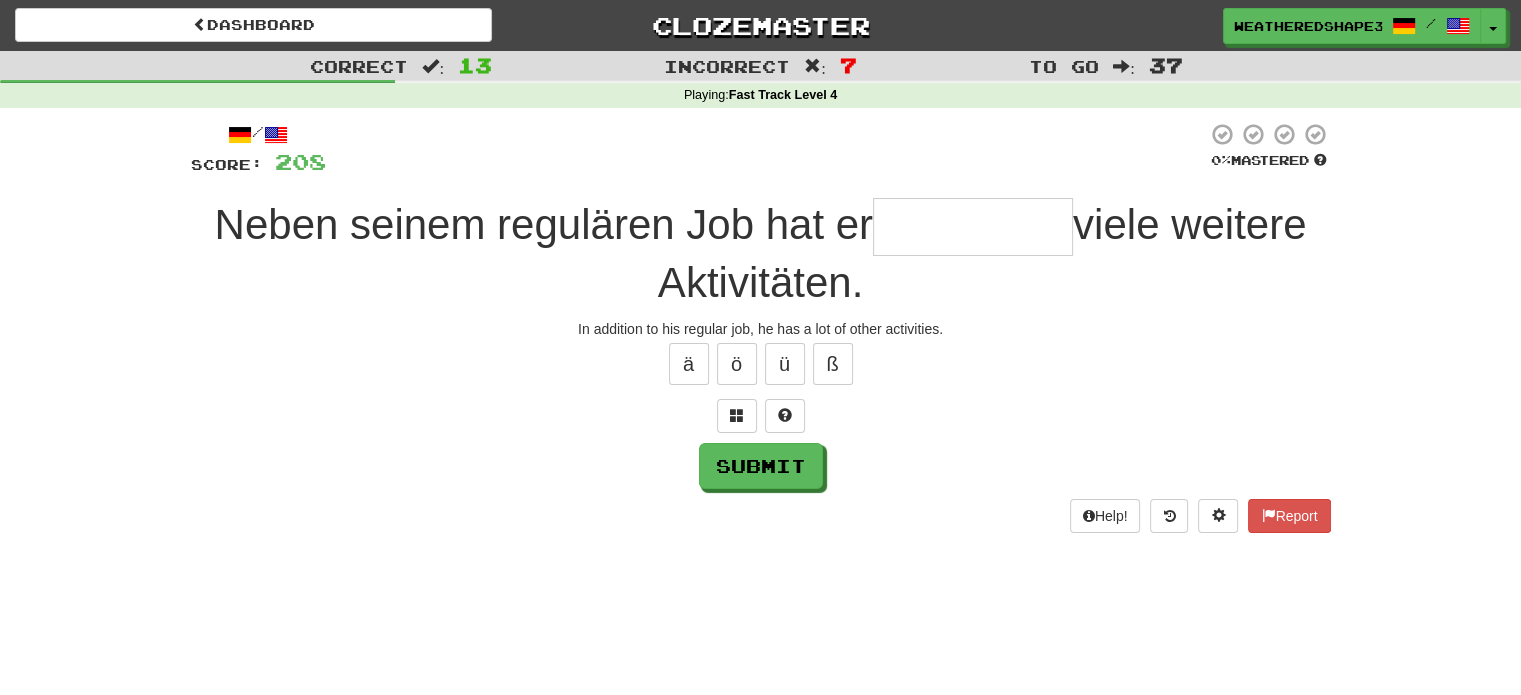type on "*" 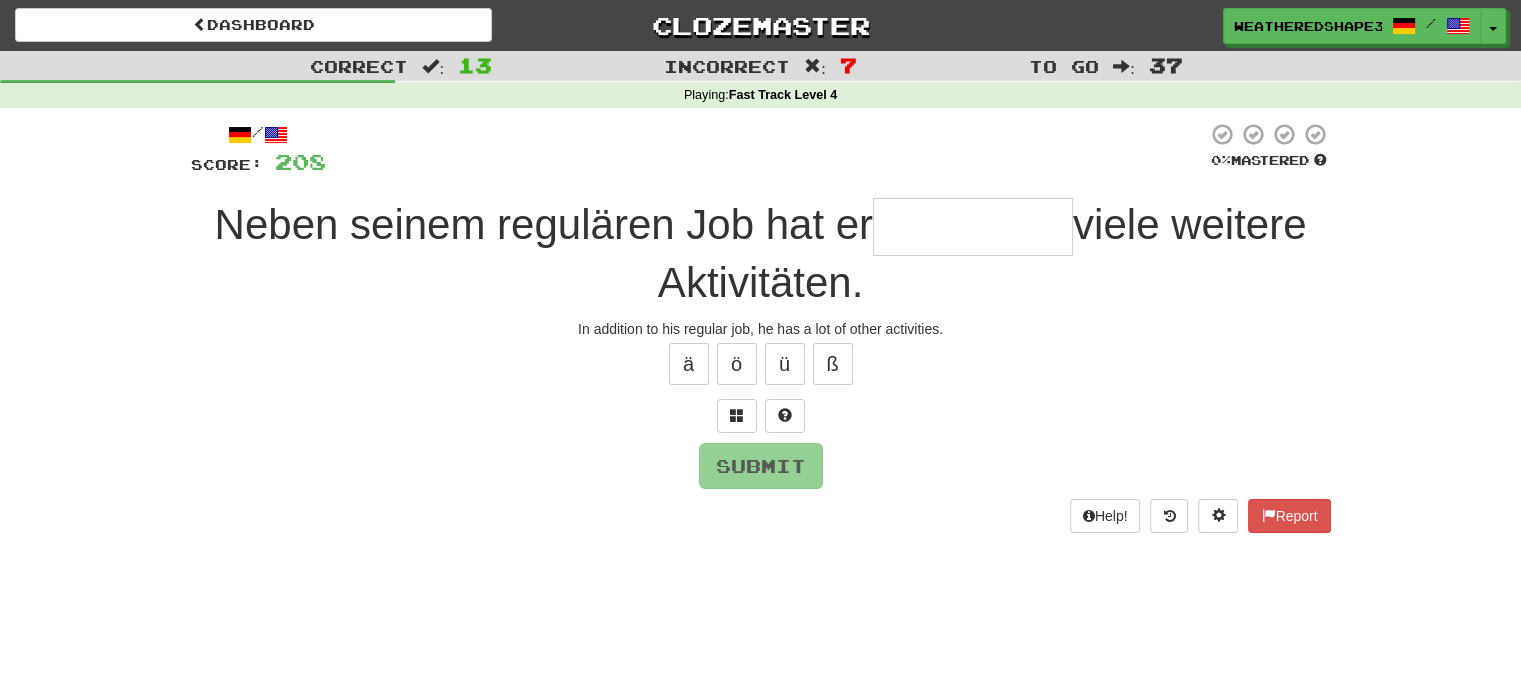 type on "****" 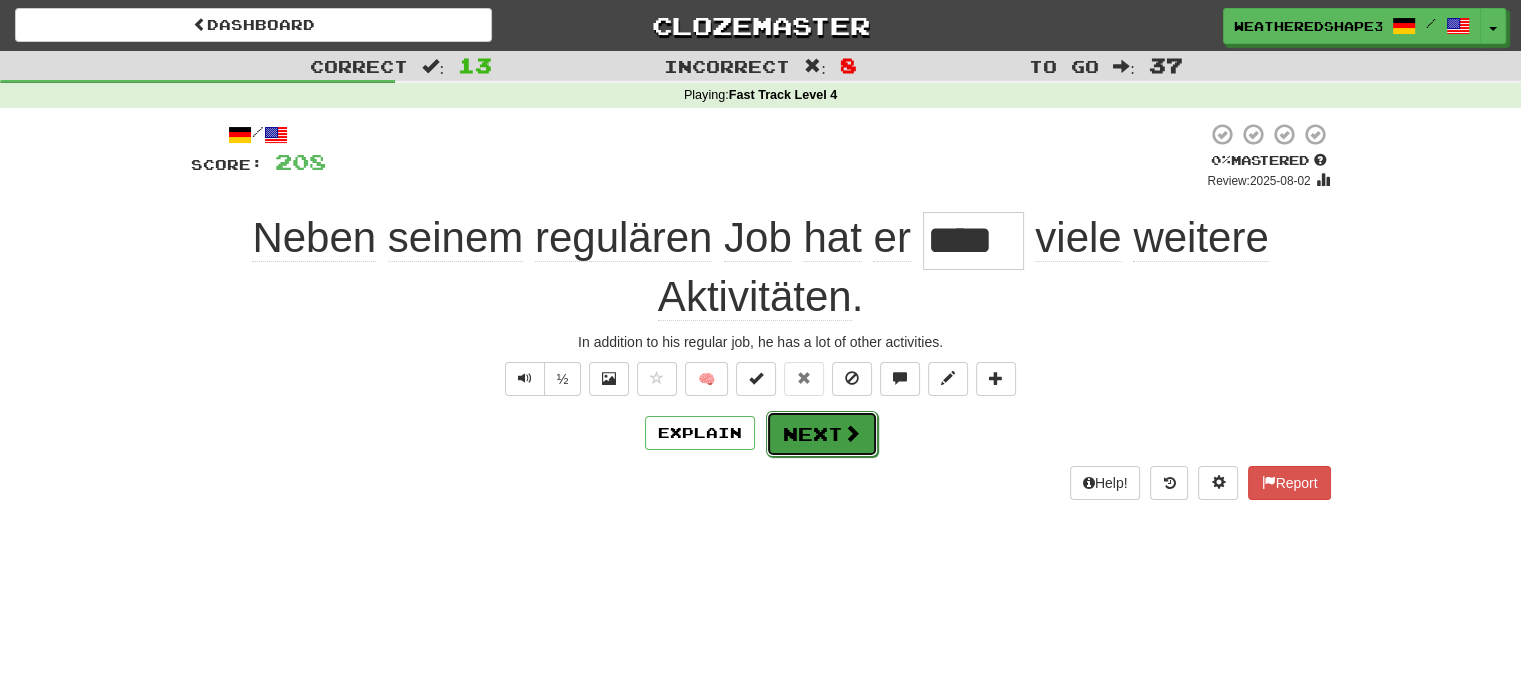 click on "Next" at bounding box center (822, 434) 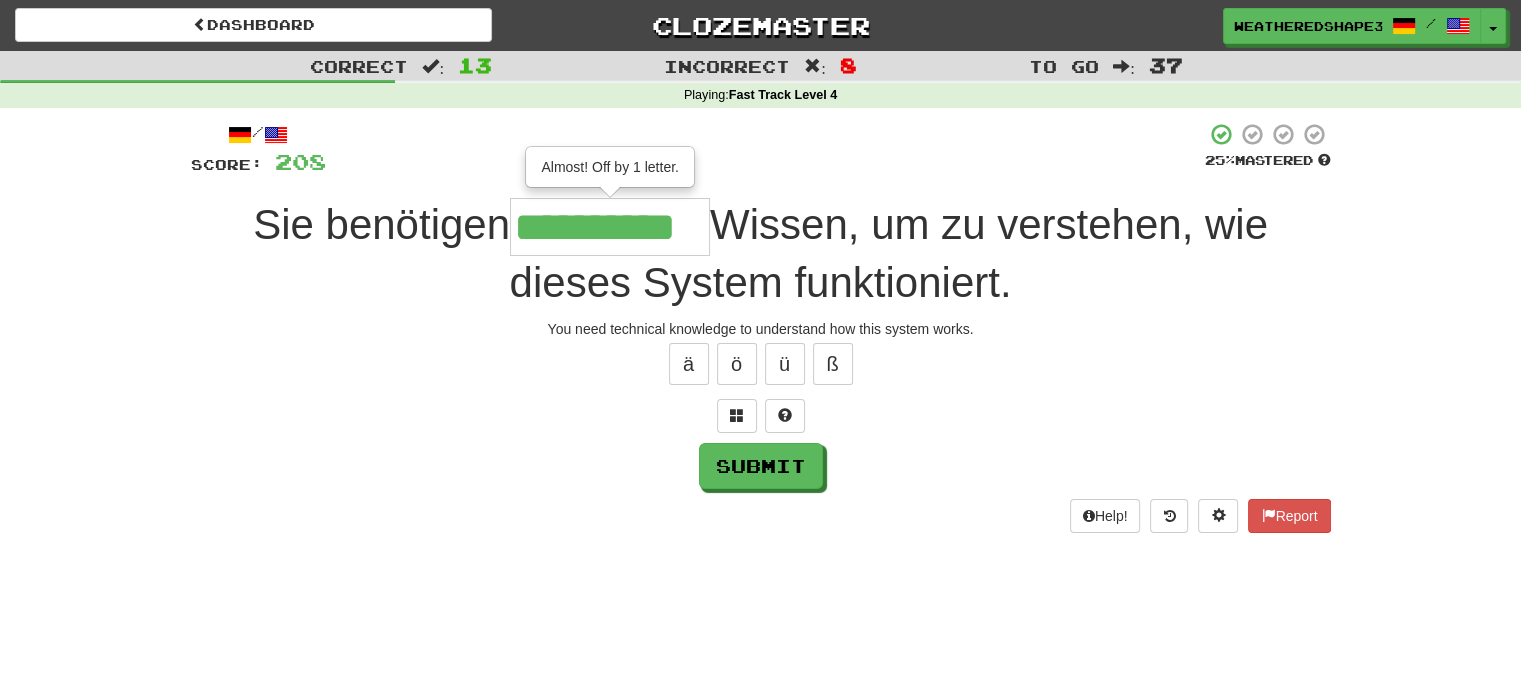 scroll, scrollTop: 0, scrollLeft: 28, axis: horizontal 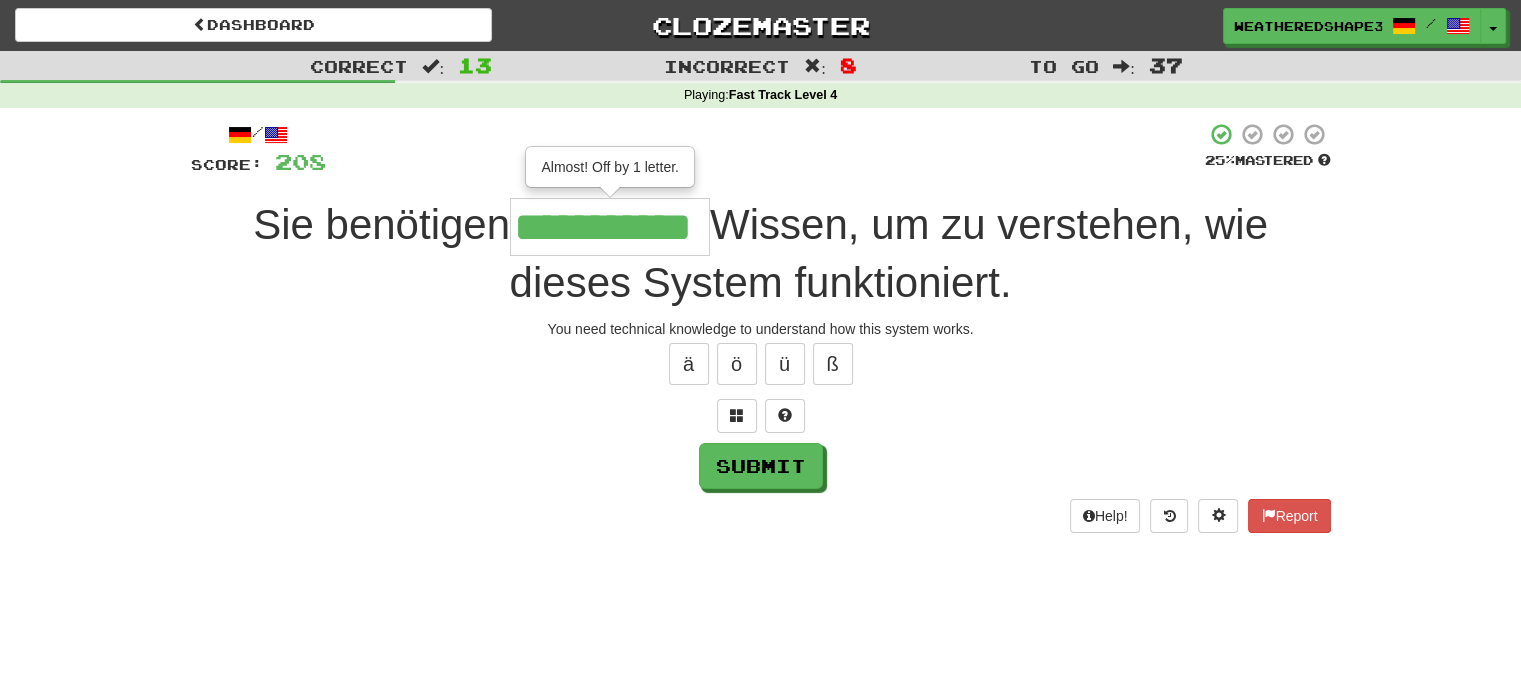 type on "**********" 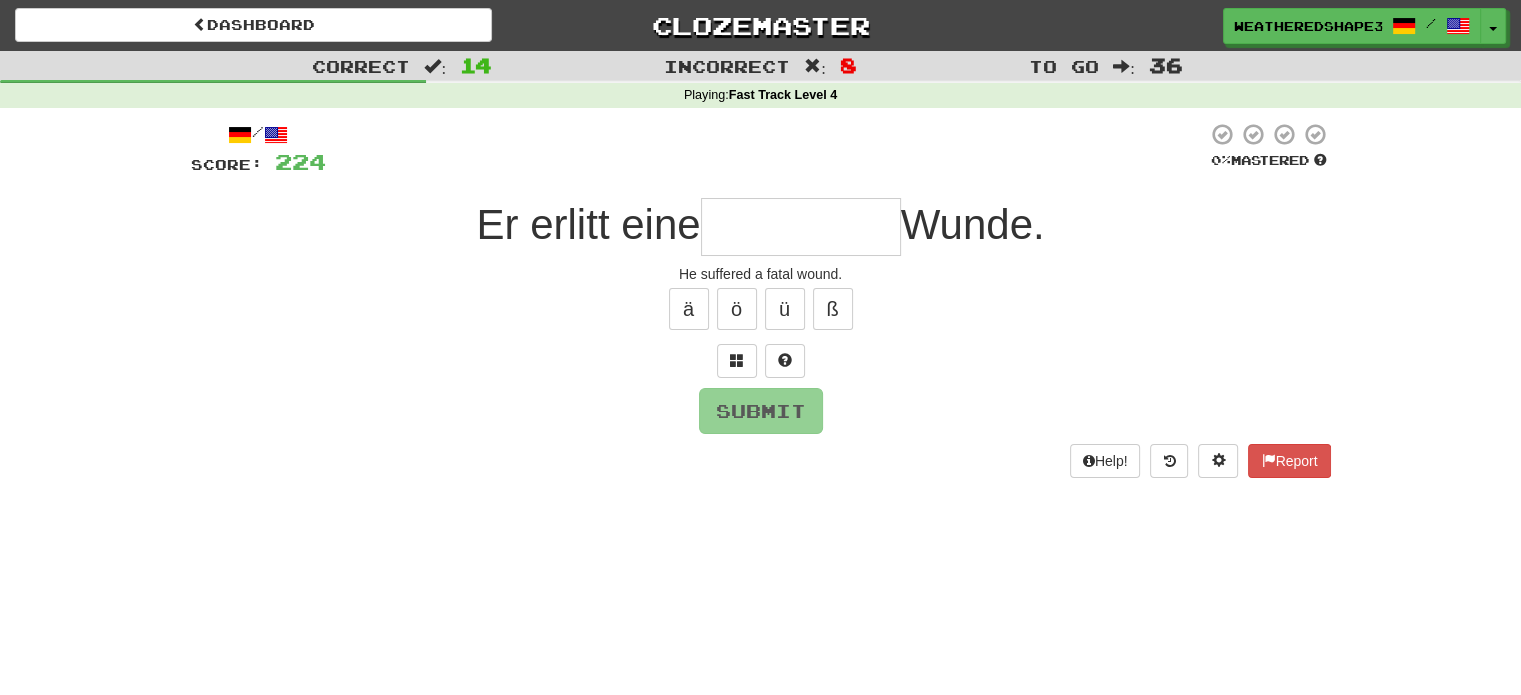 type on "*" 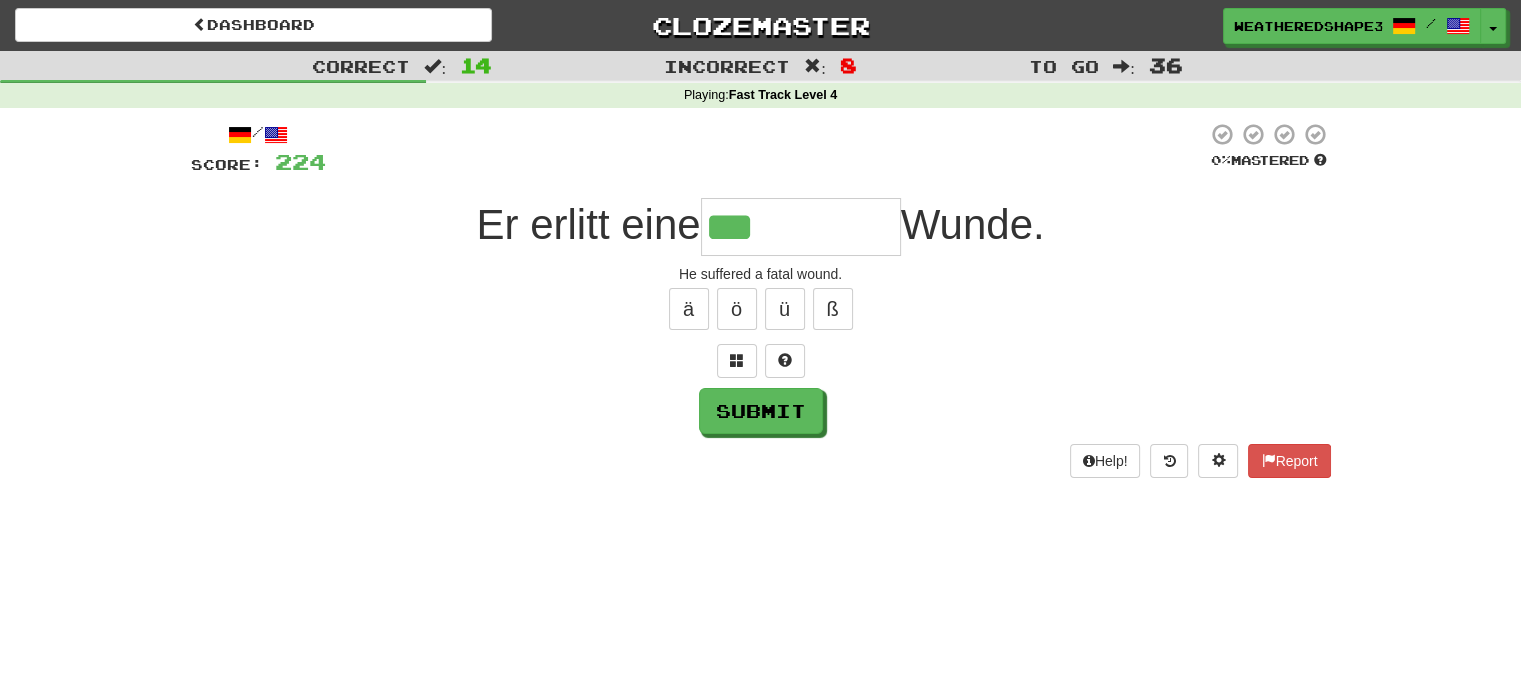 type on "********" 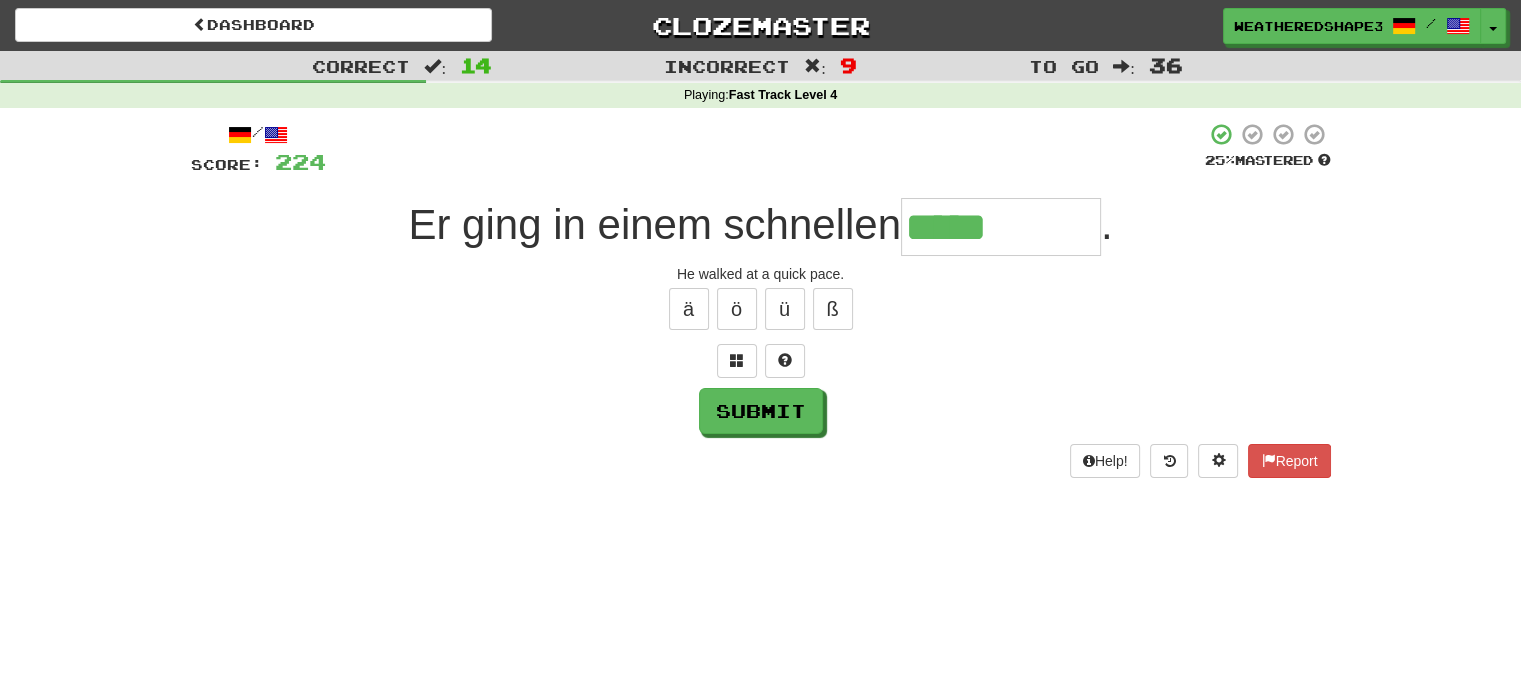 type on "*****" 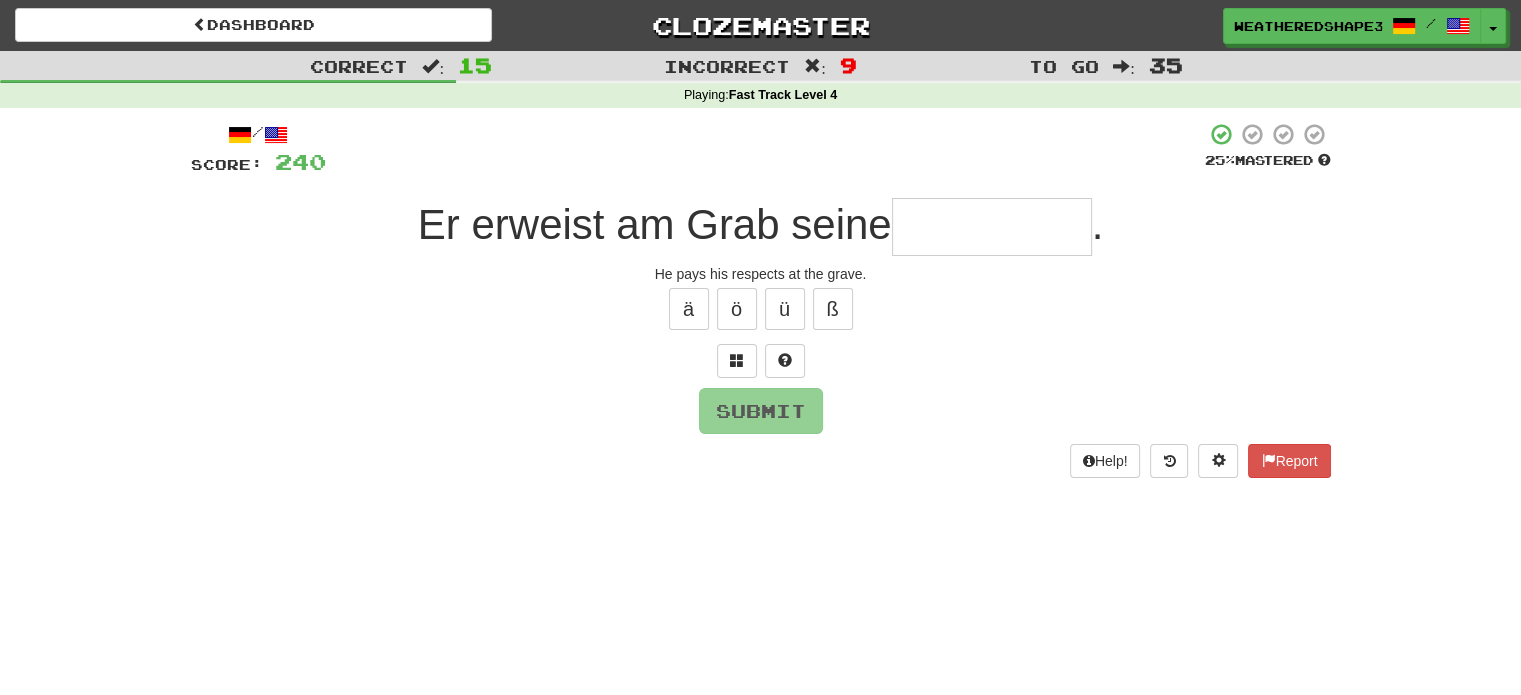 type on "*" 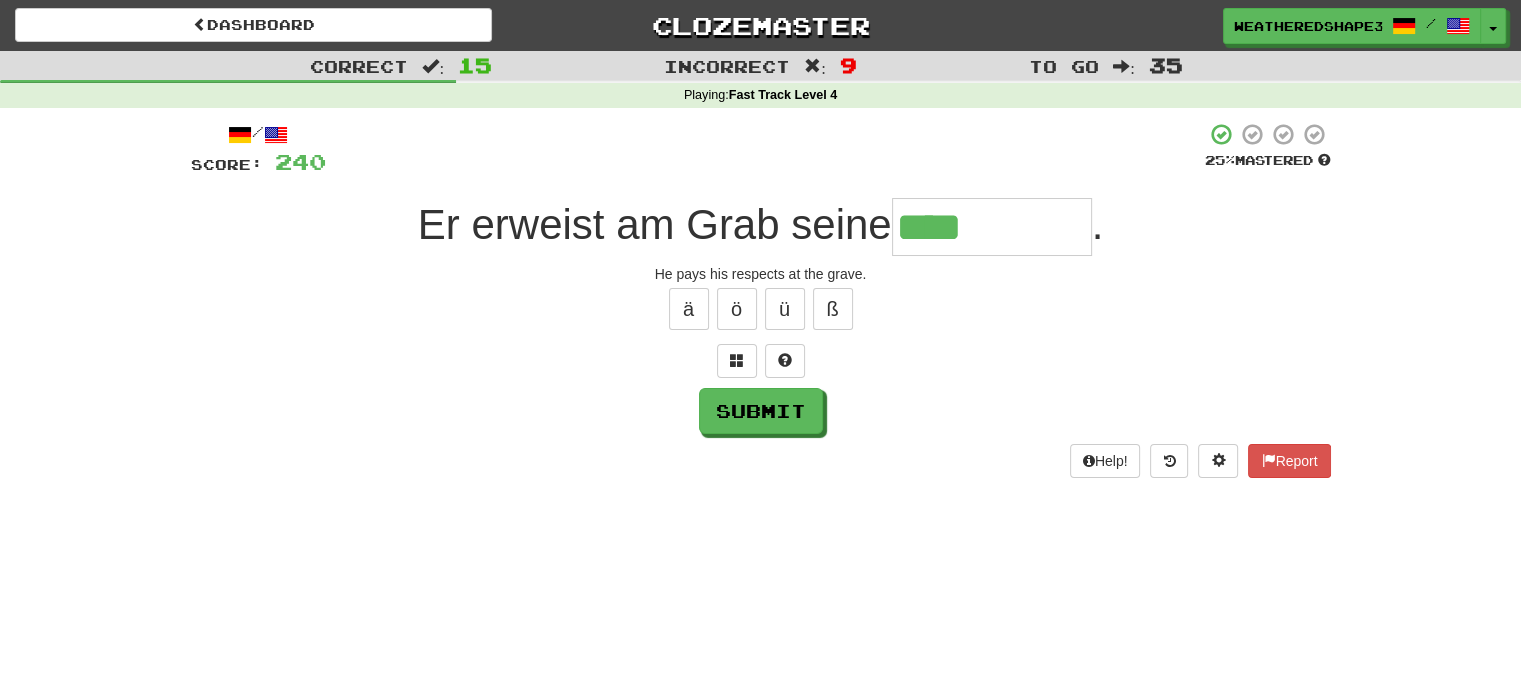 type on "**********" 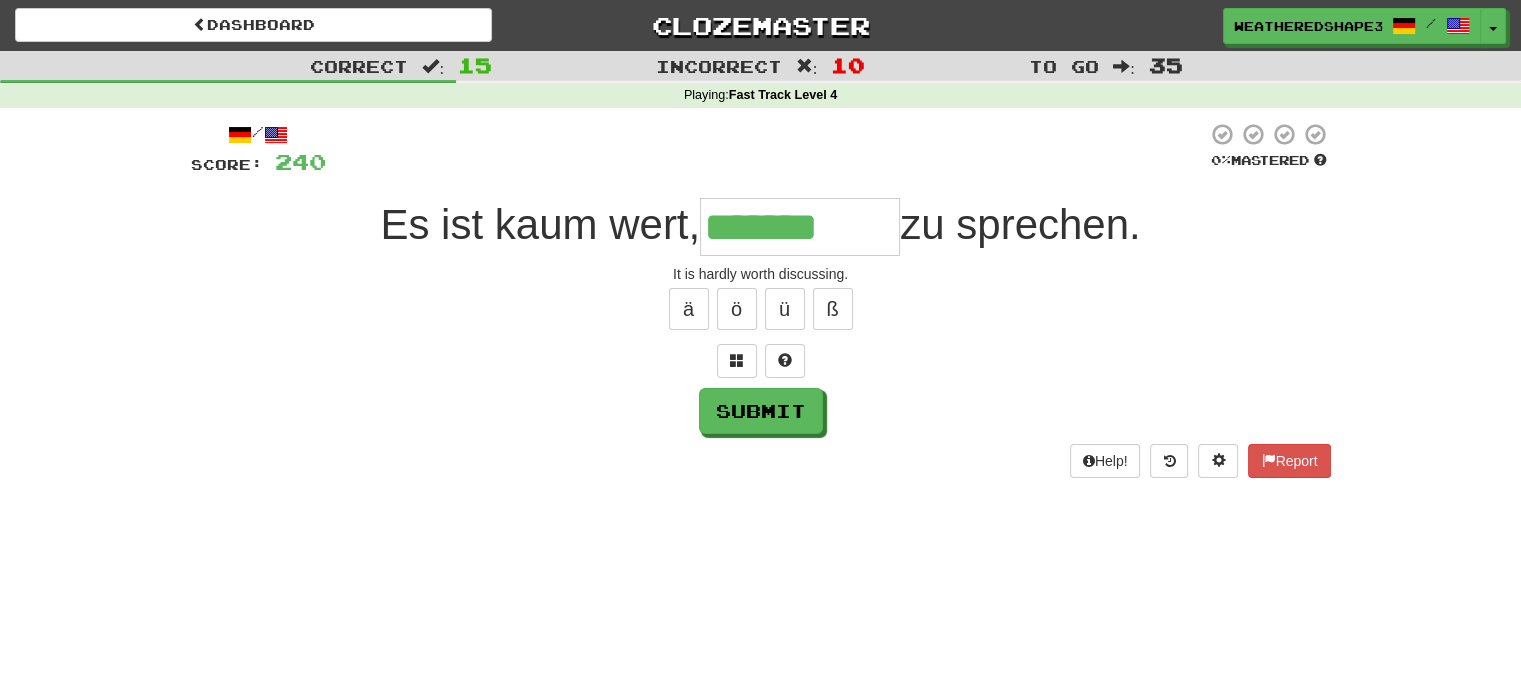 type on "*******" 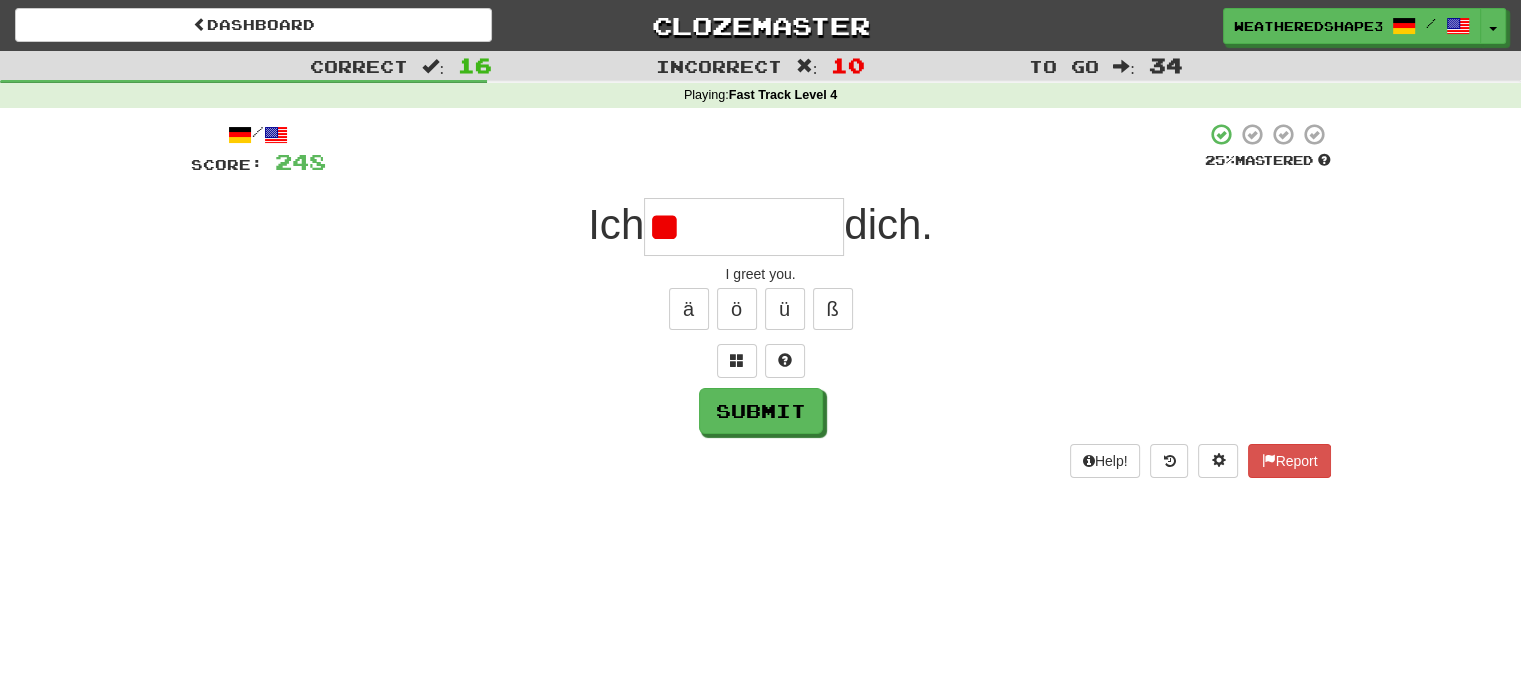 type on "*" 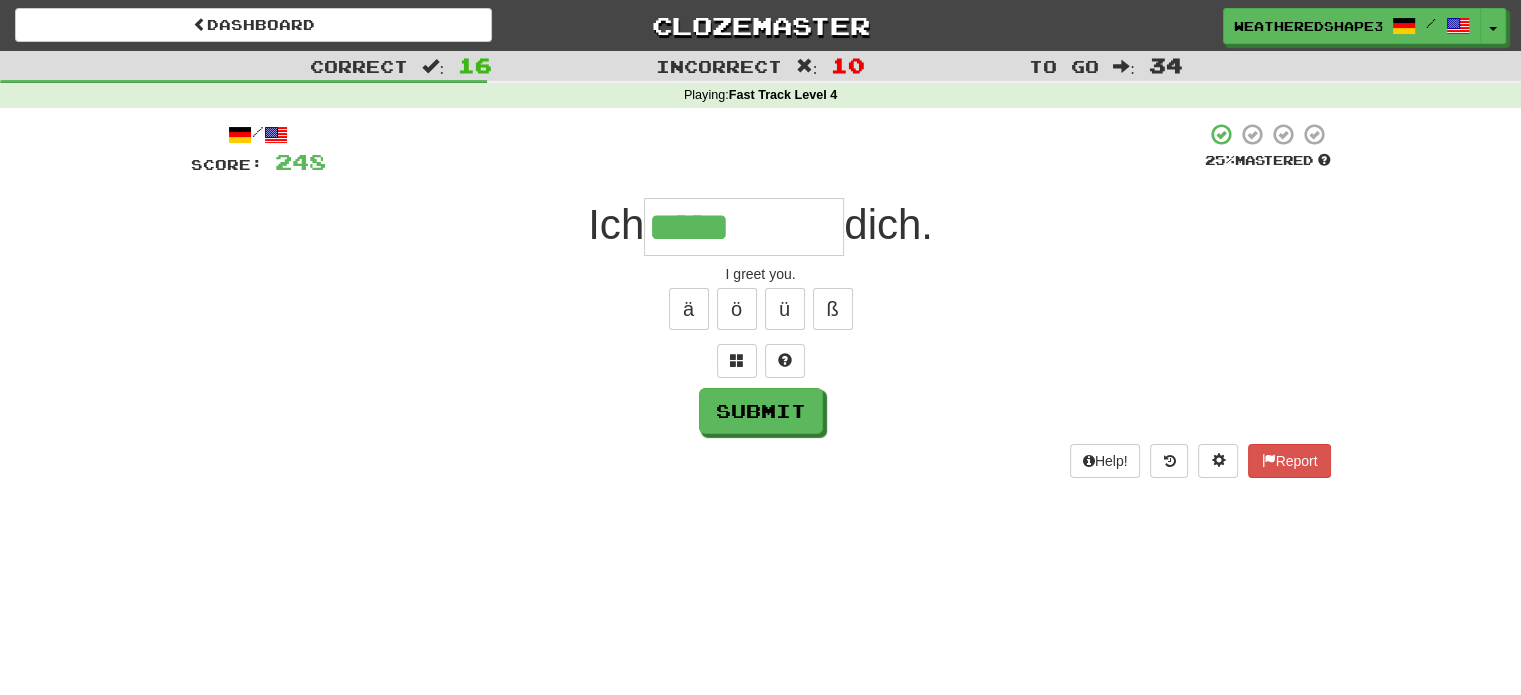 type on "*****" 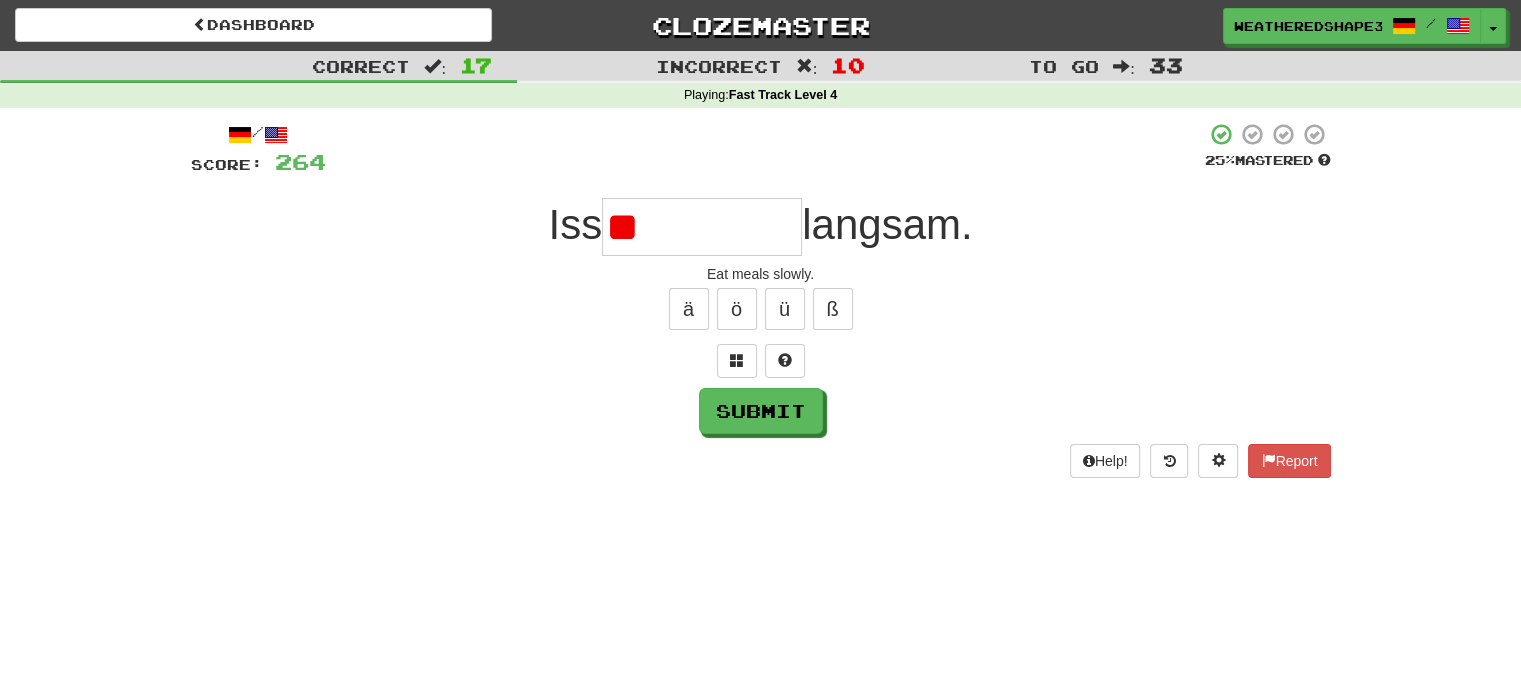 type on "*" 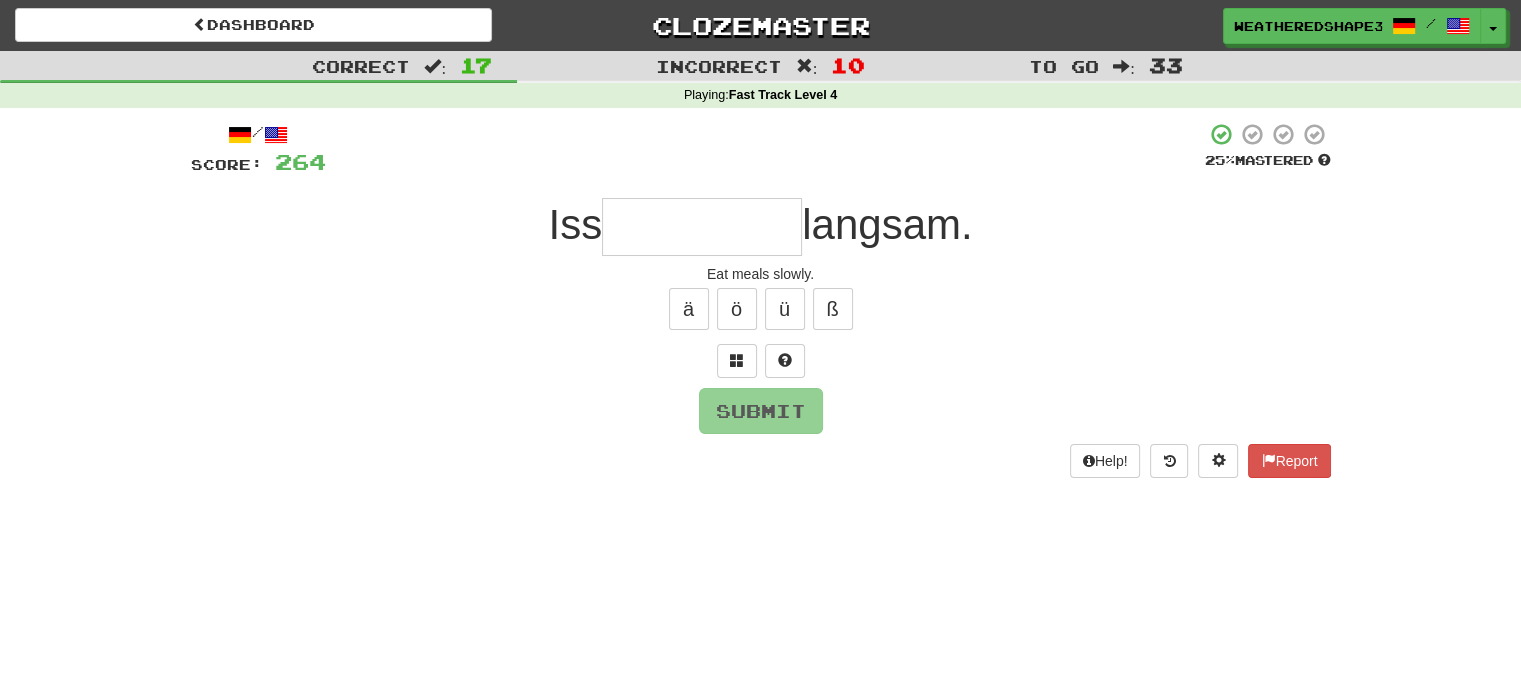 type on "*" 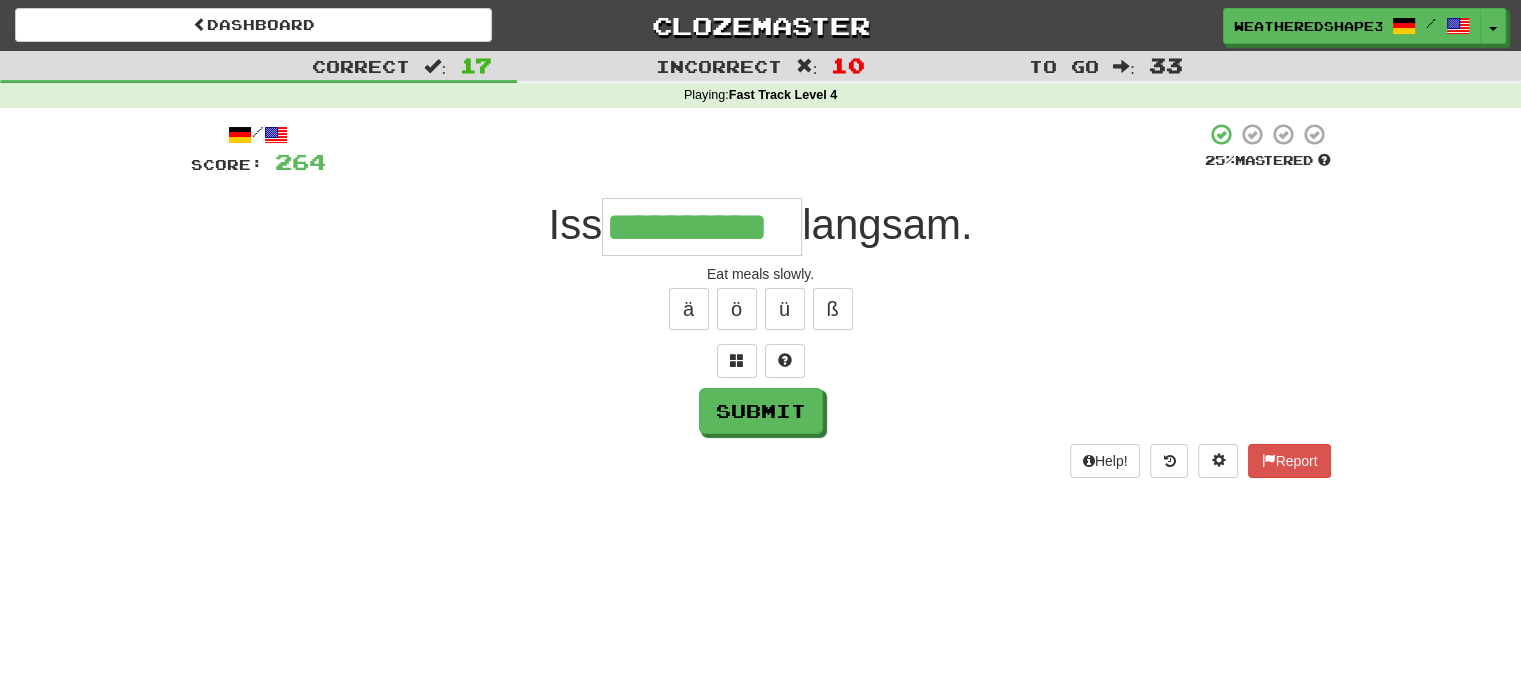 scroll, scrollTop: 0, scrollLeft: 10, axis: horizontal 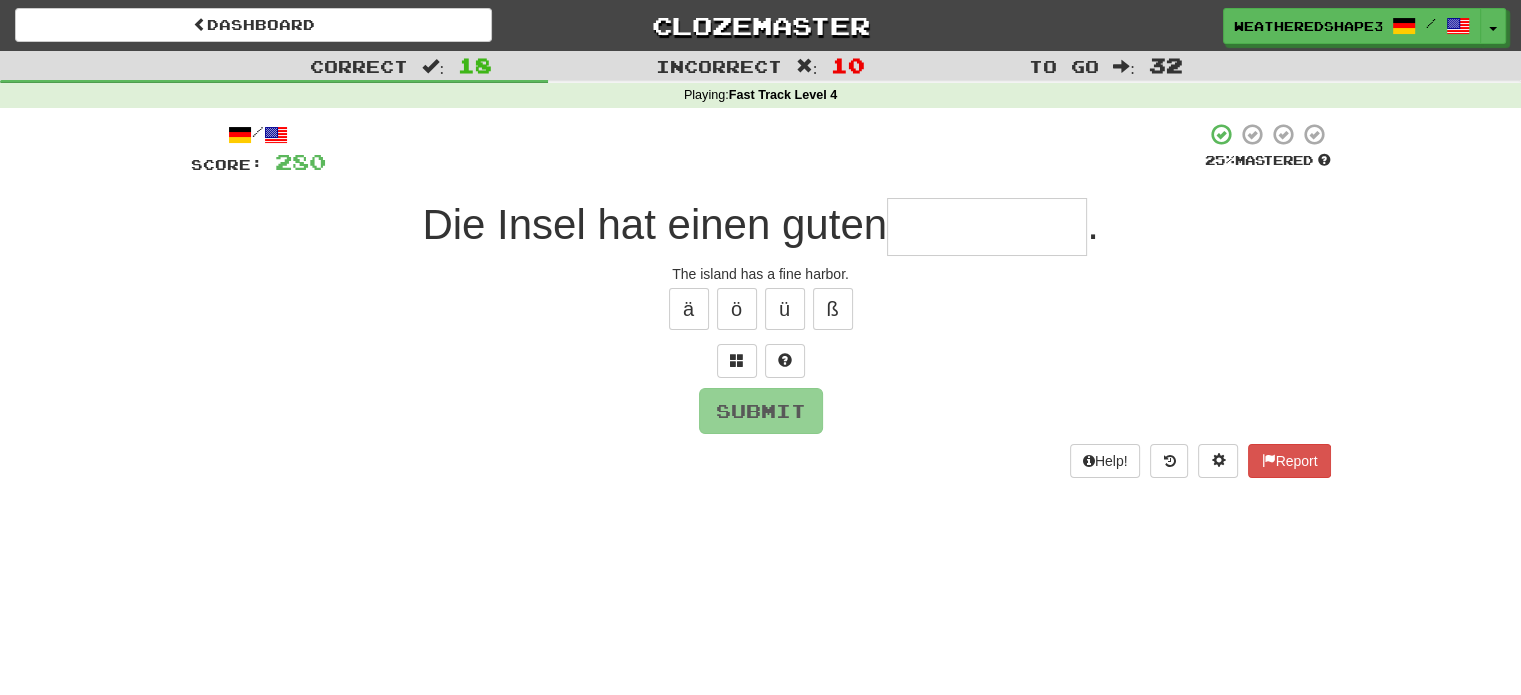 type on "*" 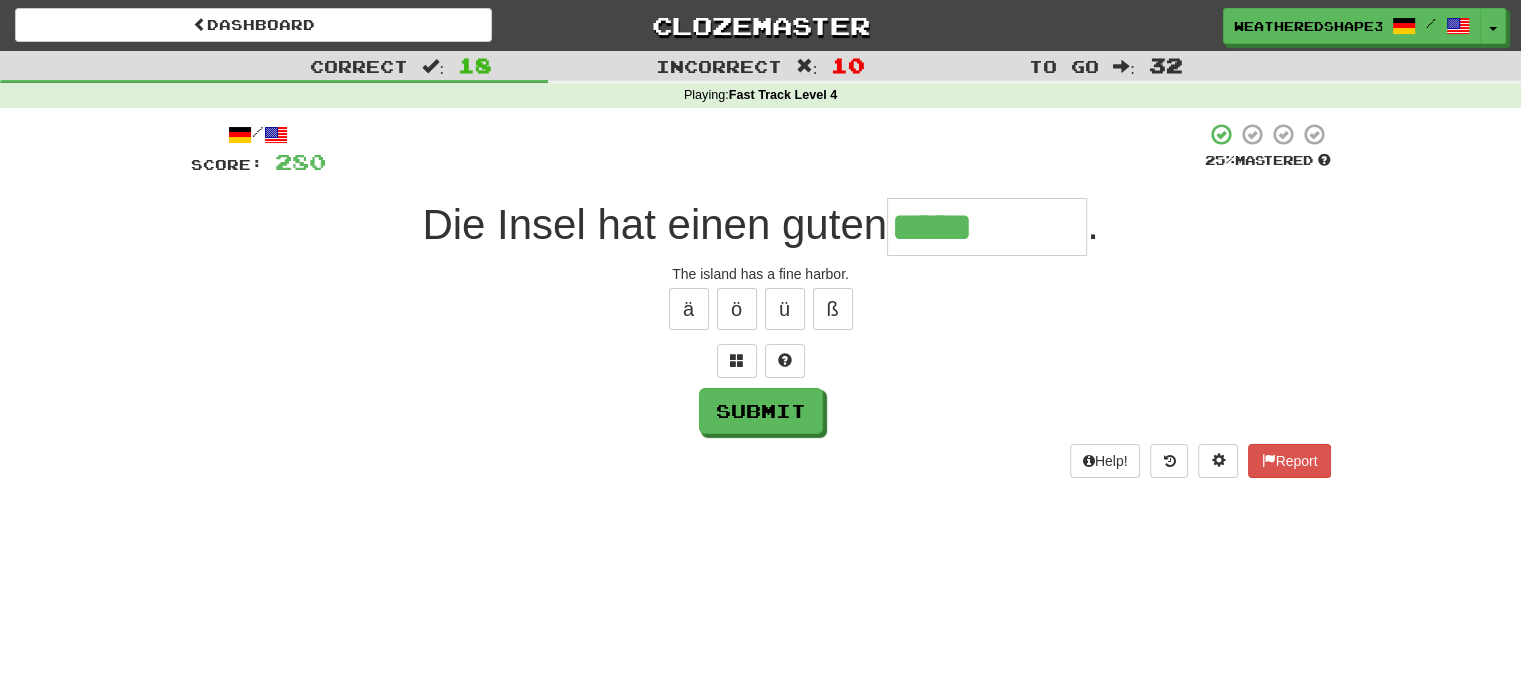 type on "*****" 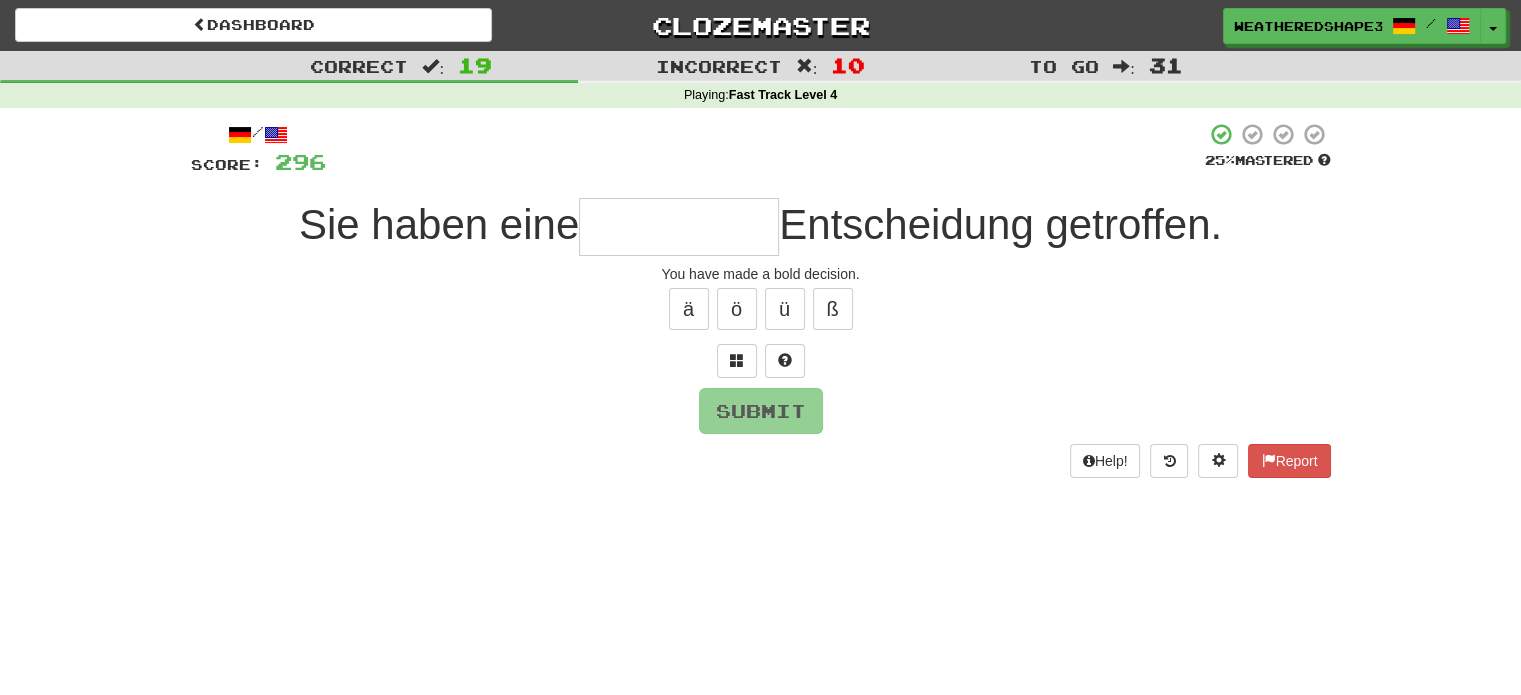 type on "*" 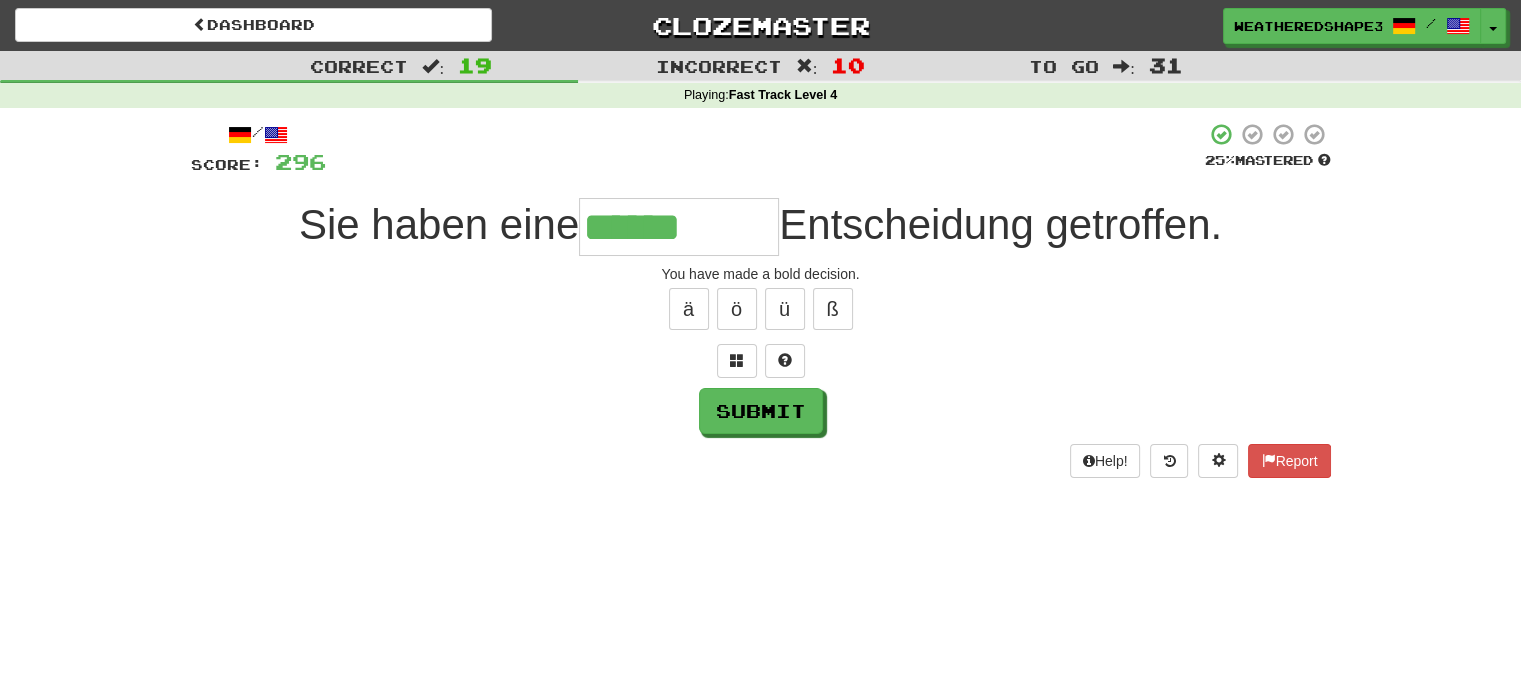 type on "******" 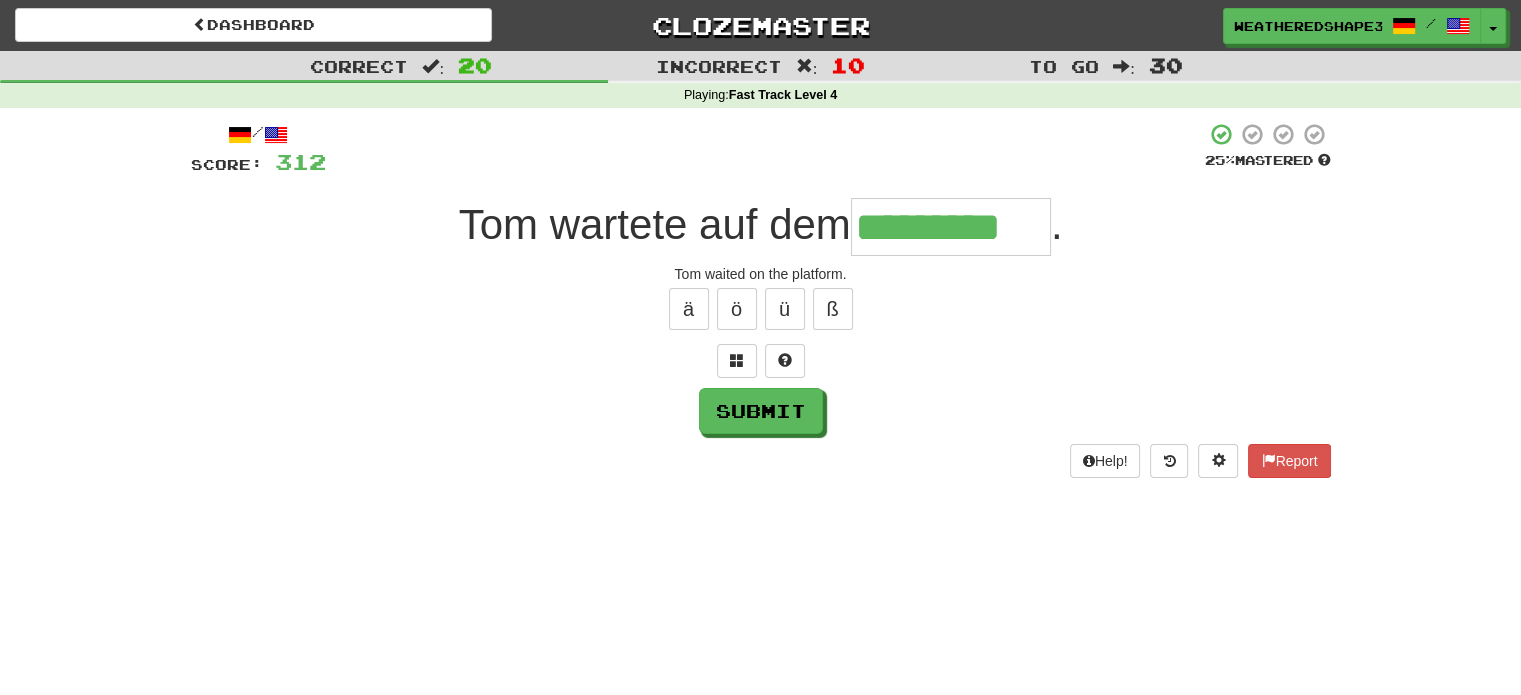 type on "*********" 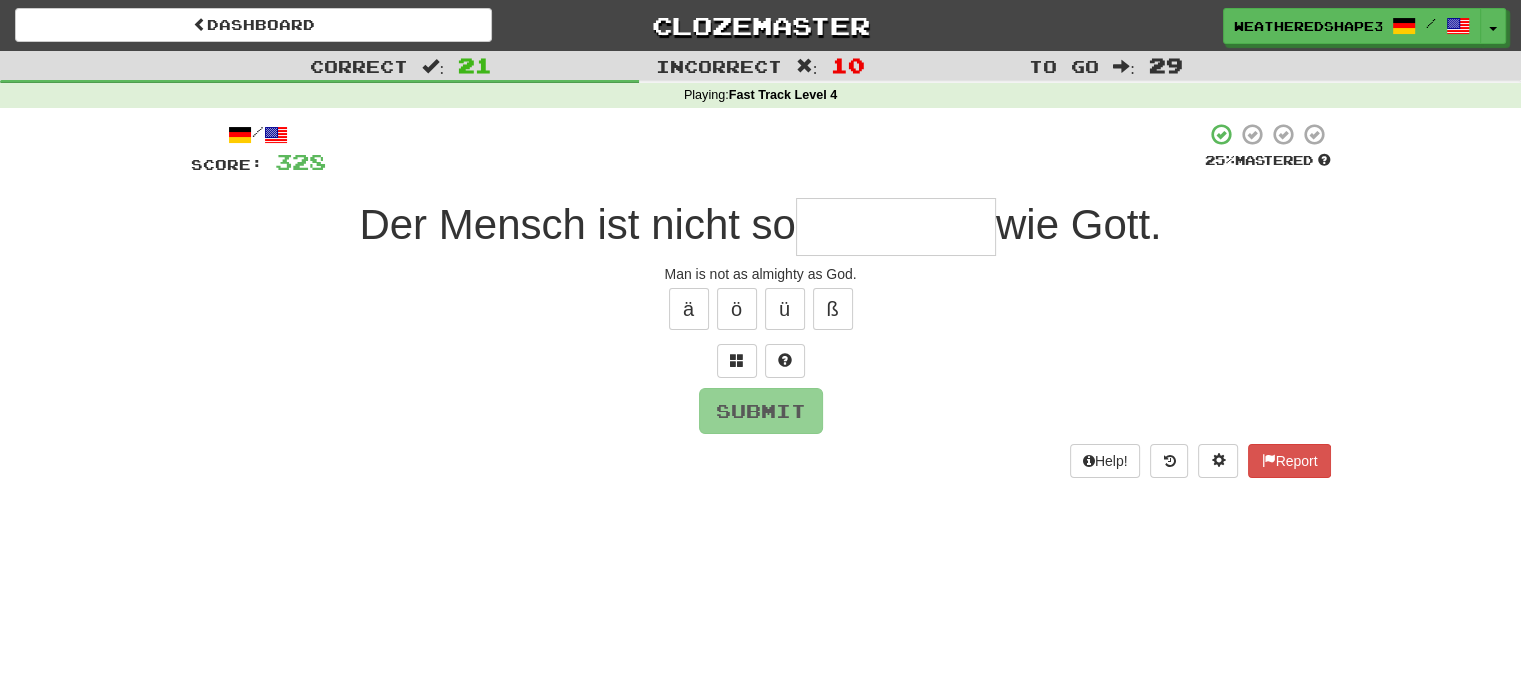type on "*" 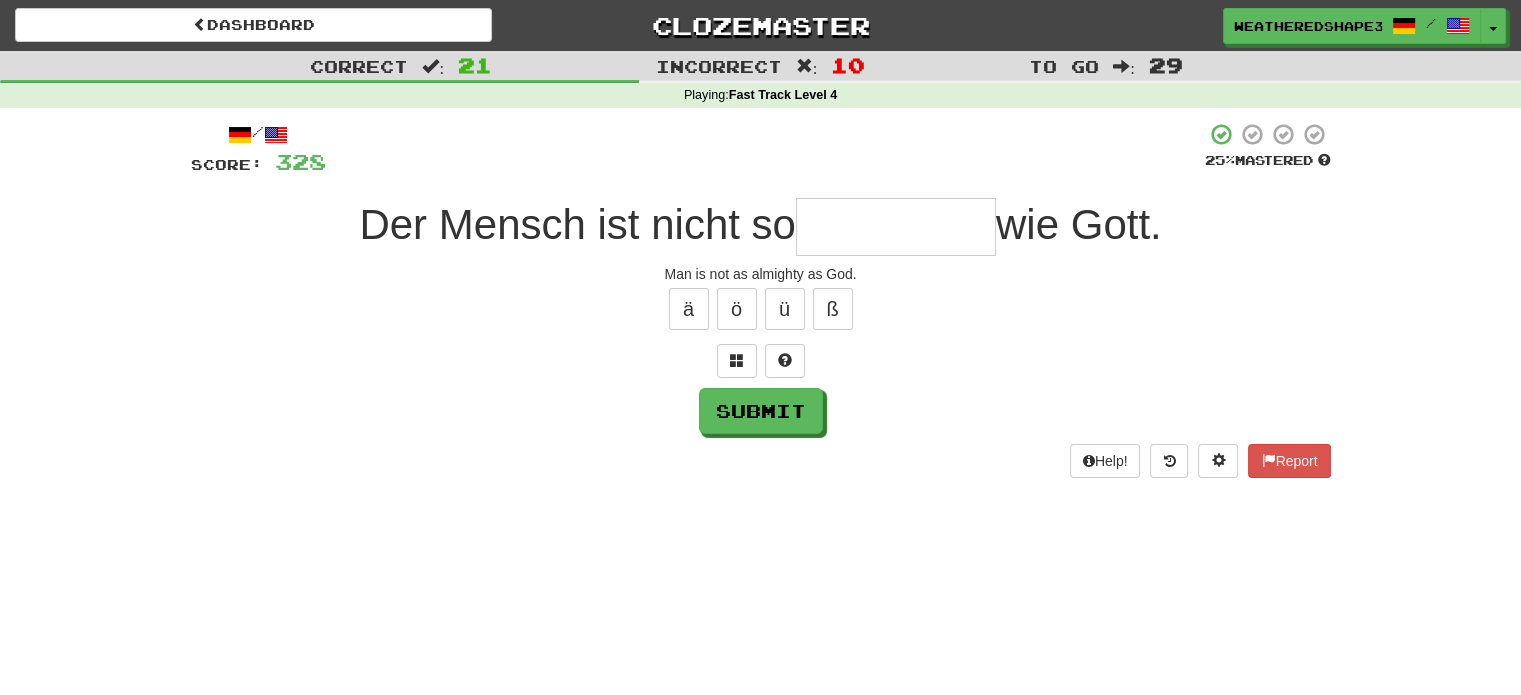type on "*" 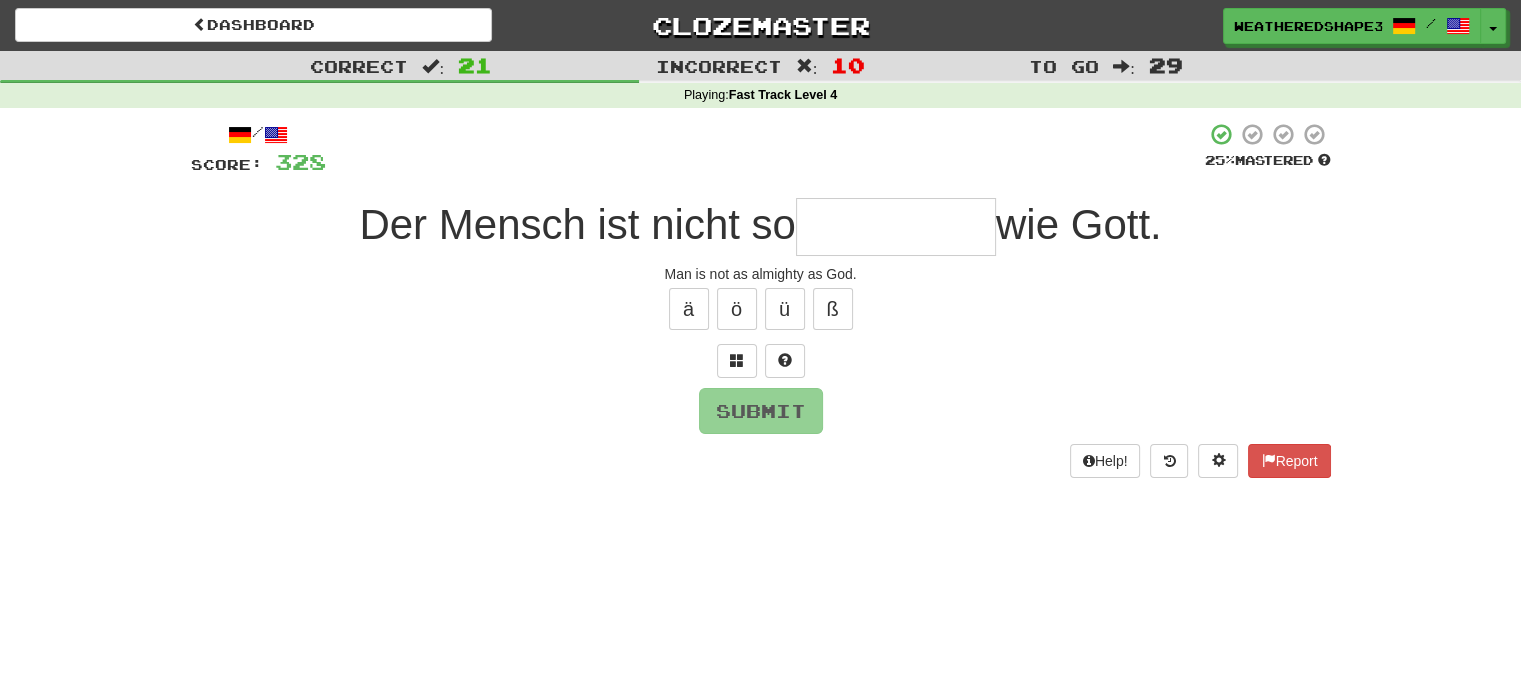 type on "*" 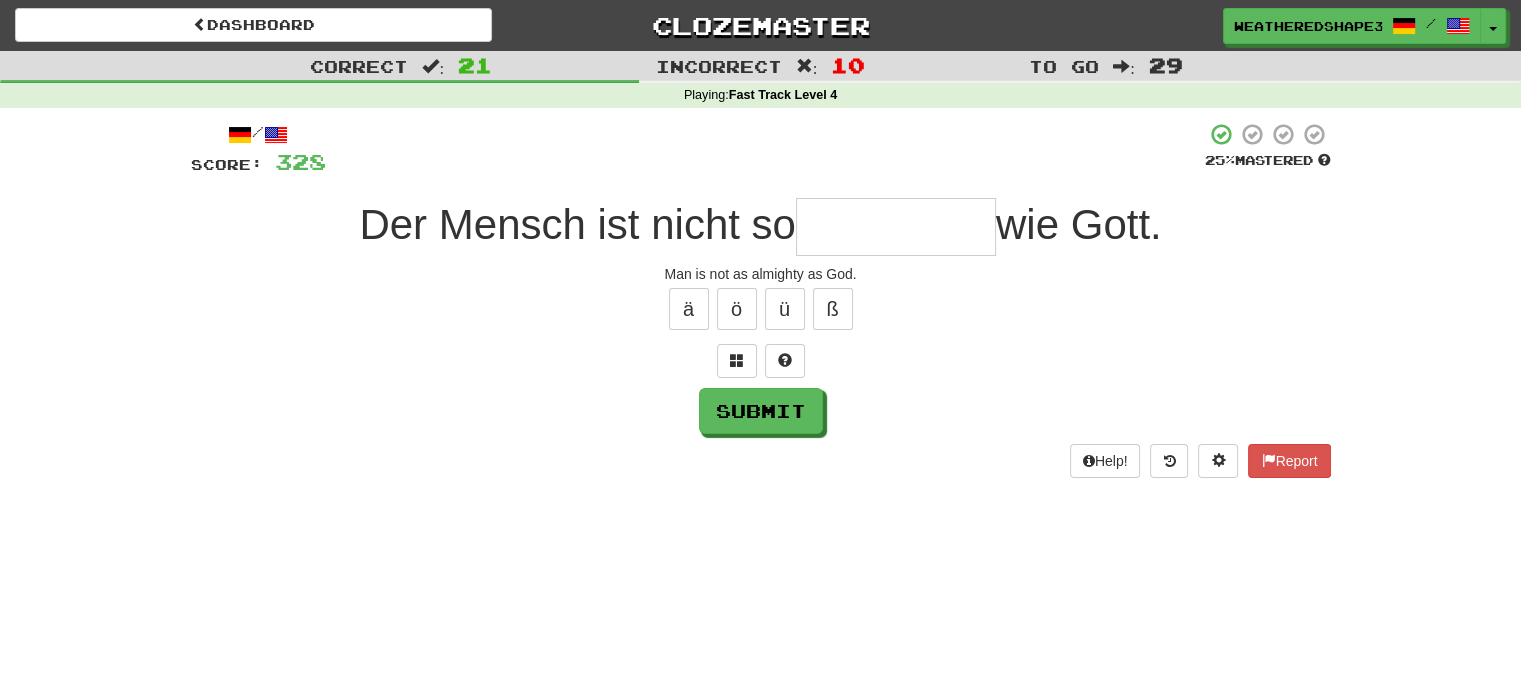 type on "*" 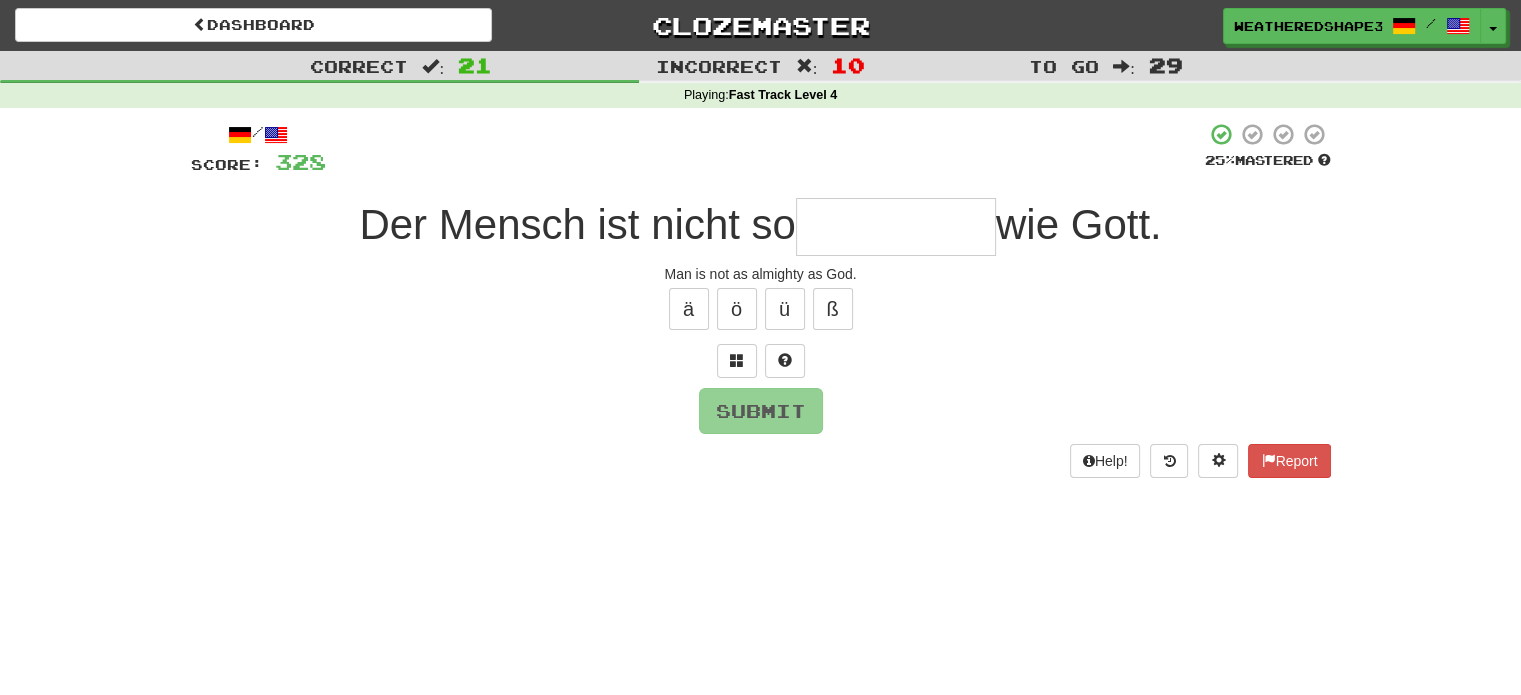 type on "*" 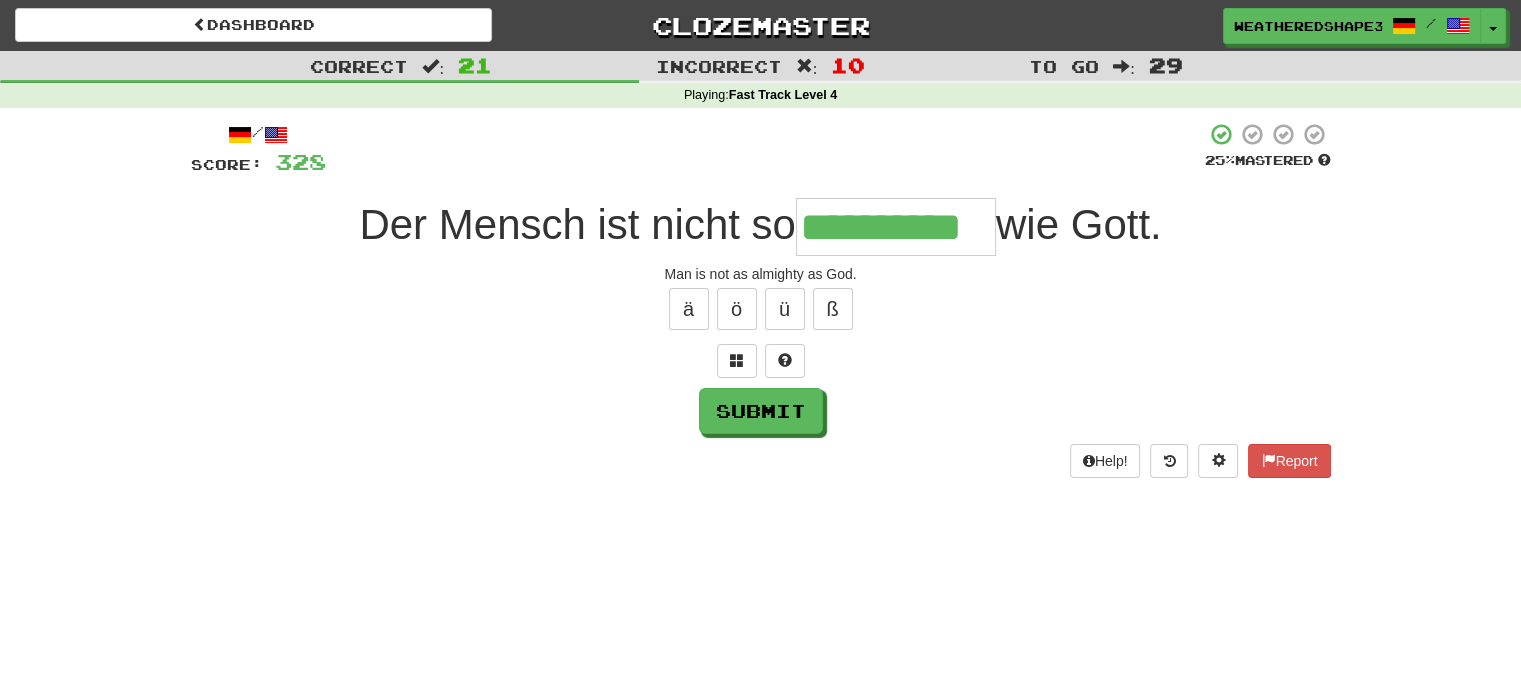 type on "**********" 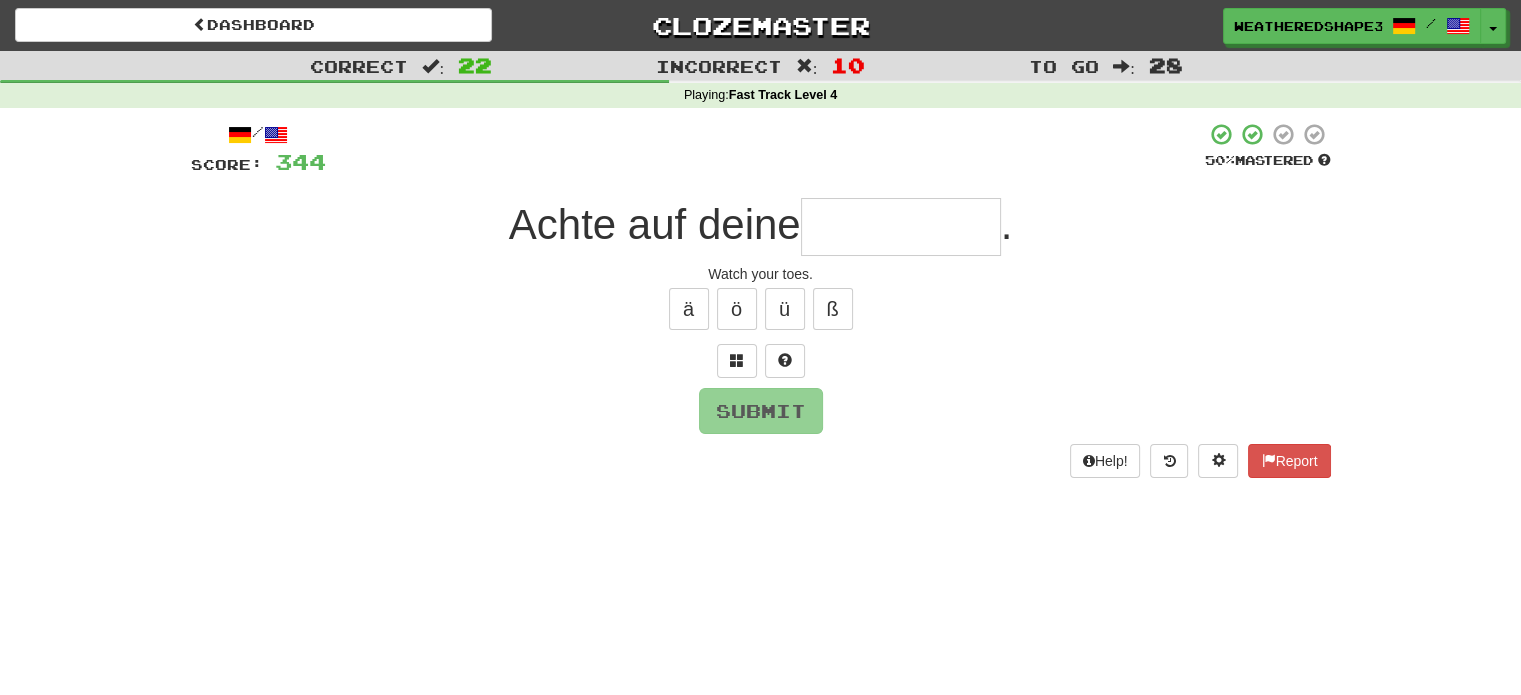 type on "*" 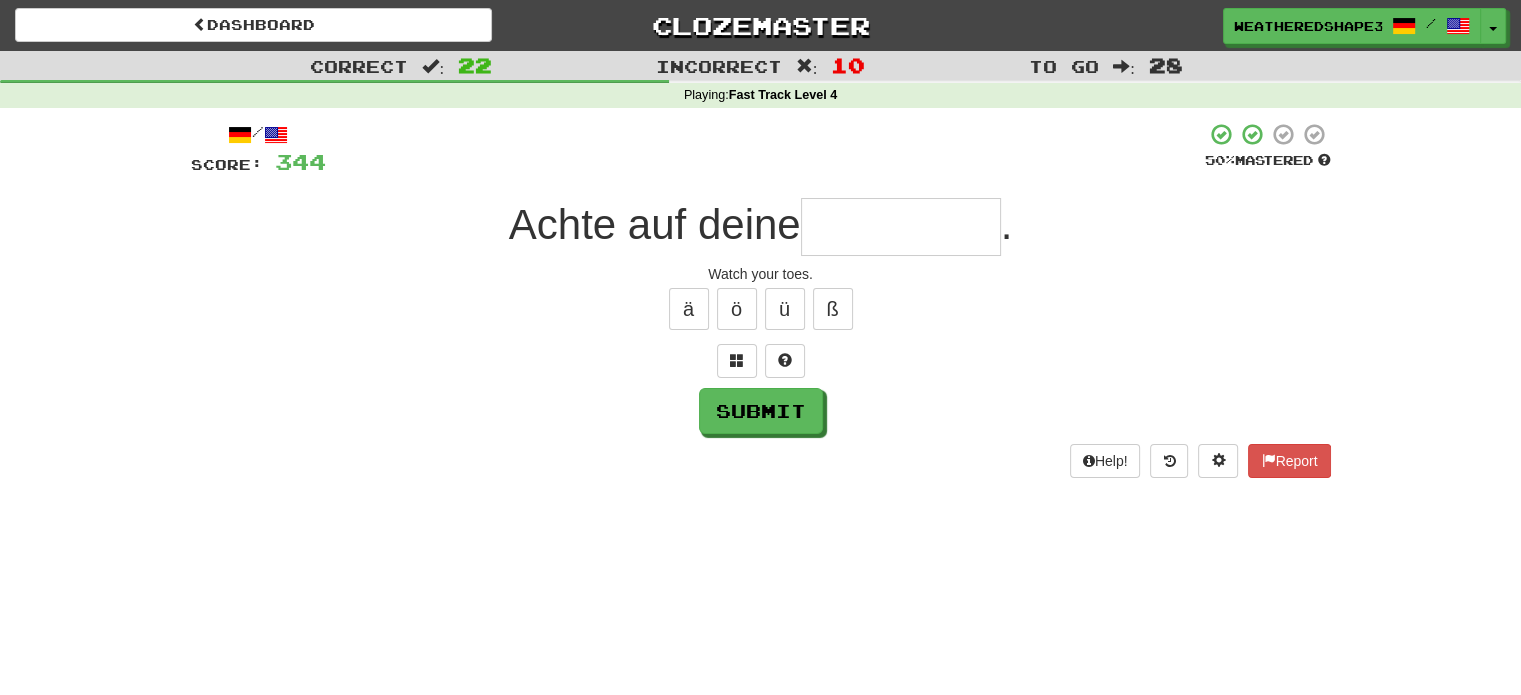 type on "*" 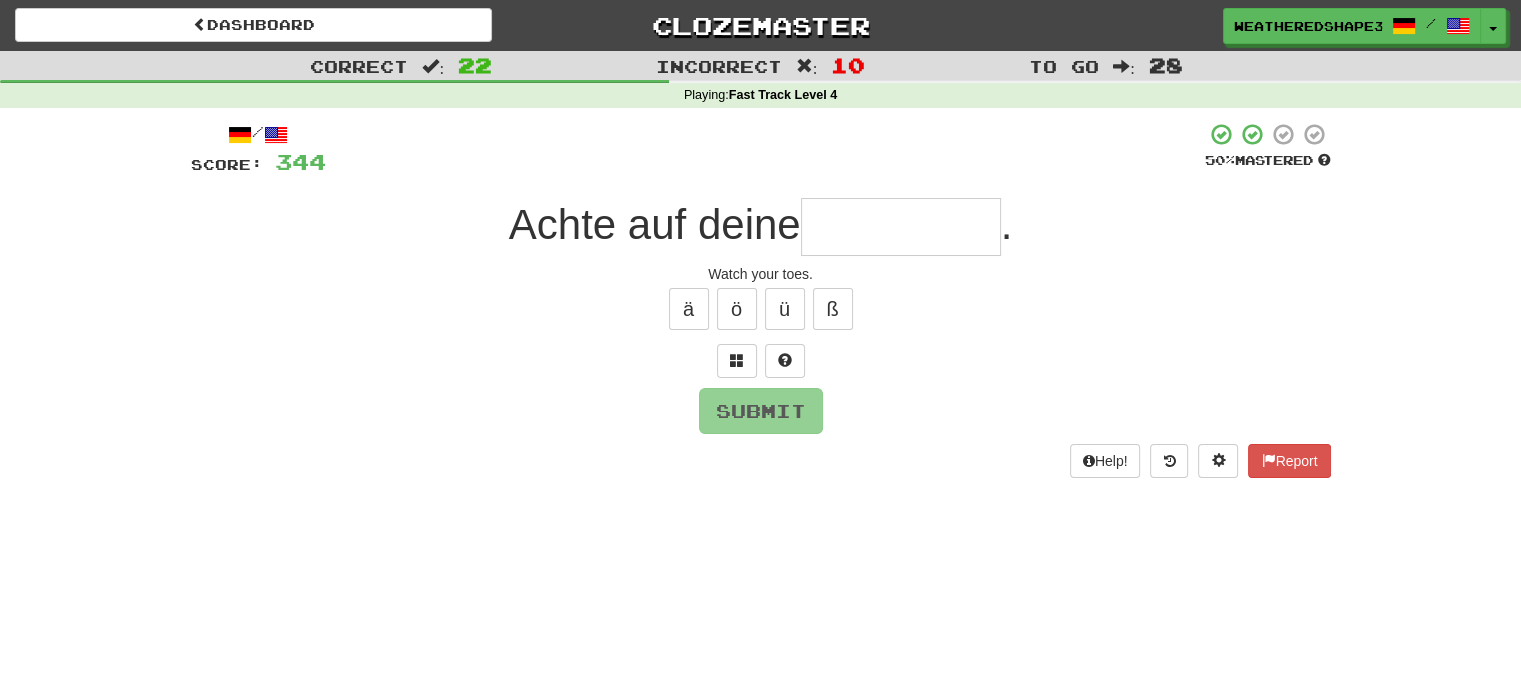 type on "*" 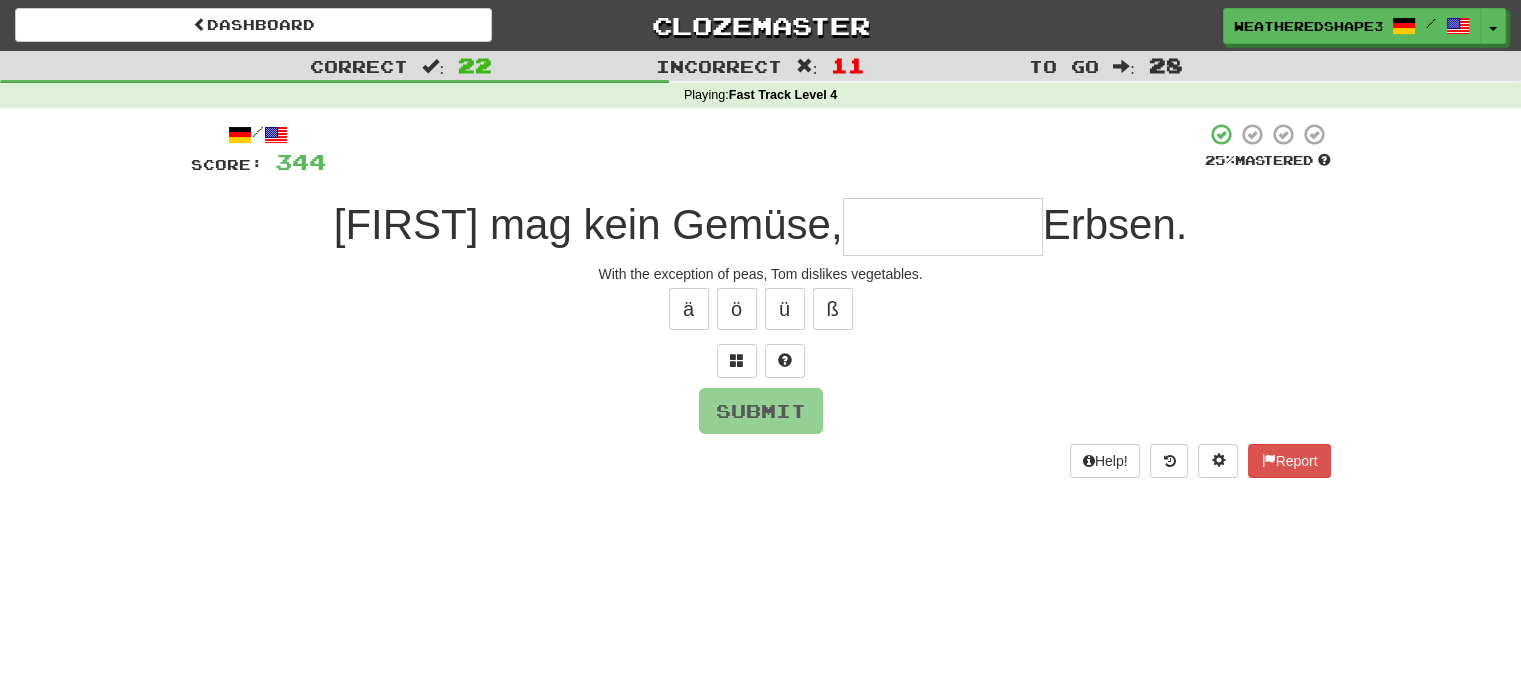 type on "*" 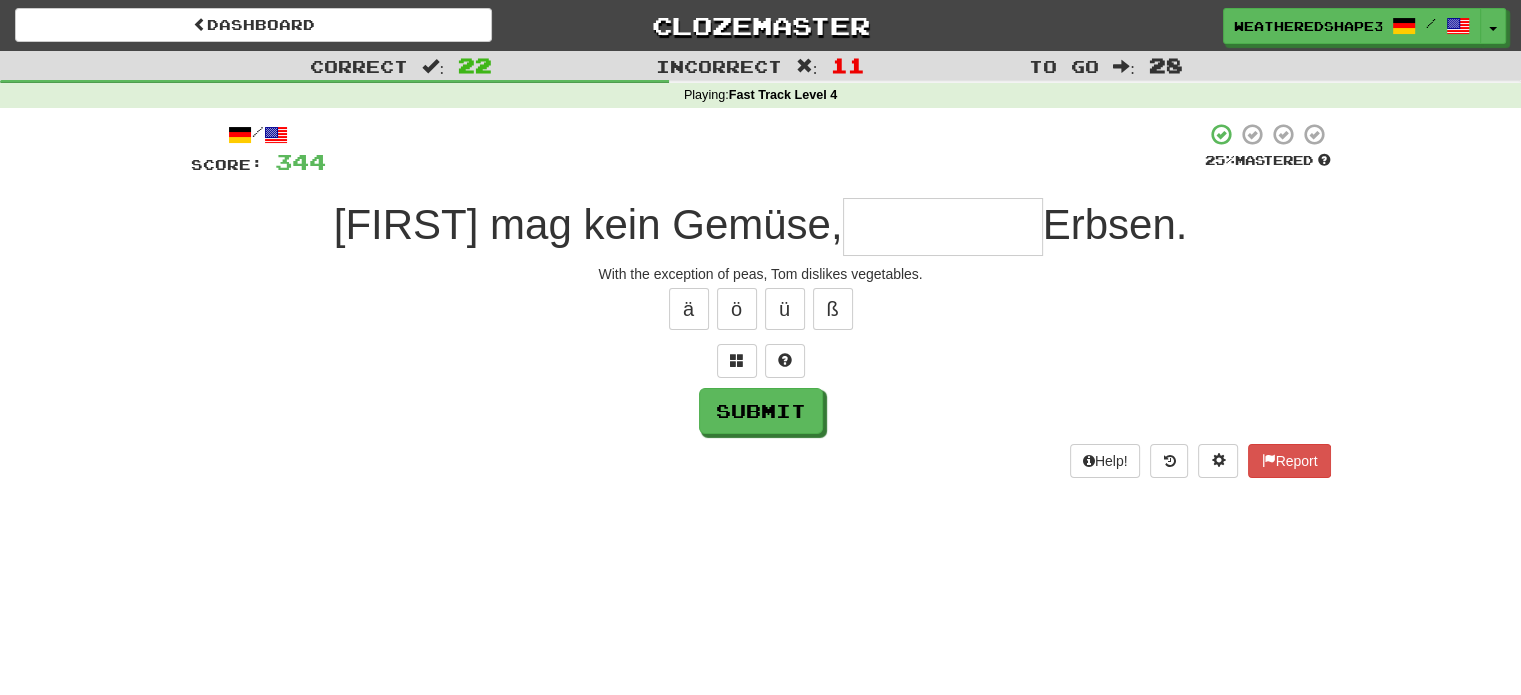 type on "*****" 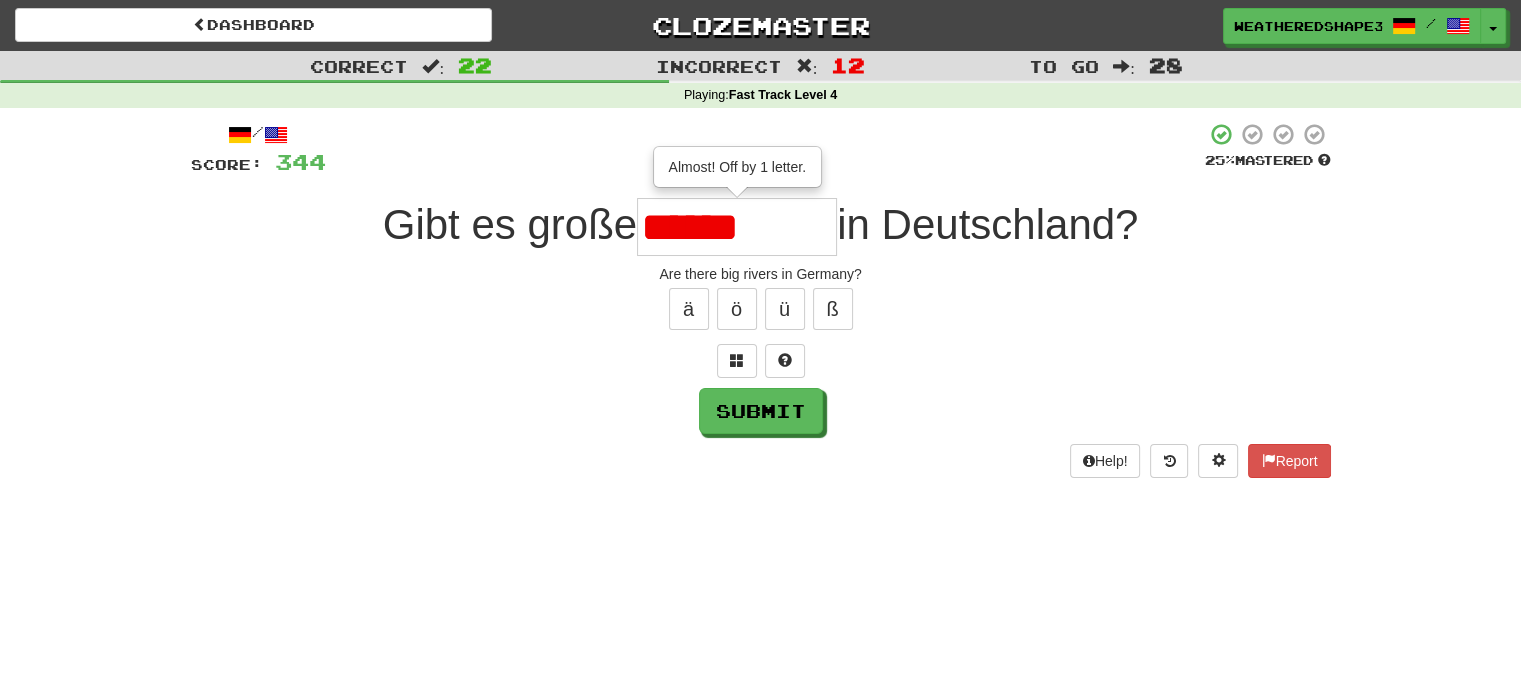 type on "******" 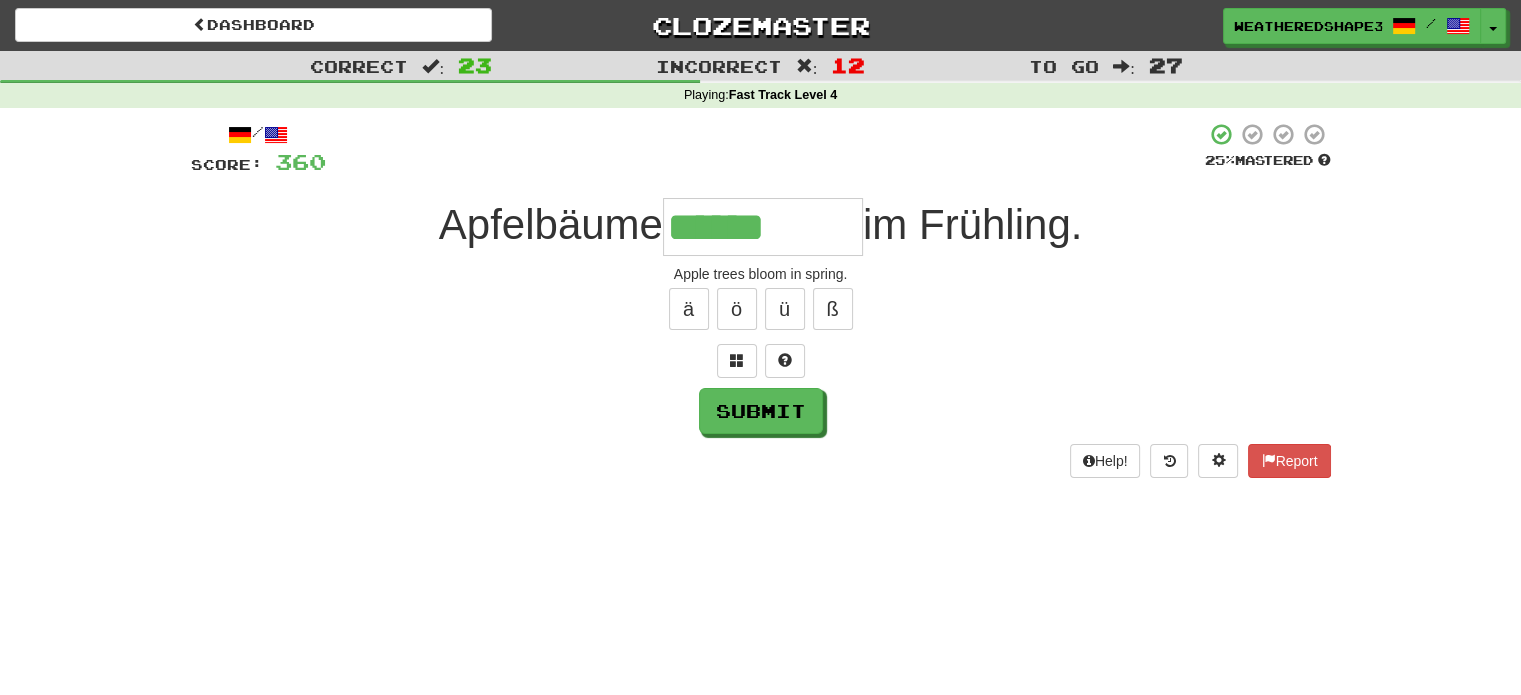 type on "******" 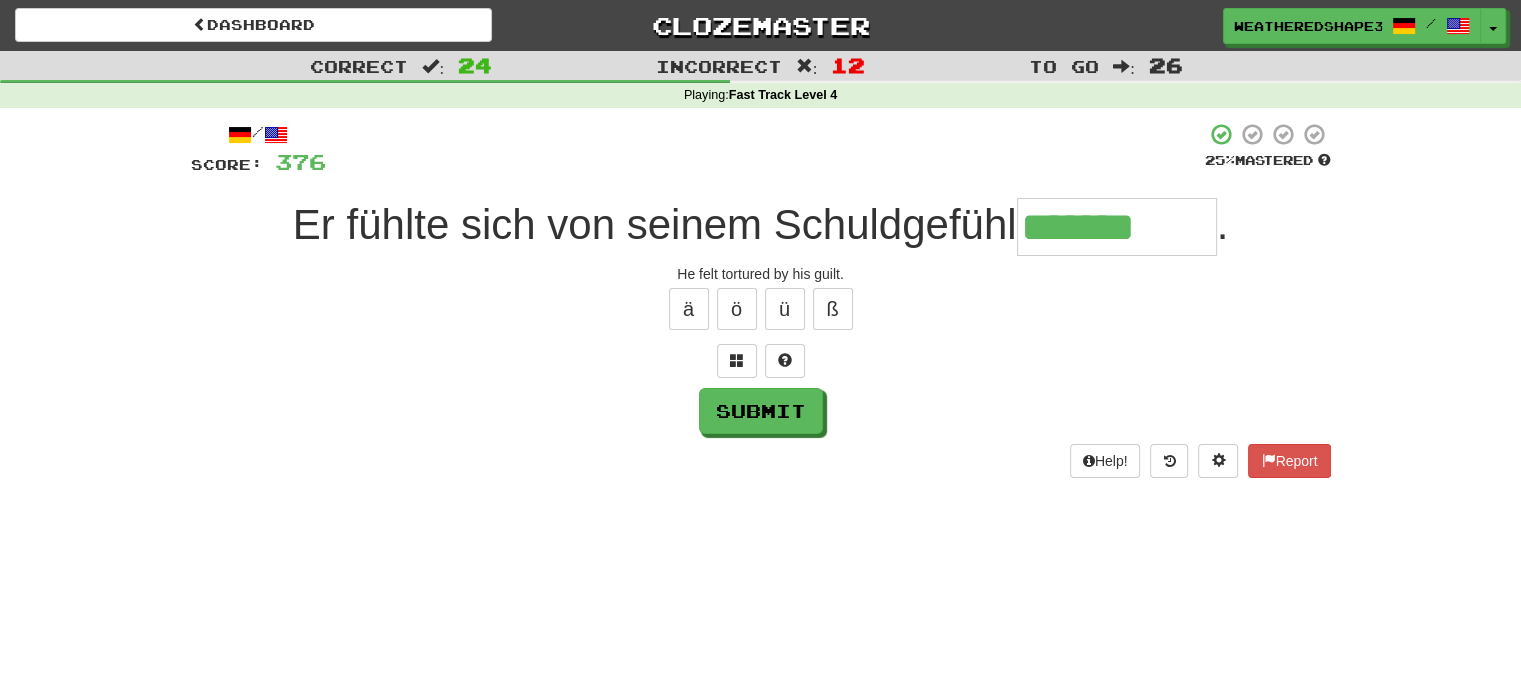 type on "*******" 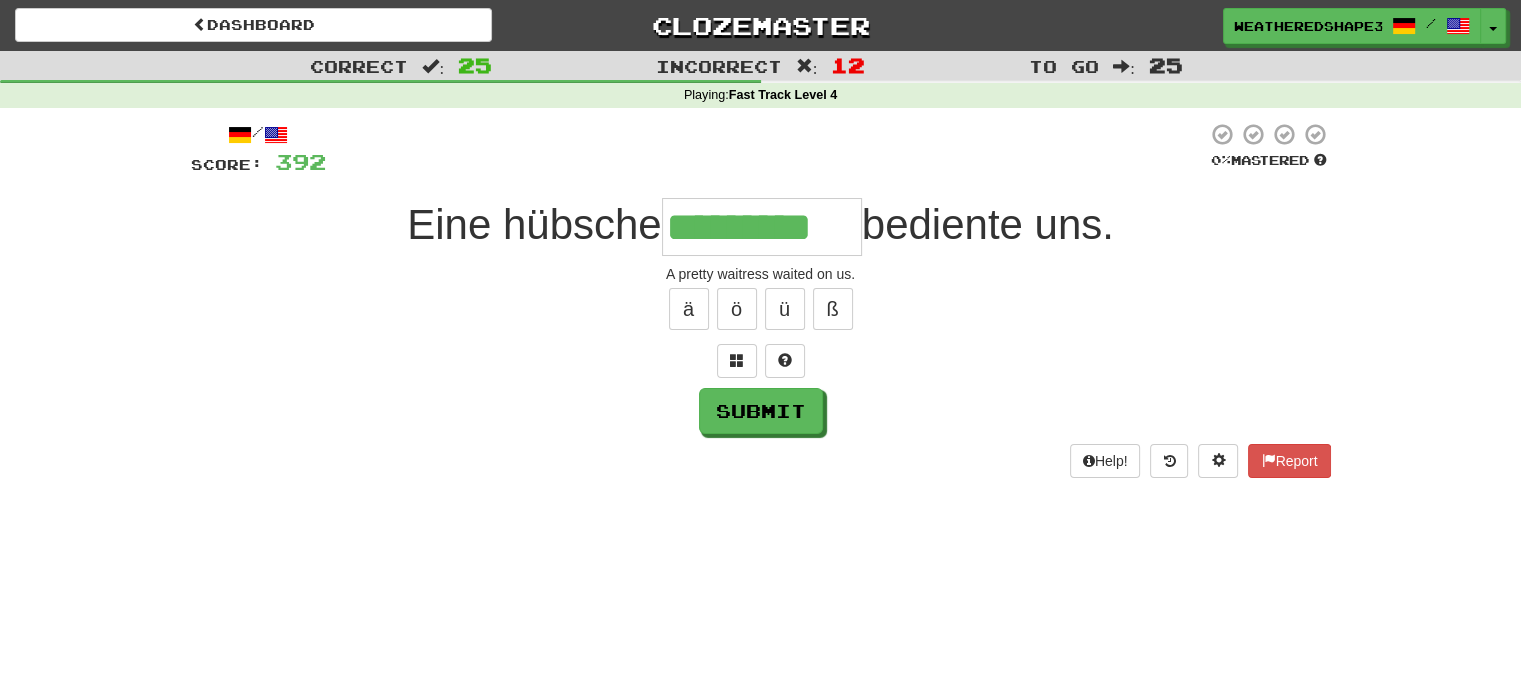 type on "*********" 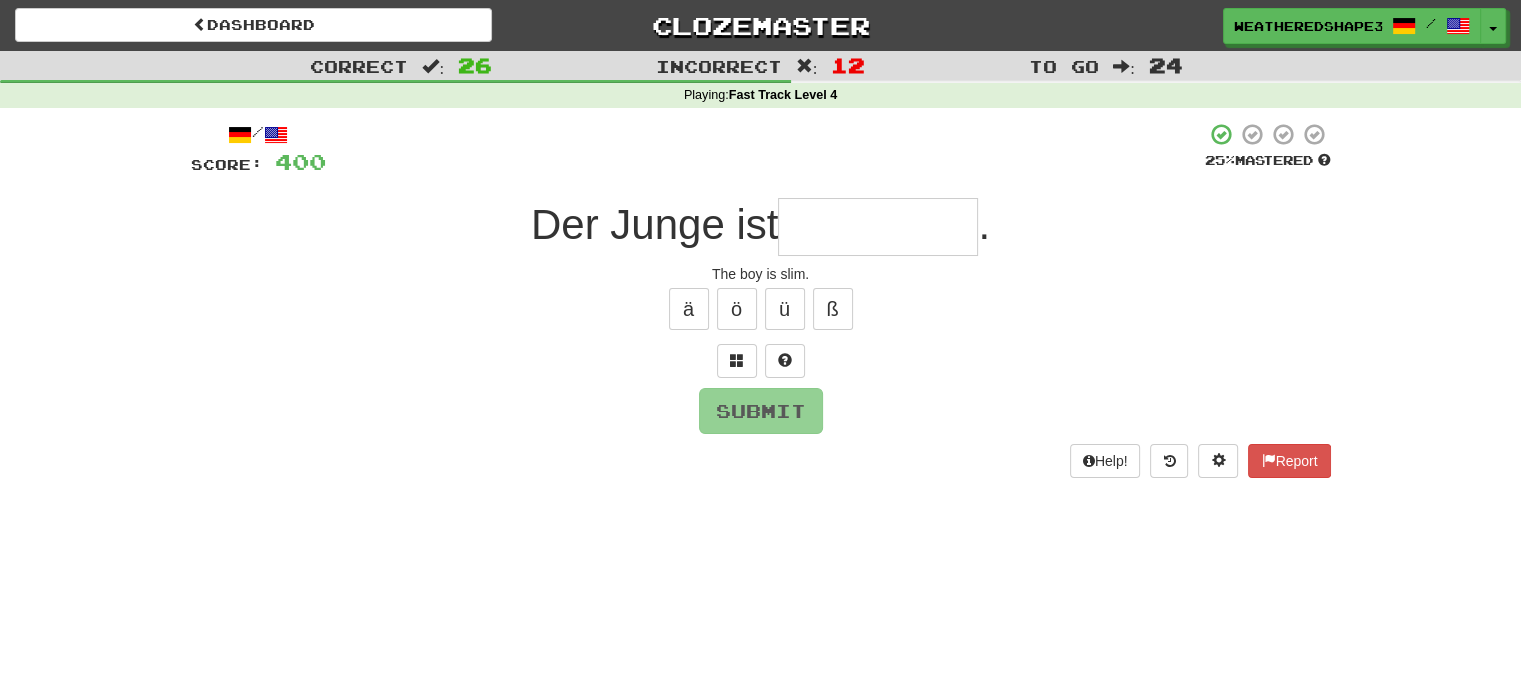 type on "*" 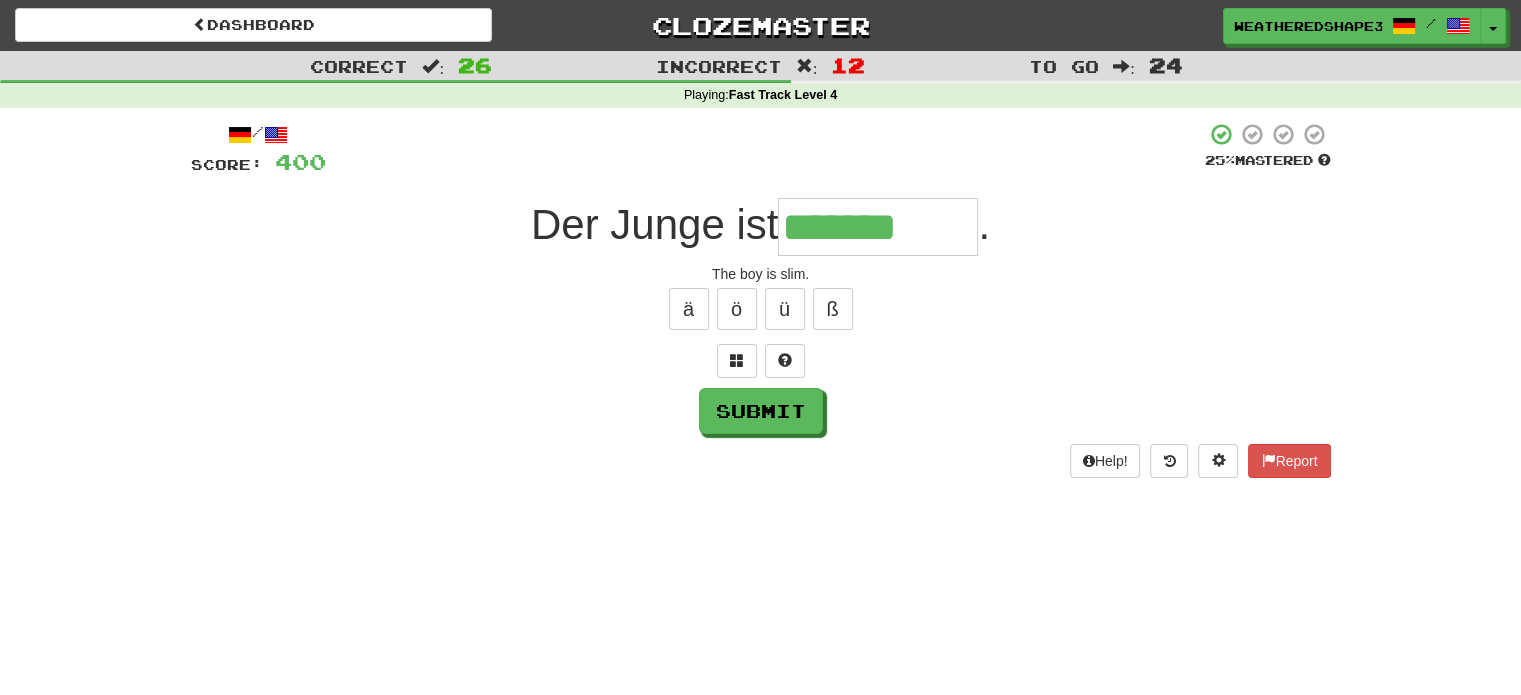 type on "*******" 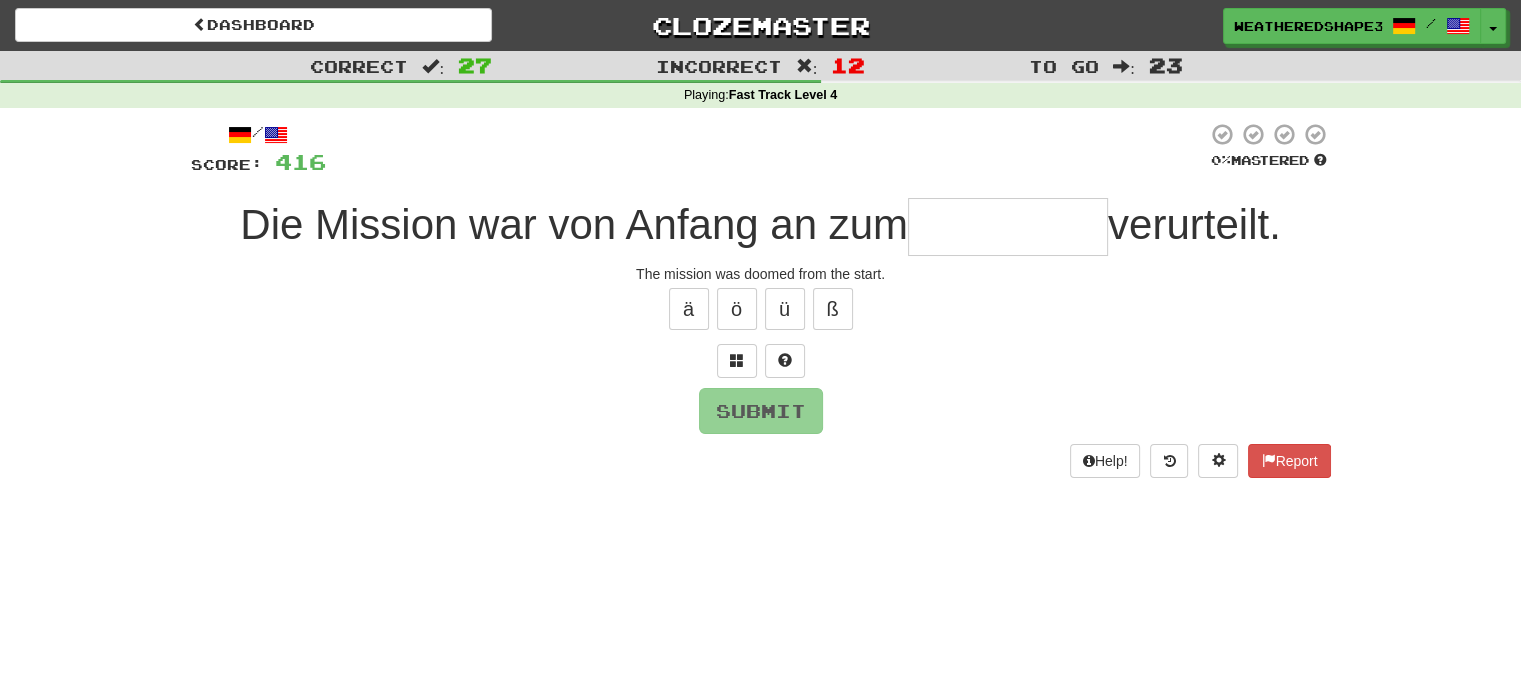type on "*" 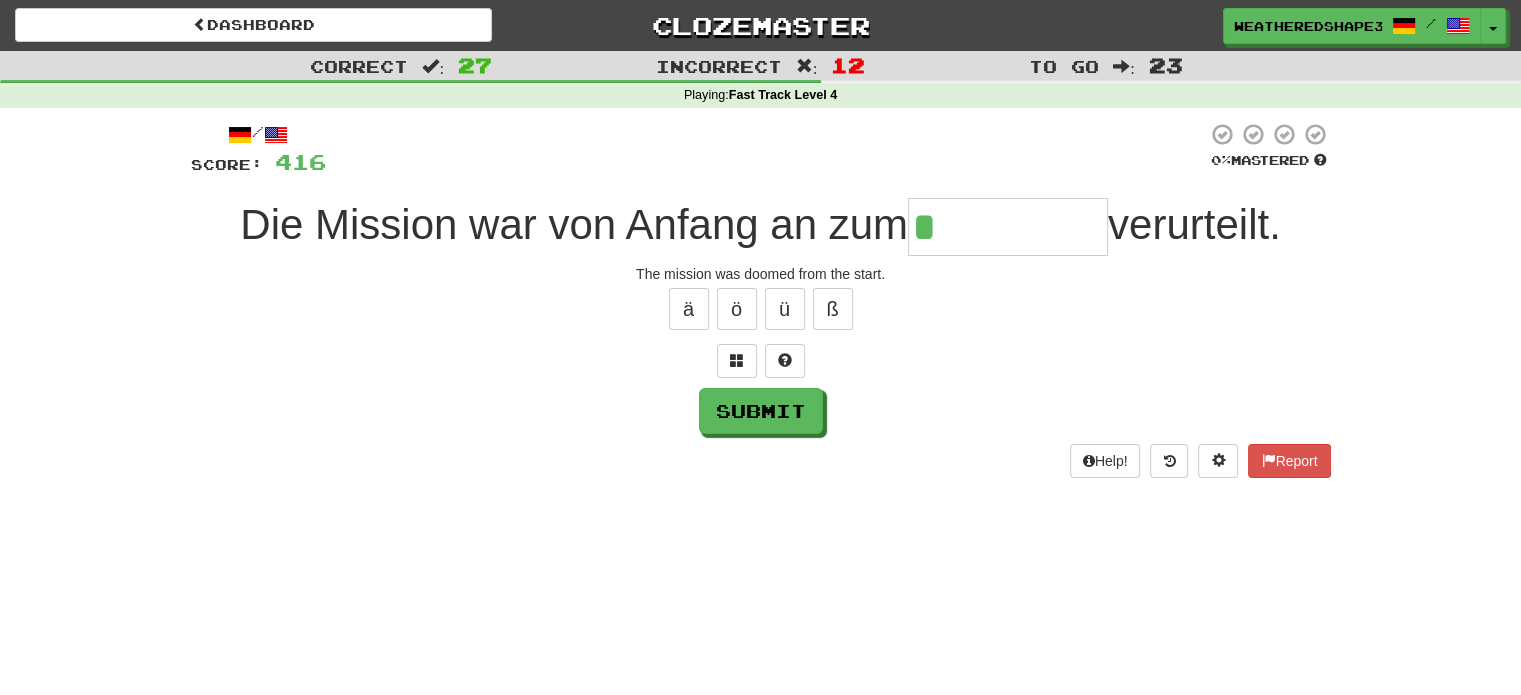 type on "*********" 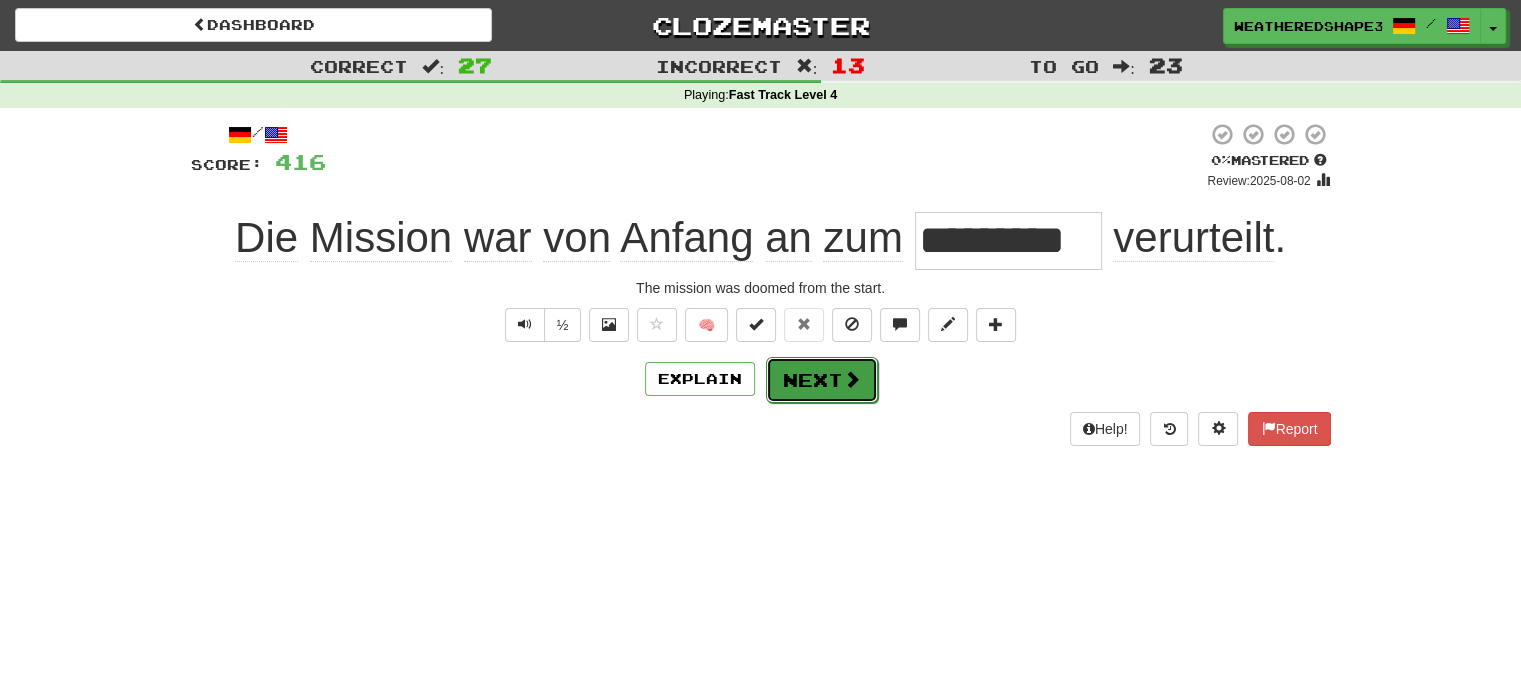 click on "Next" at bounding box center (822, 380) 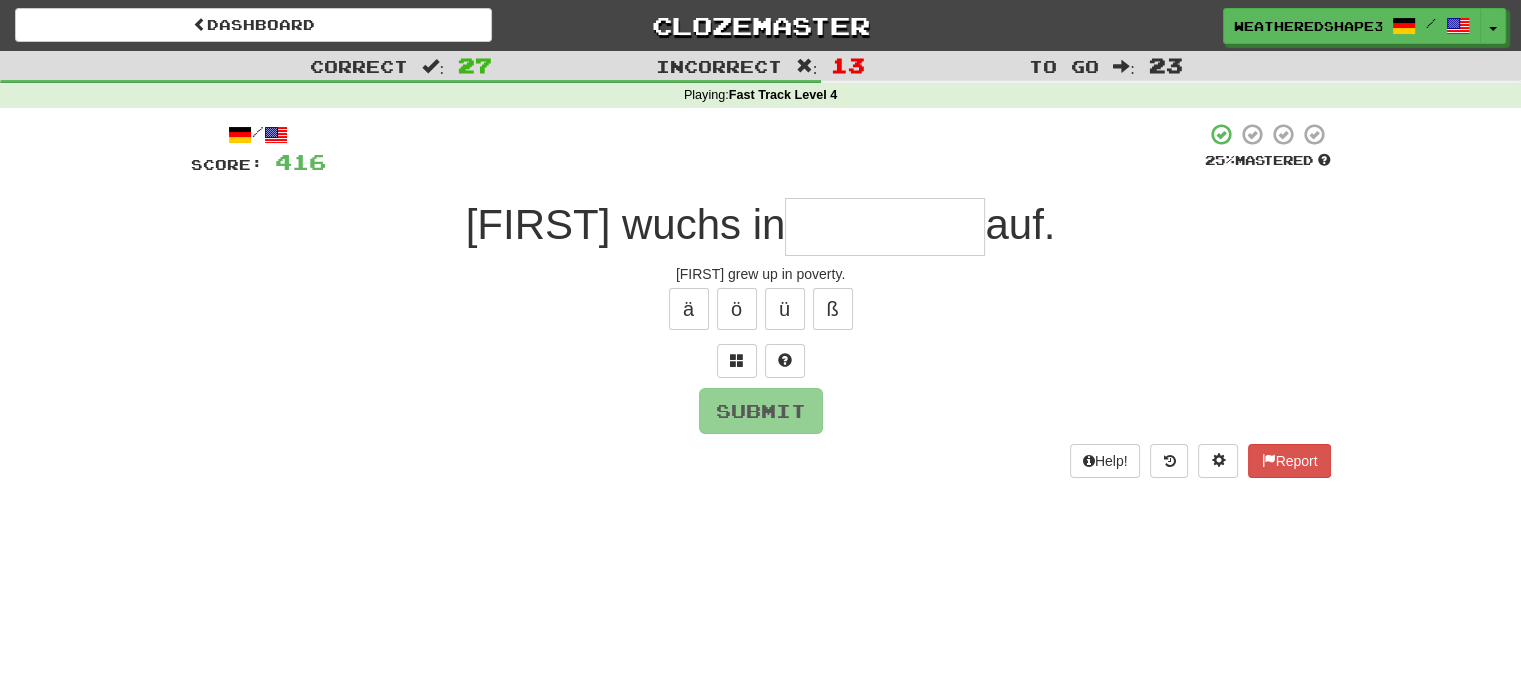 type on "*" 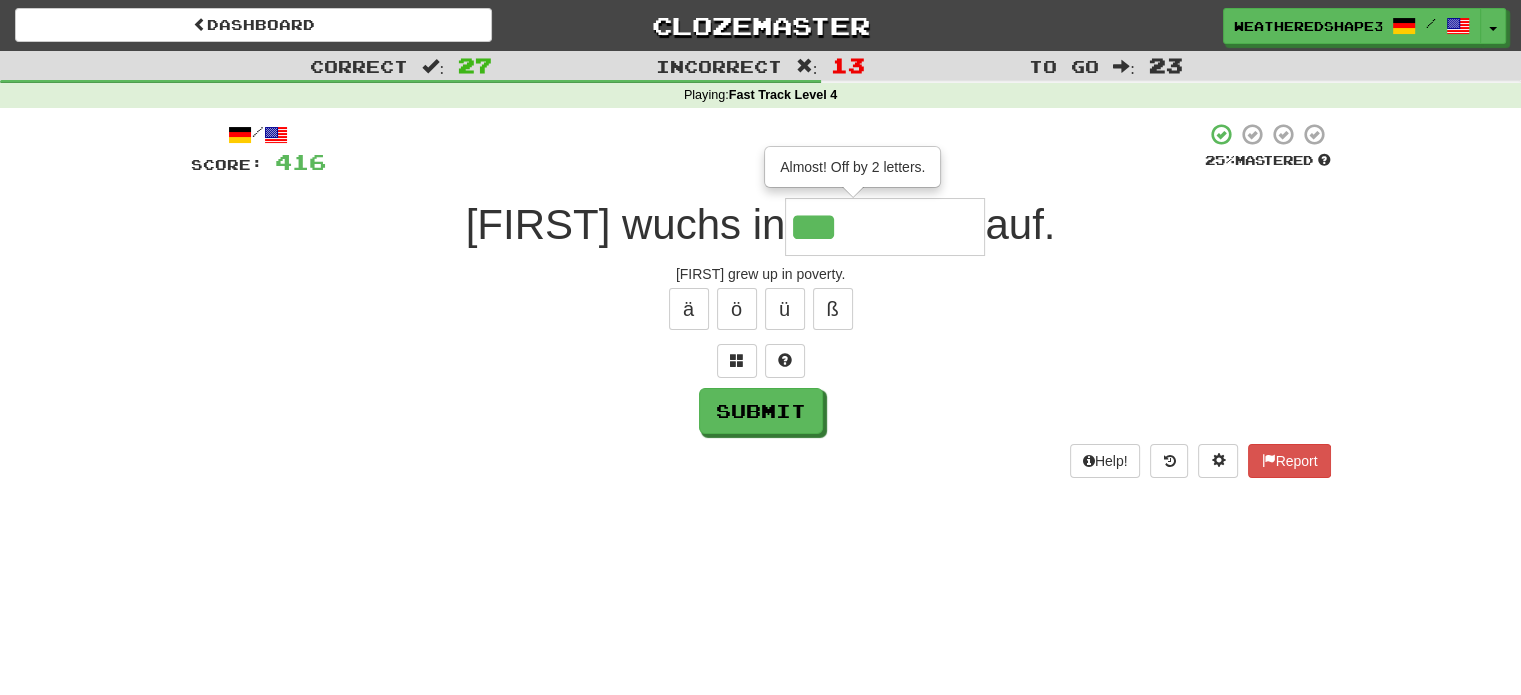 type on "*****" 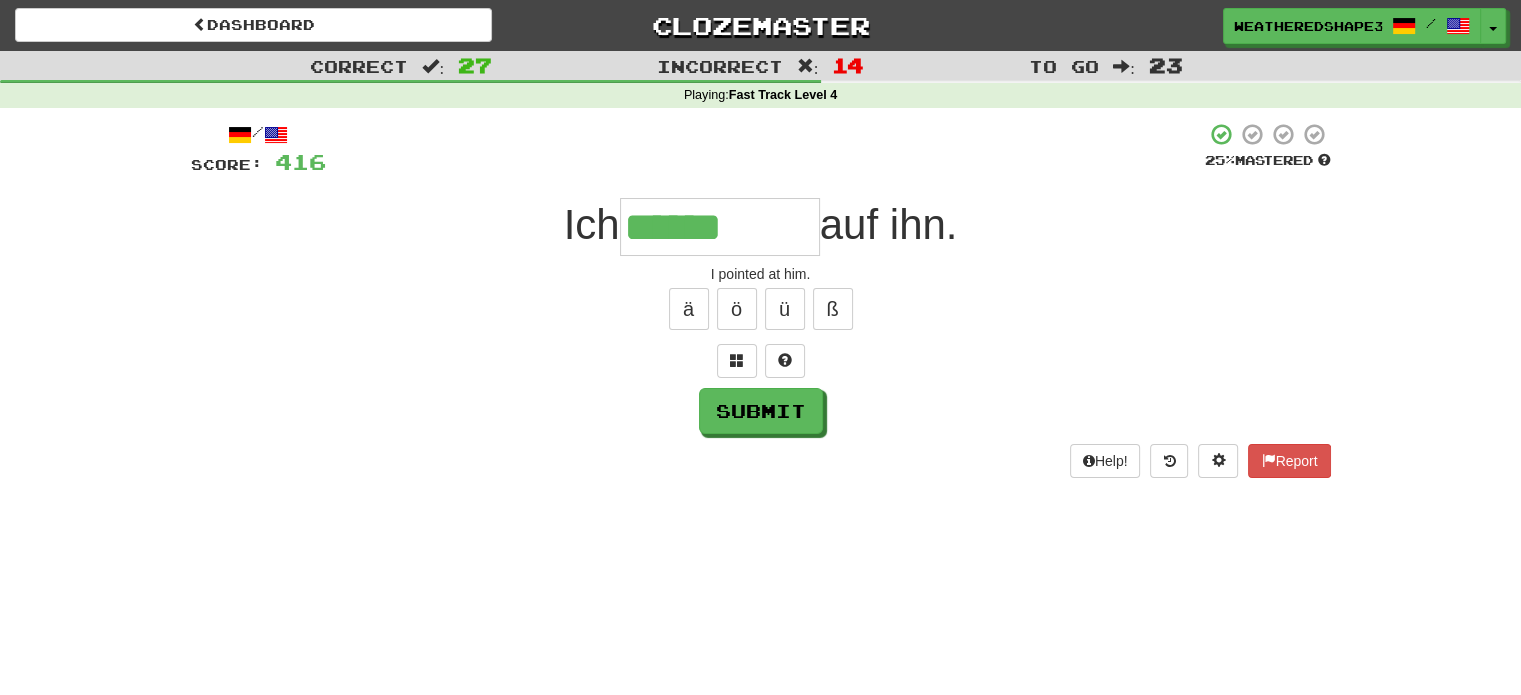 type on "******" 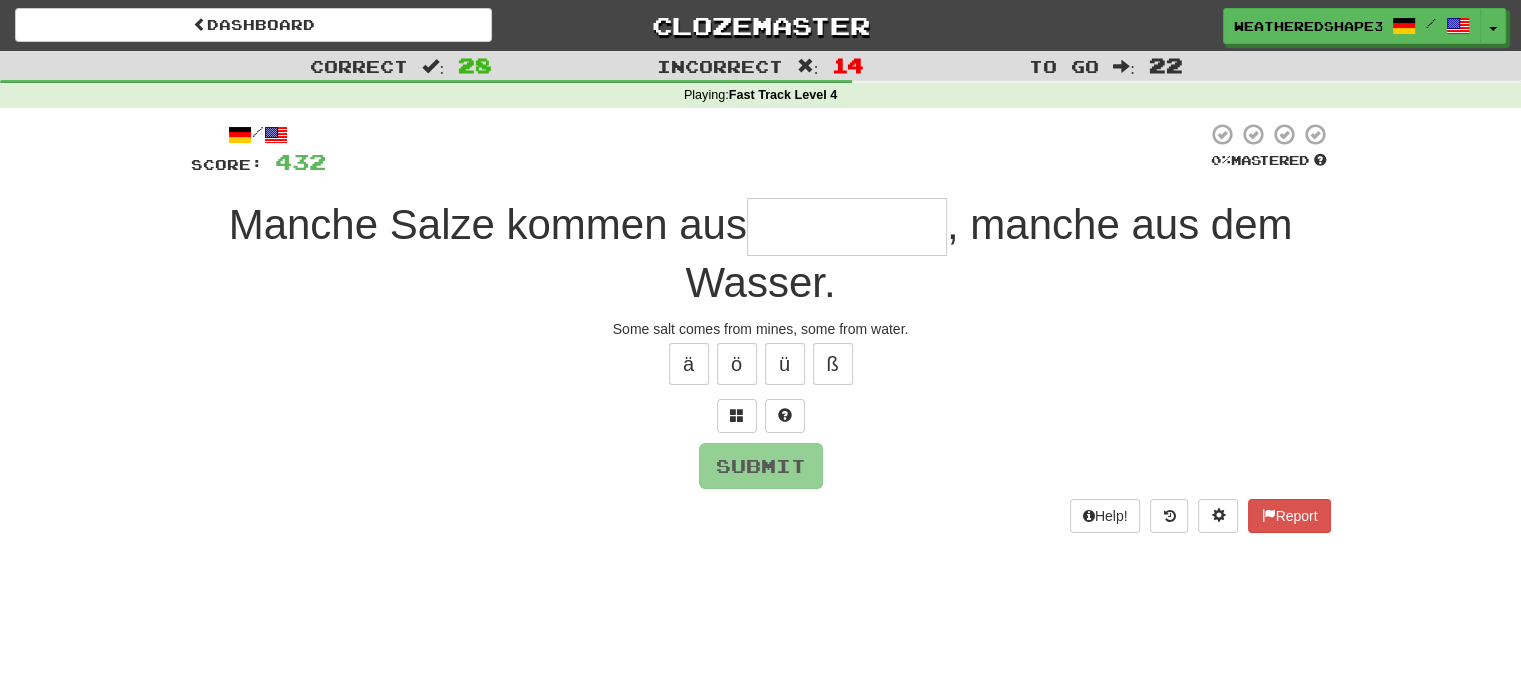 type on "*" 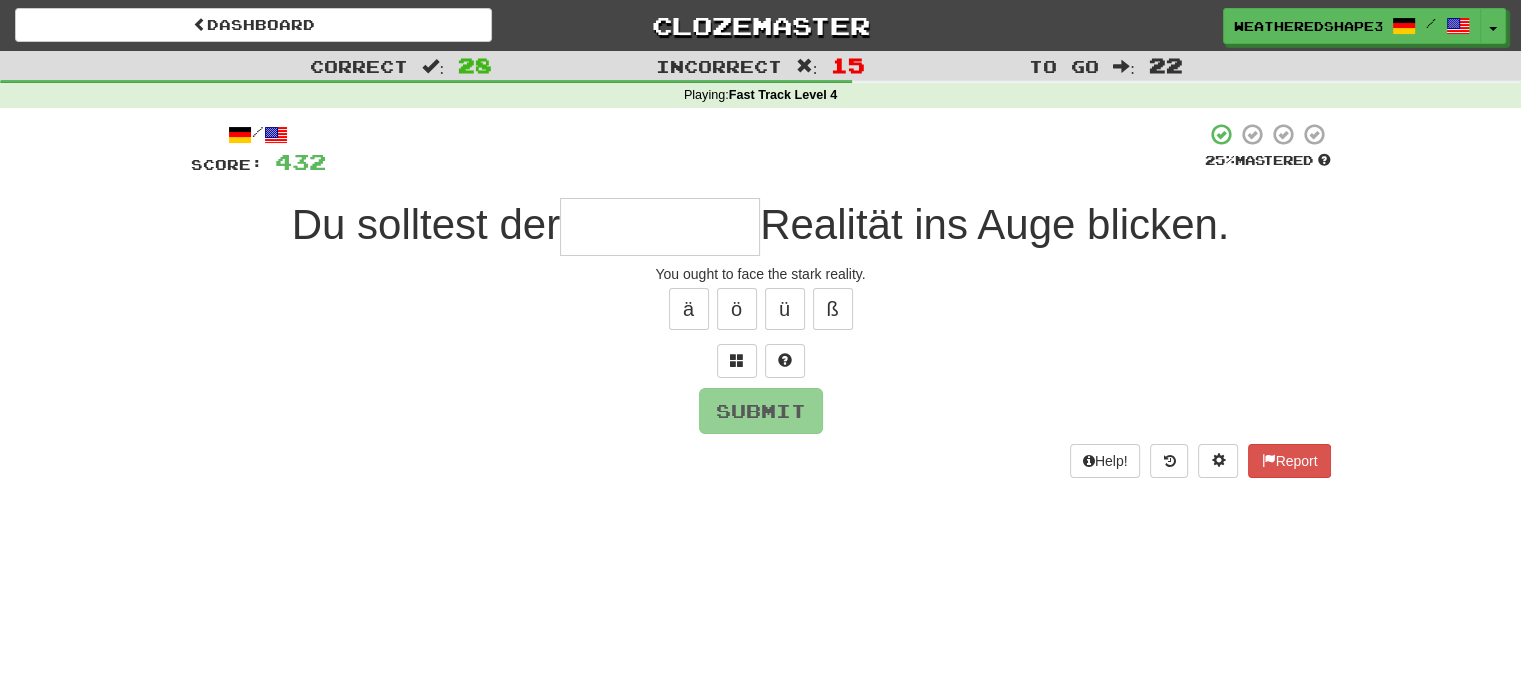 type on "*" 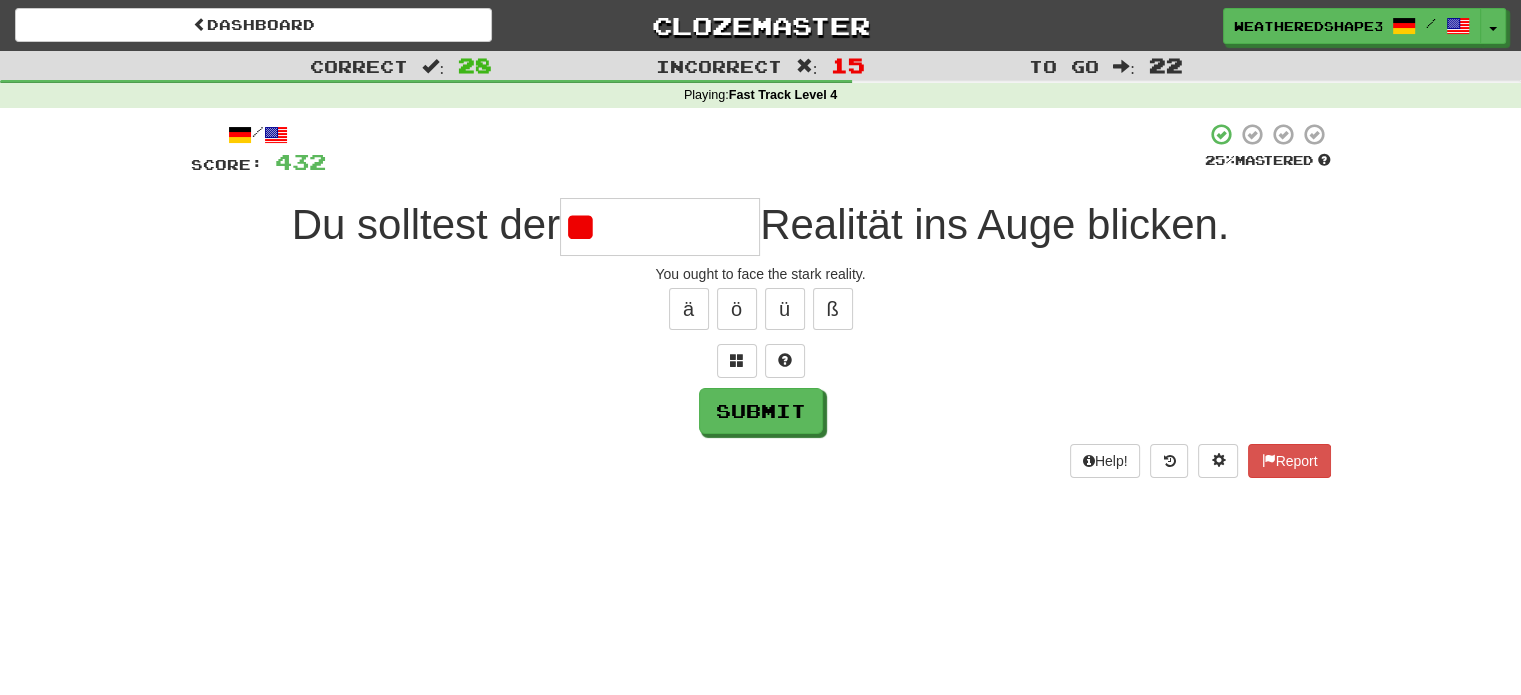 type on "*" 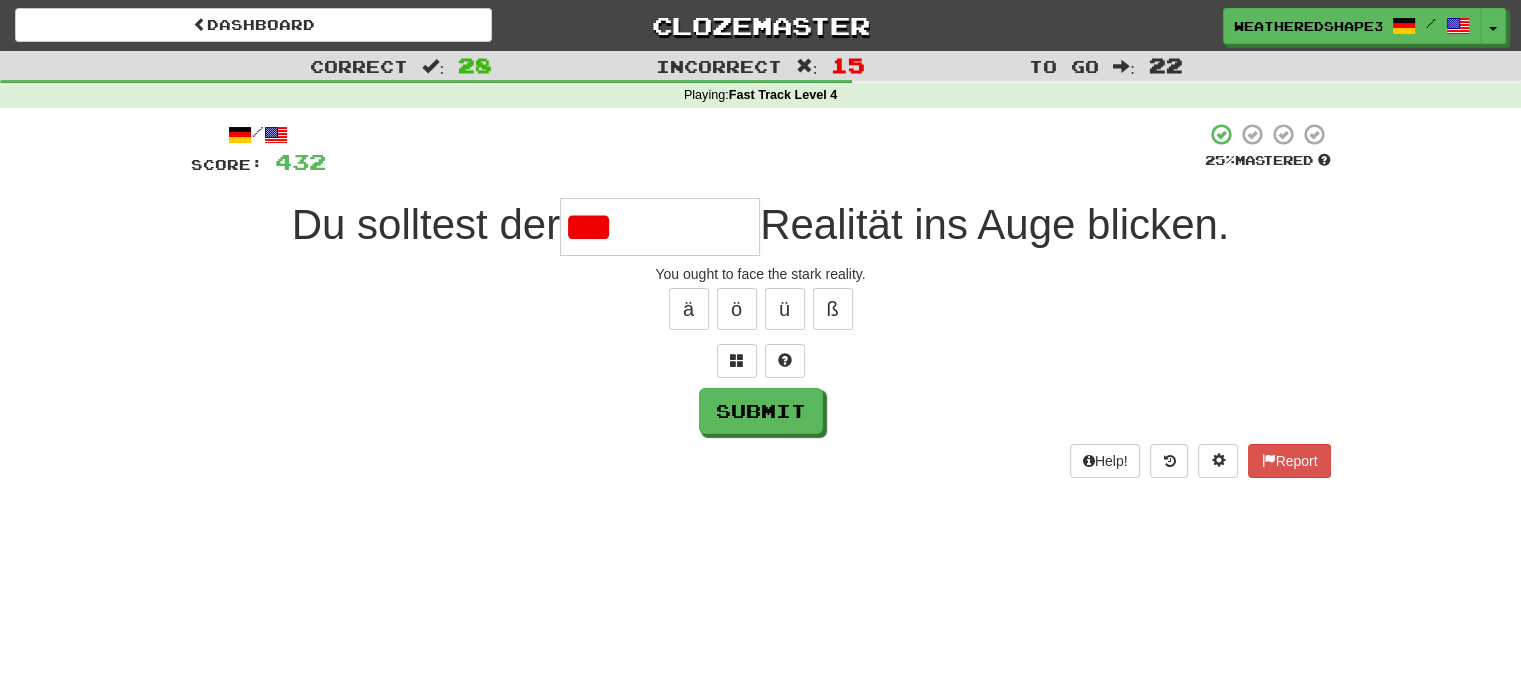 type on "*******" 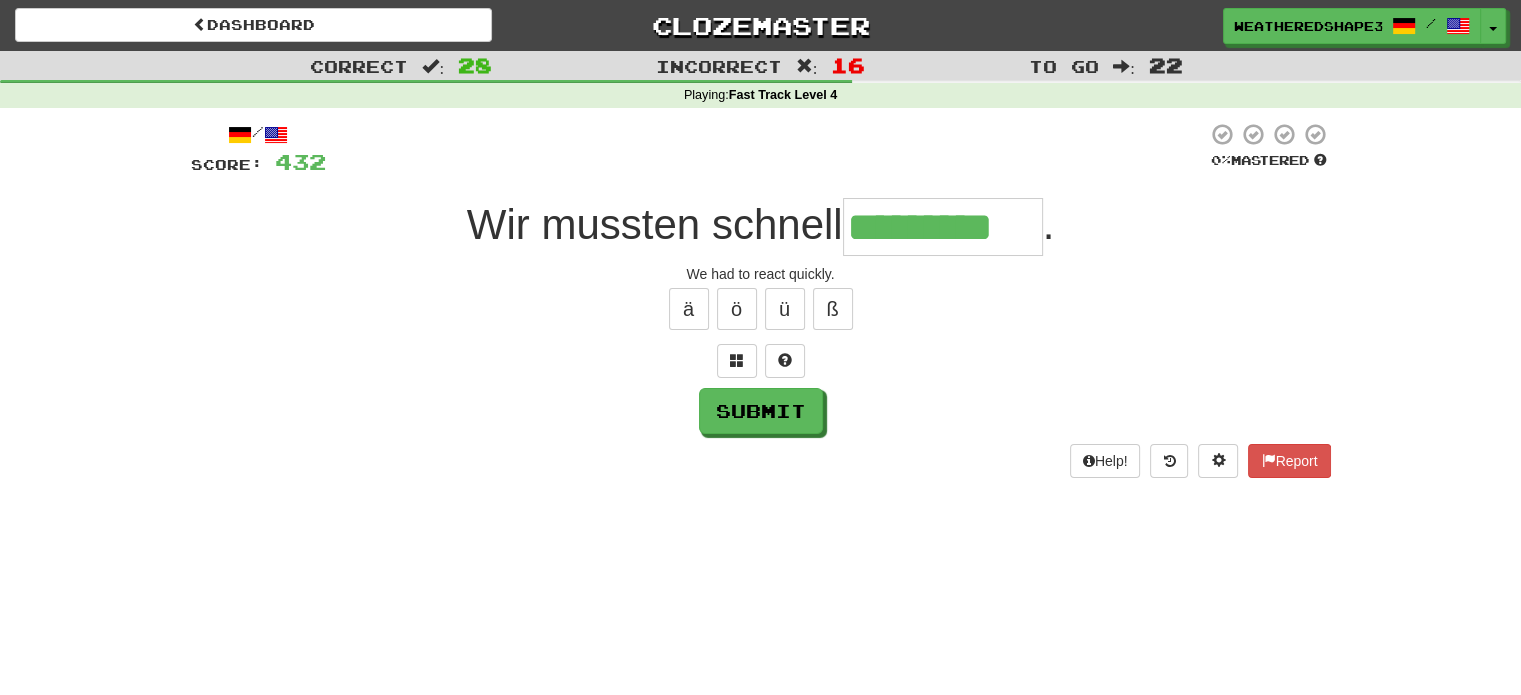 type on "*********" 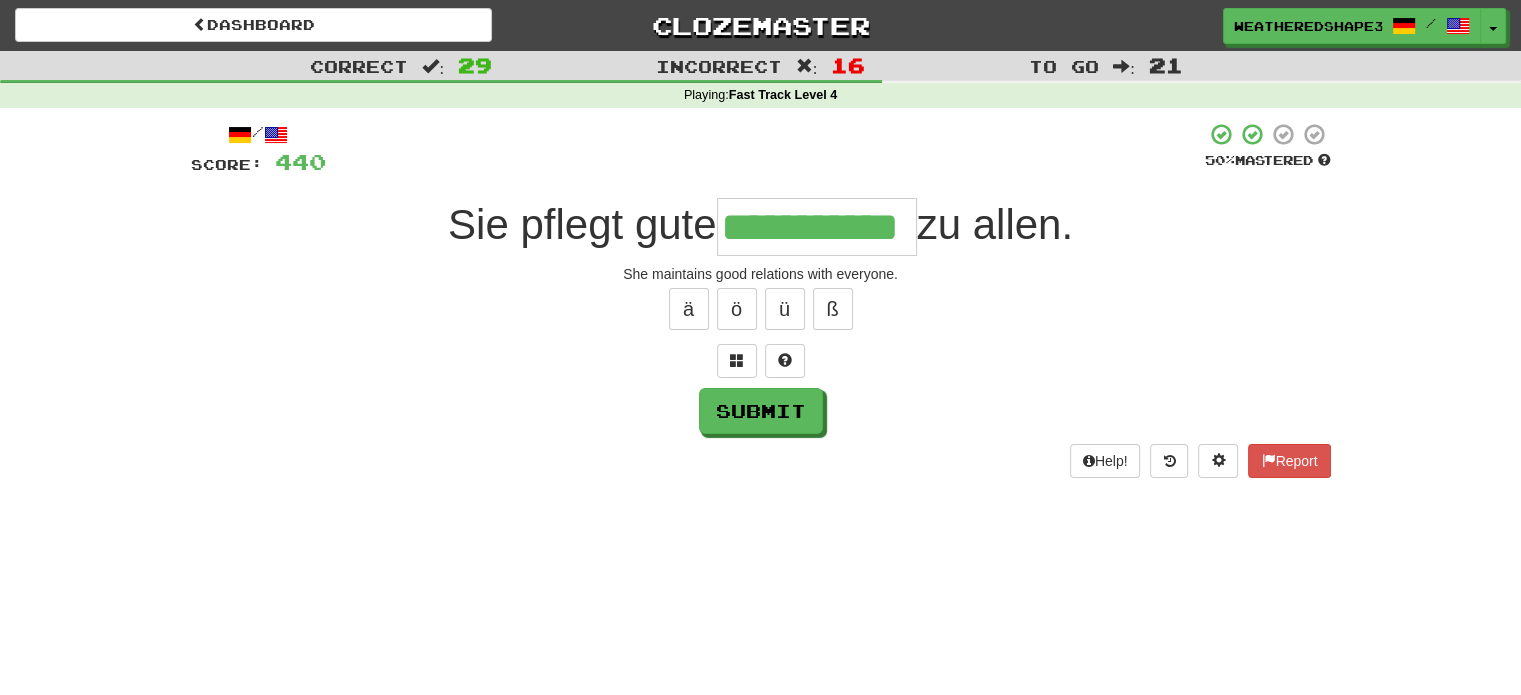 scroll, scrollTop: 0, scrollLeft: 48, axis: horizontal 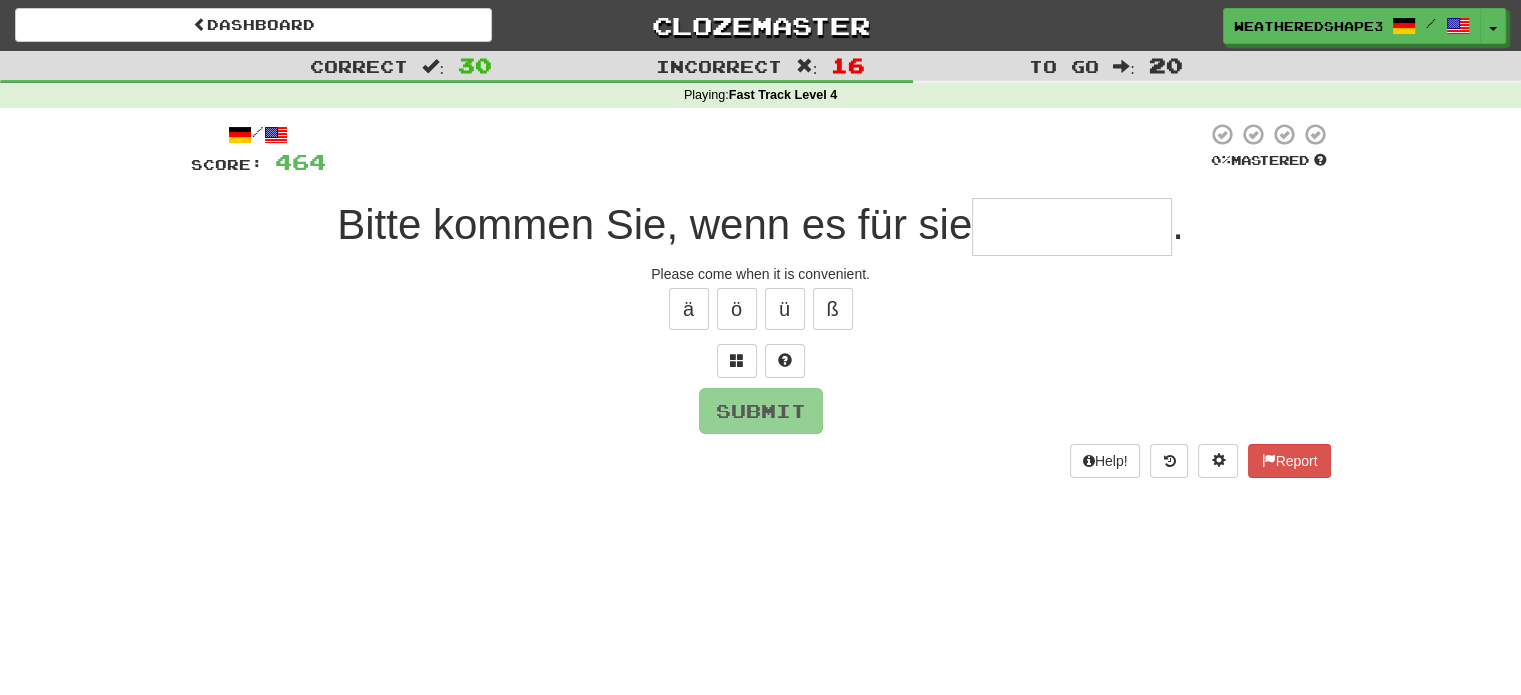type on "*" 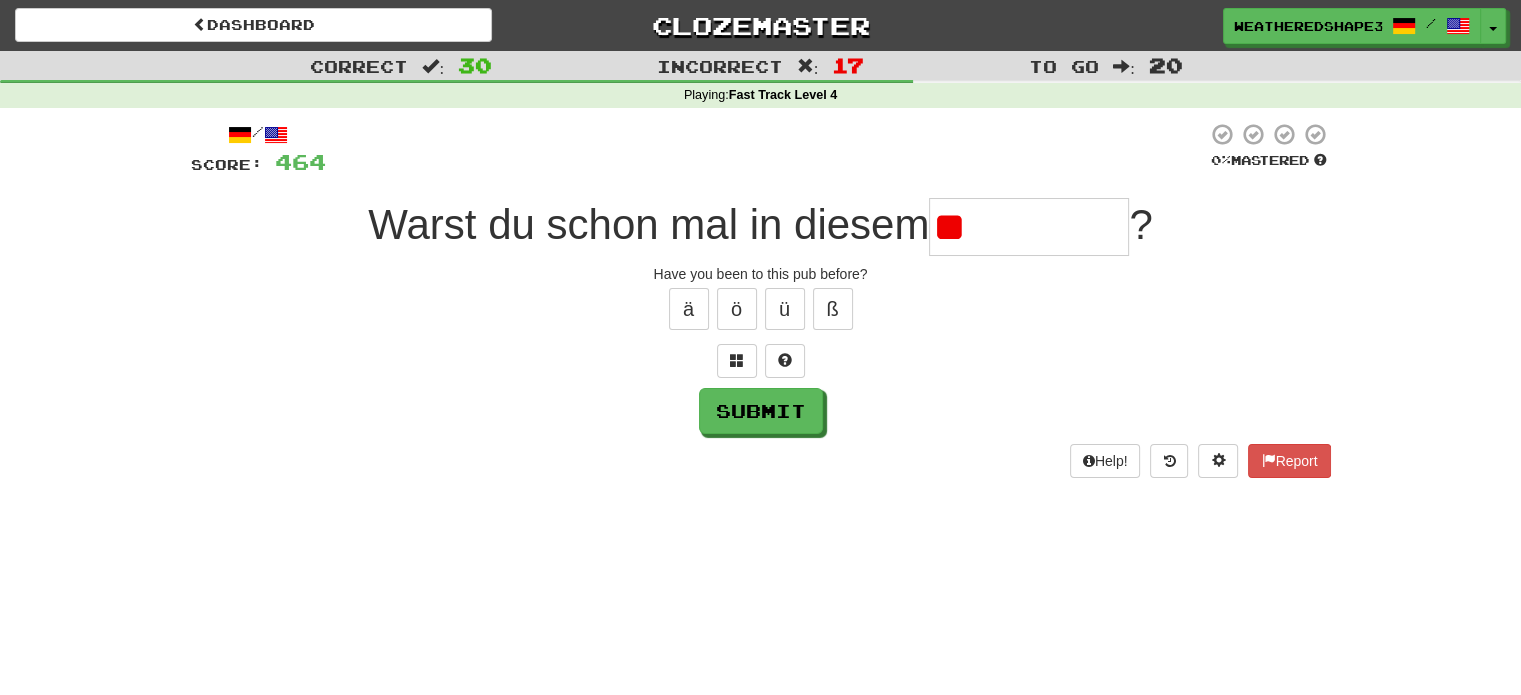 type on "*" 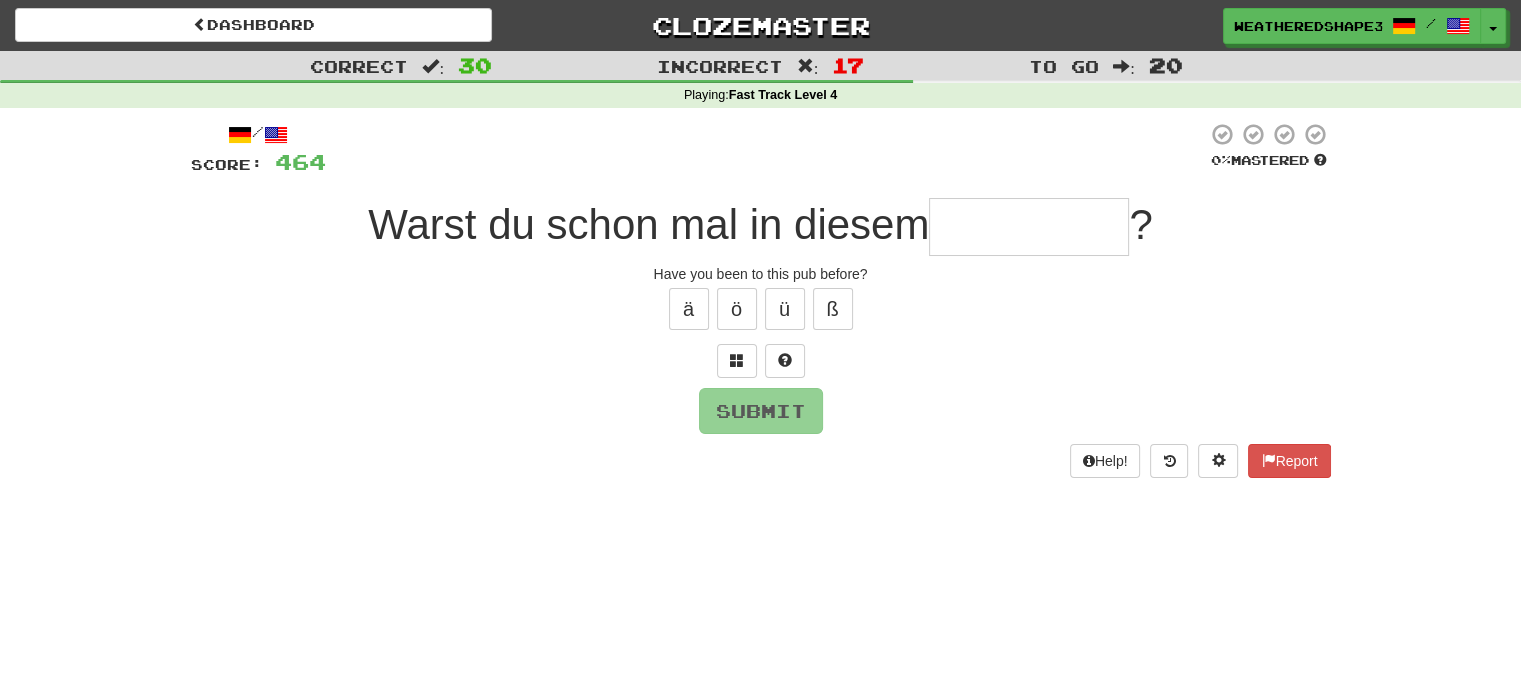 type on "*" 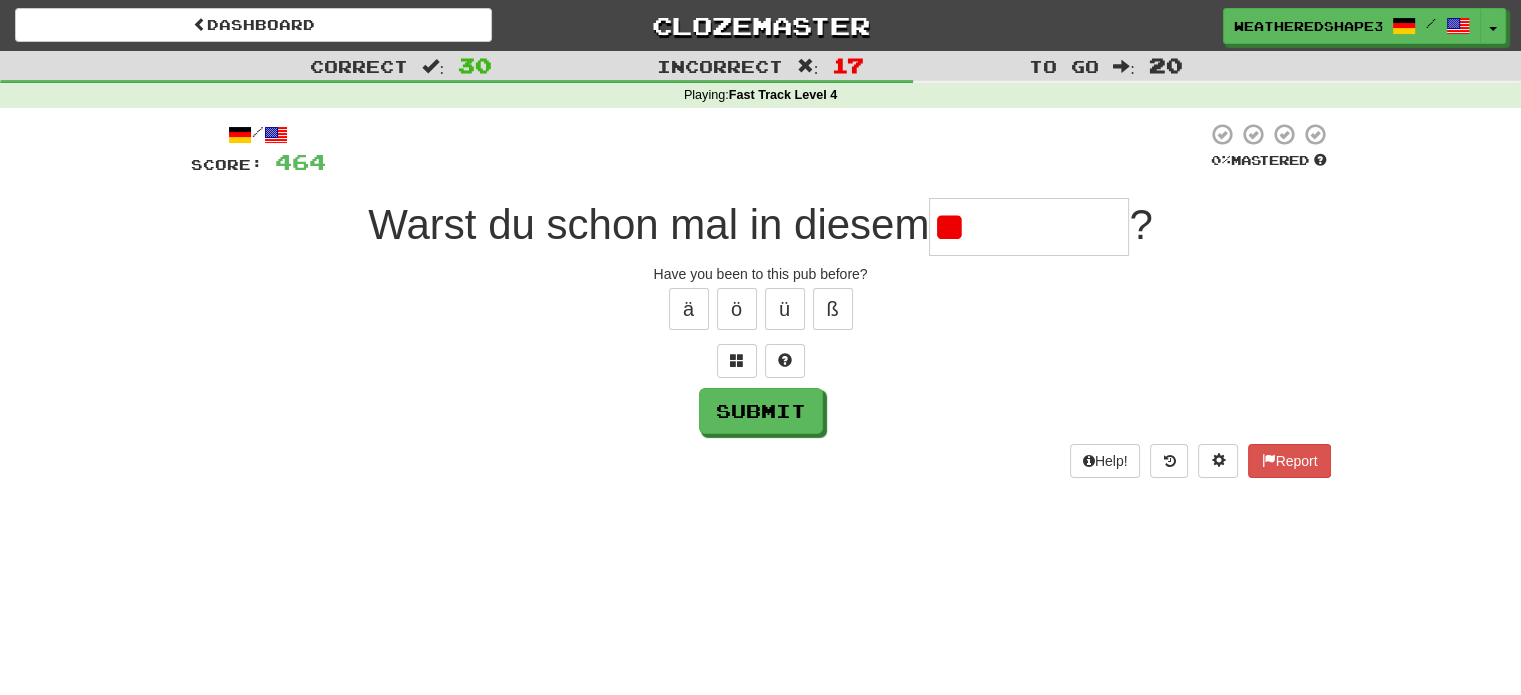 type on "*" 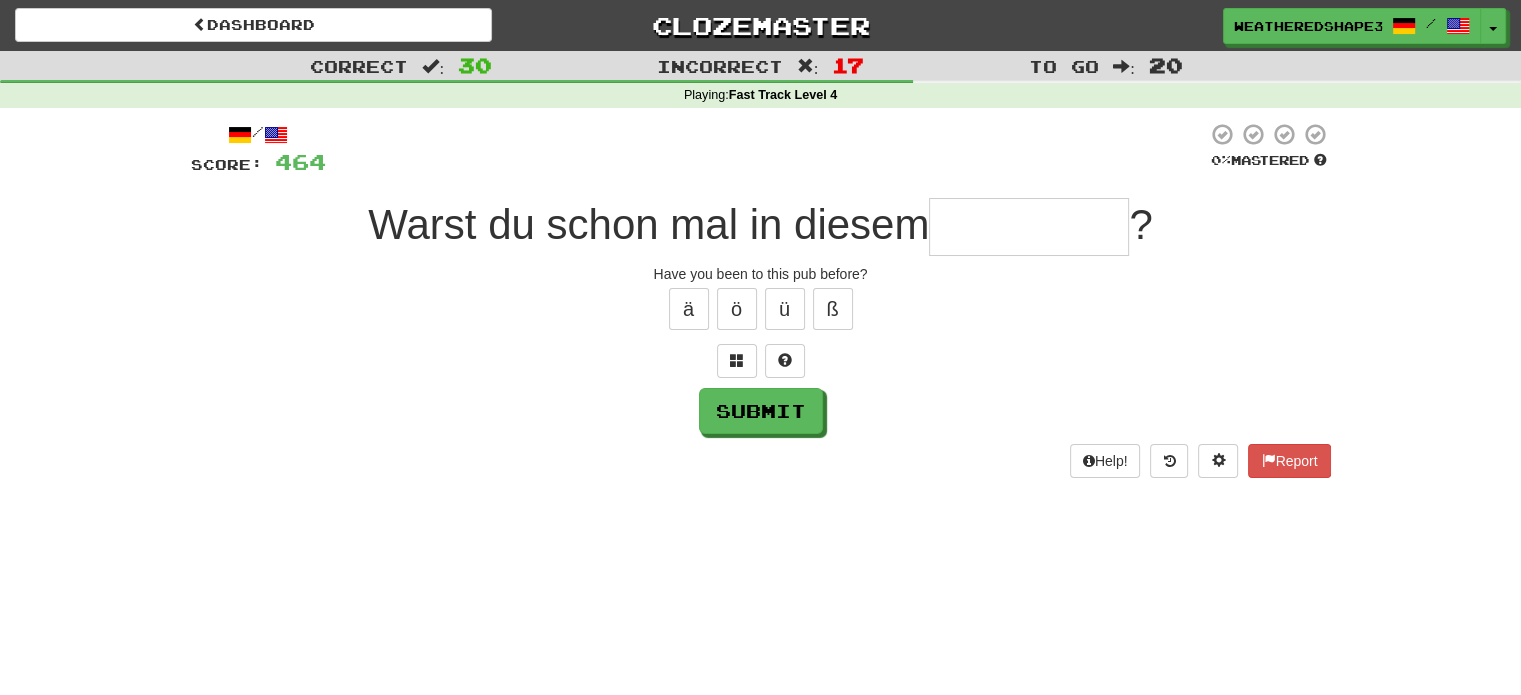 type on "*" 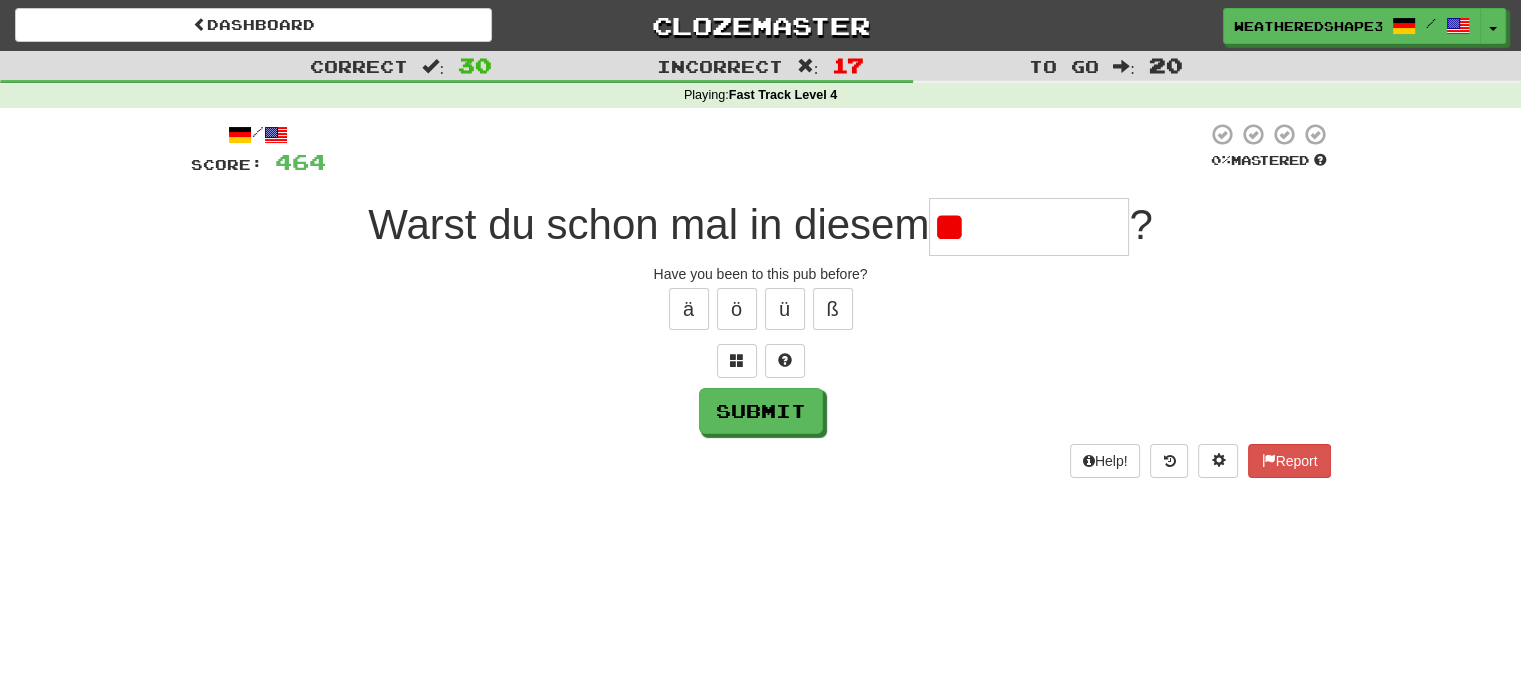 type on "*" 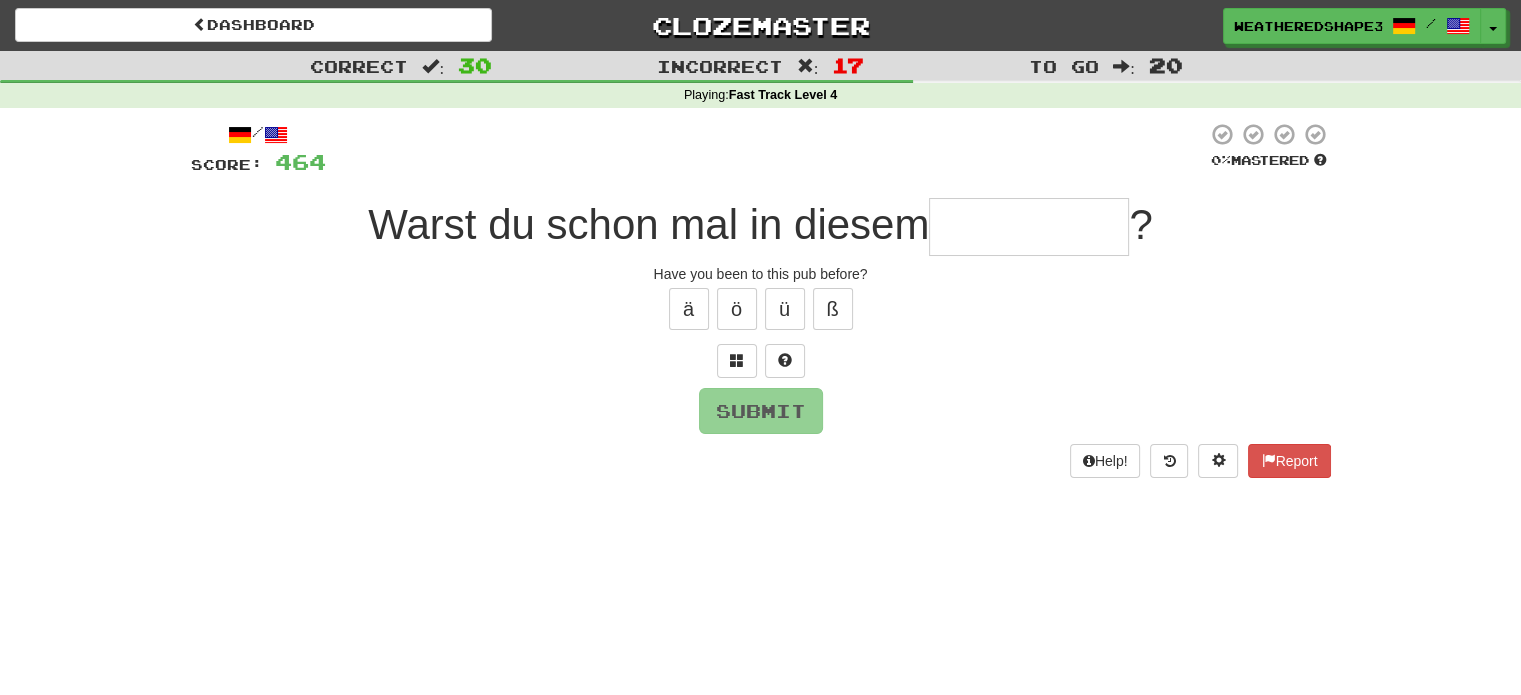 type on "*" 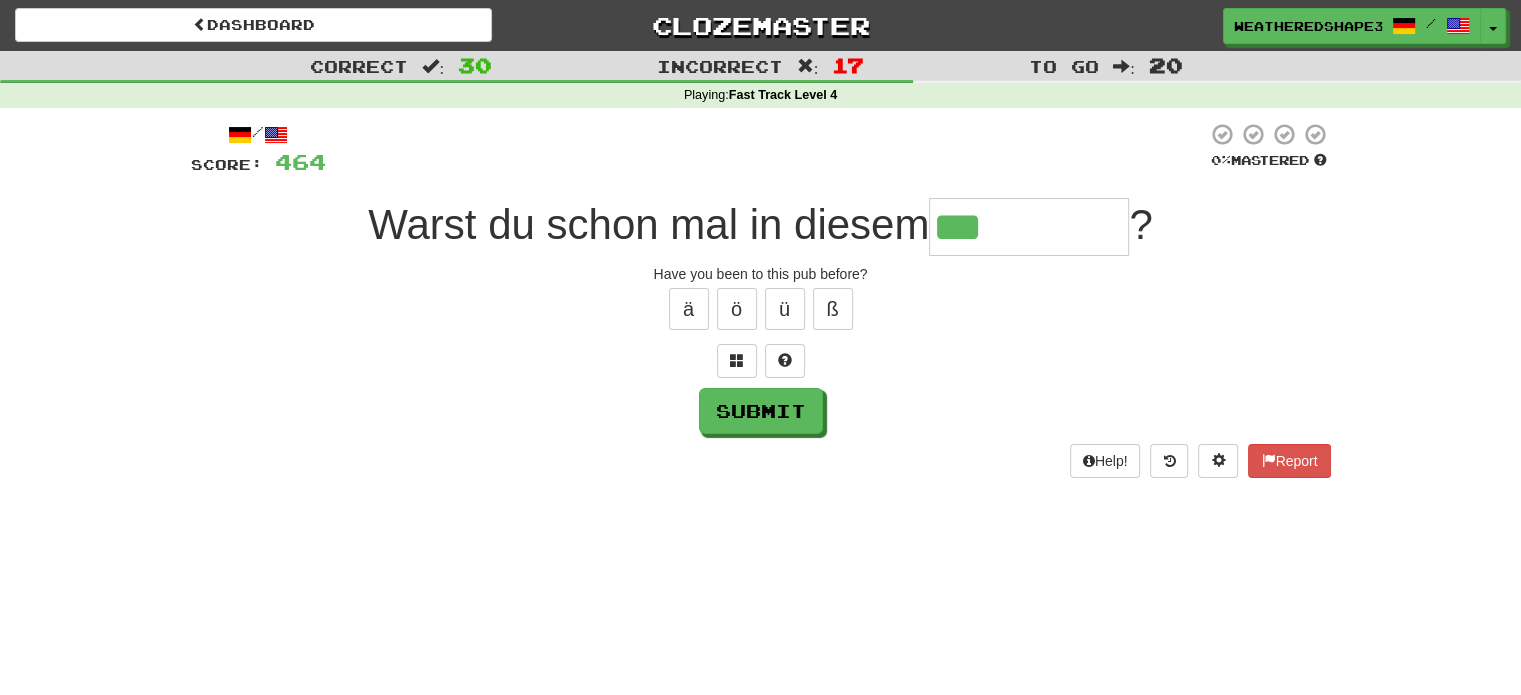 type on "***" 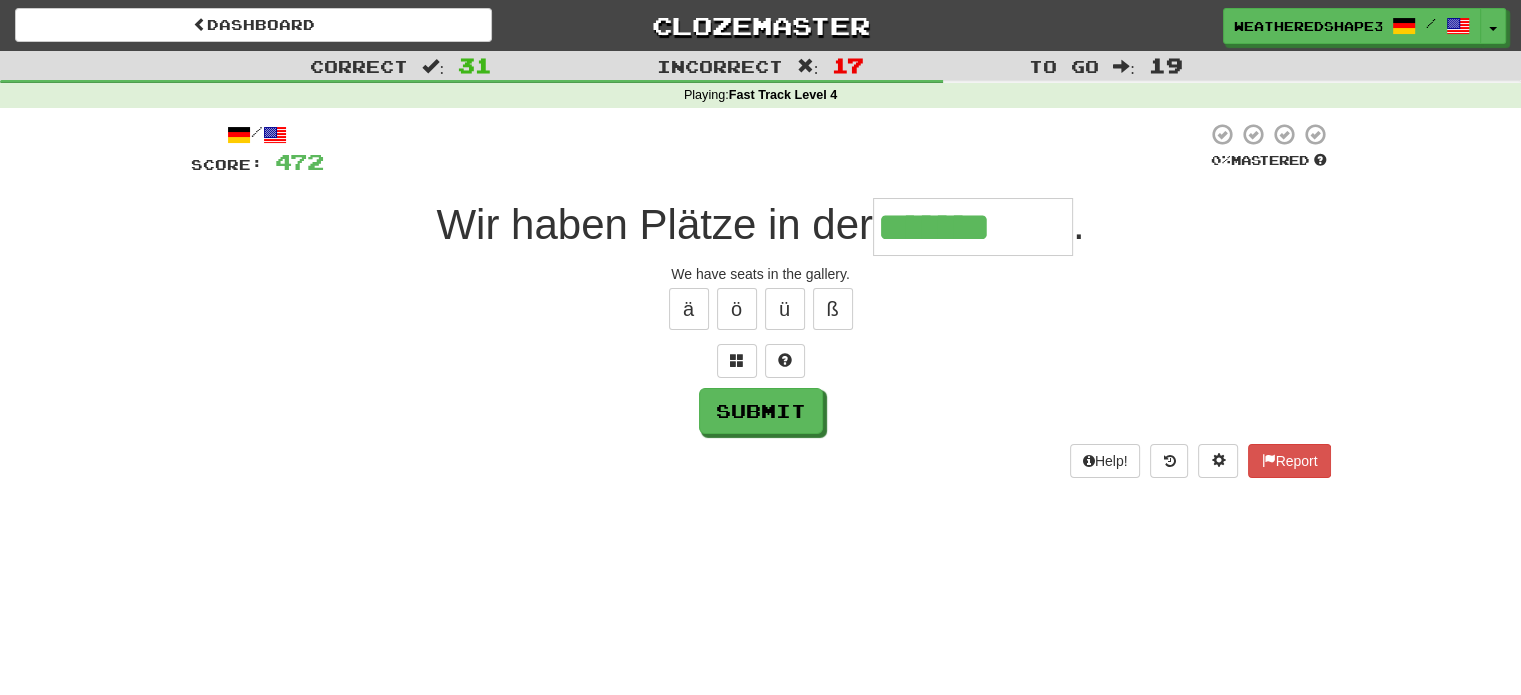 type on "*******" 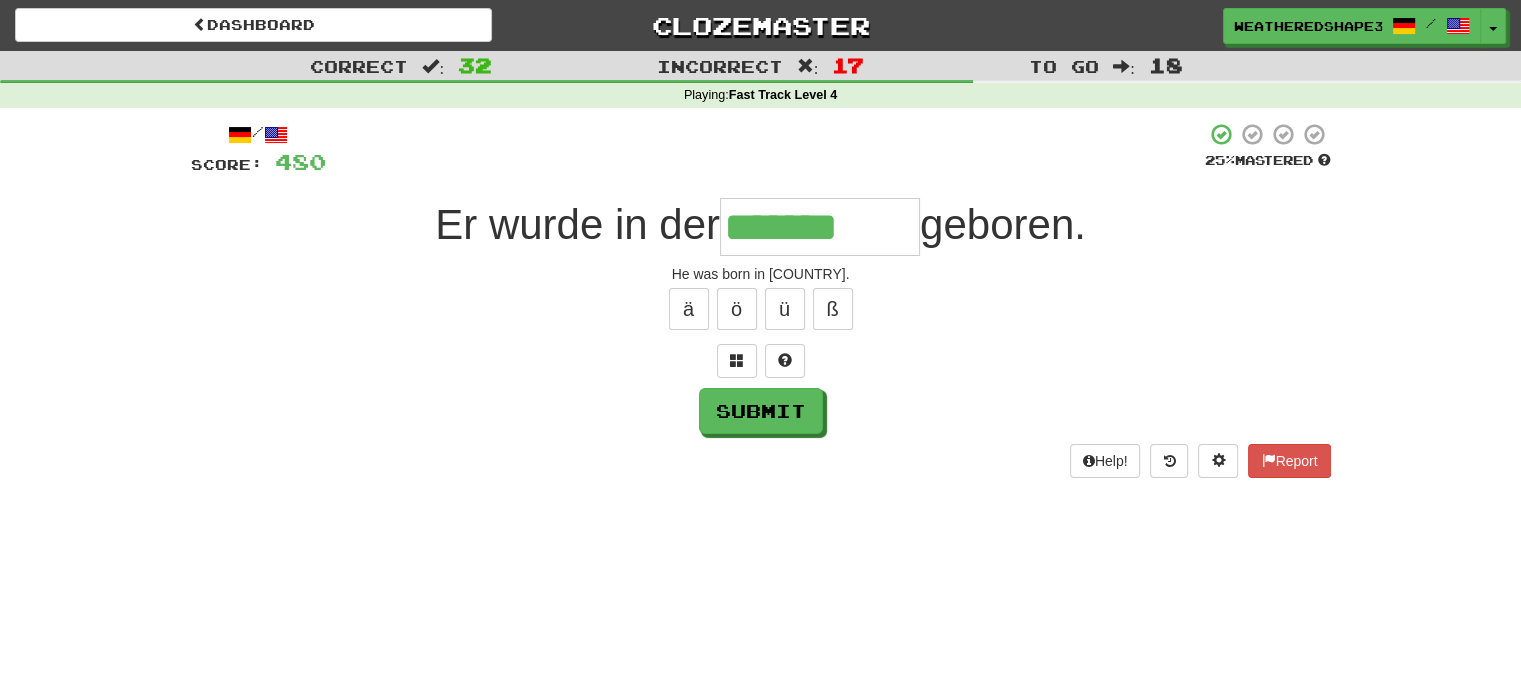 type on "*******" 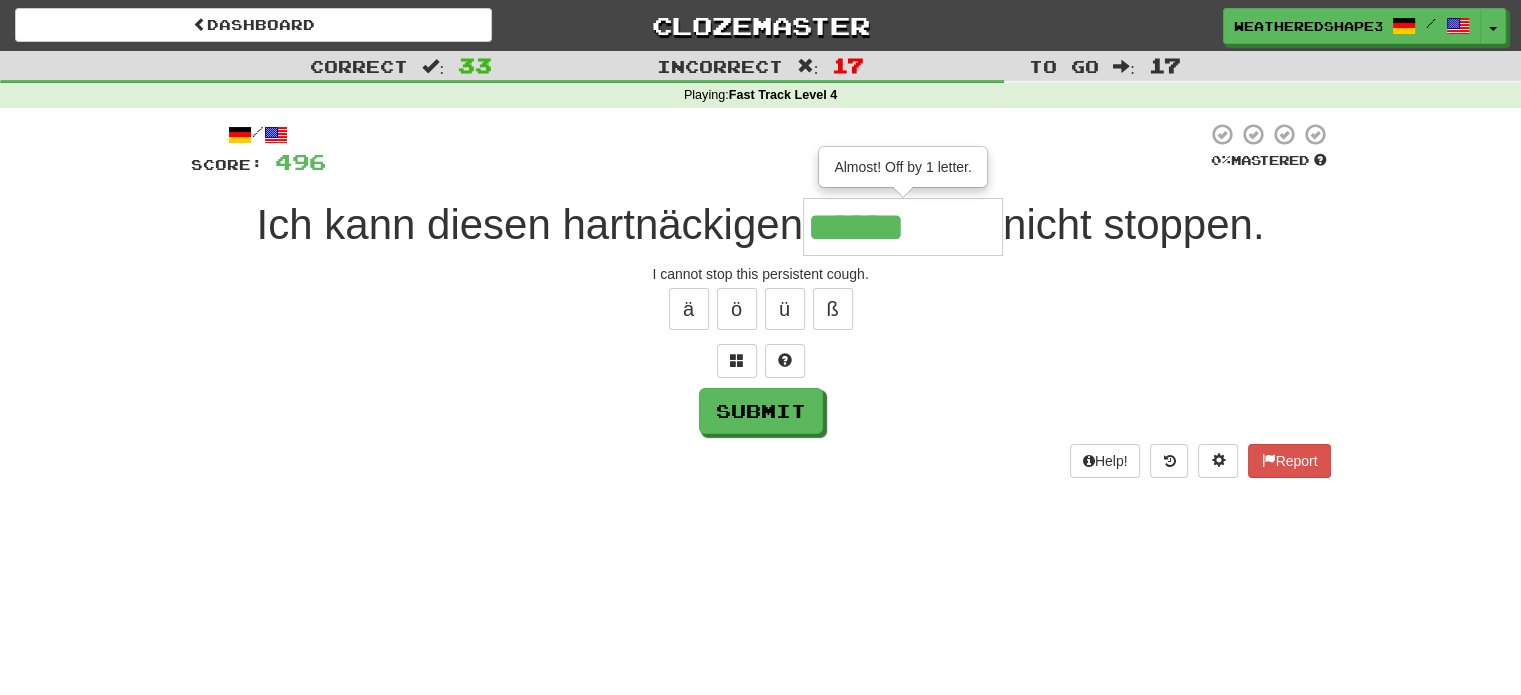 type on "******" 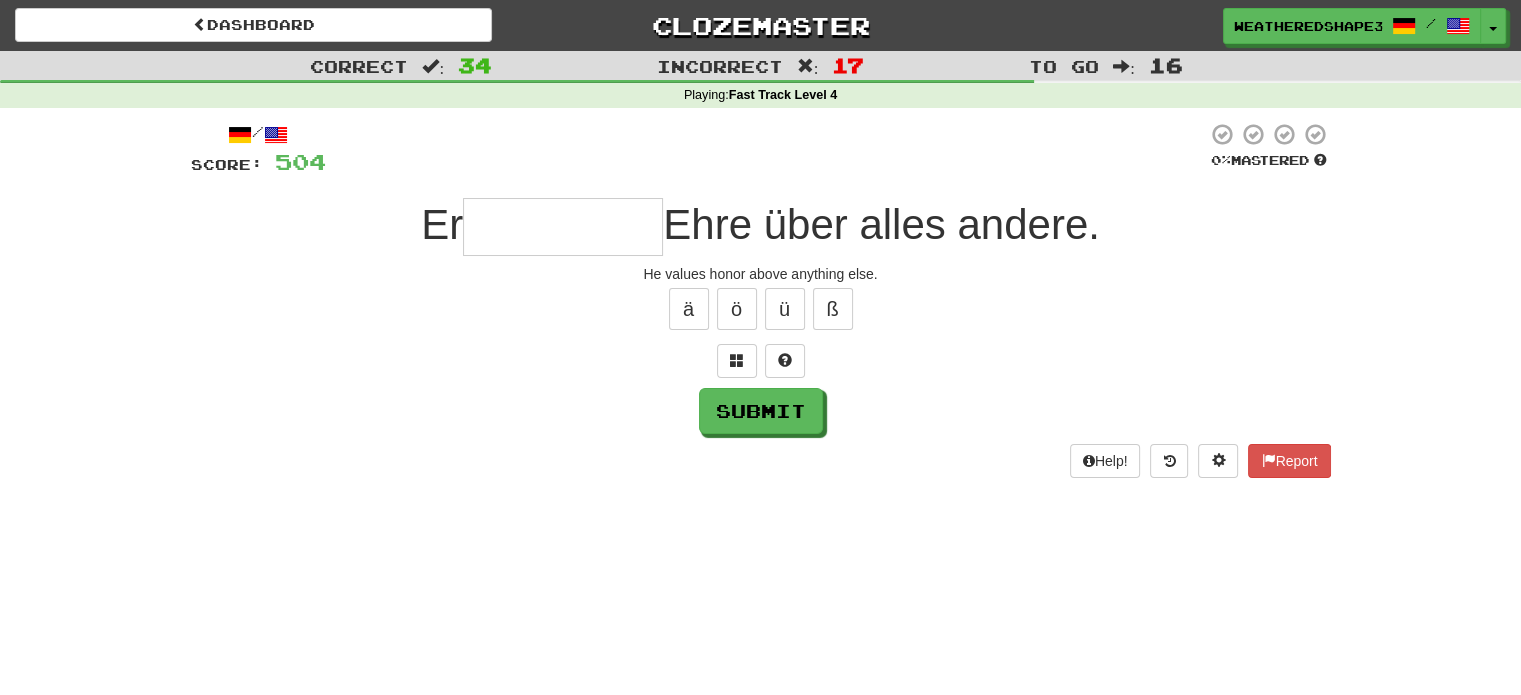 type on "*" 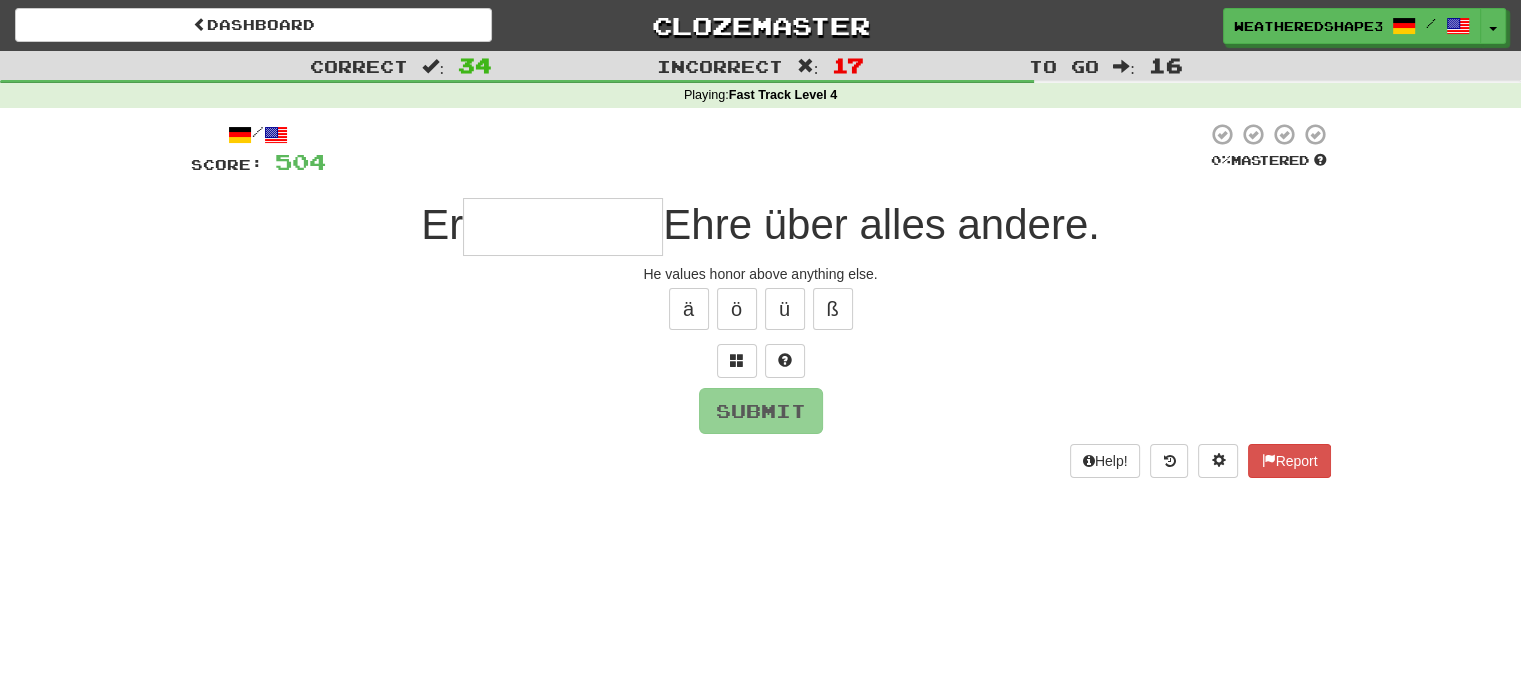 type on "*" 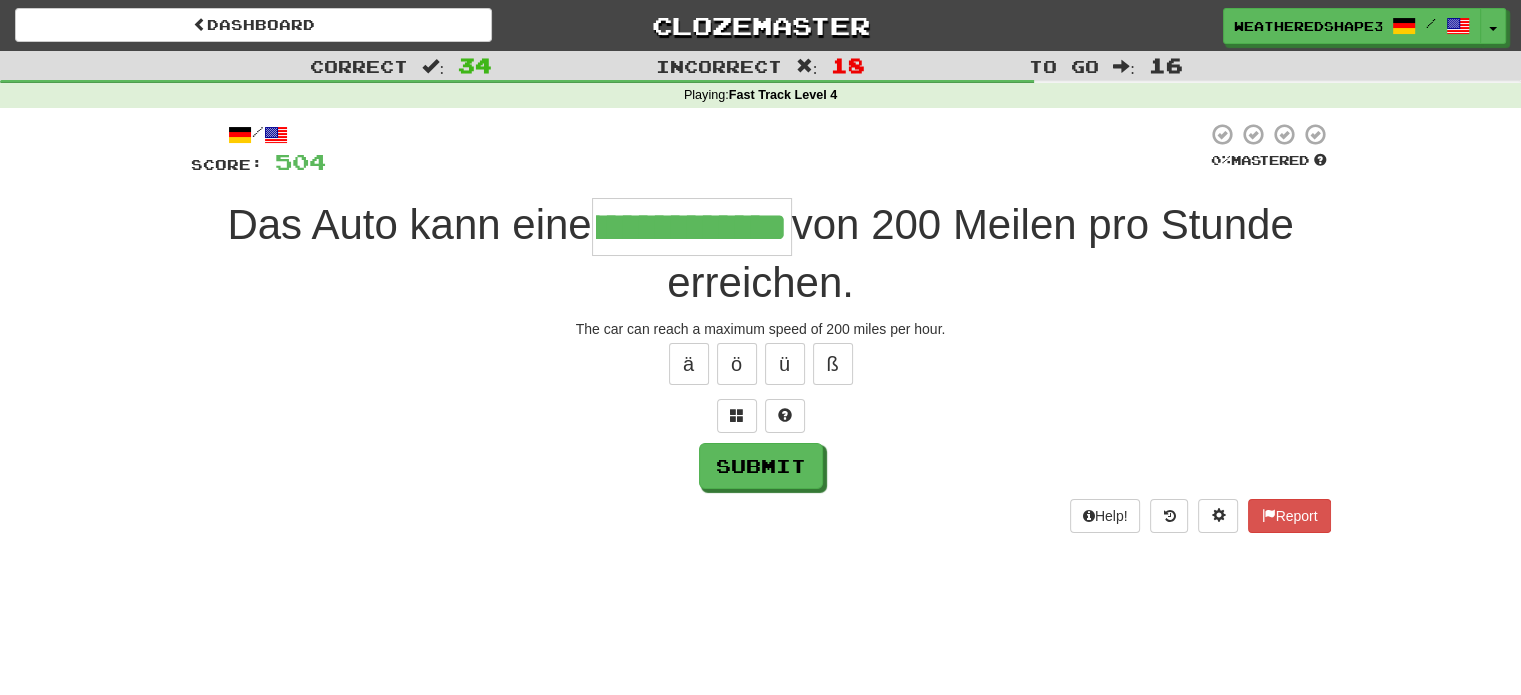 scroll, scrollTop: 0, scrollLeft: 216, axis: horizontal 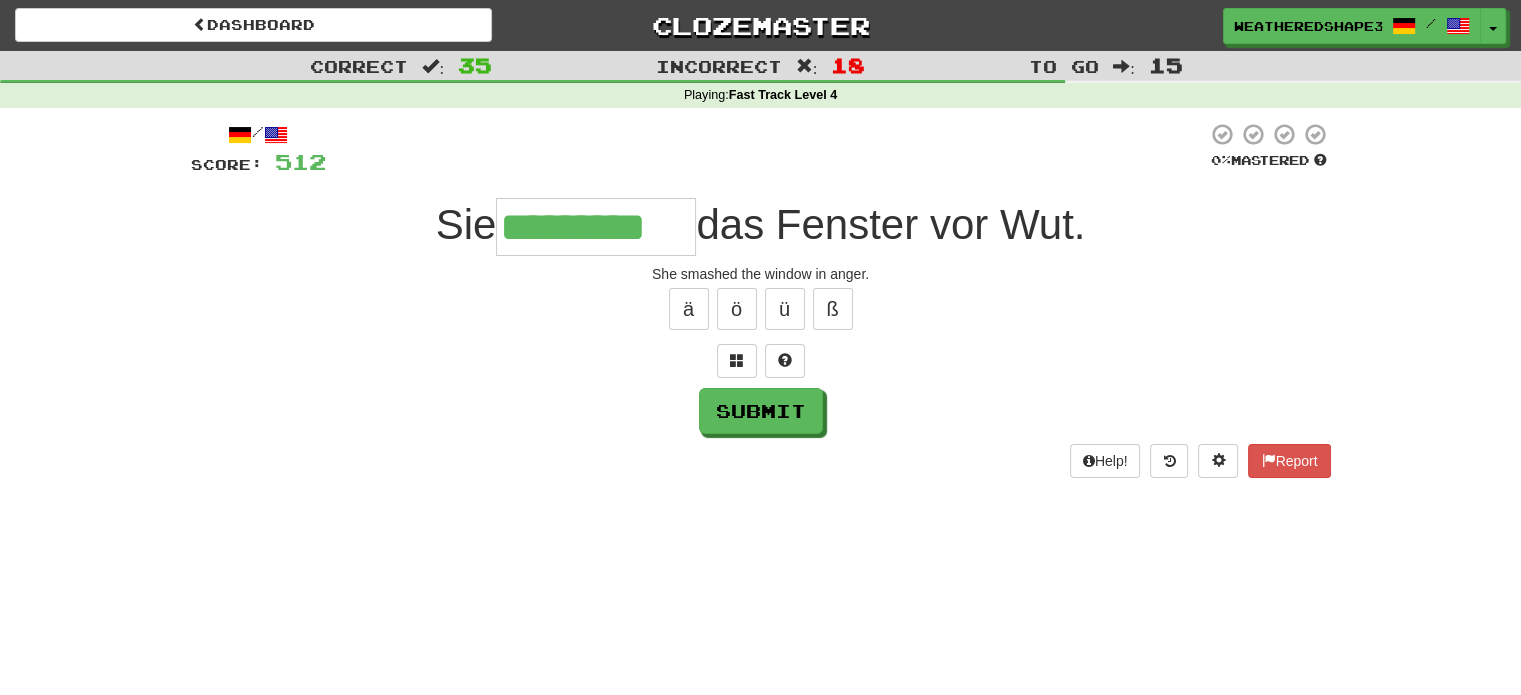type on "*********" 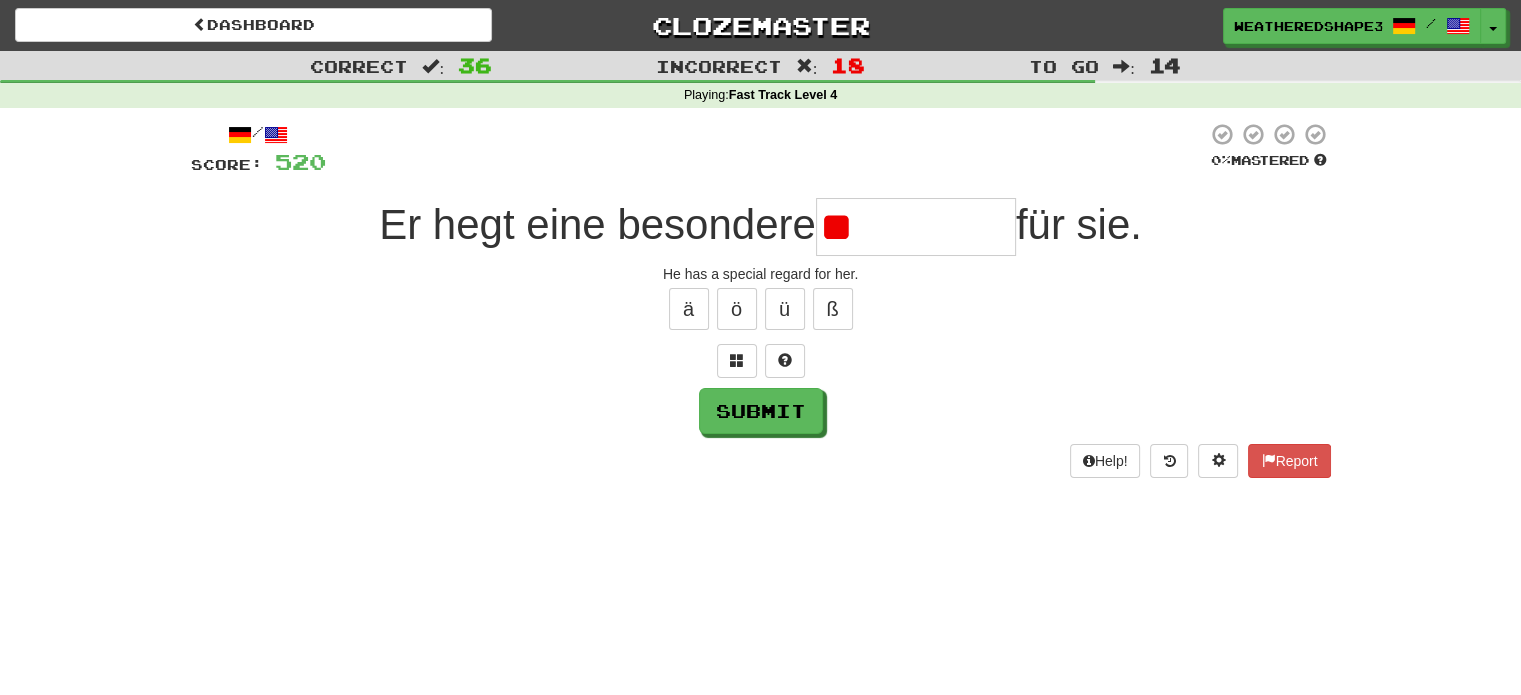 type on "*" 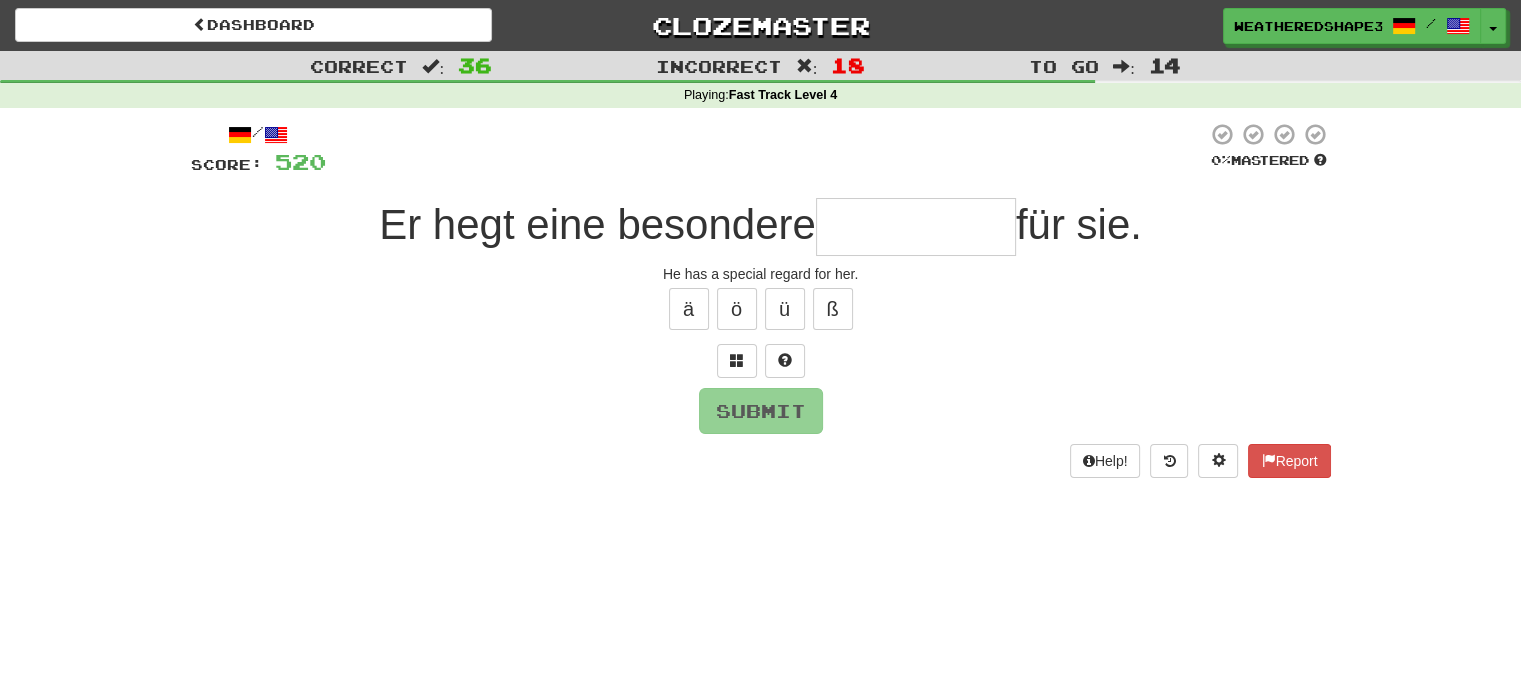 type on "*" 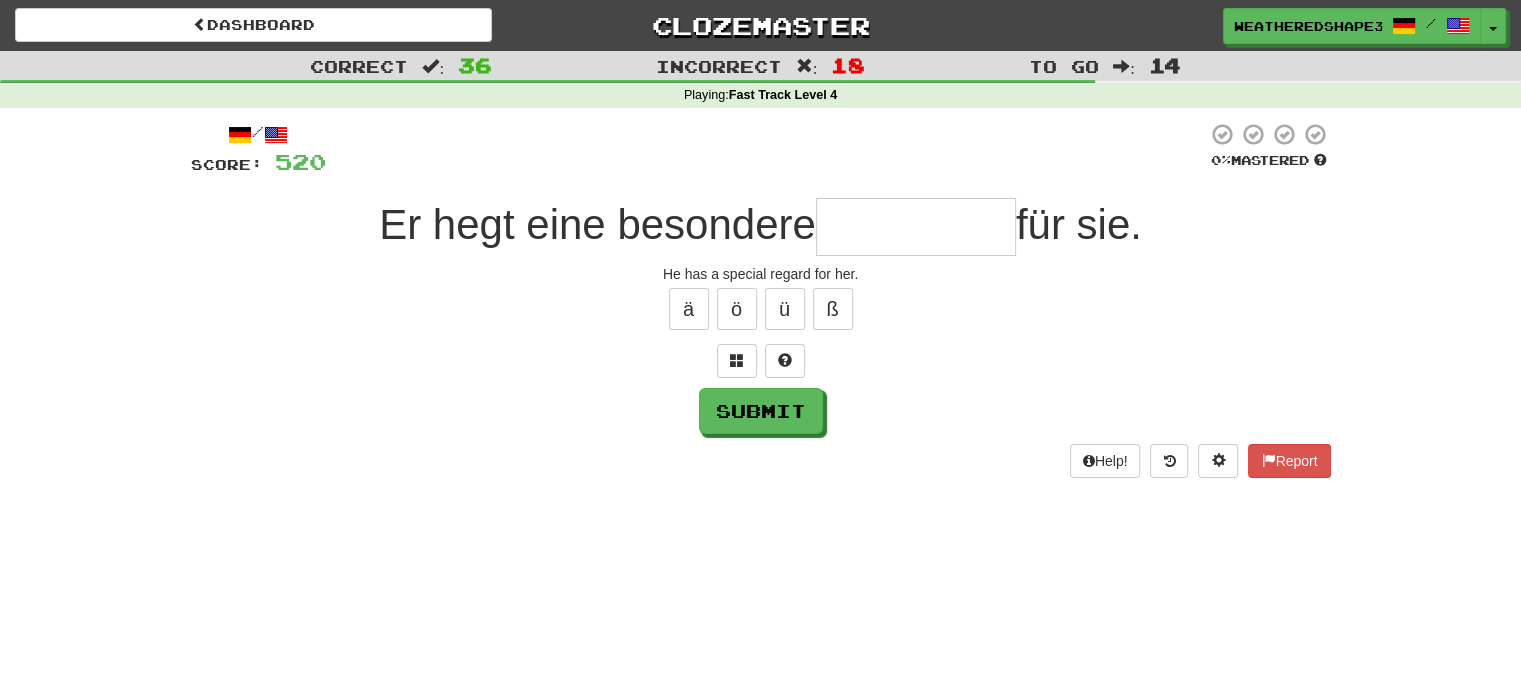 type on "**********" 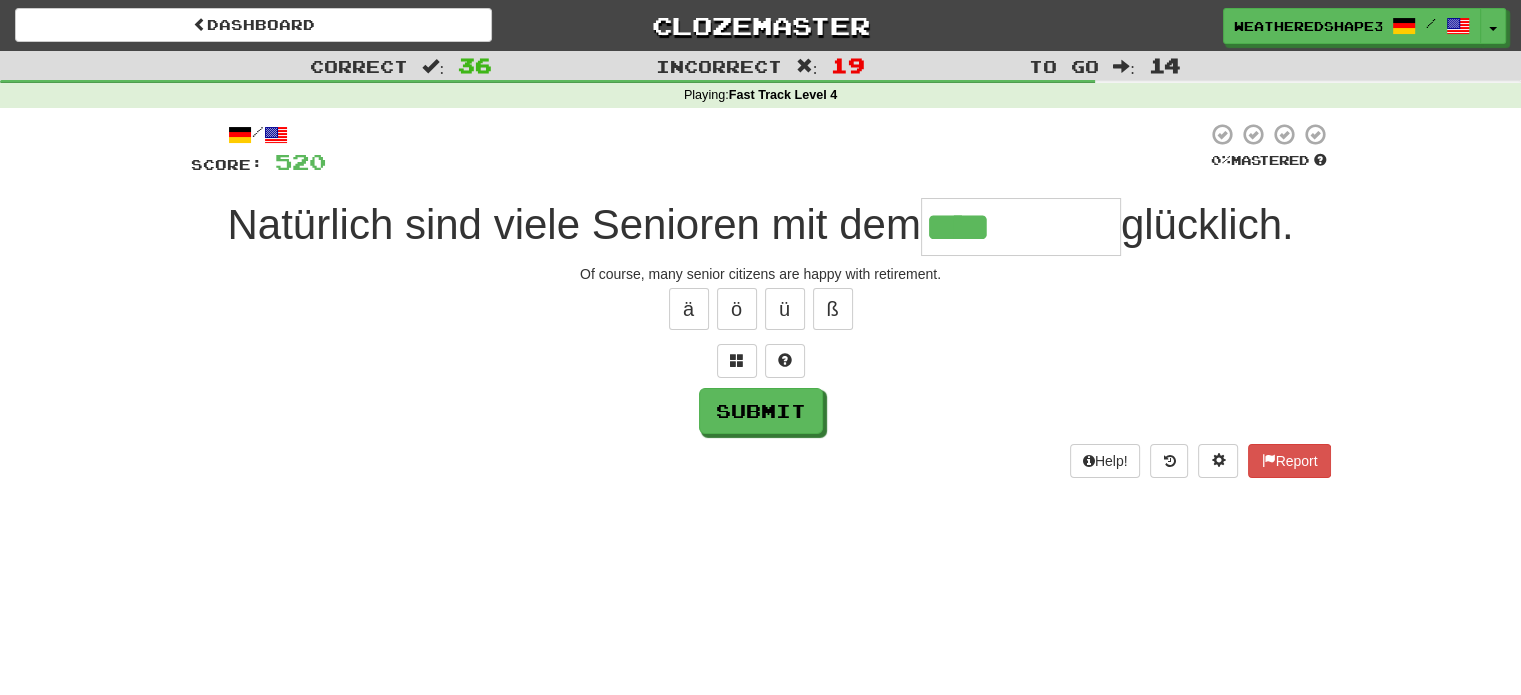 type on "*********" 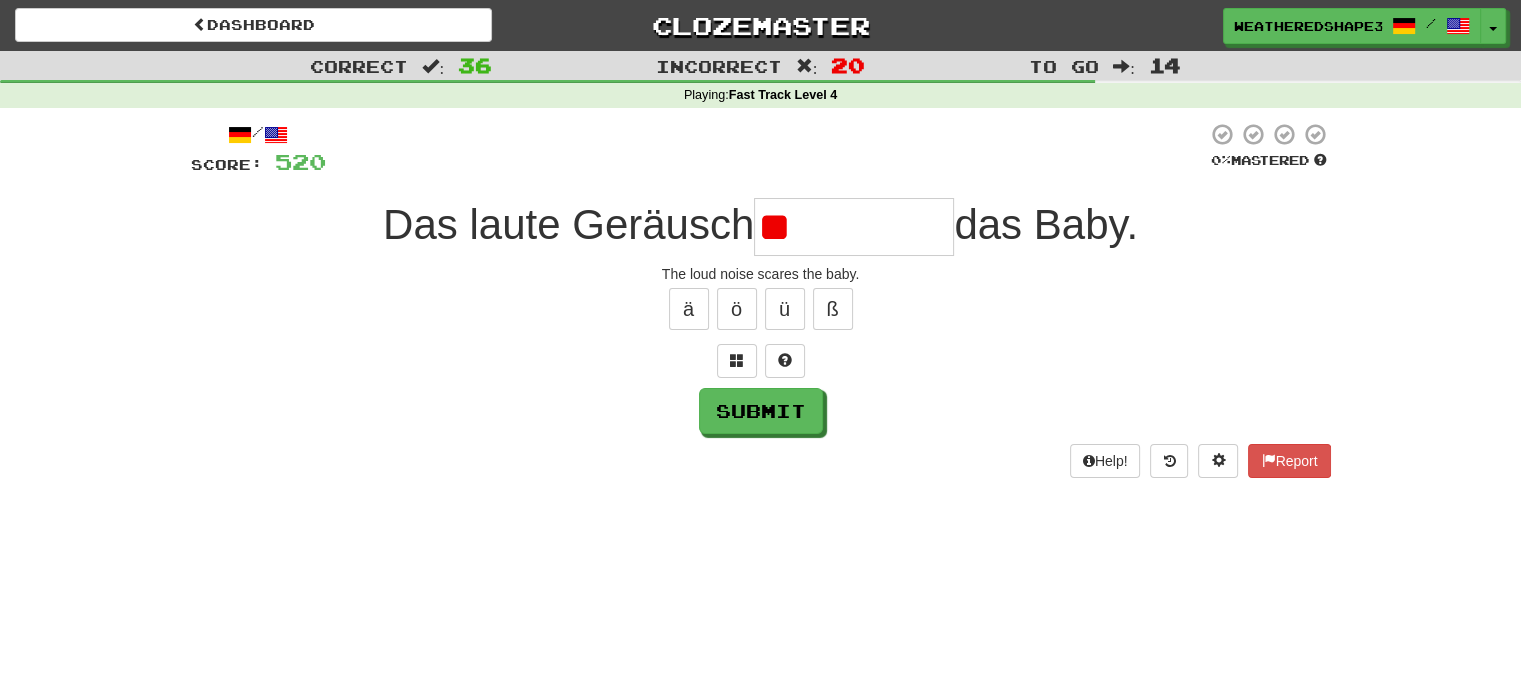 type on "*" 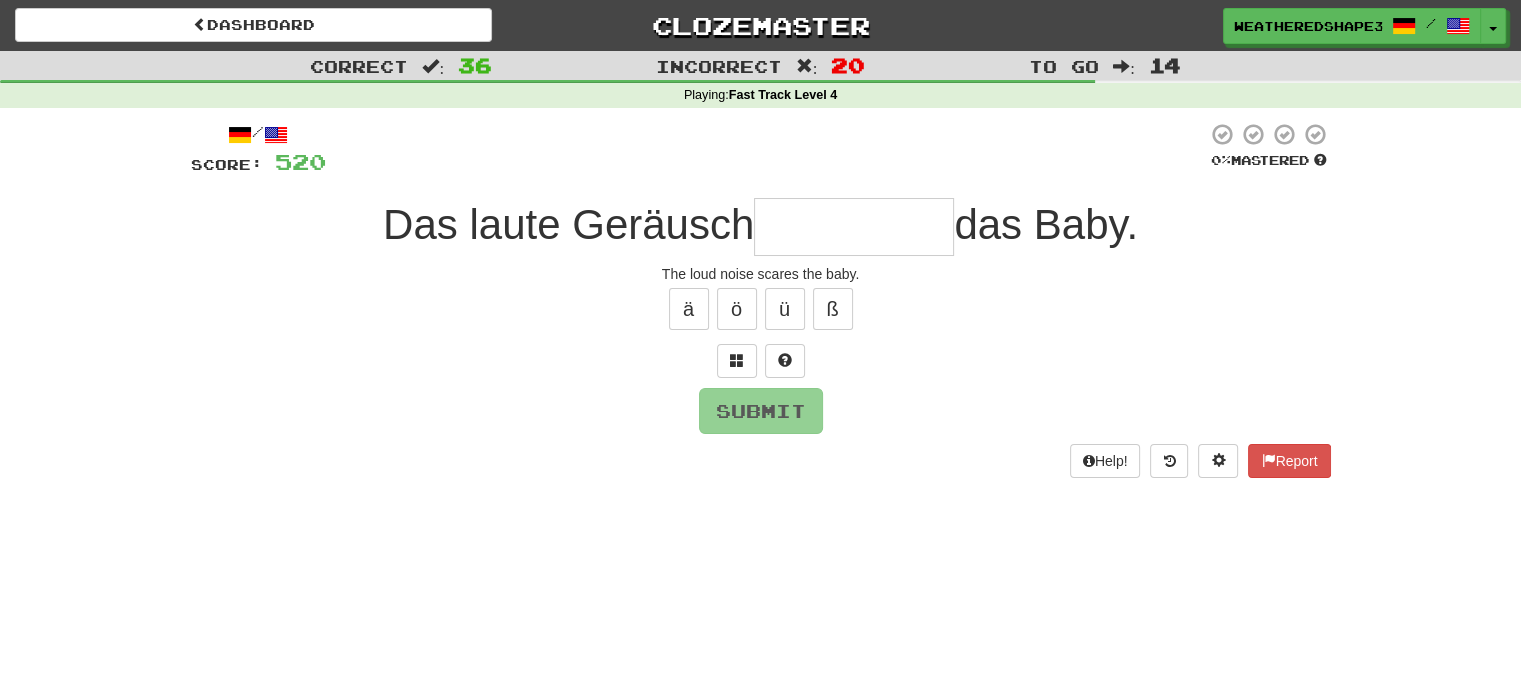 type on "*" 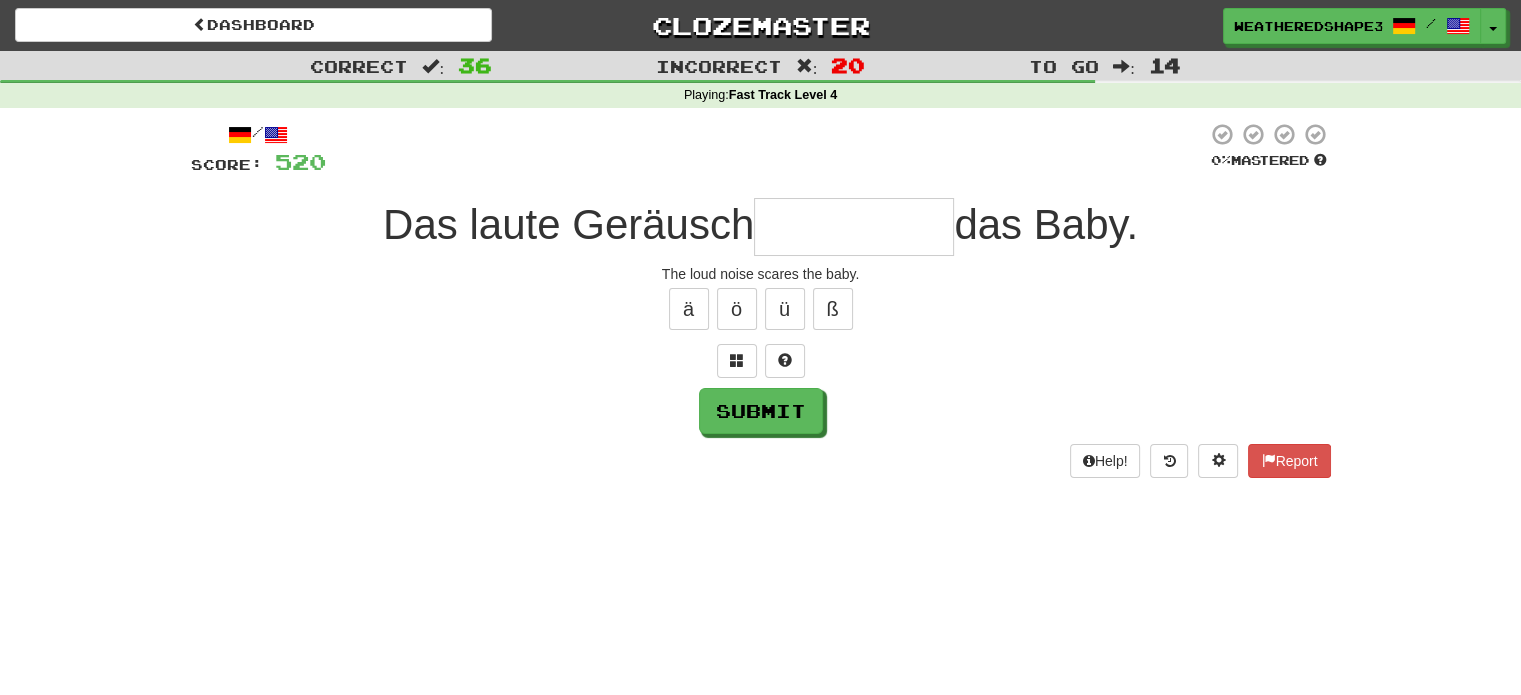 type on "*" 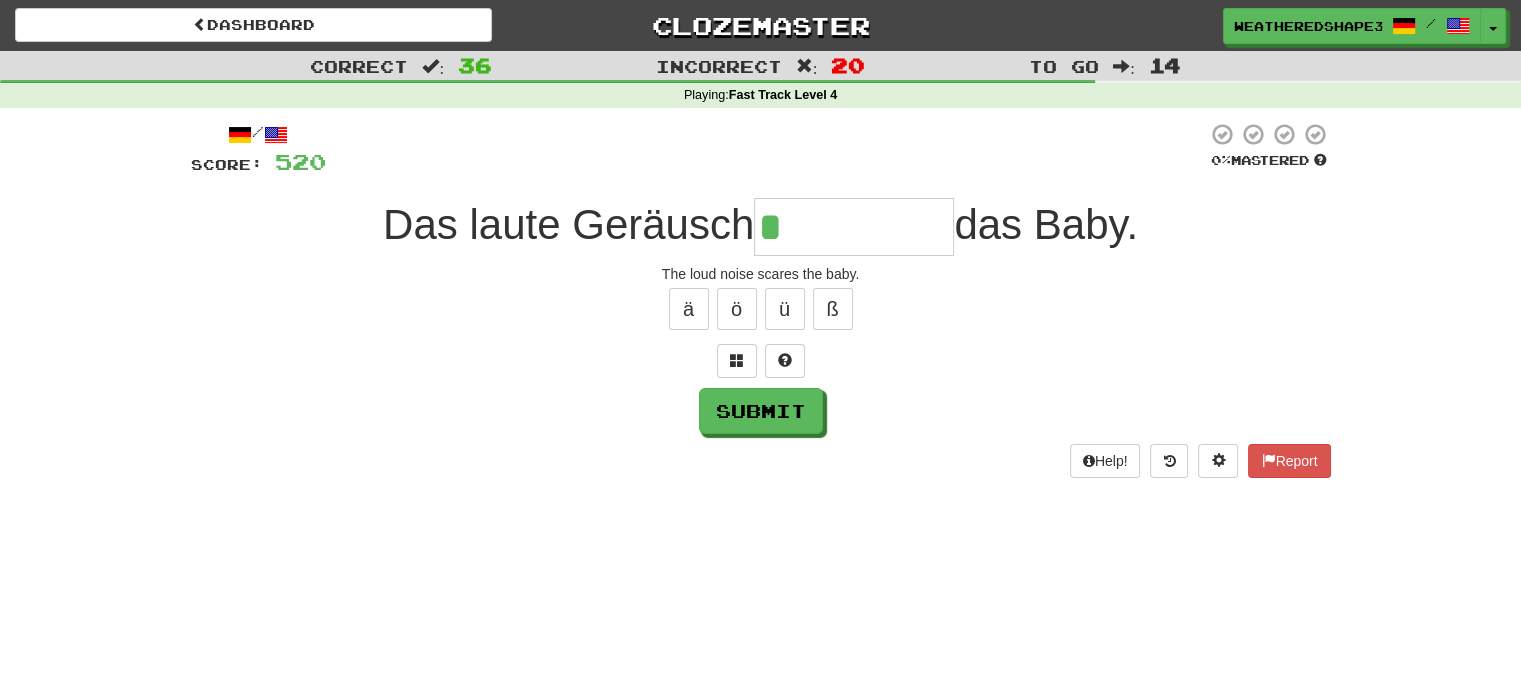 type on "********" 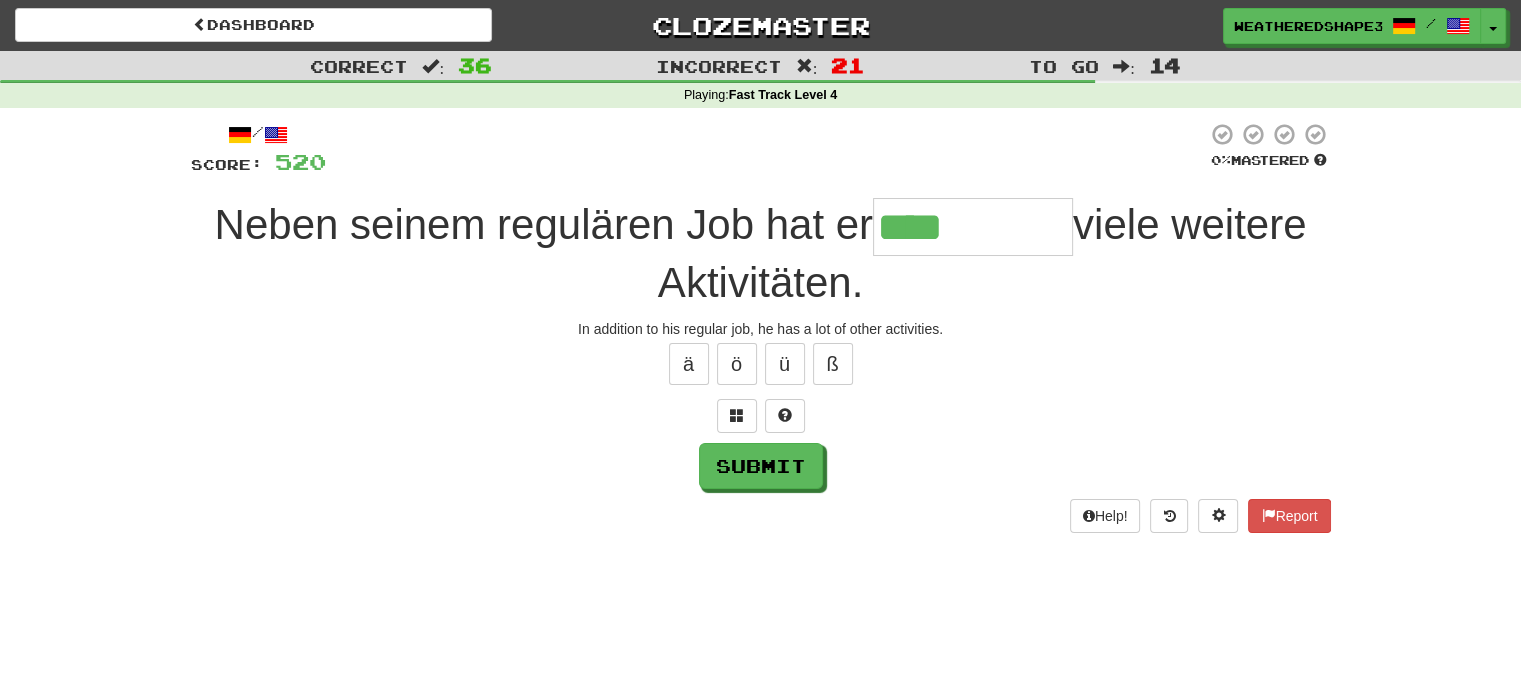 type on "****" 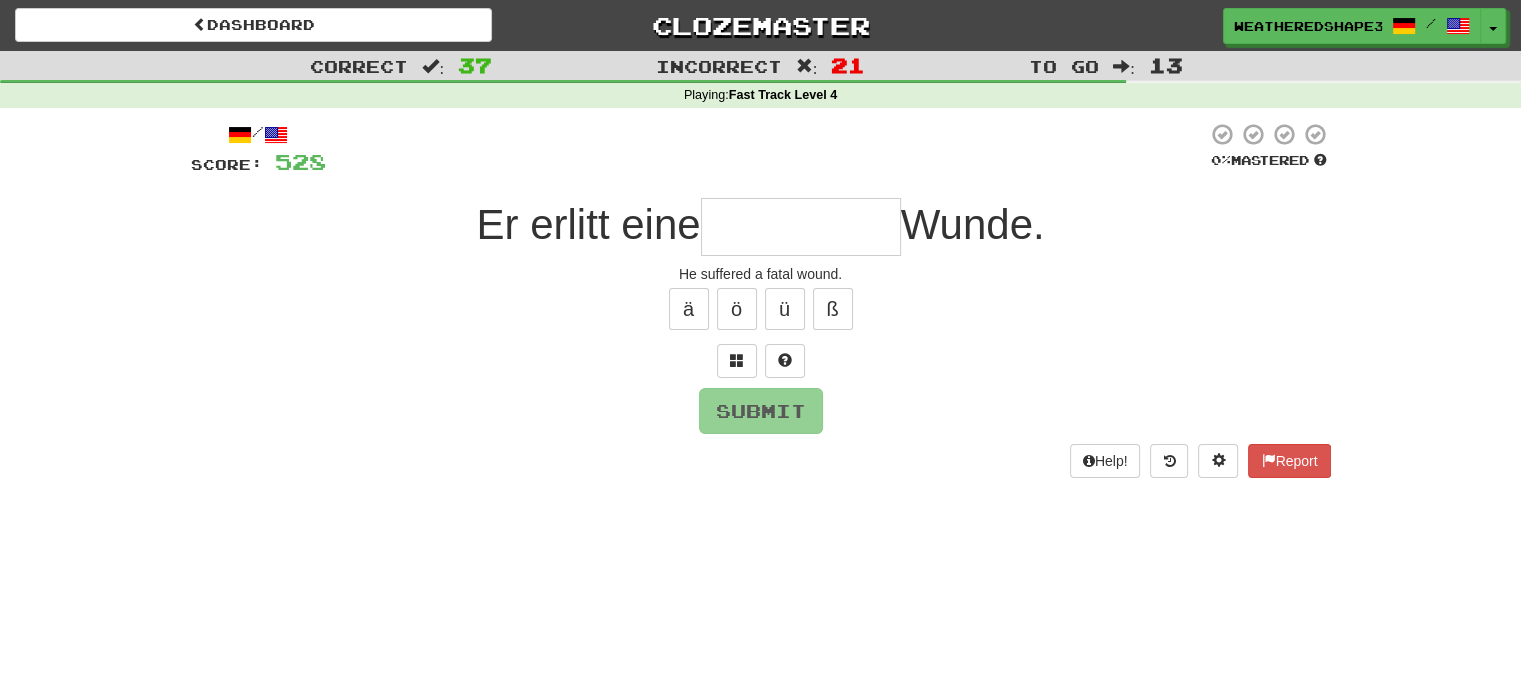 type on "*" 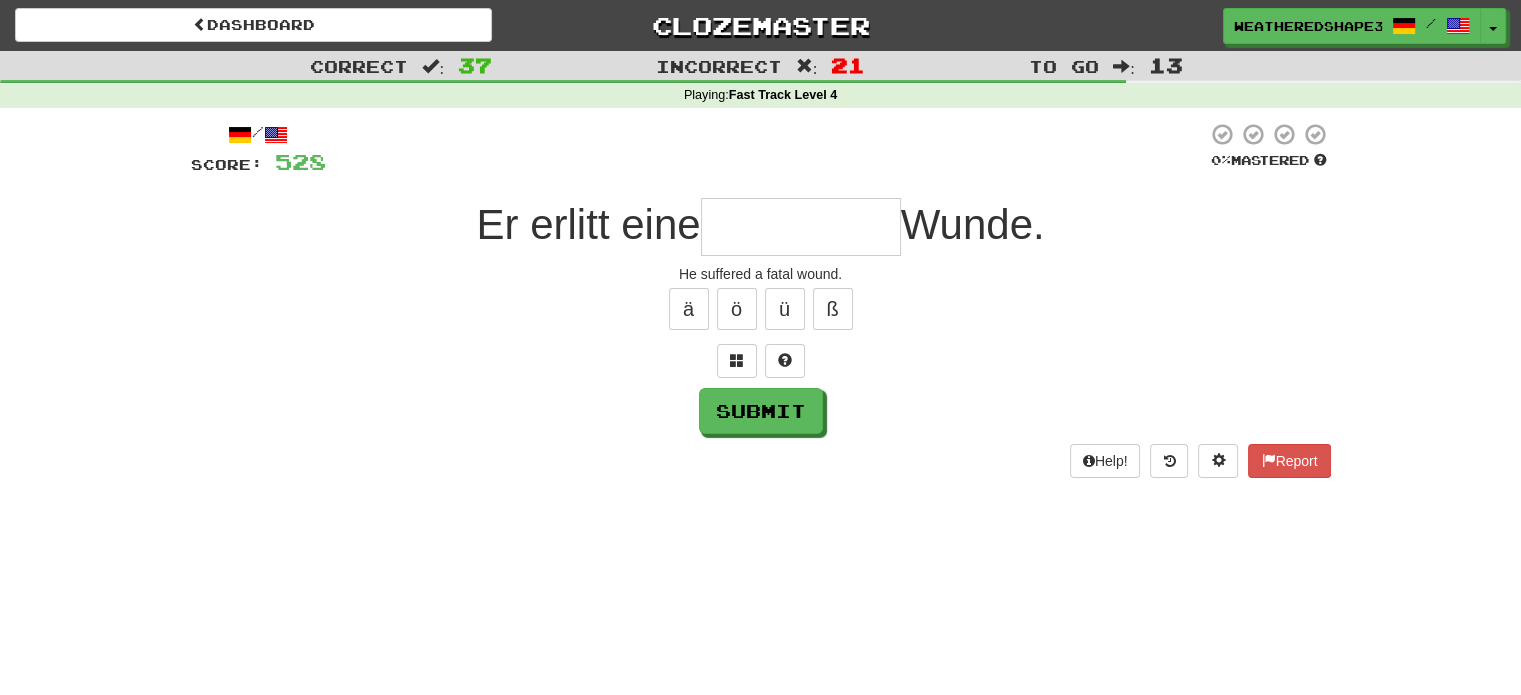 type on "*" 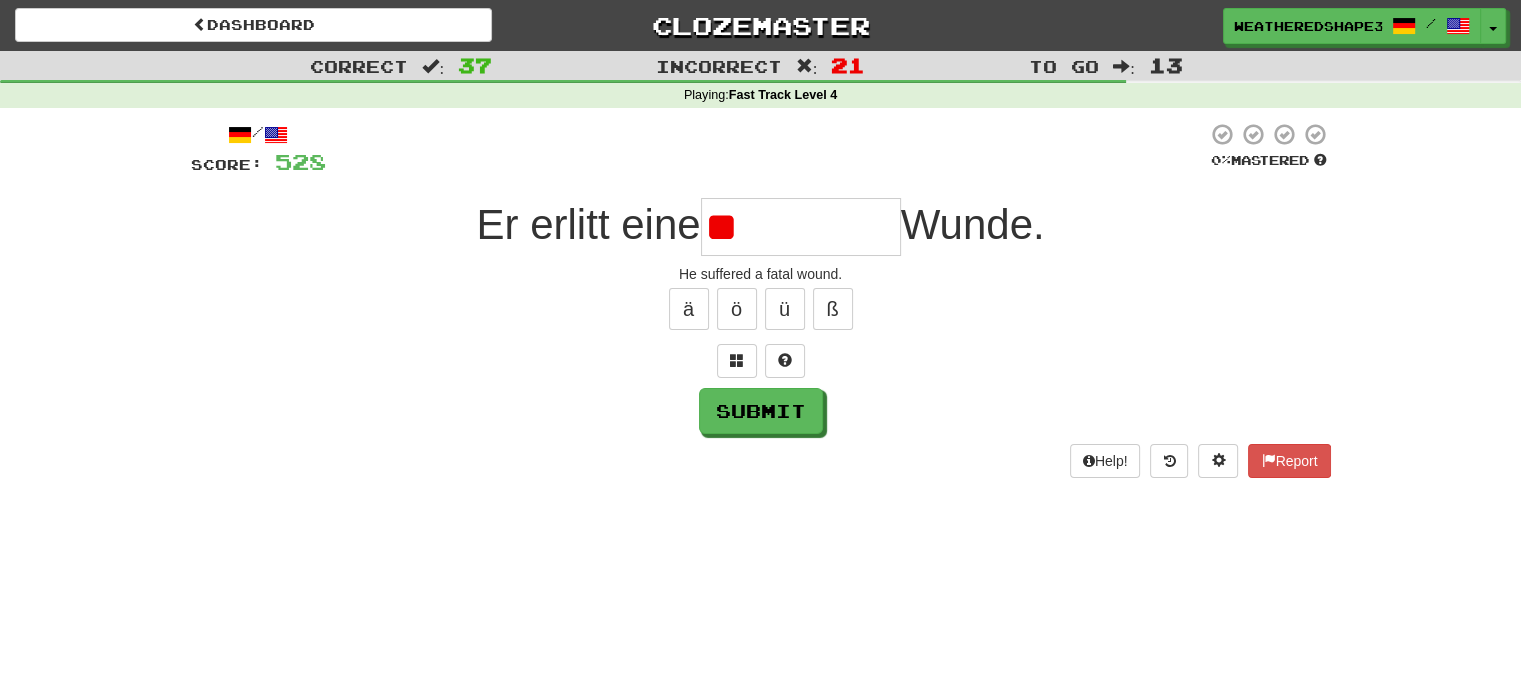 type on "*" 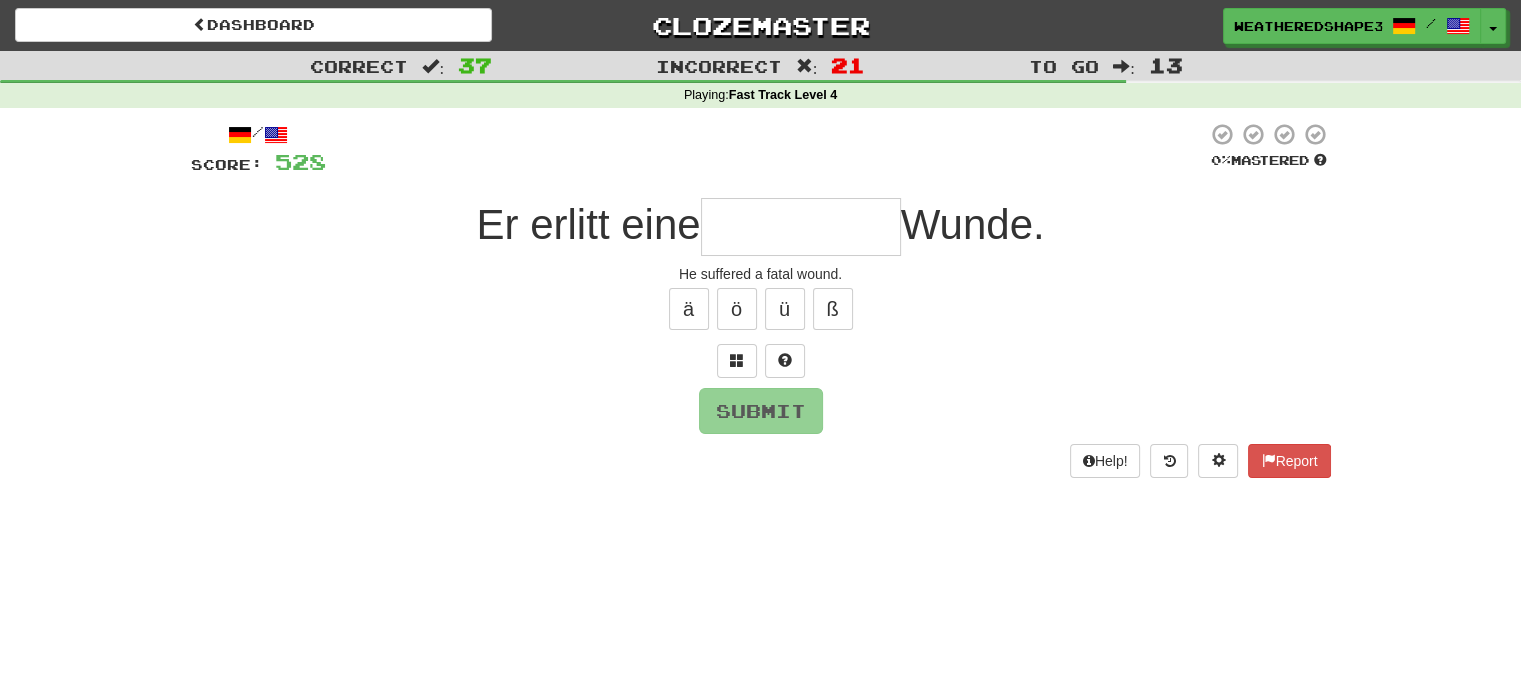 type on "*" 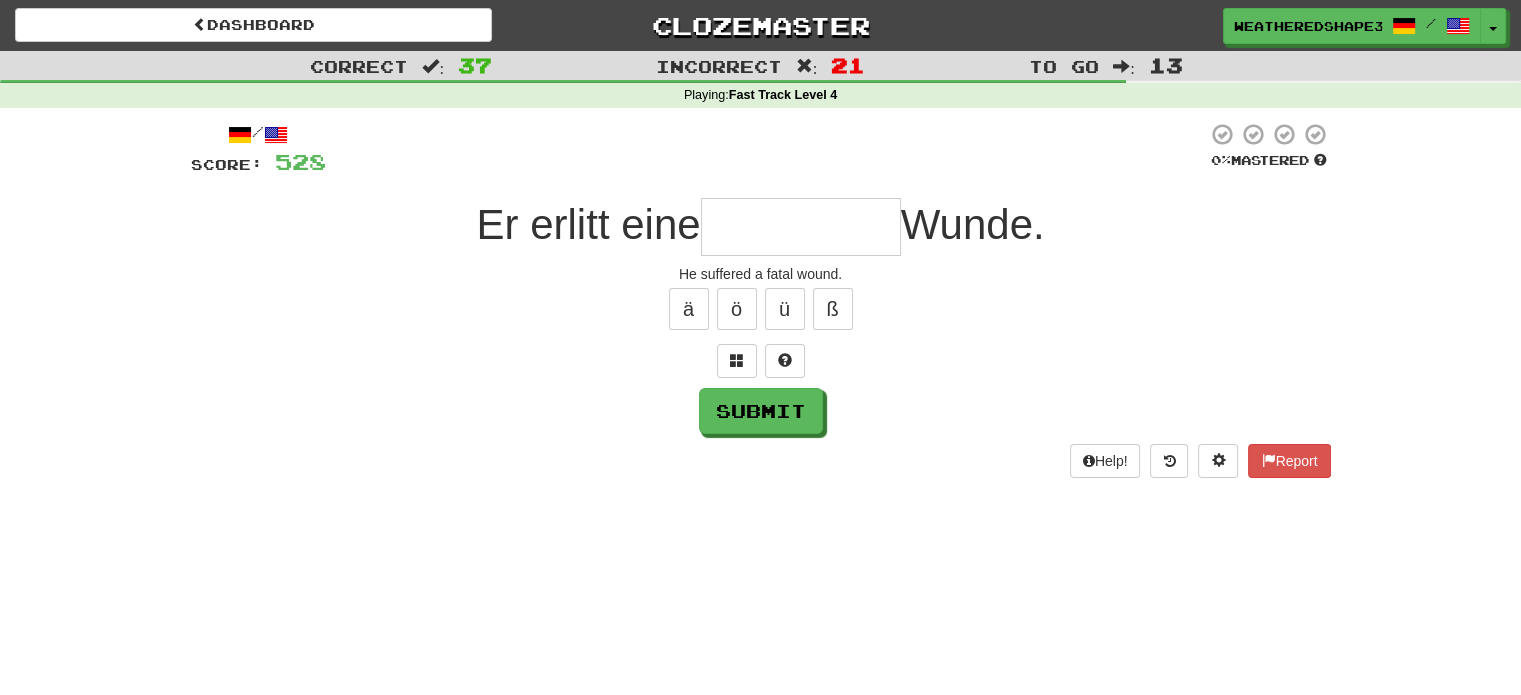 type on "*" 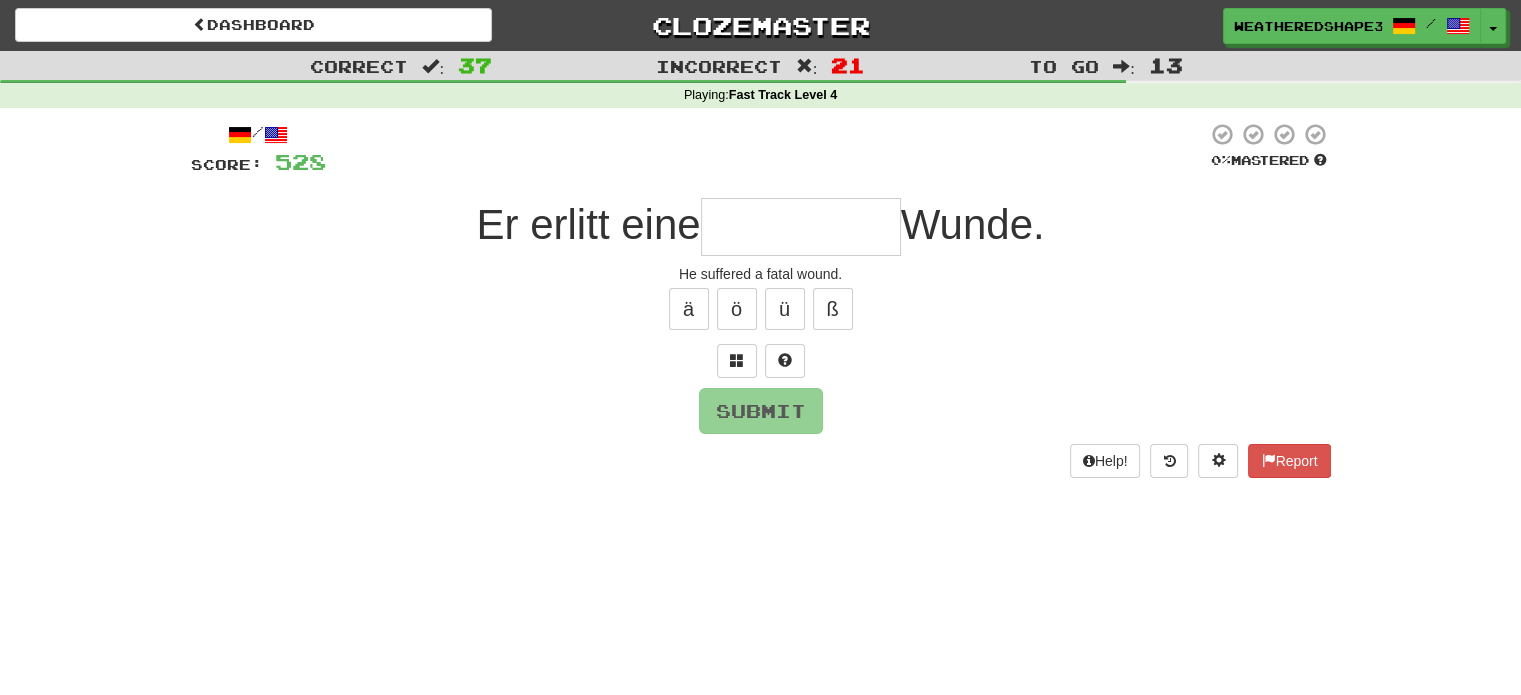 type on "*" 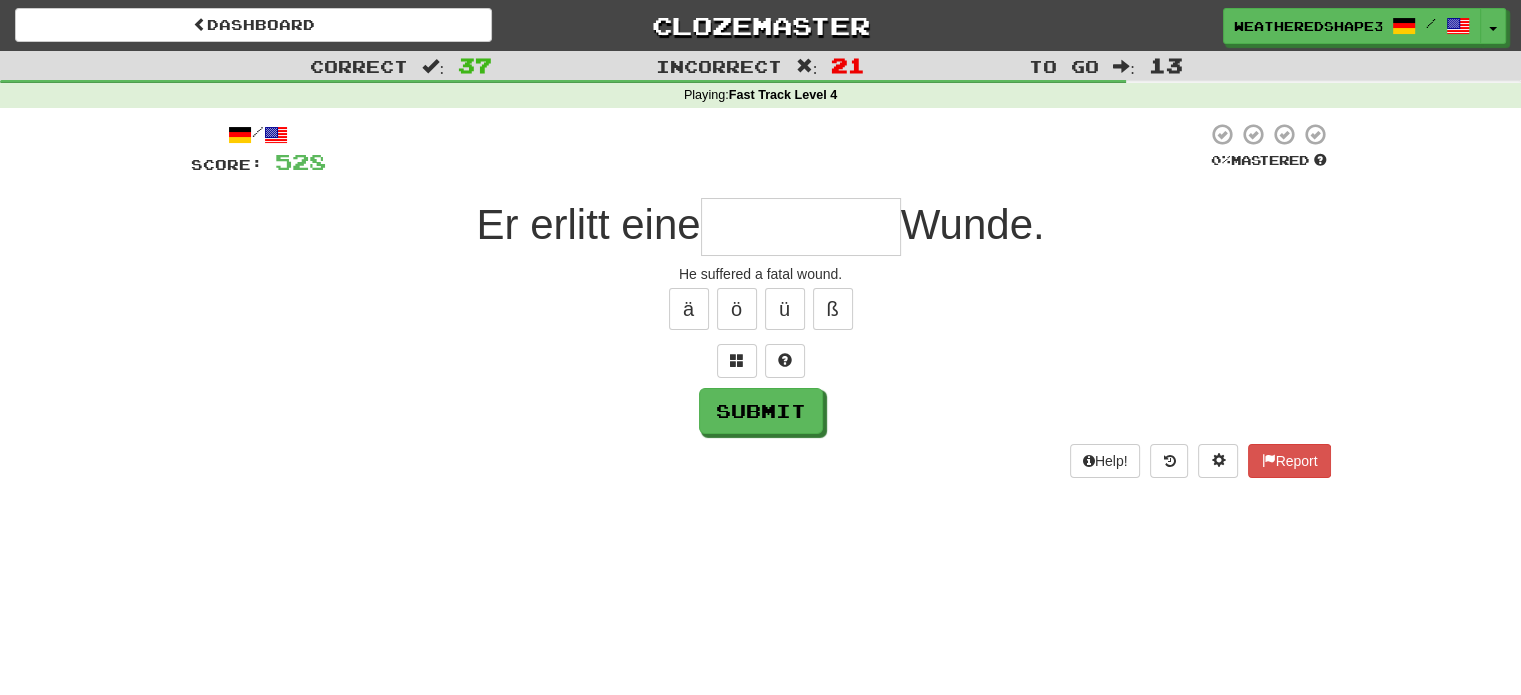 type on "*" 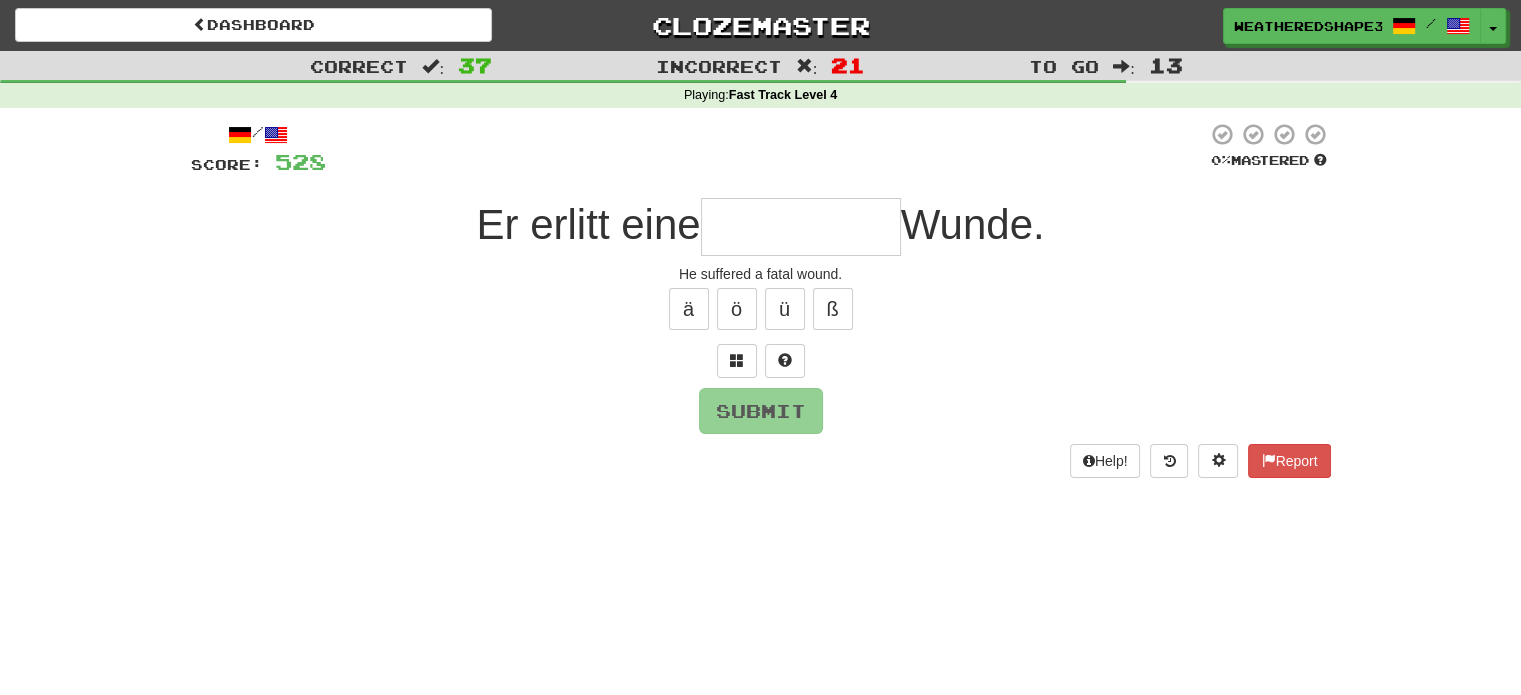 type on "*" 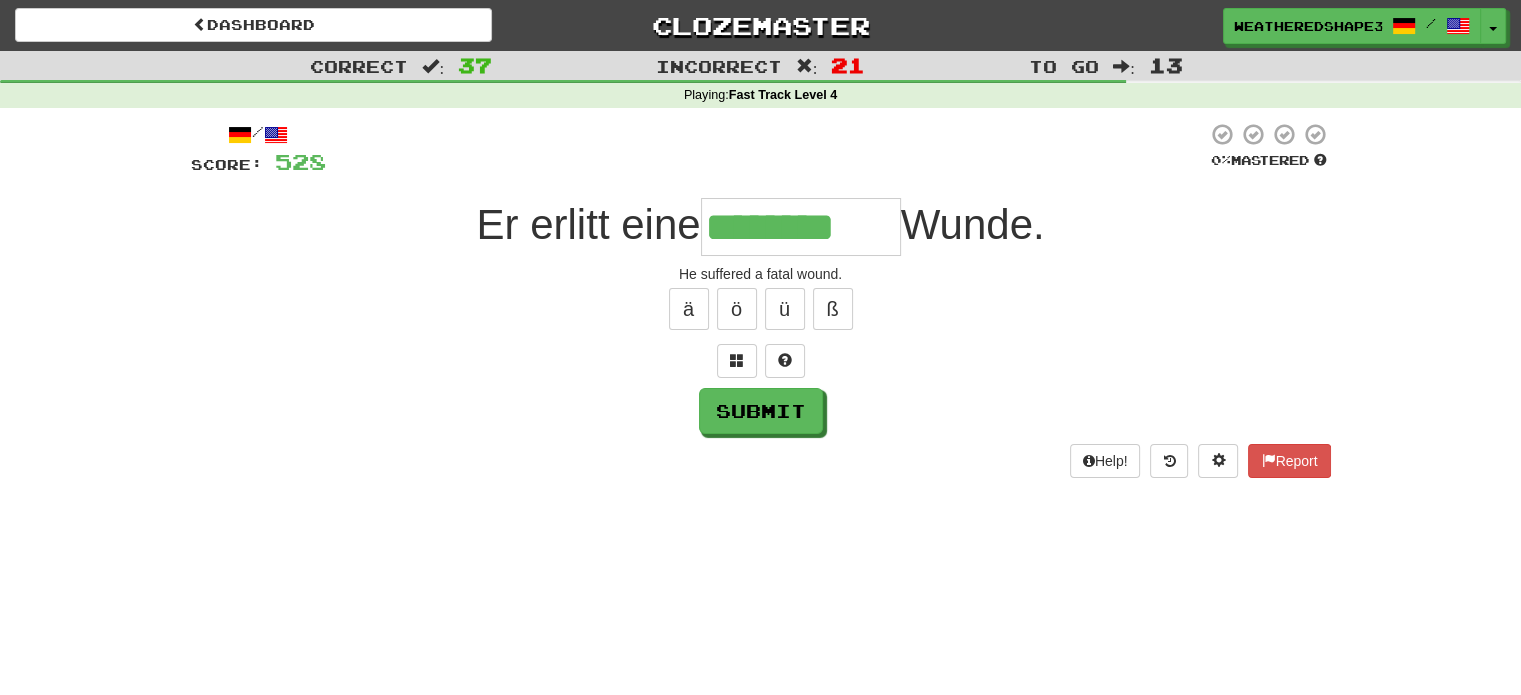 type on "********" 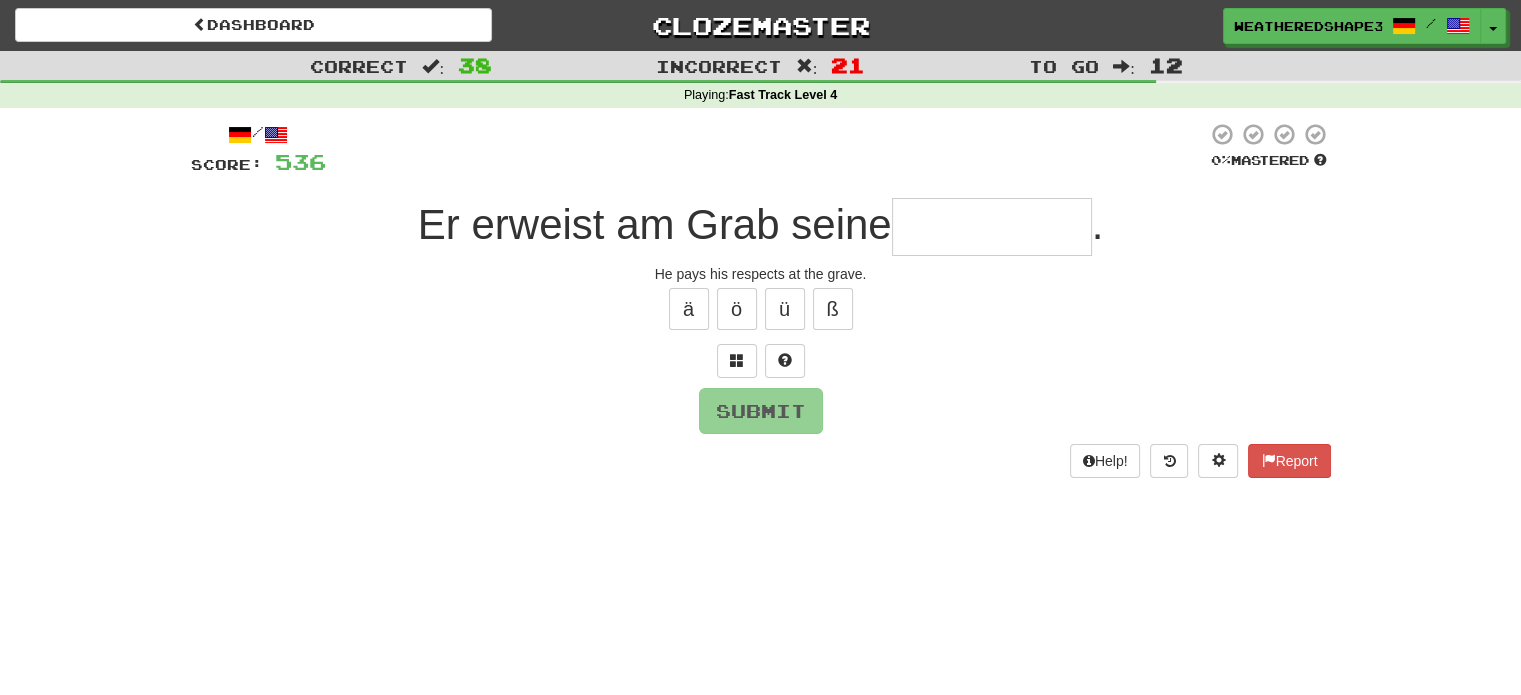 type on "*" 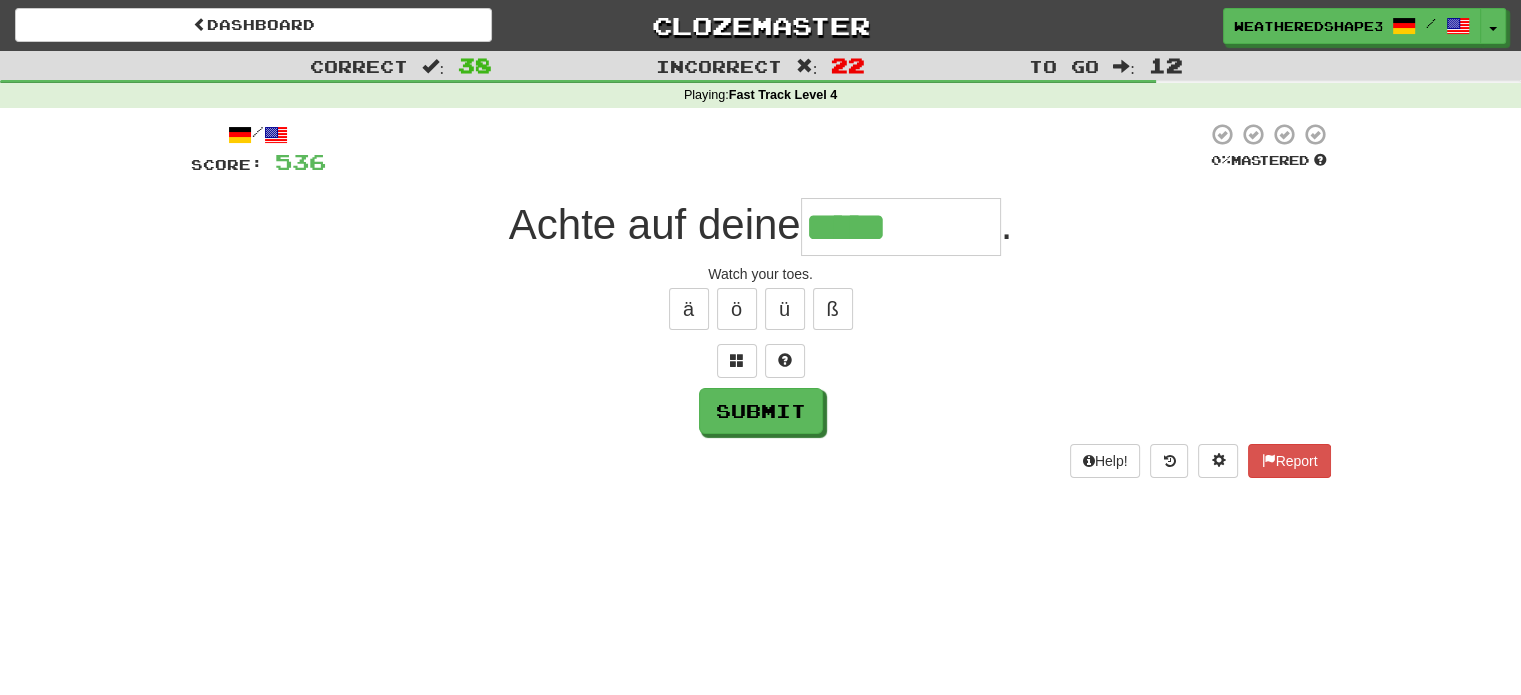 type on "*****" 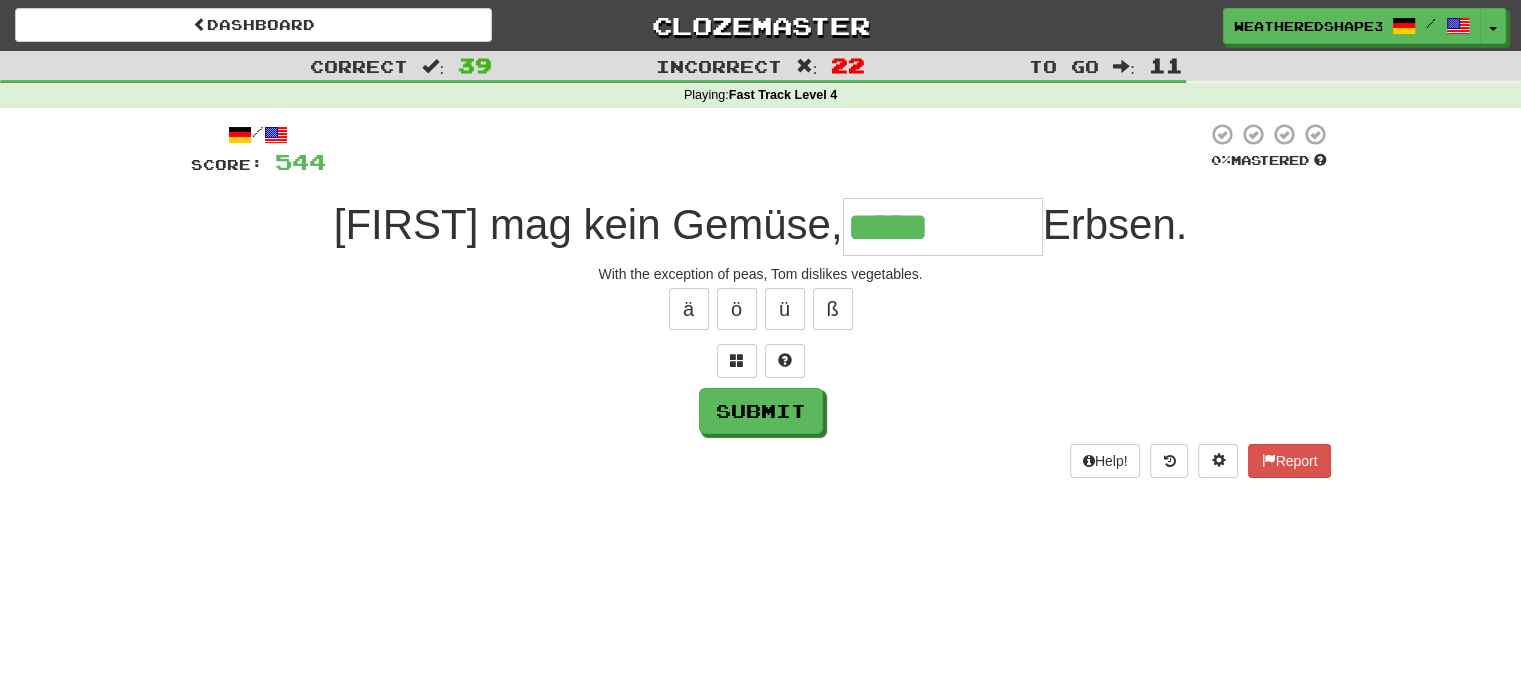 type on "*****" 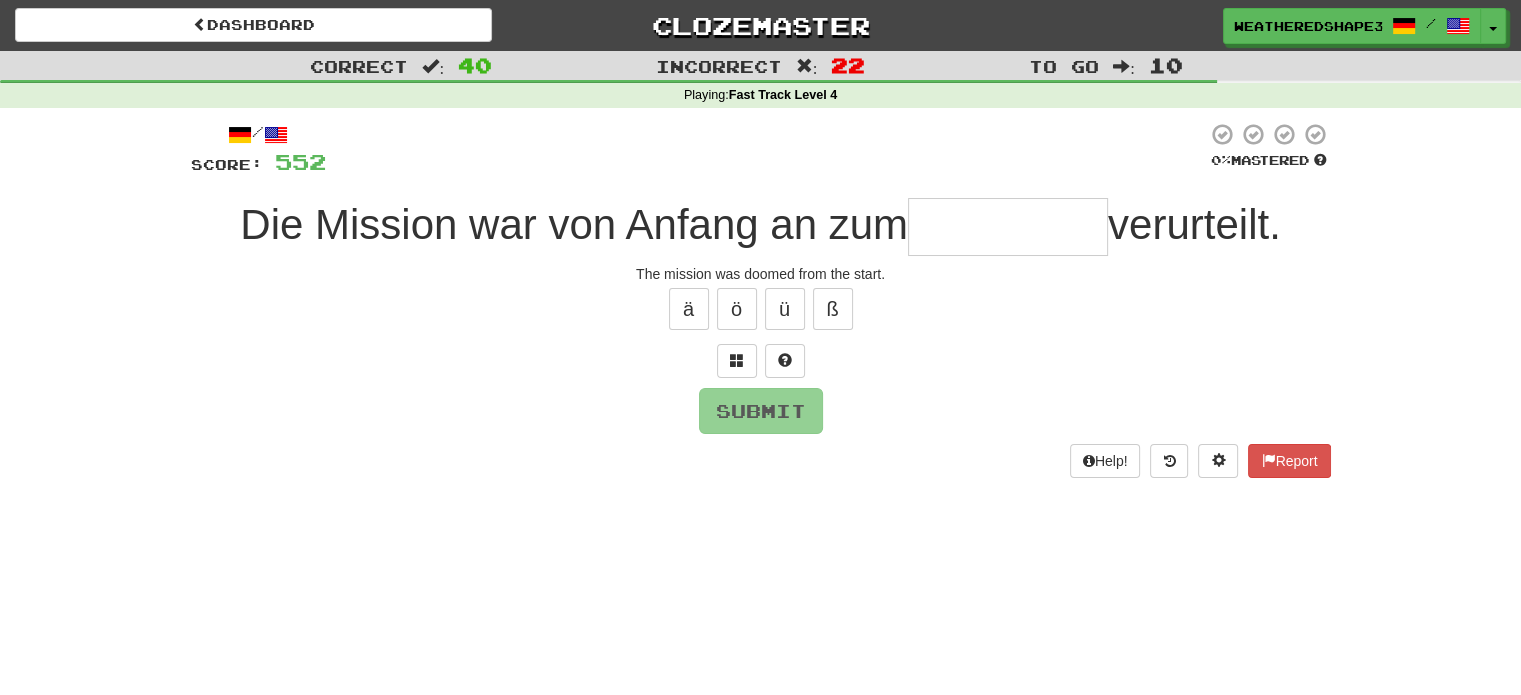 type on "*" 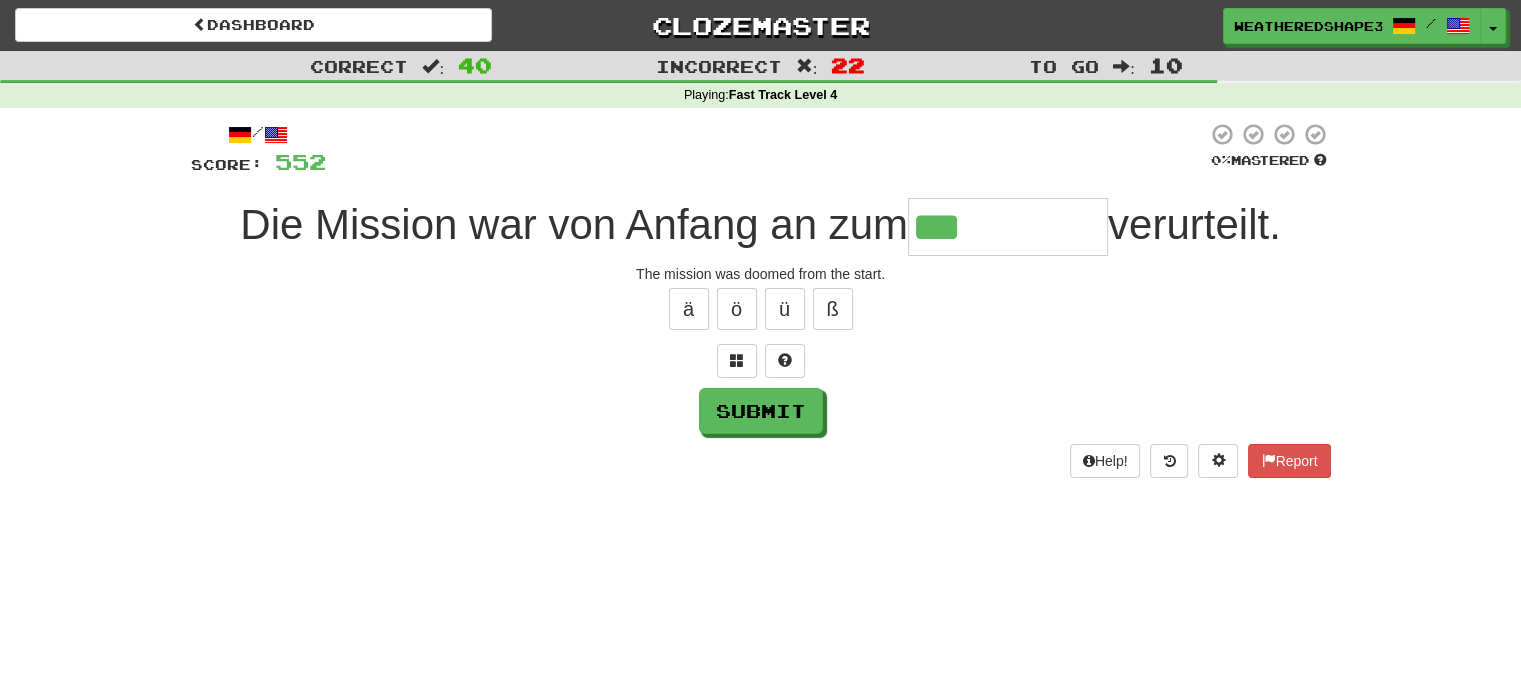 type on "*********" 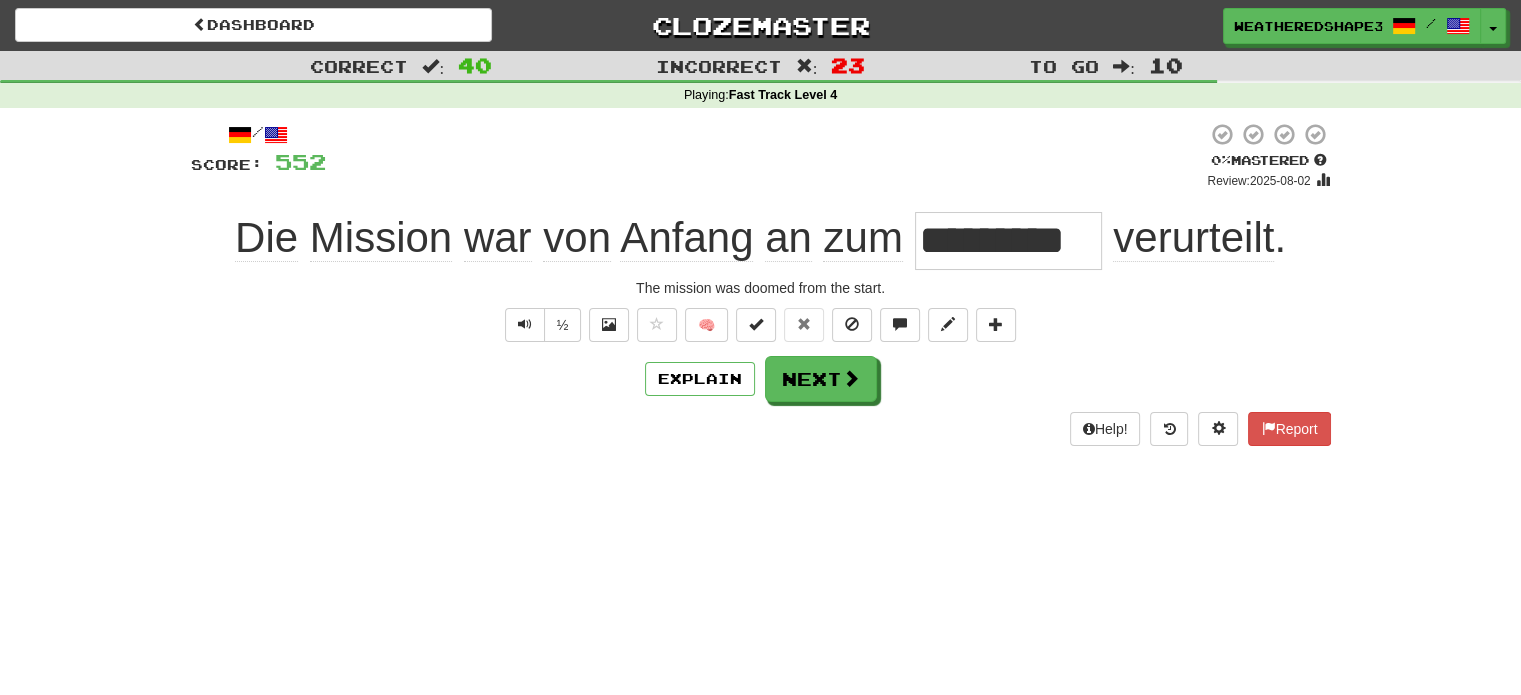 click at bounding box center (766, 156) 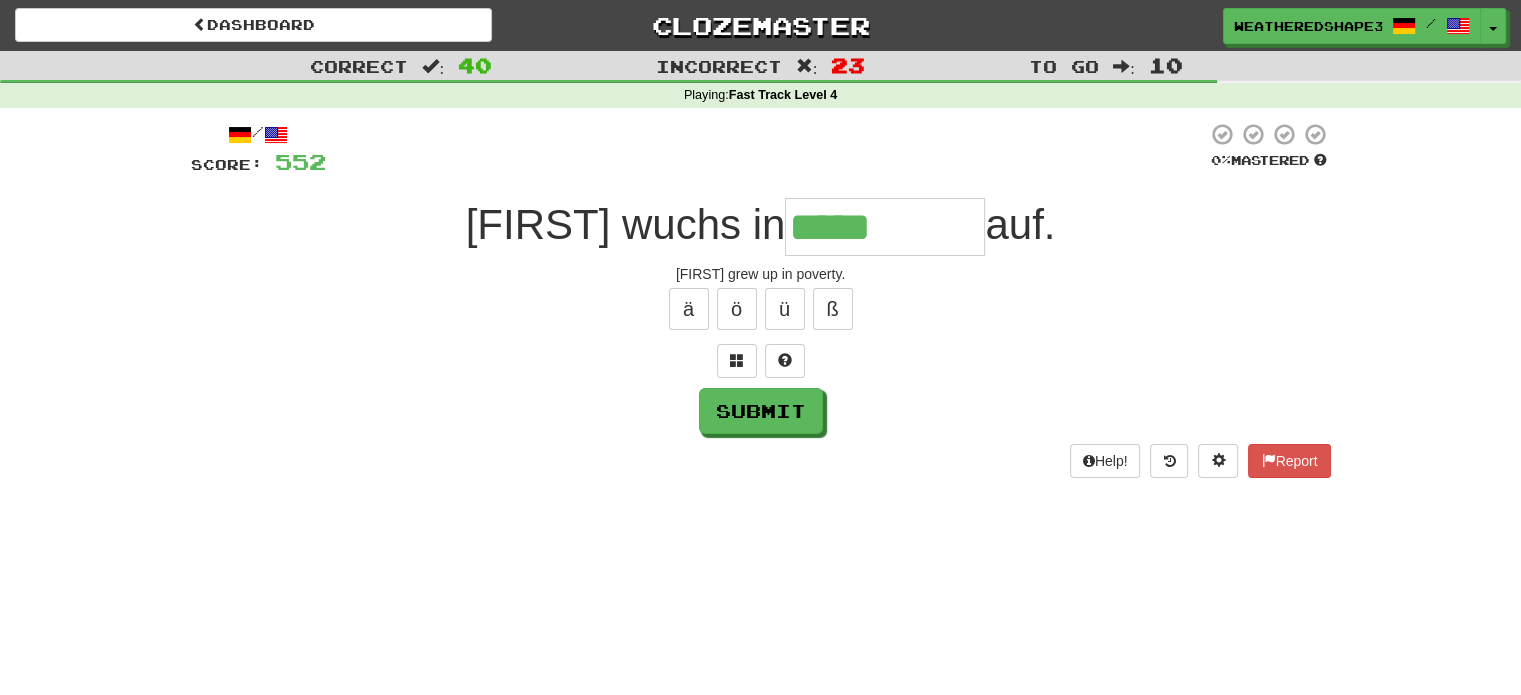 type on "*****" 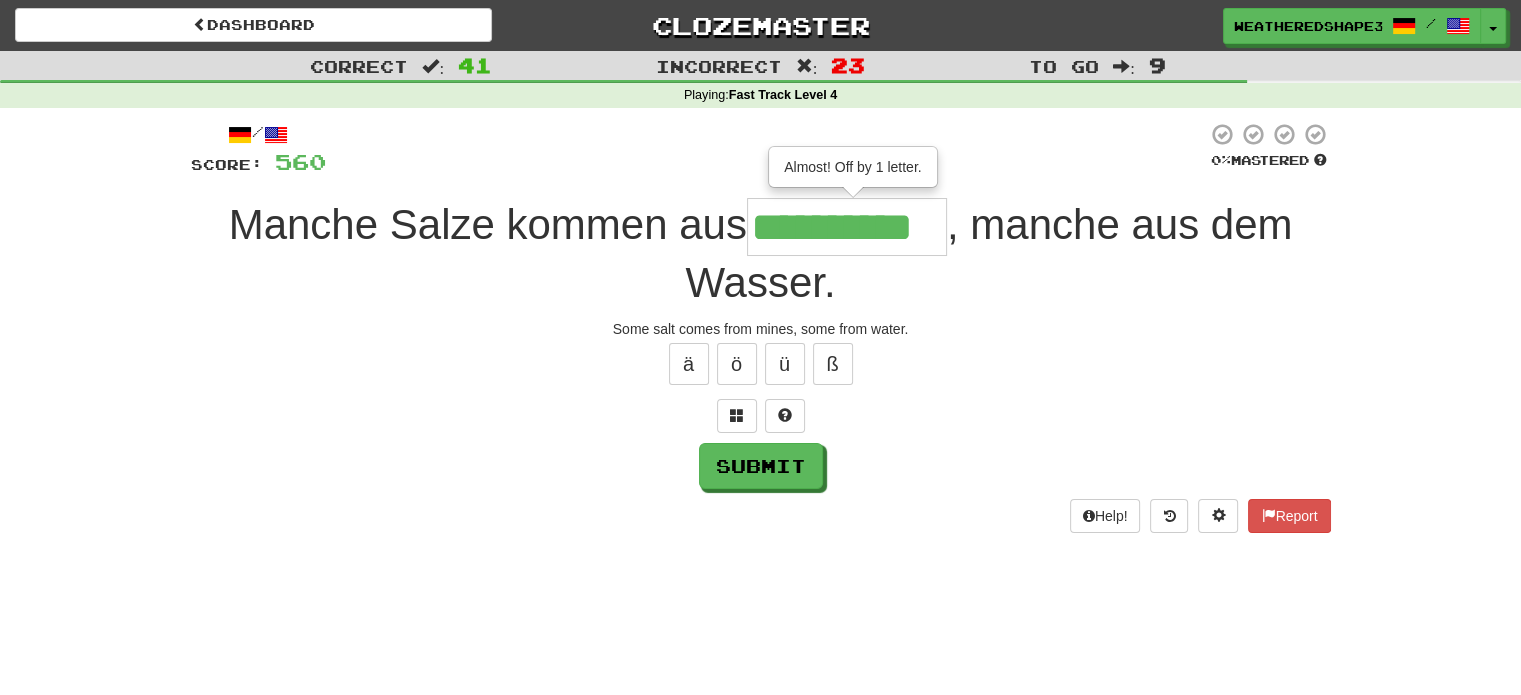 scroll, scrollTop: 0, scrollLeft: 26, axis: horizontal 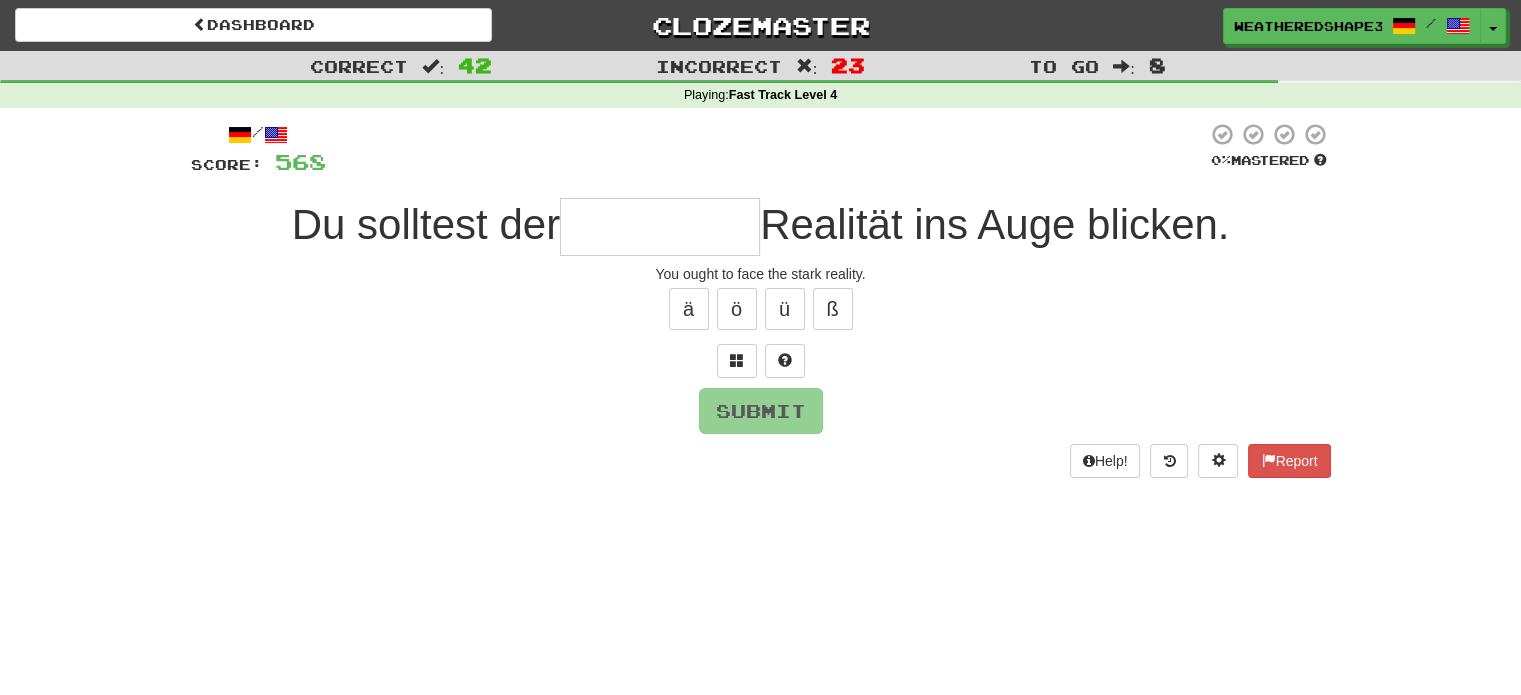 type on "*" 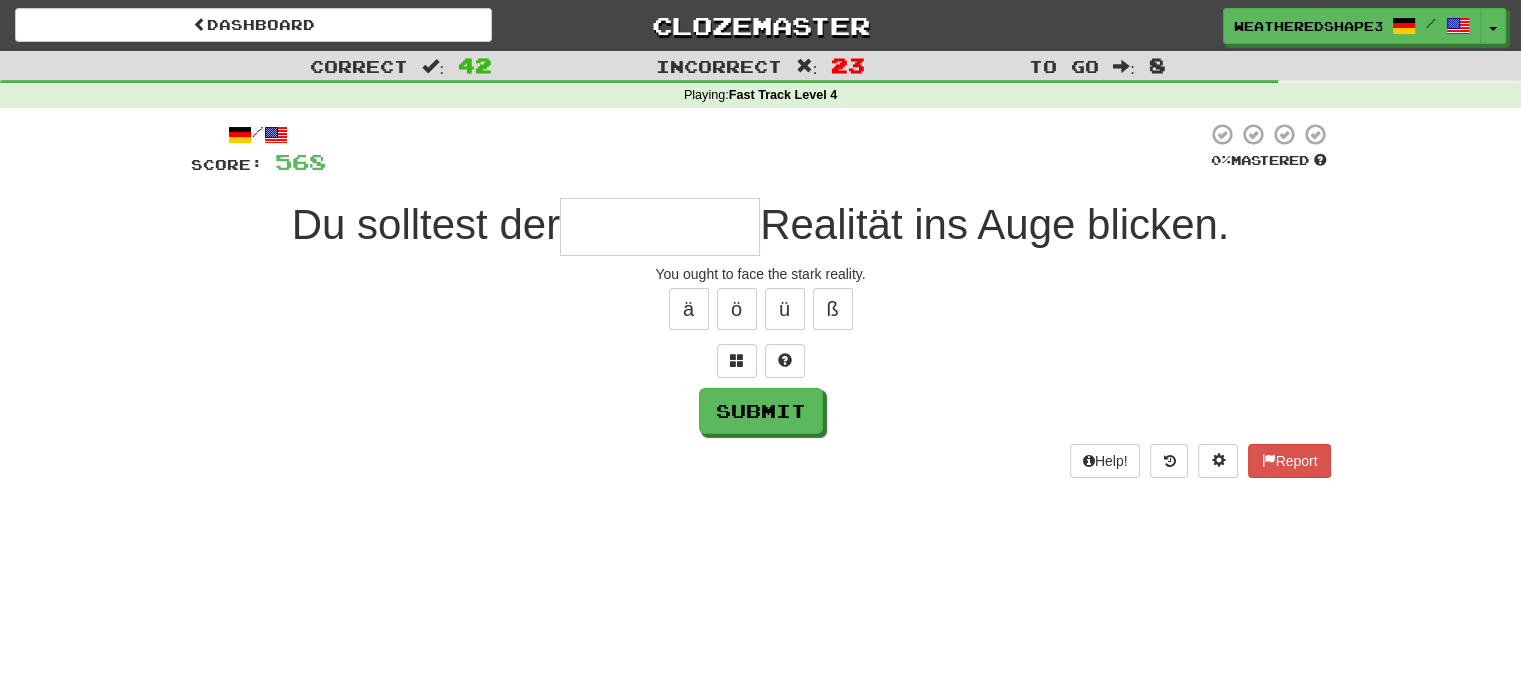type on "*" 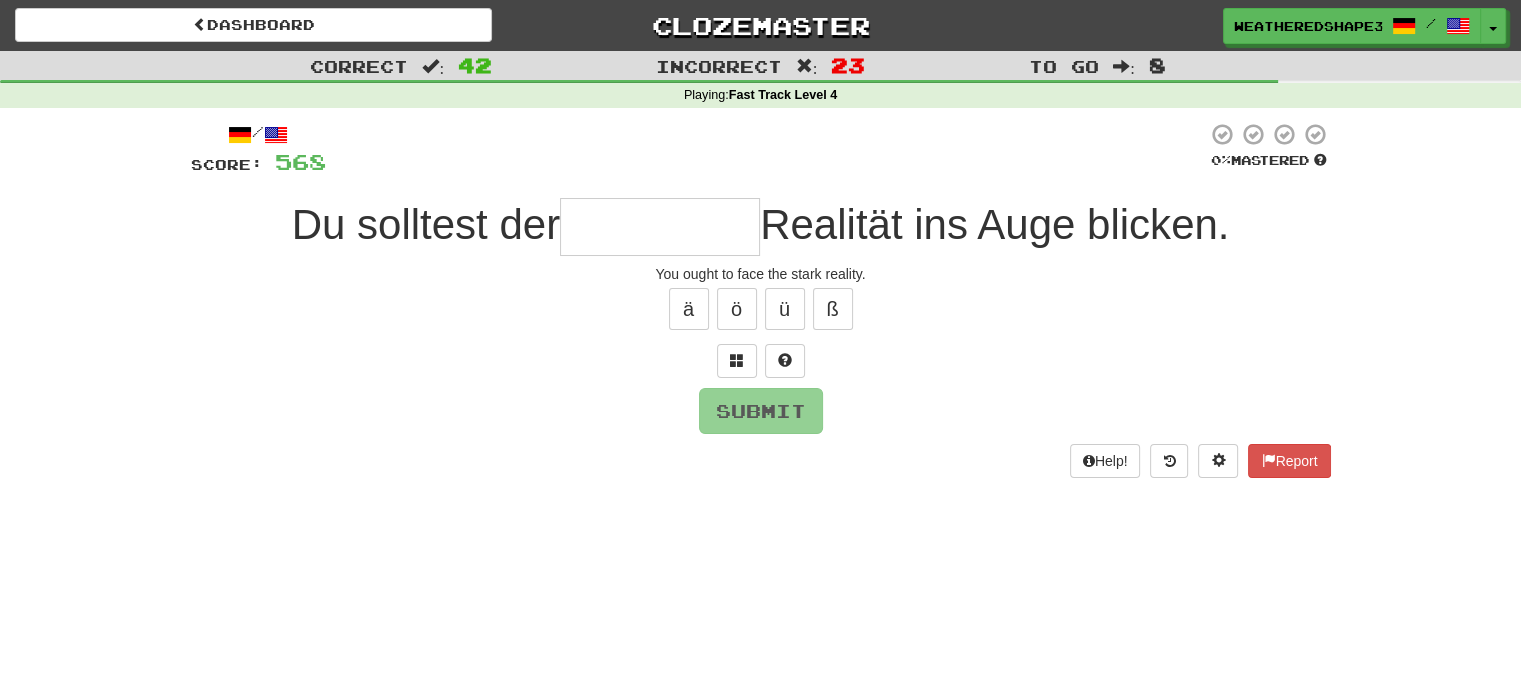 type on "*" 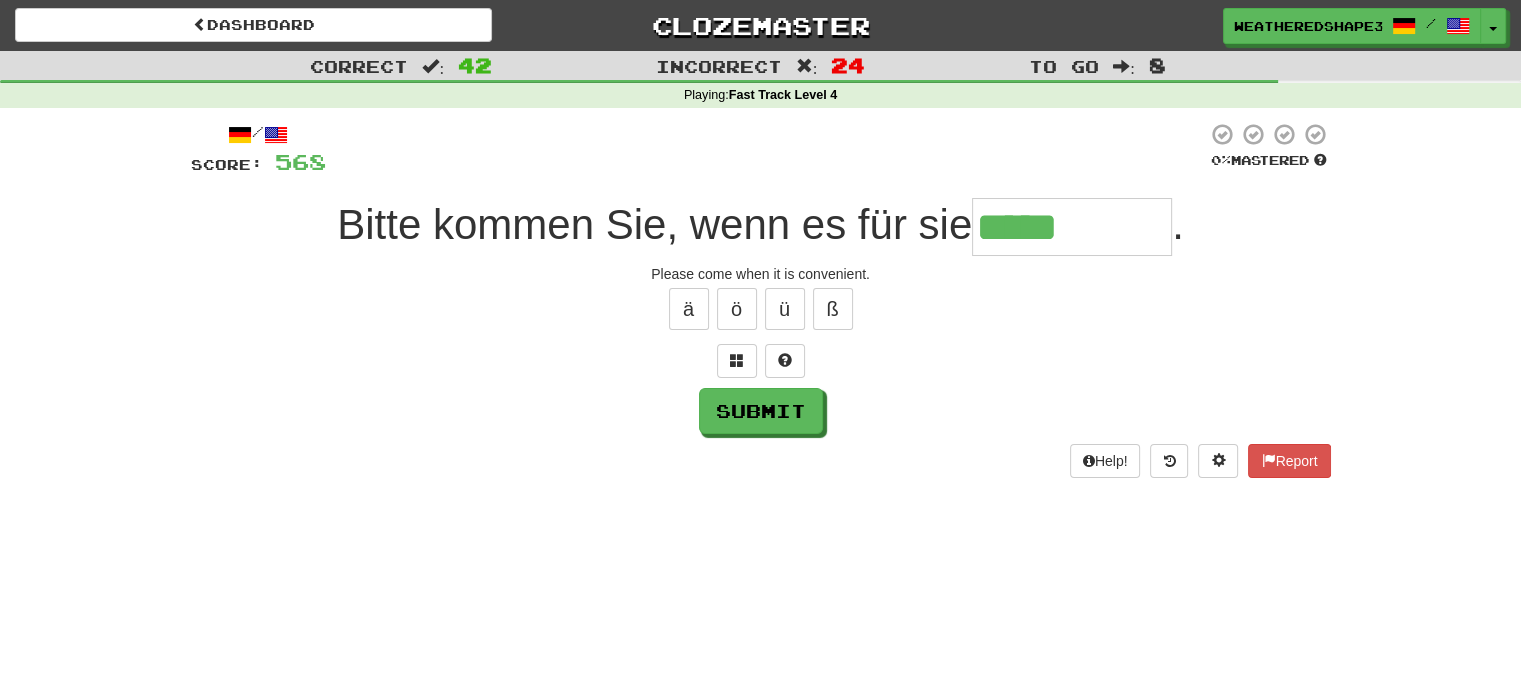 type on "*****" 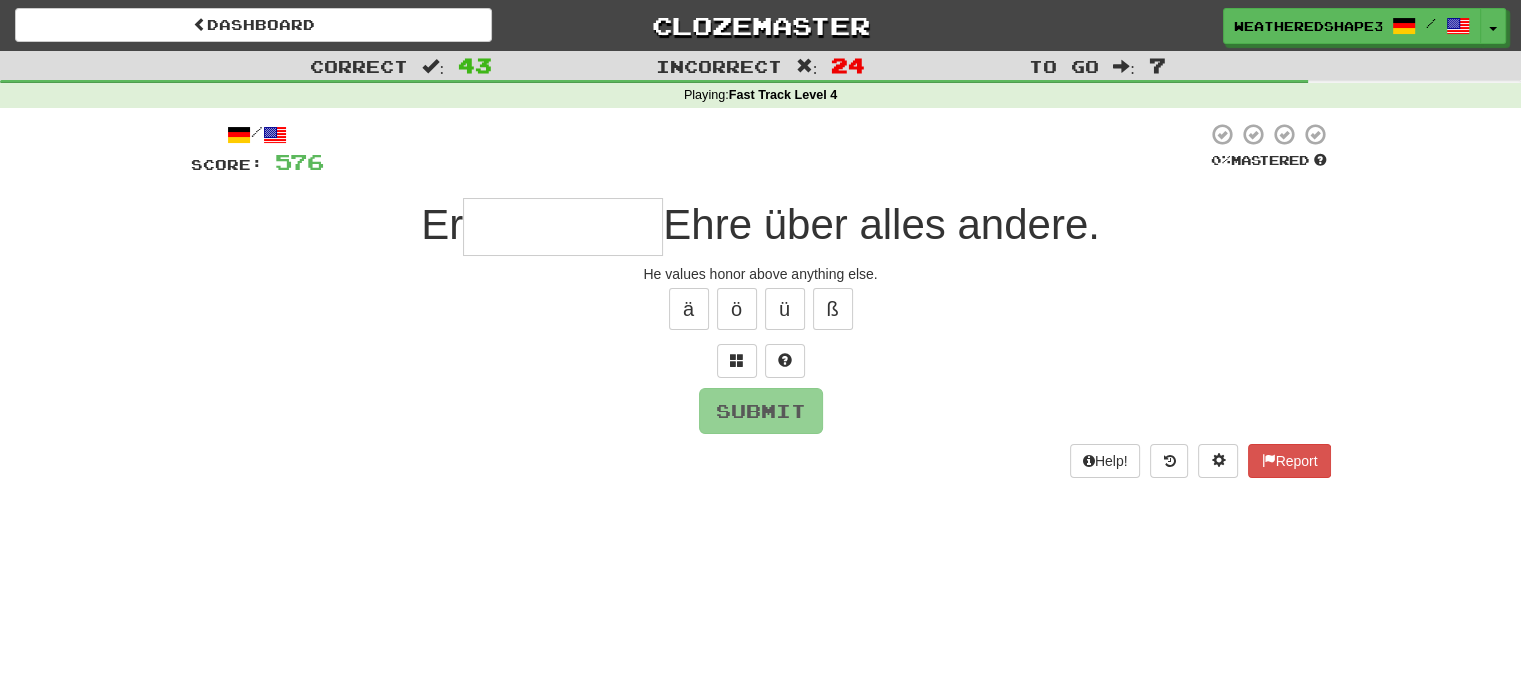 type on "*" 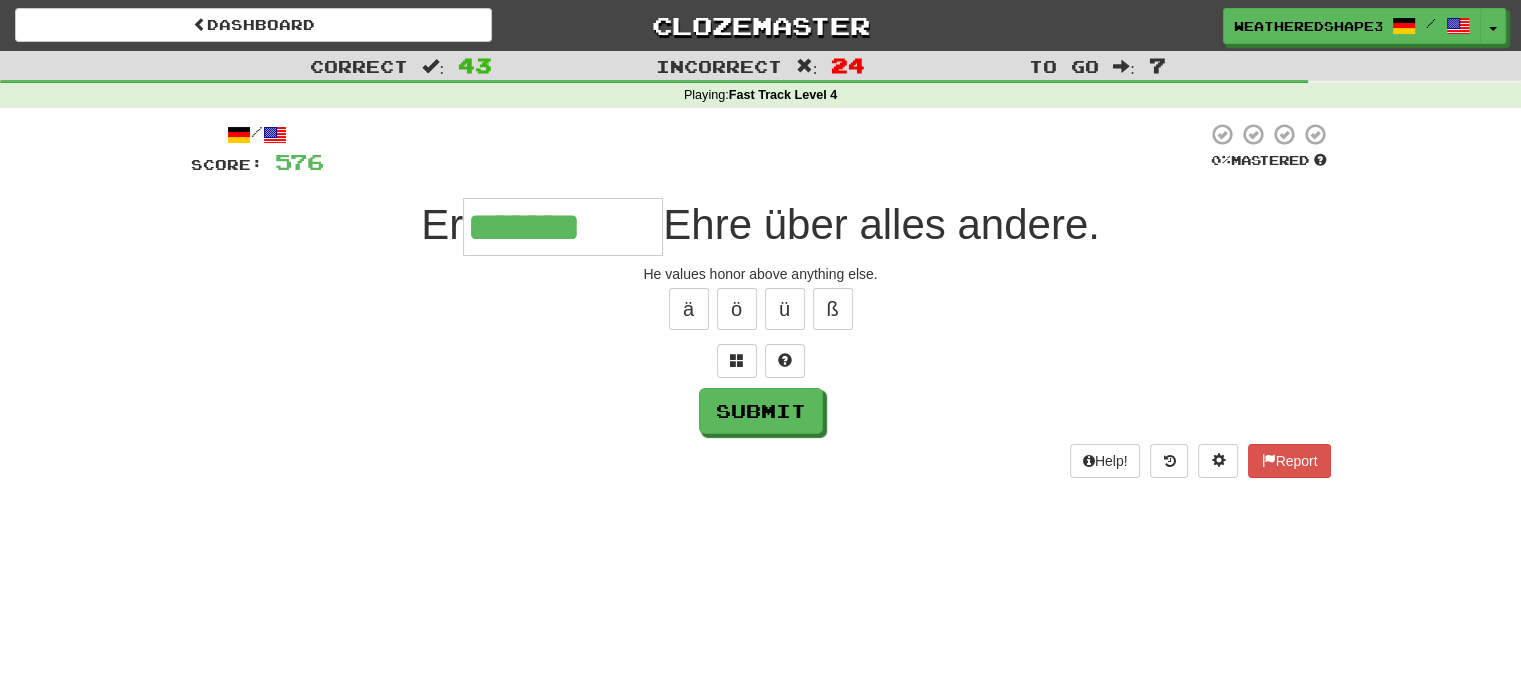 type on "*******" 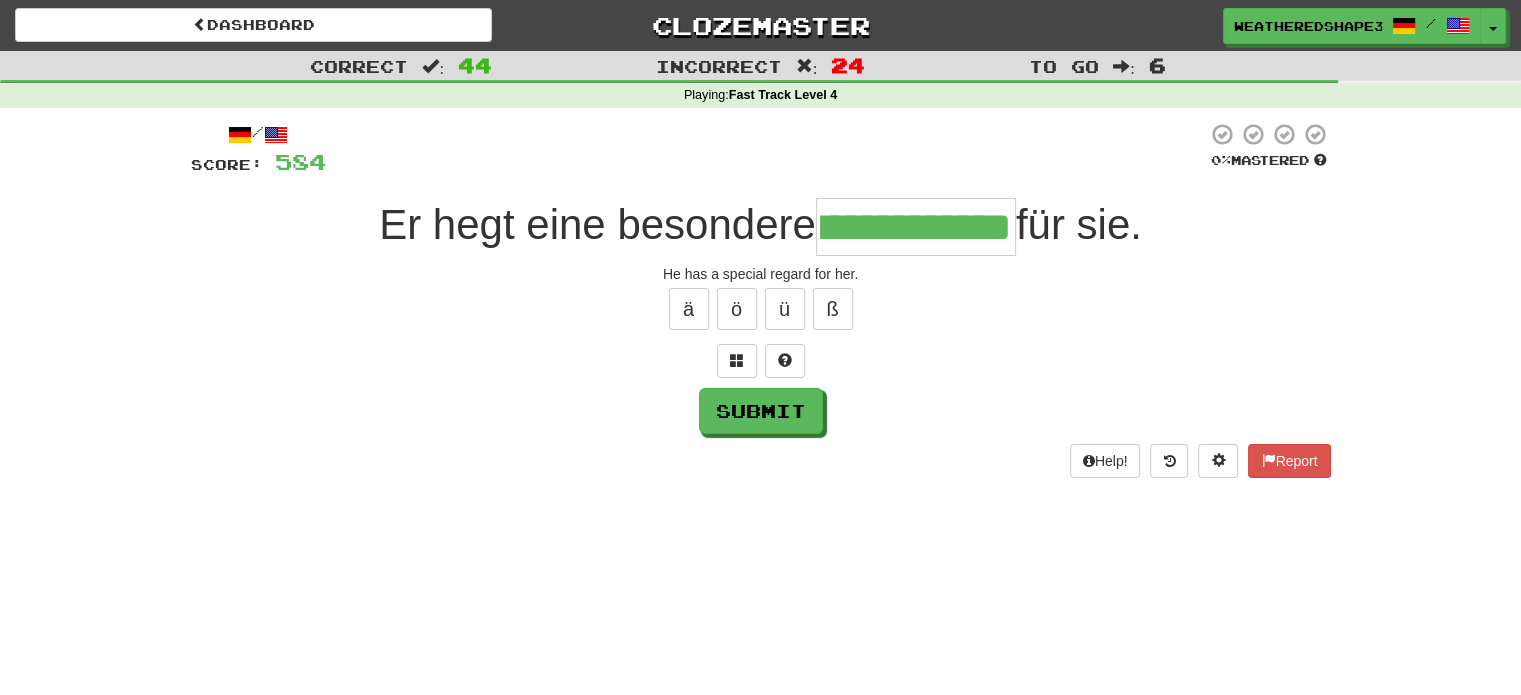scroll, scrollTop: 0, scrollLeft: 78, axis: horizontal 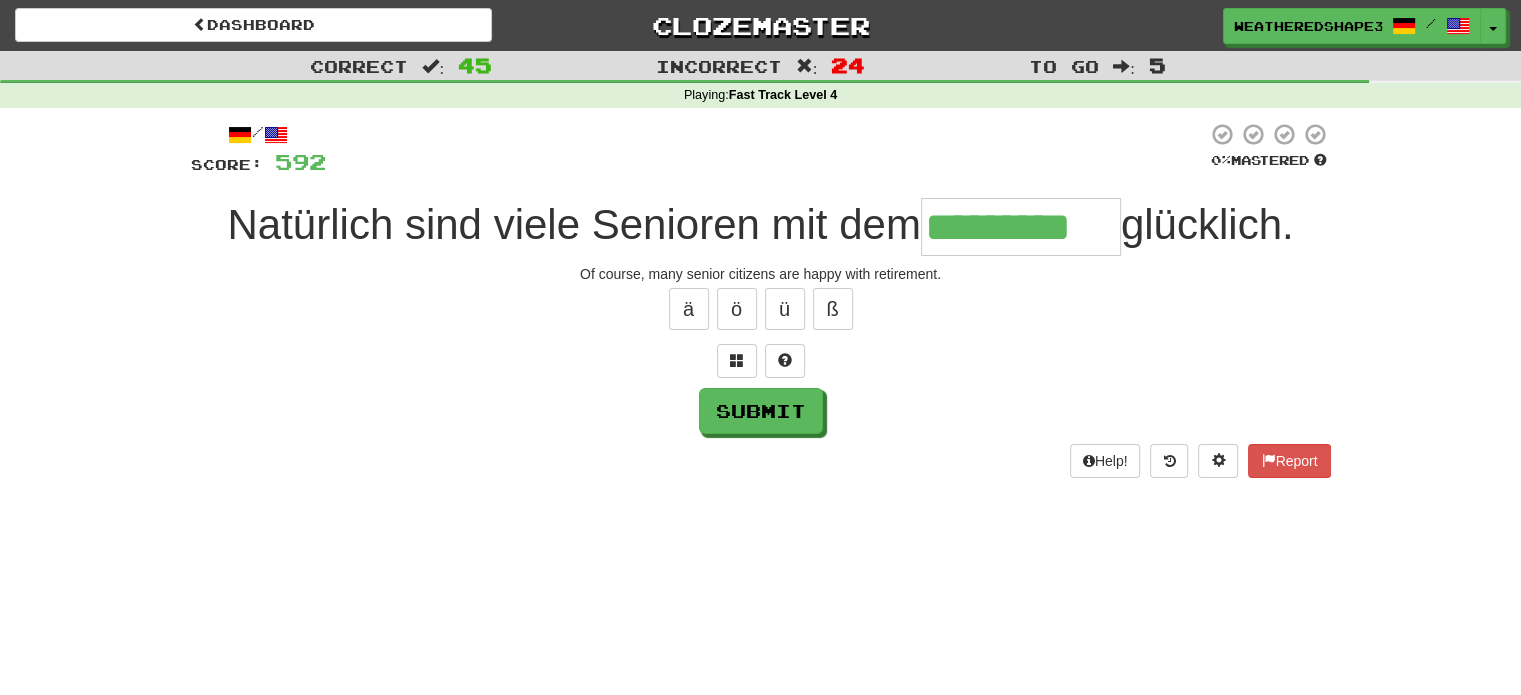 type on "*********" 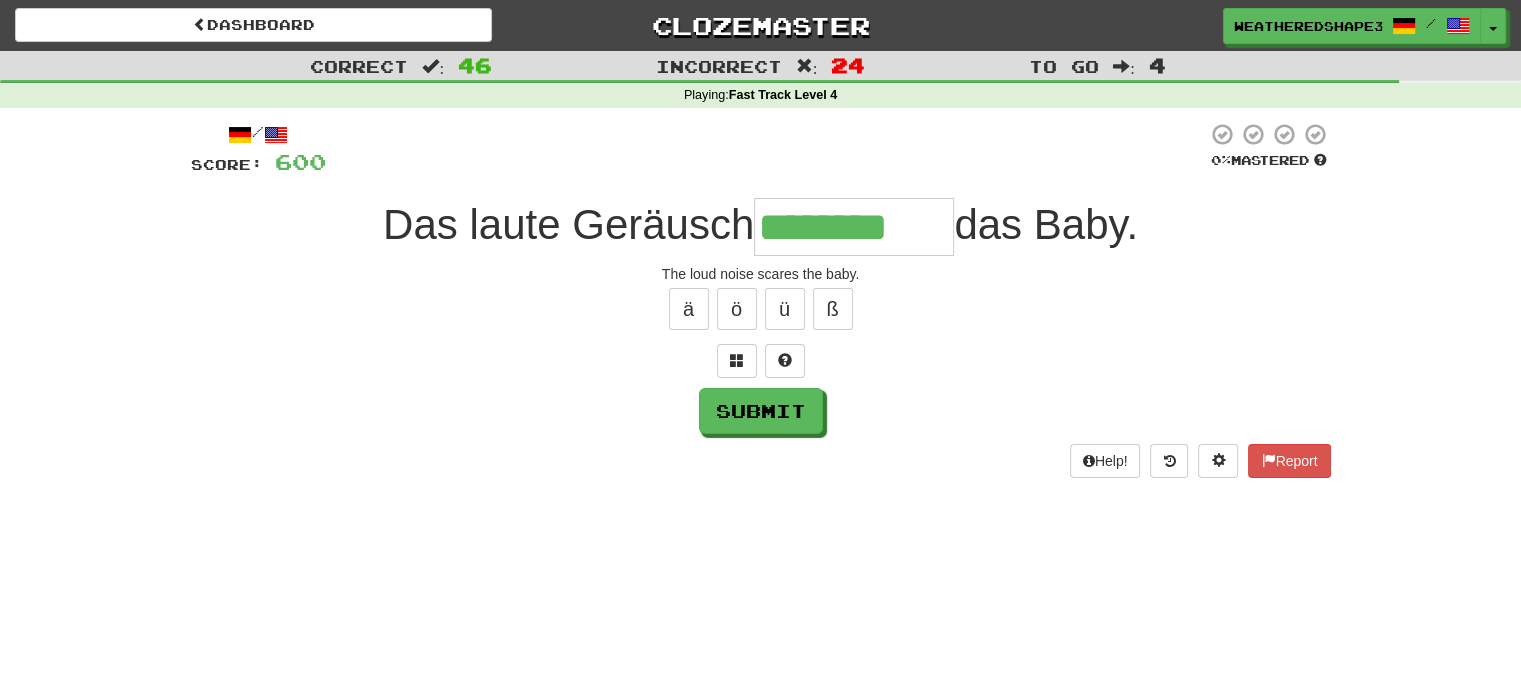 type on "********" 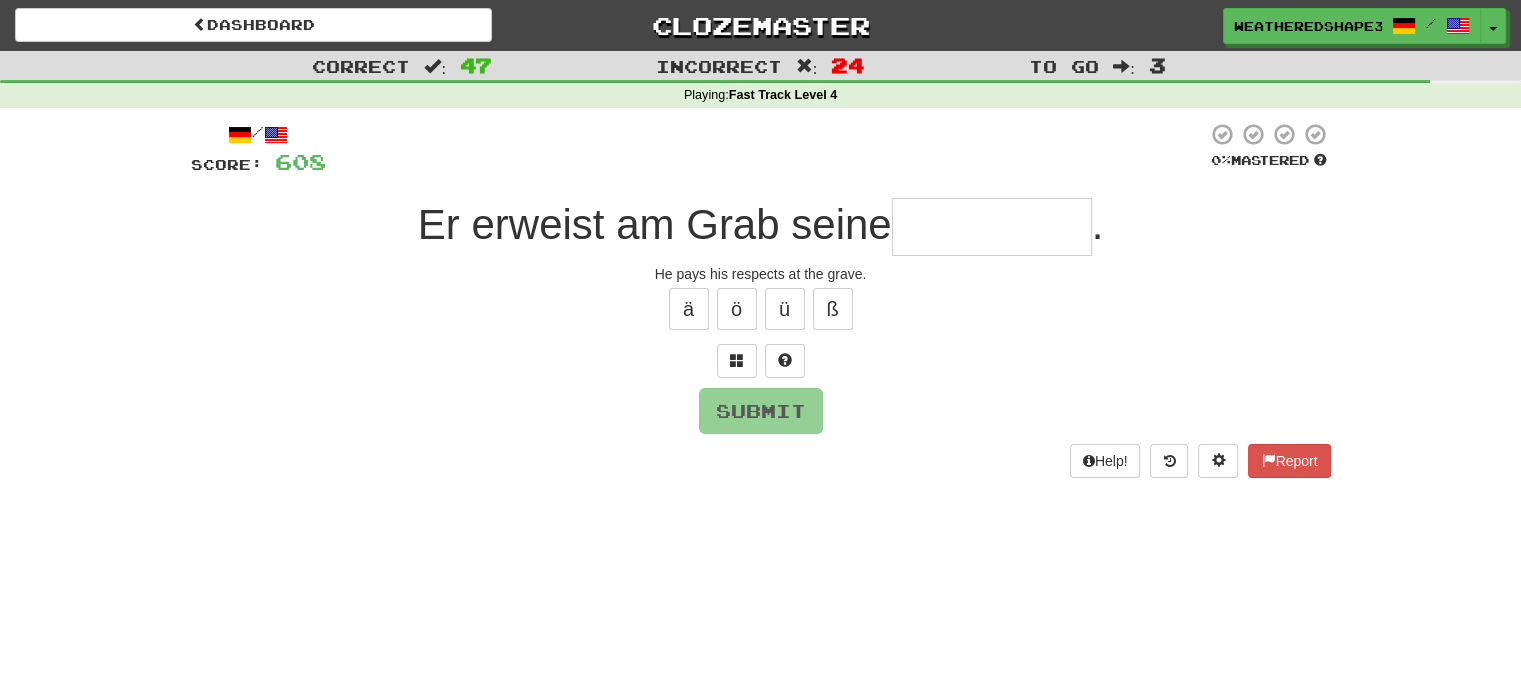 type on "*" 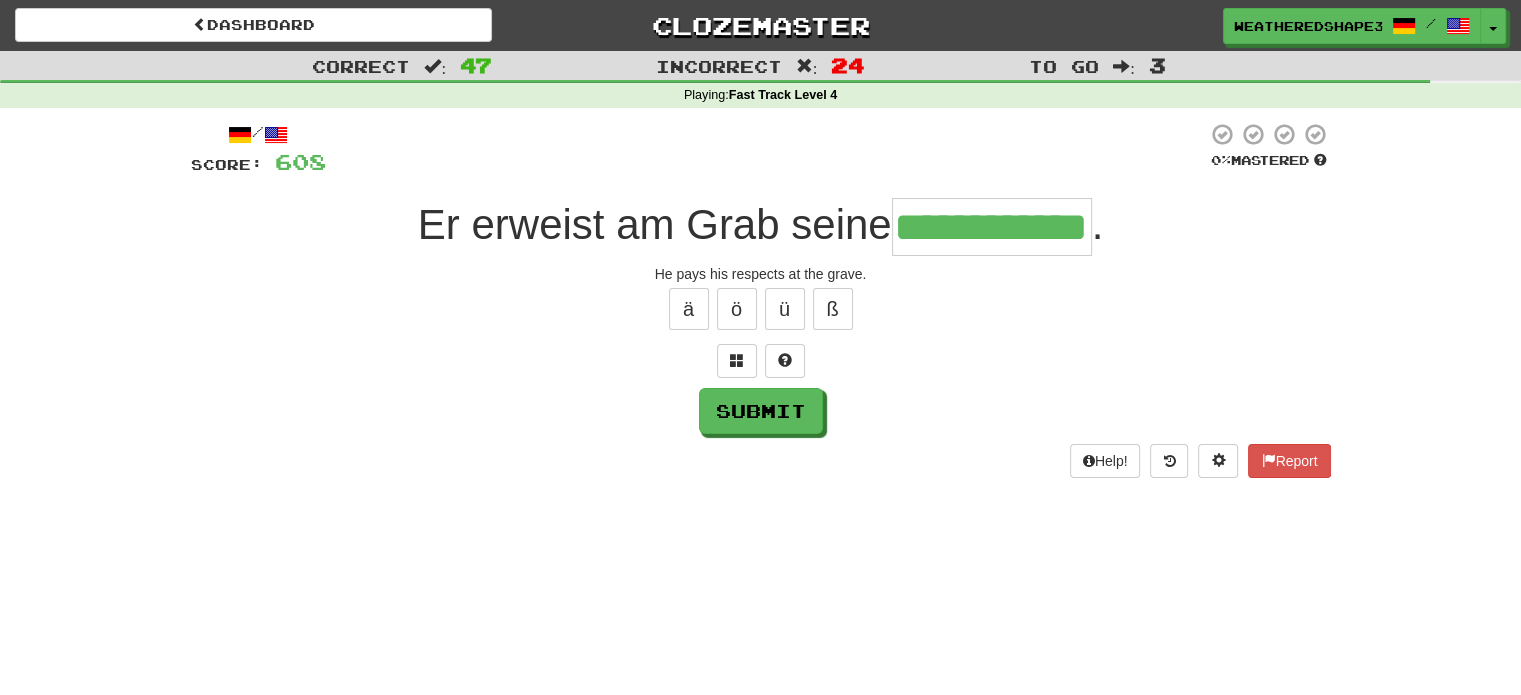 scroll, scrollTop: 0, scrollLeft: 43, axis: horizontal 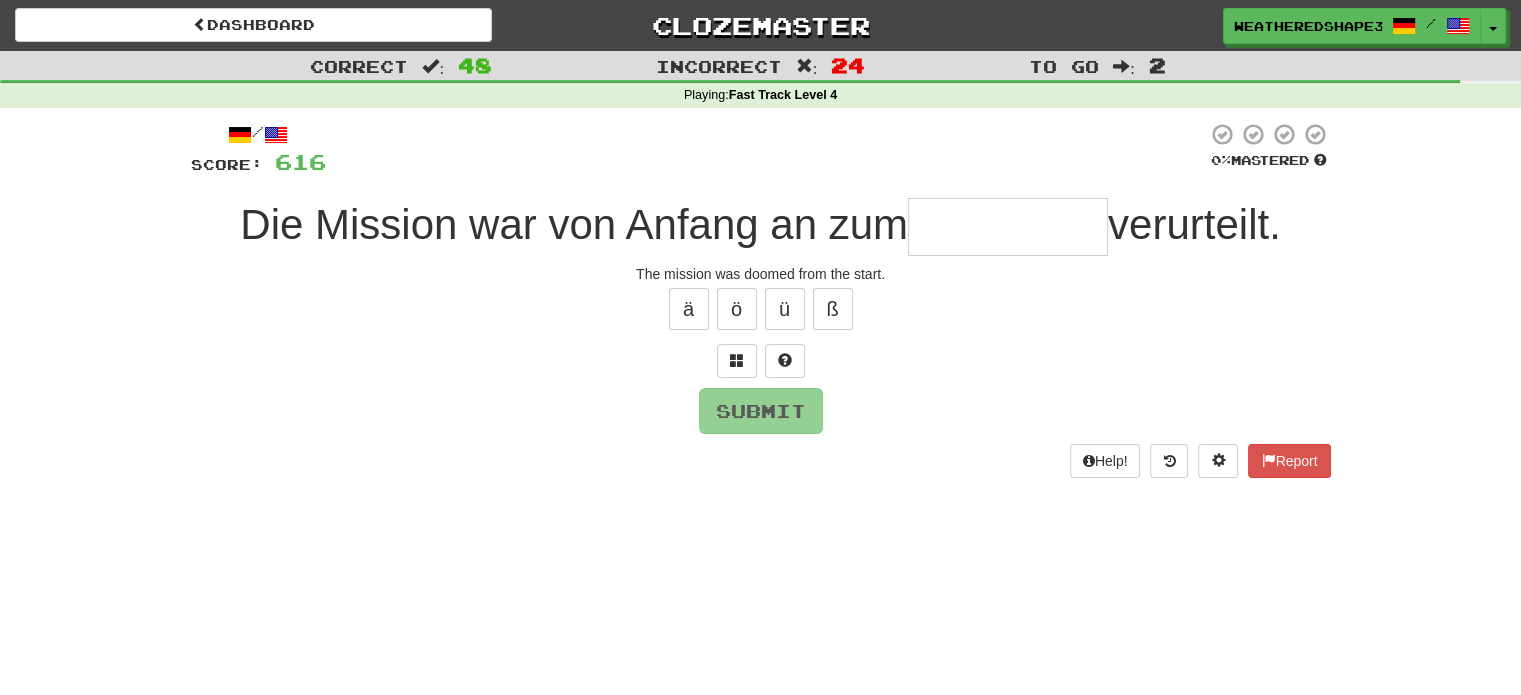 type on "*********" 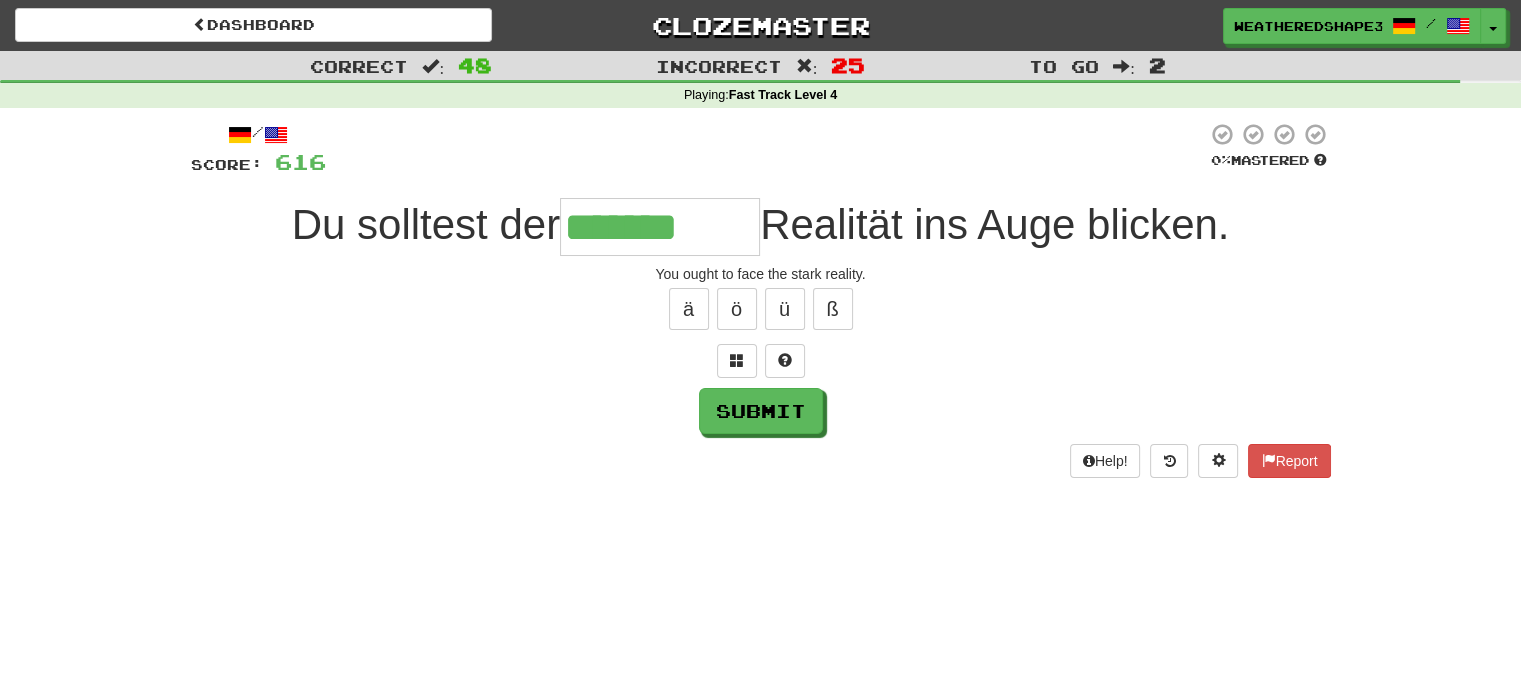 type on "*******" 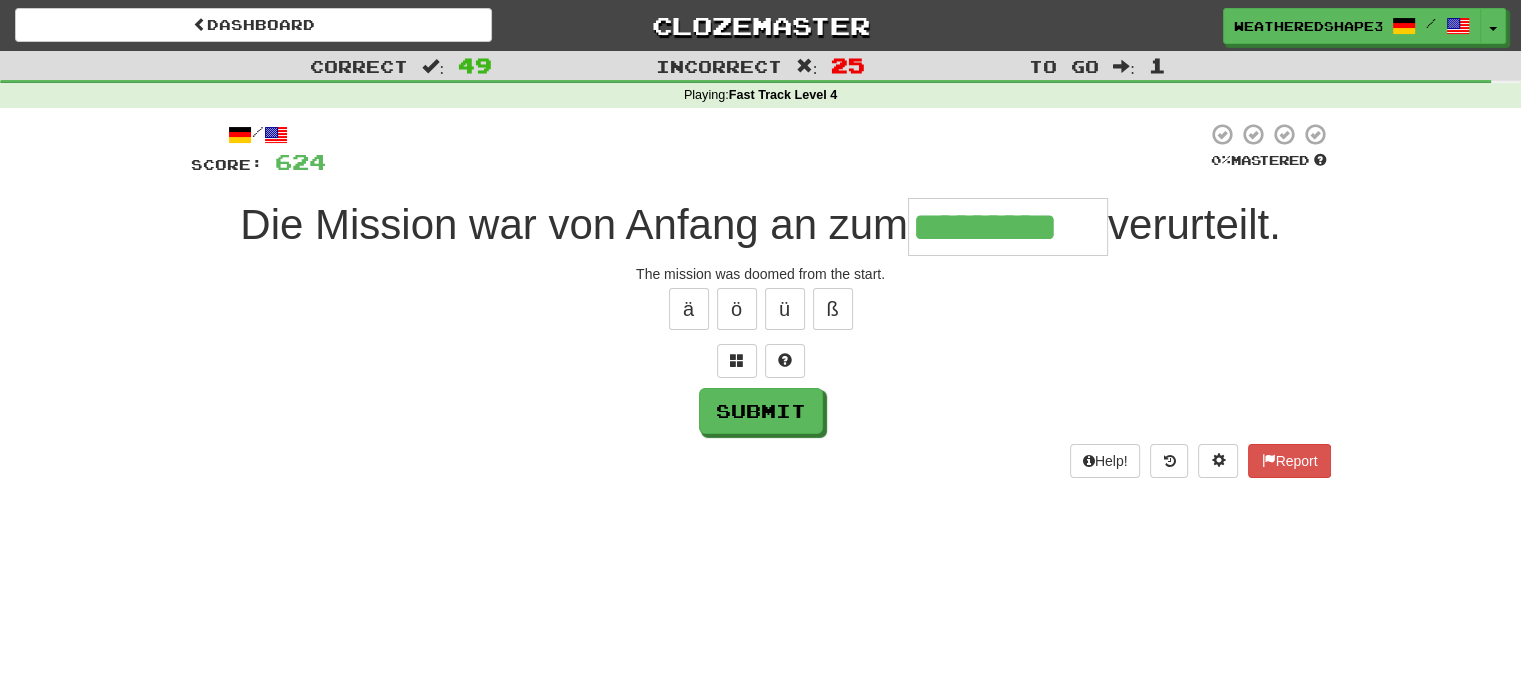 type on "*********" 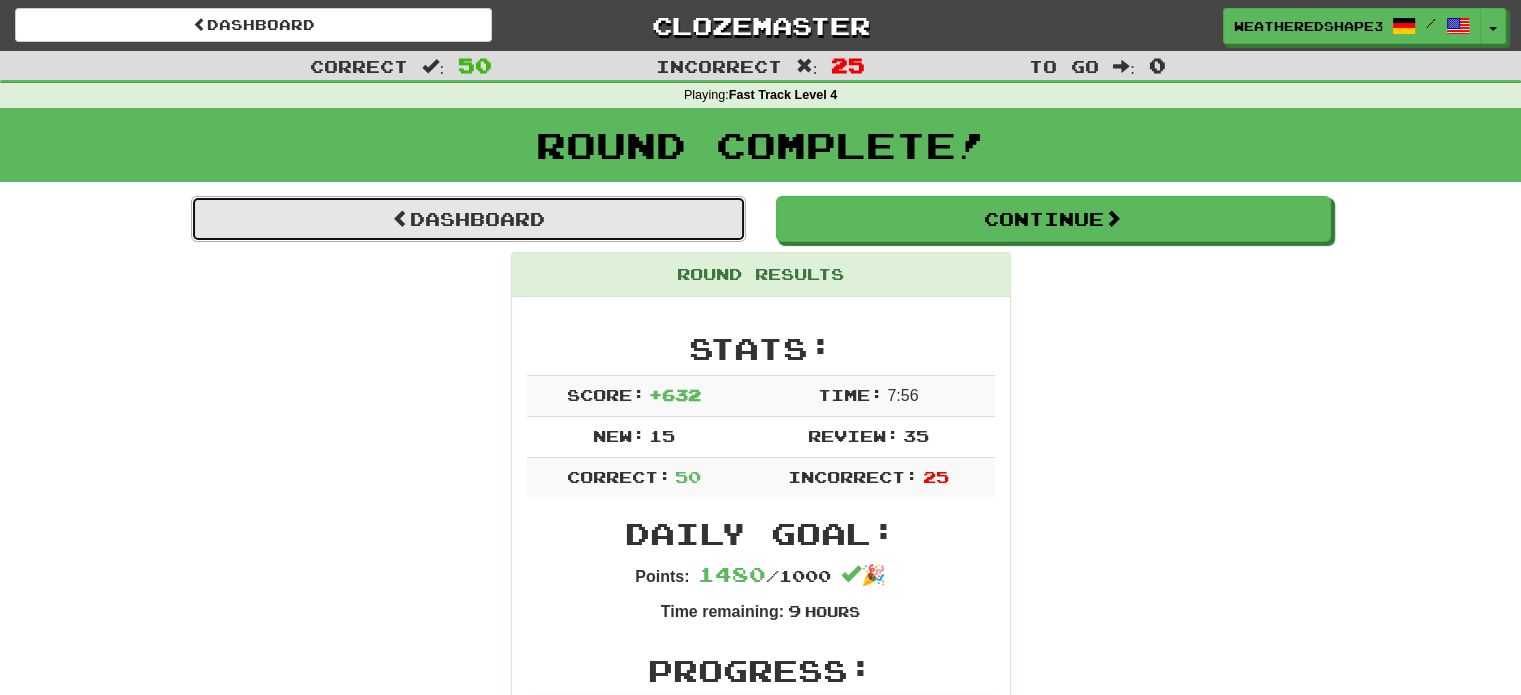 click on "Dashboard" at bounding box center (468, 219) 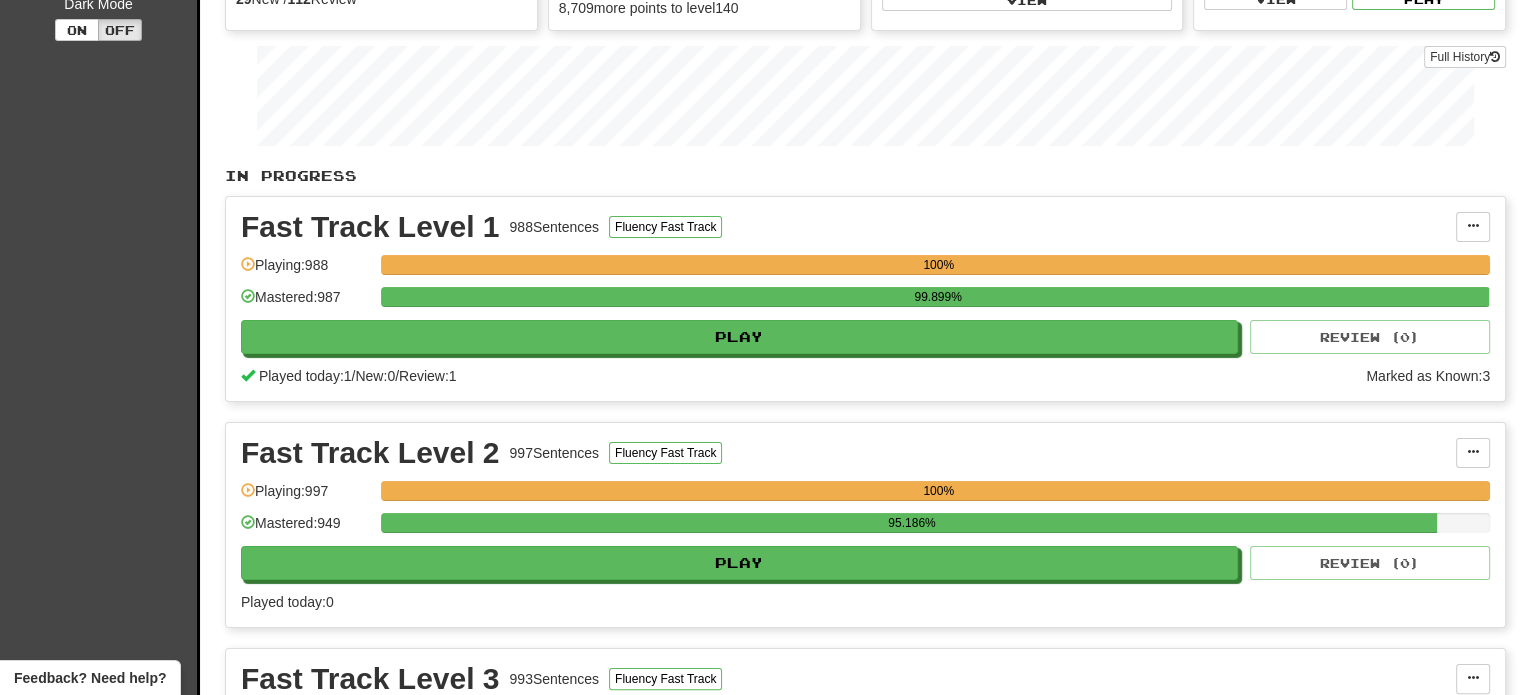 scroll, scrollTop: 0, scrollLeft: 0, axis: both 